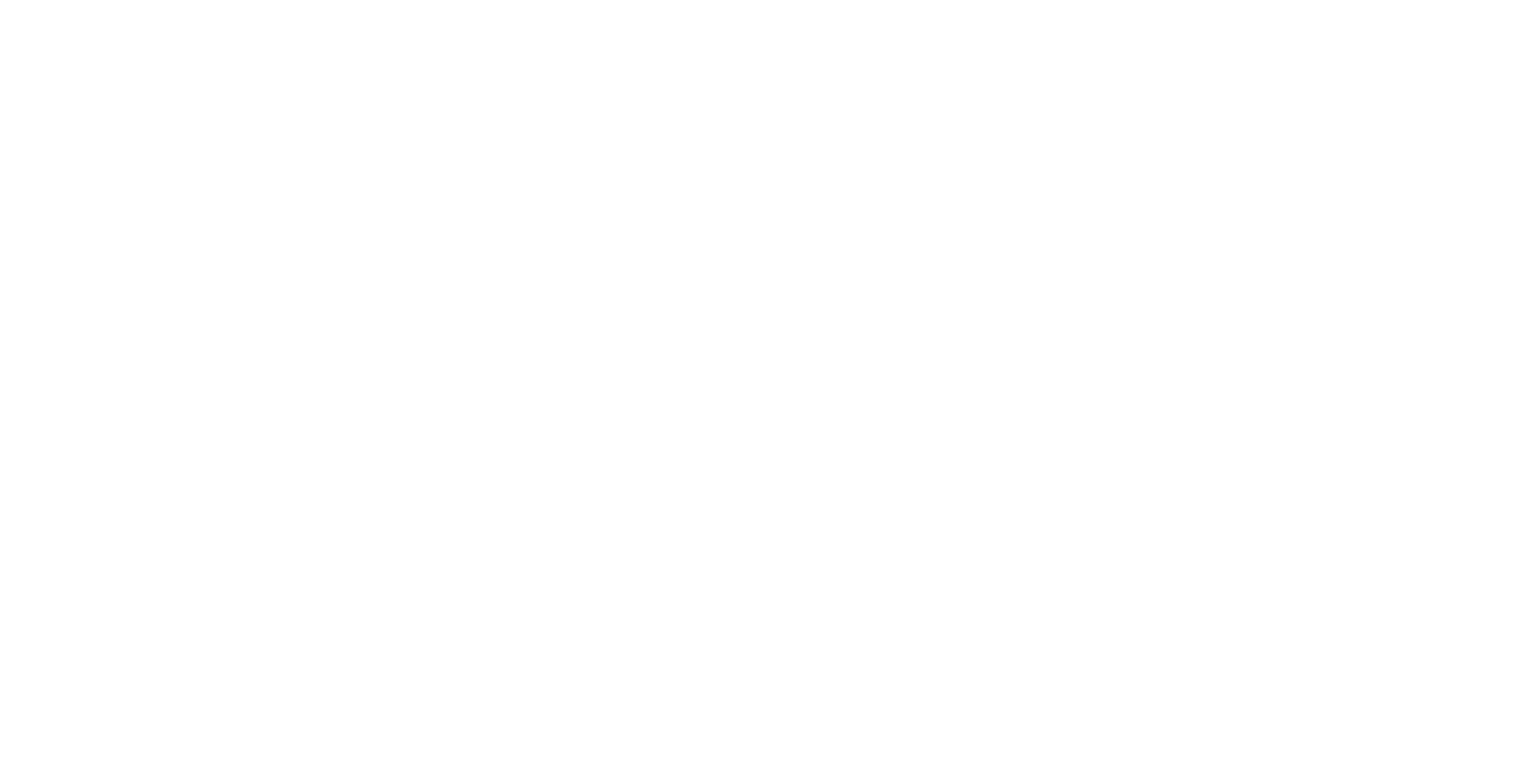 scroll, scrollTop: 0, scrollLeft: 0, axis: both 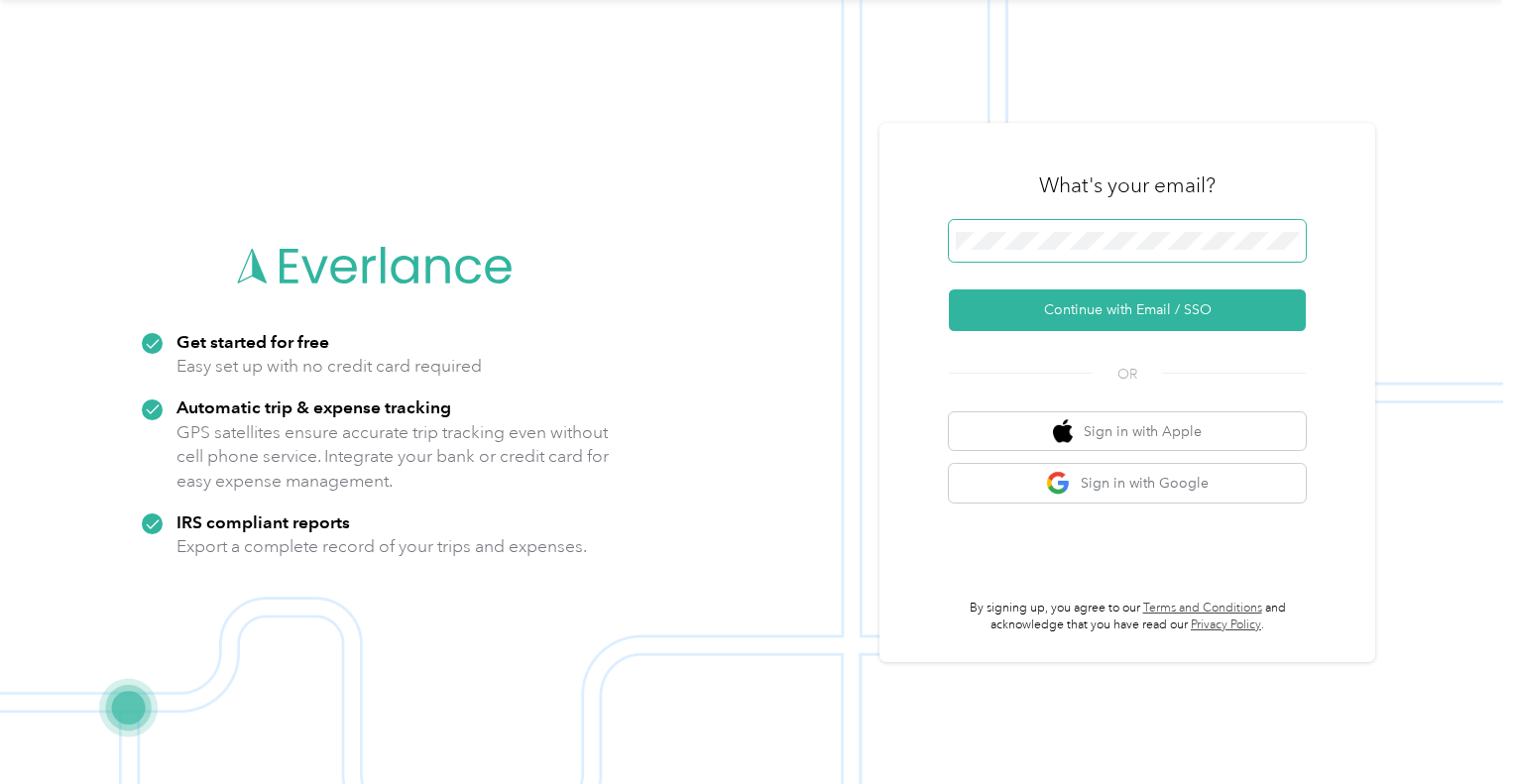 click at bounding box center (1127, 241) 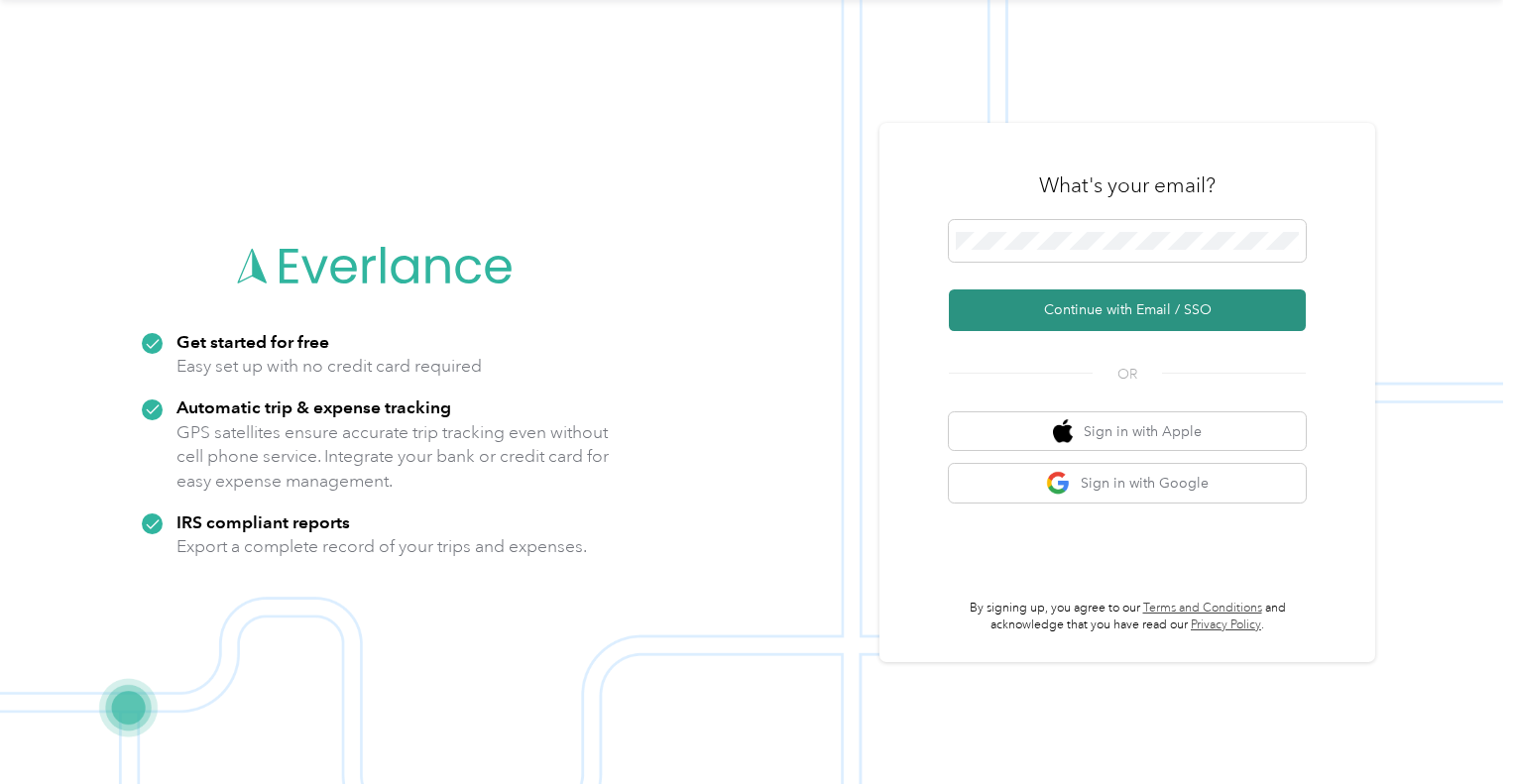 click on "Continue with Email / SSO" at bounding box center (1127, 310) 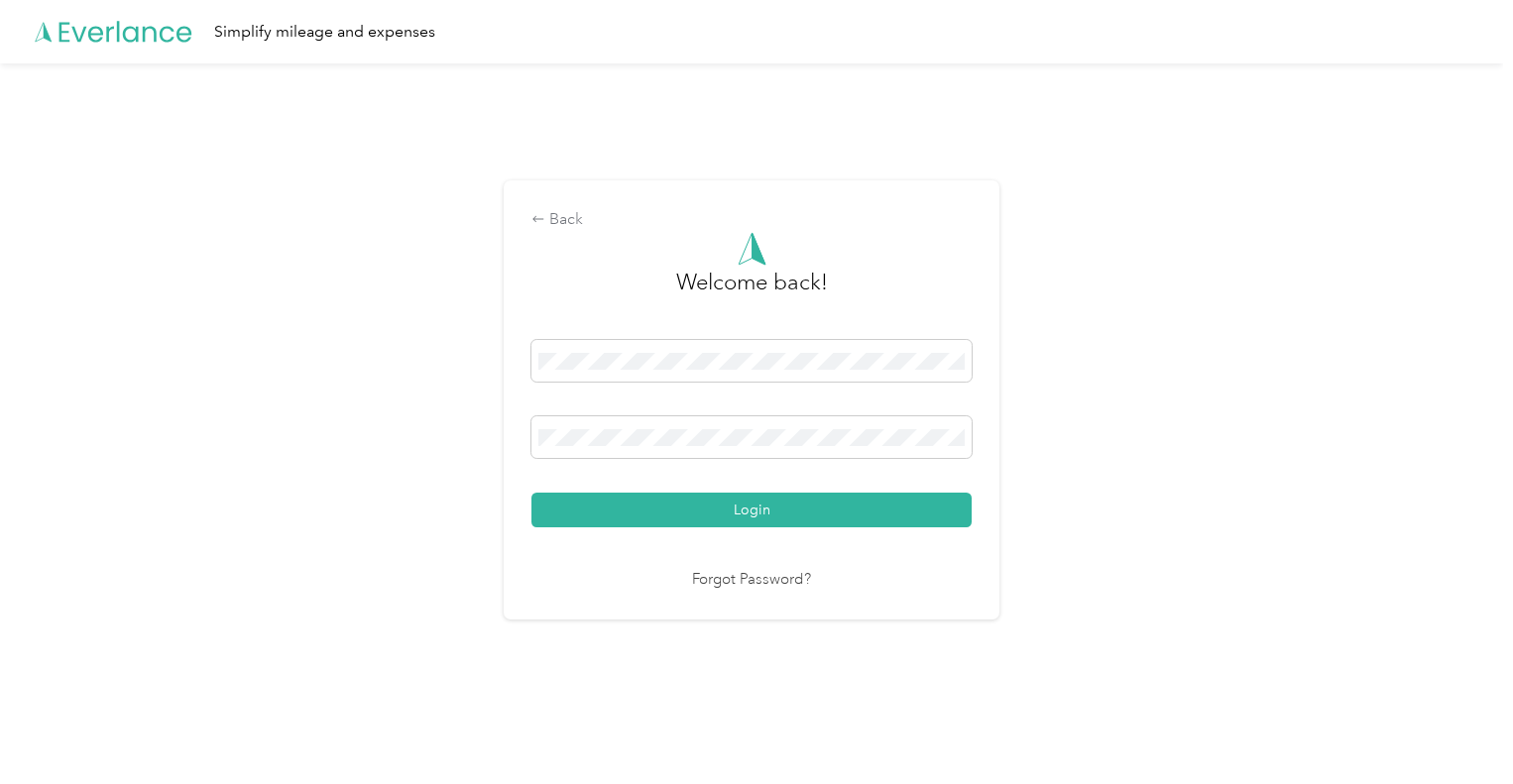 scroll, scrollTop: 0, scrollLeft: 0, axis: both 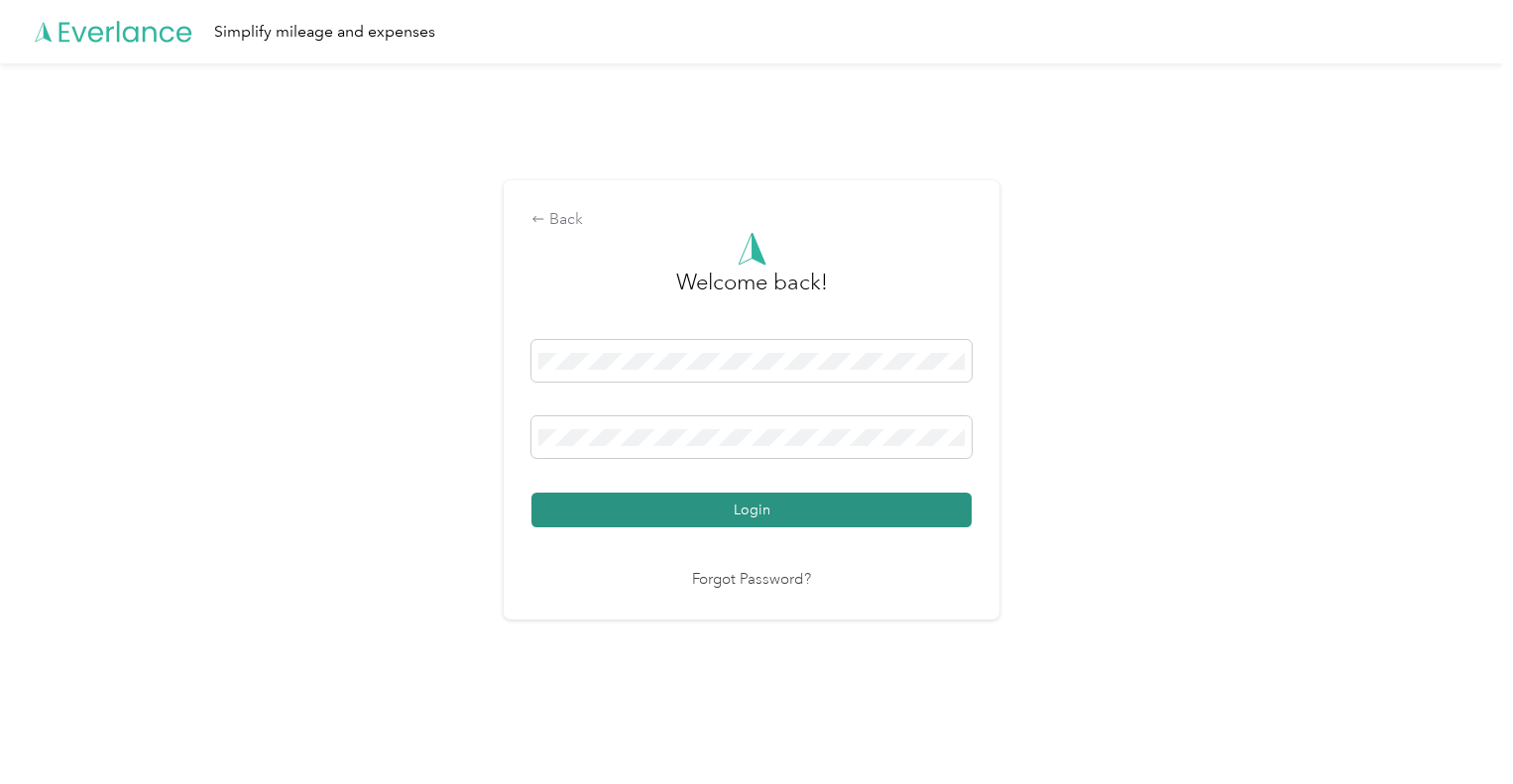 click on "Login" at bounding box center [752, 509] 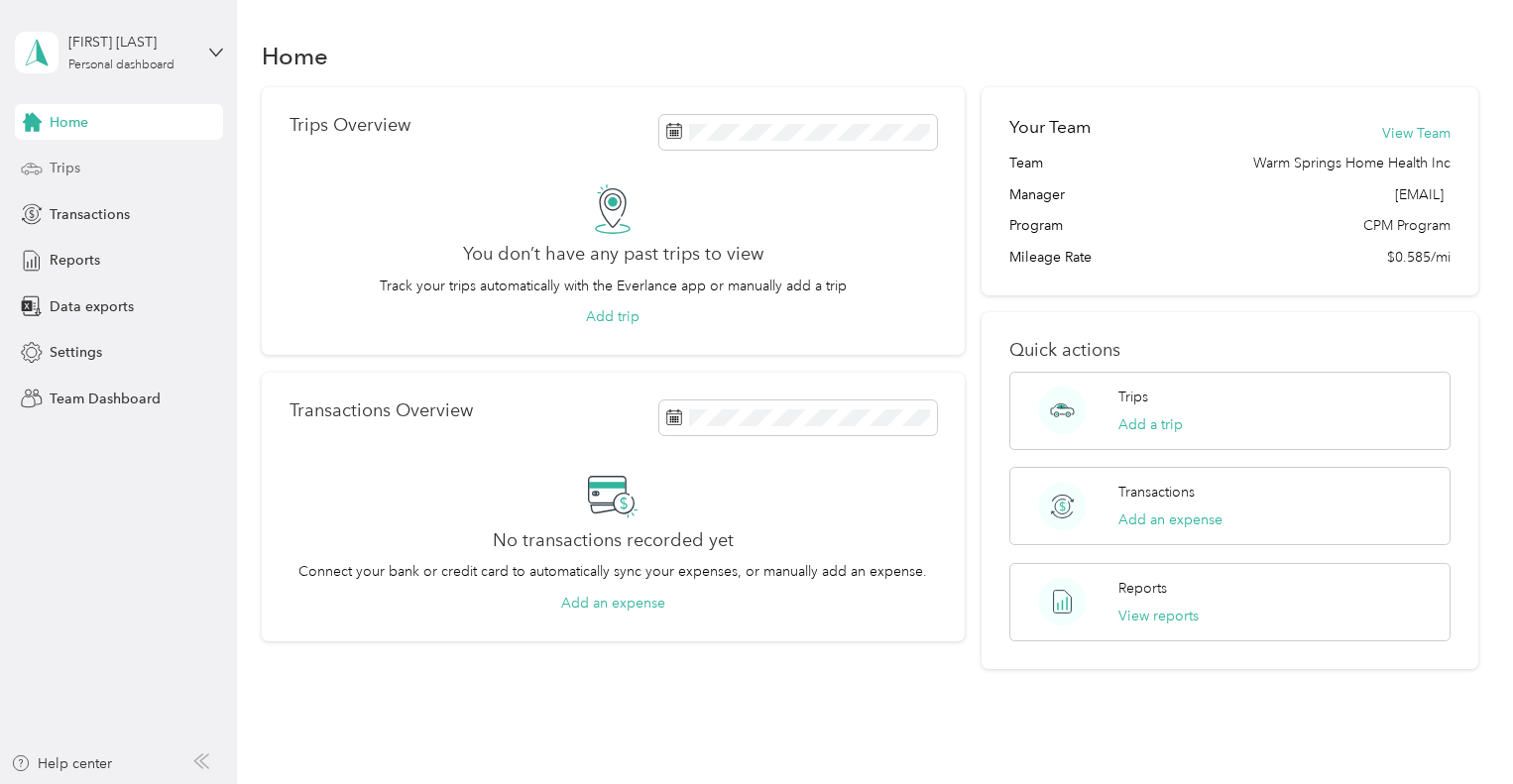 click on "Trips" at bounding box center (119, 168) 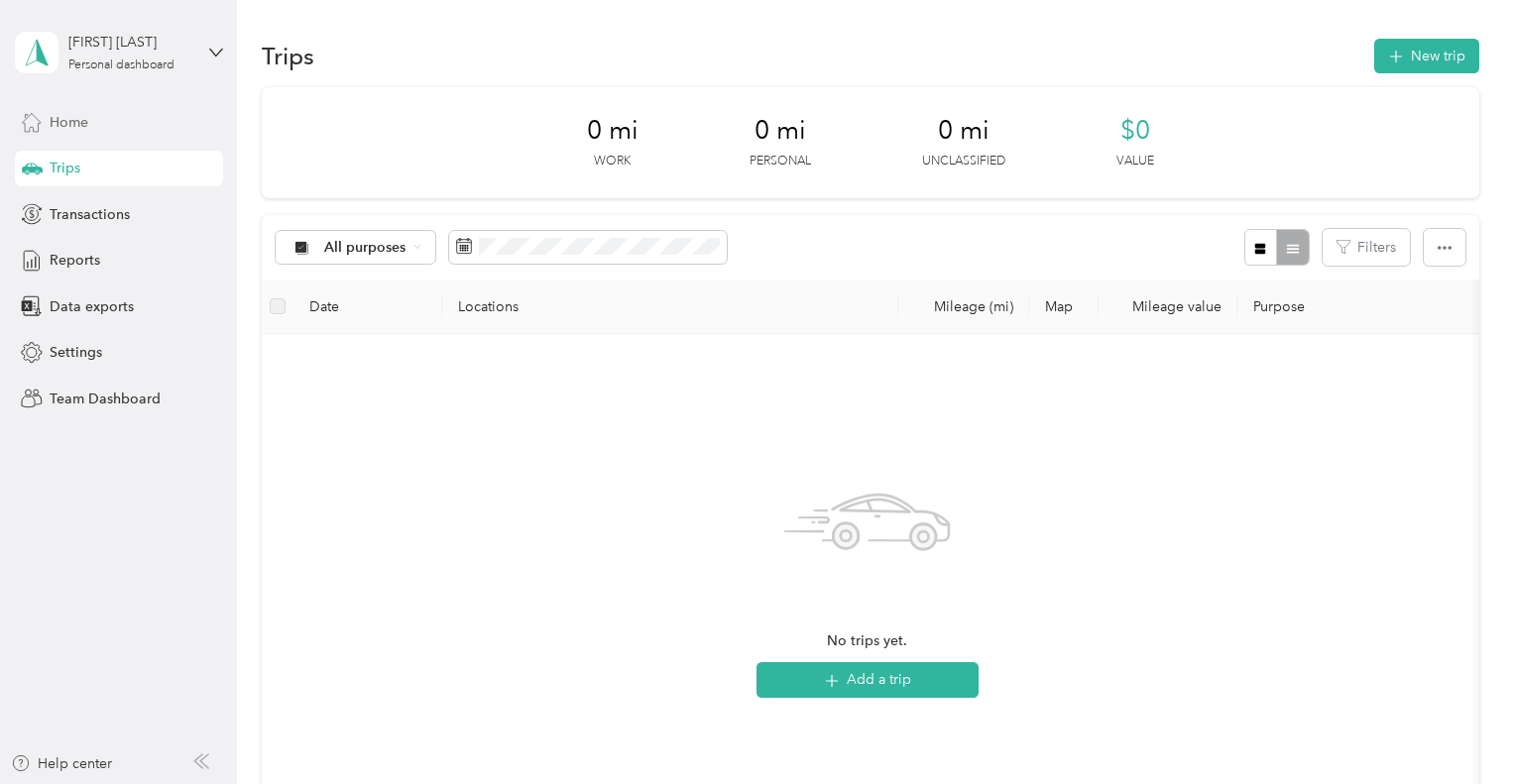 click on "Home" at bounding box center [119, 122] 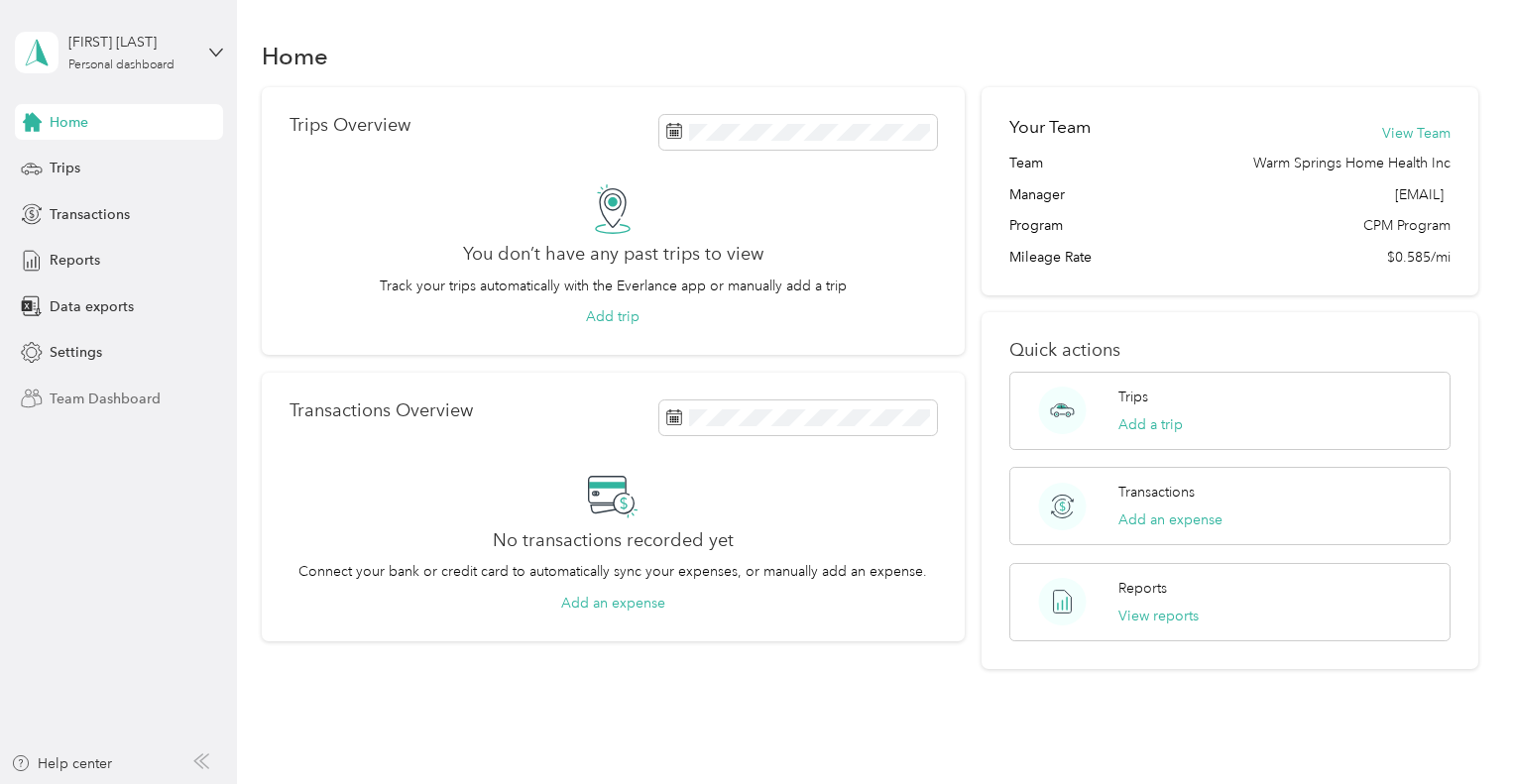 click on "Team Dashboard" at bounding box center (105, 398) 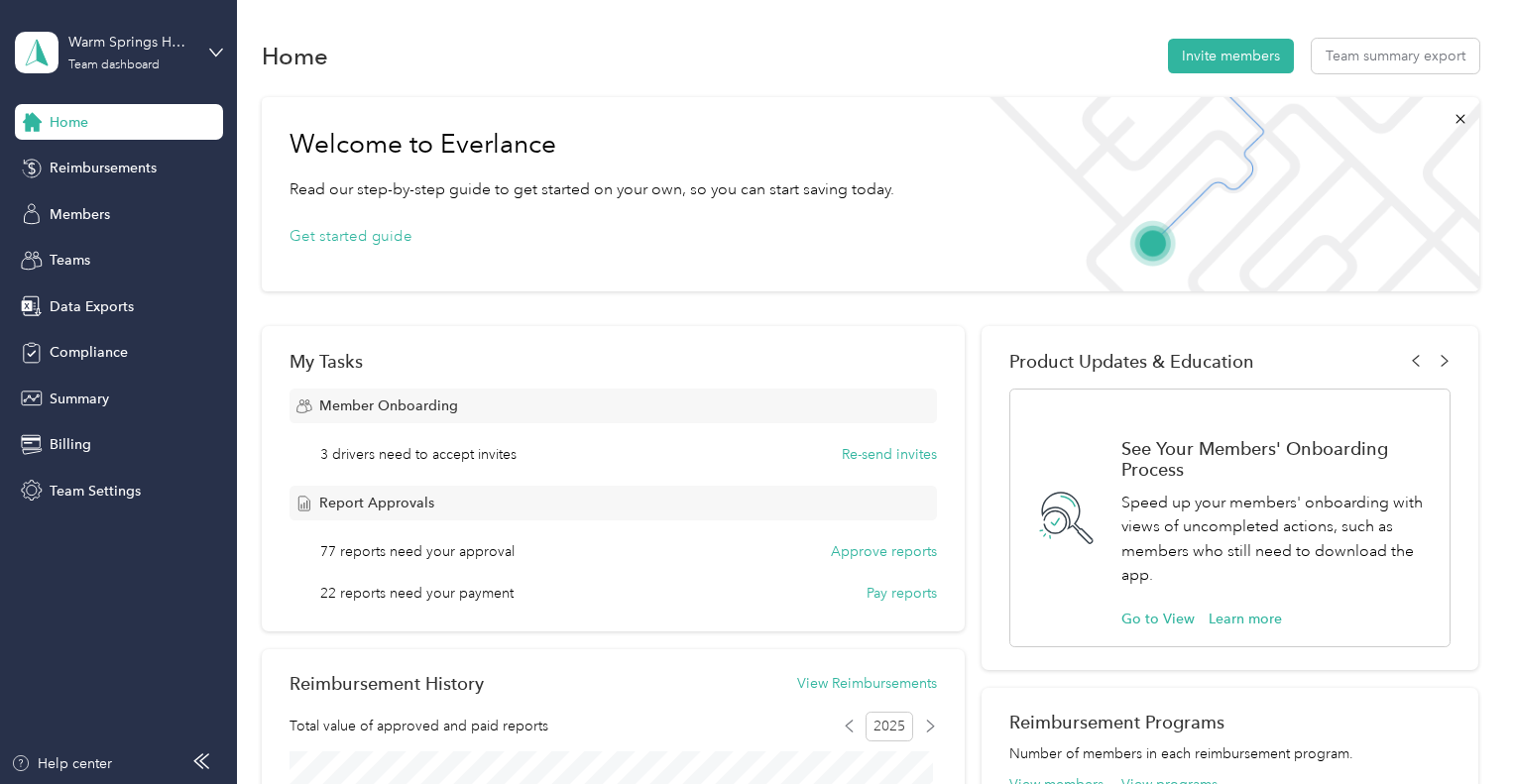 click on "Home Reimbursements Members Teams Data Exports Compliance Summary Billing Team Settings" at bounding box center (119, 306) 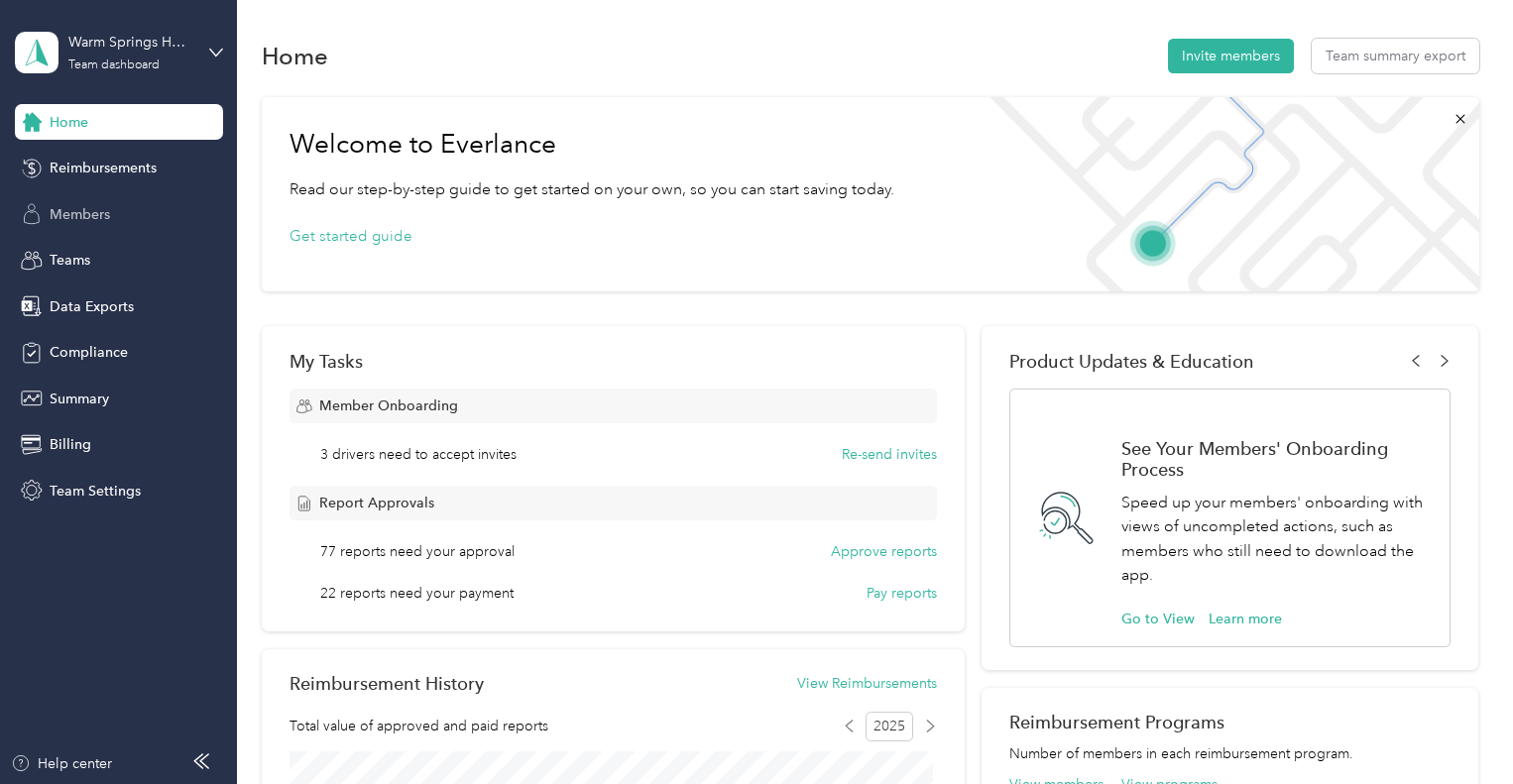 click on "Members" at bounding box center (79, 214) 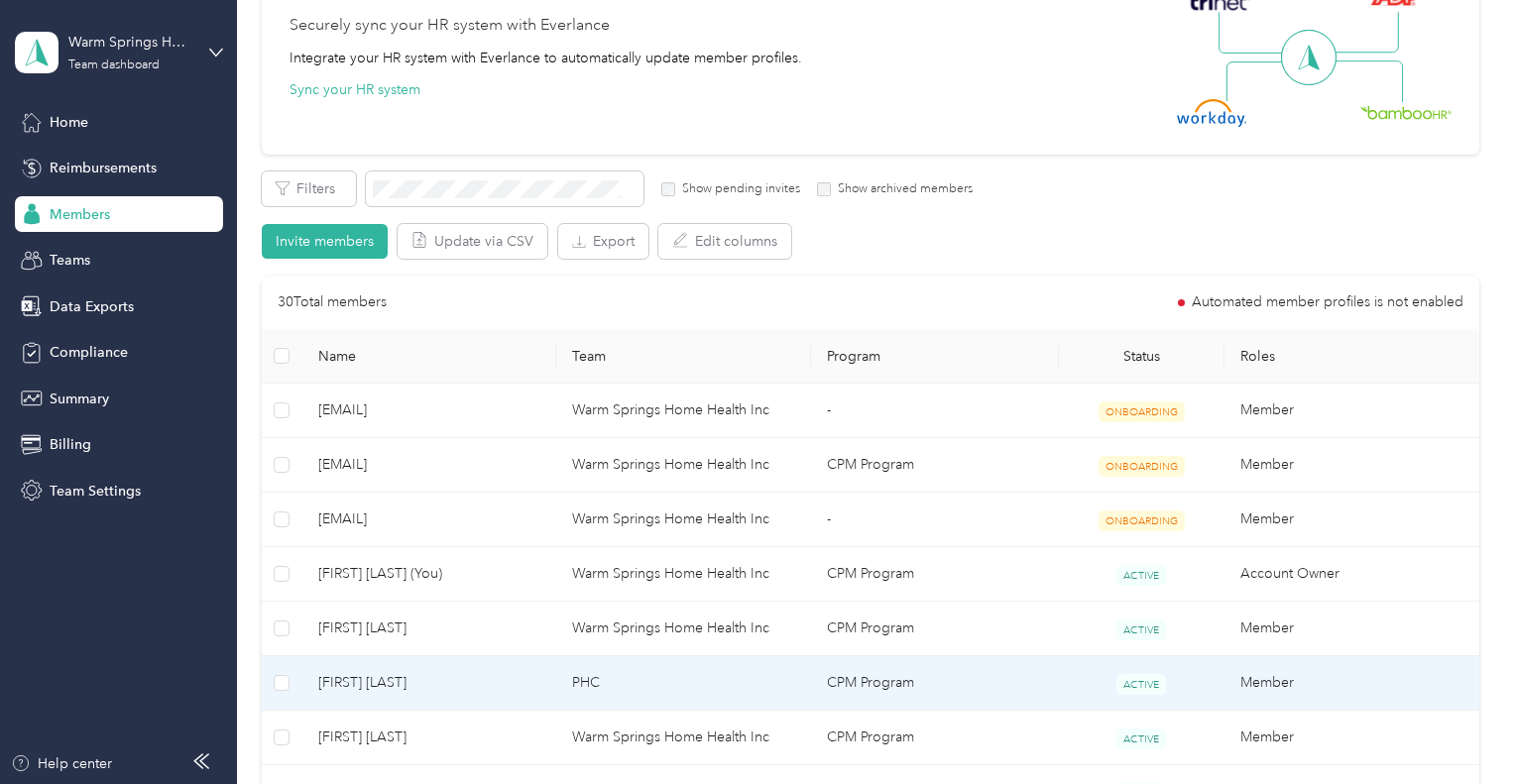 scroll, scrollTop: 99, scrollLeft: 0, axis: vertical 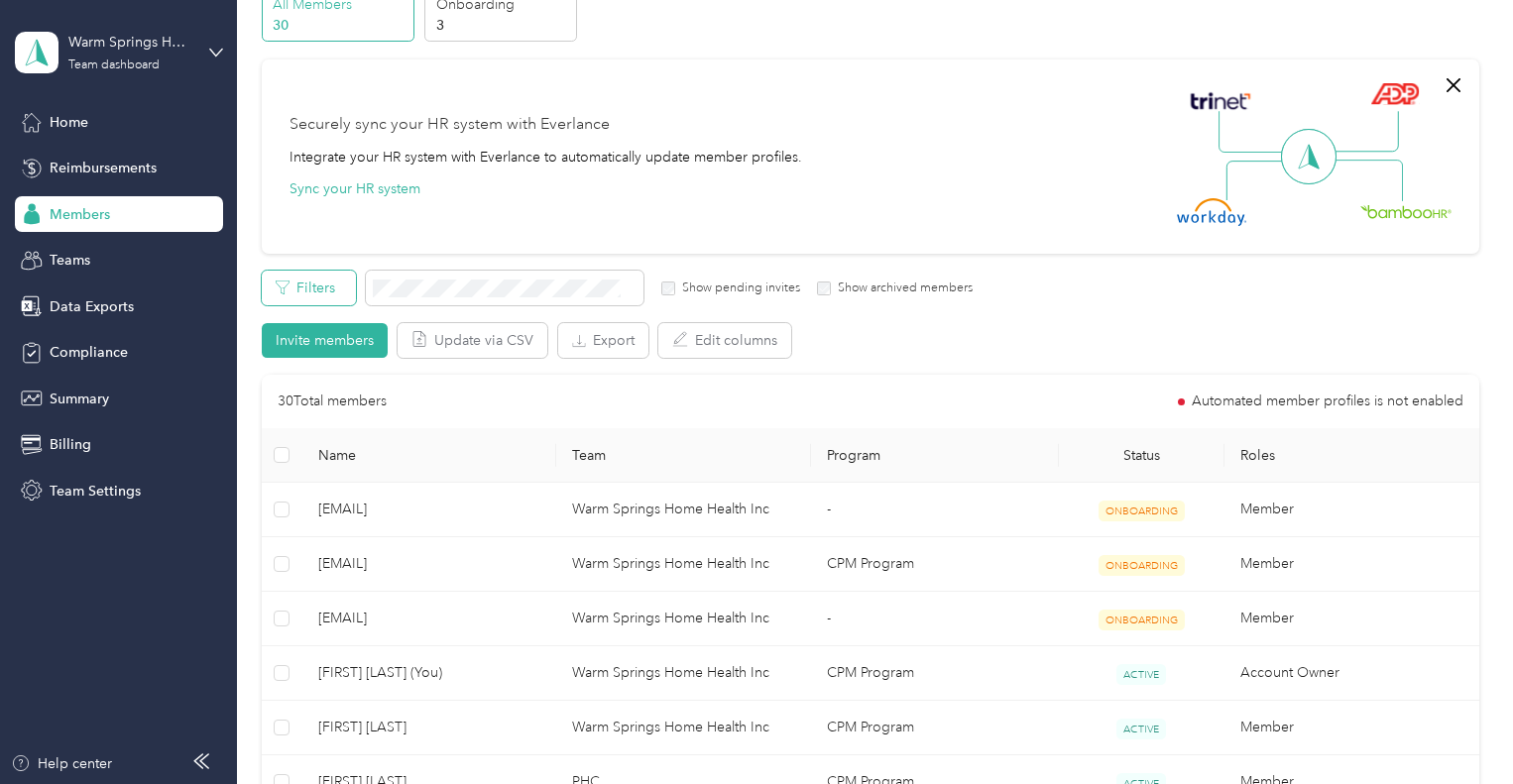 click on "Filters" at bounding box center (308, 287) 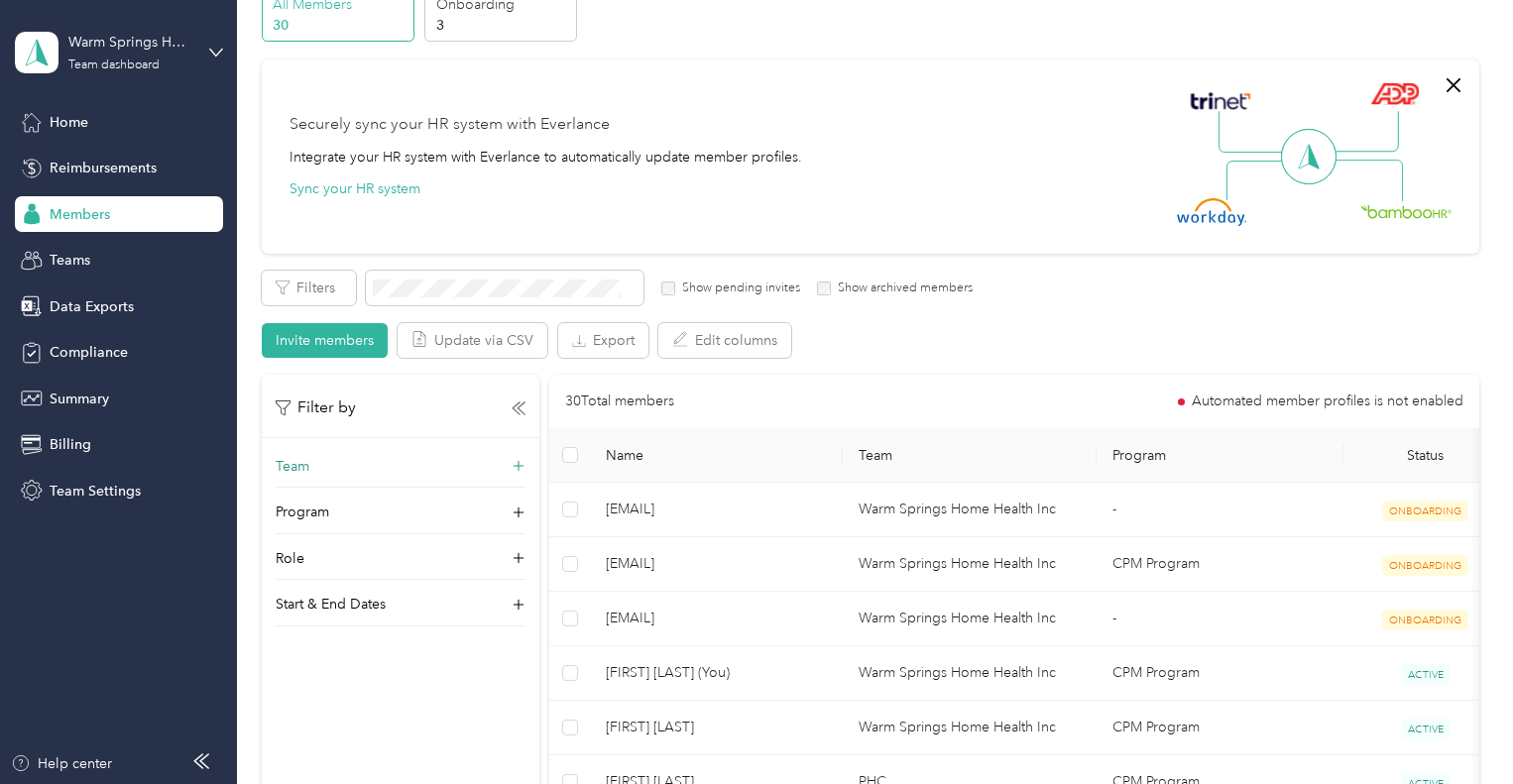 click on "Team" at bounding box center [401, 472] 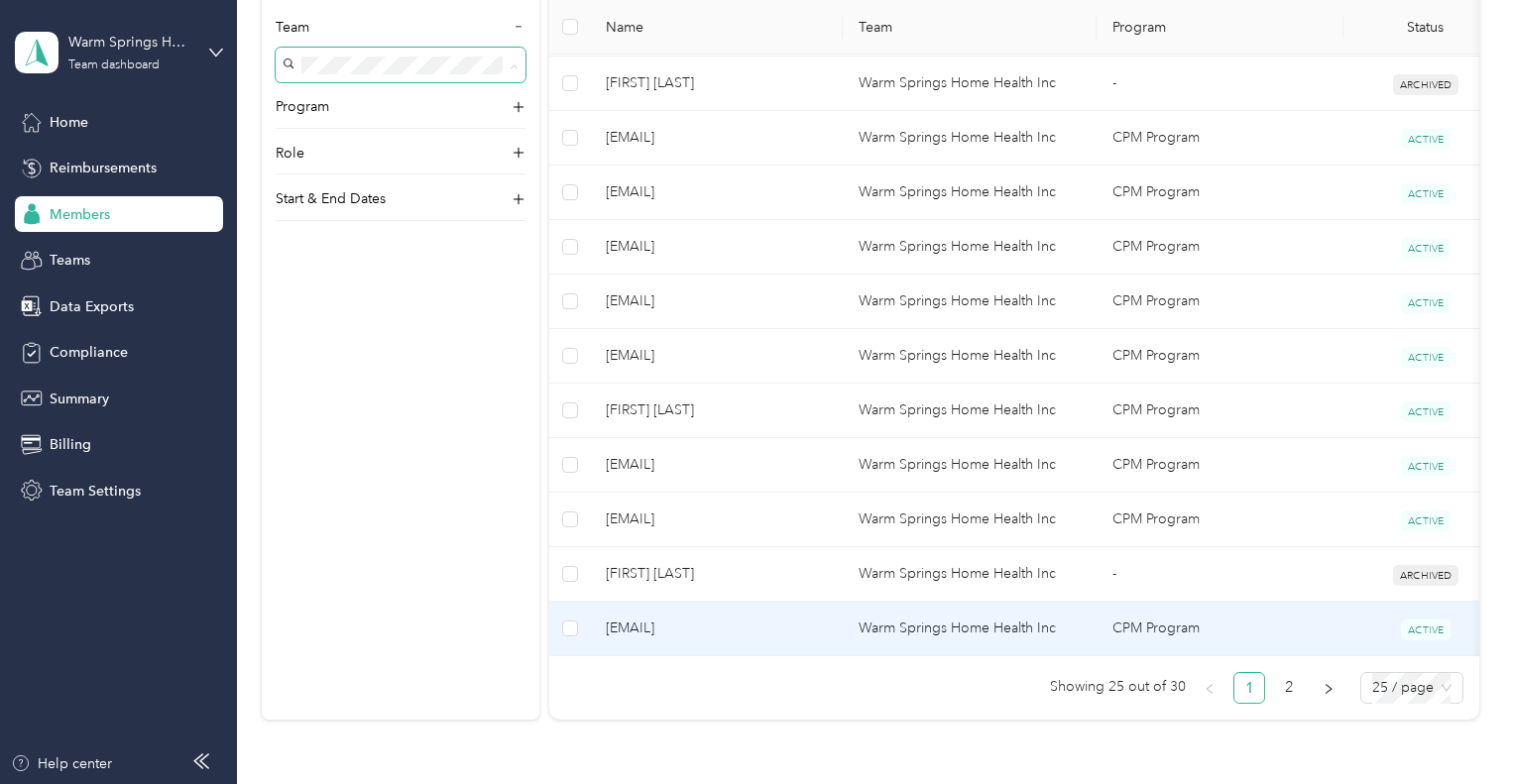 scroll, scrollTop: 1456, scrollLeft: 0, axis: vertical 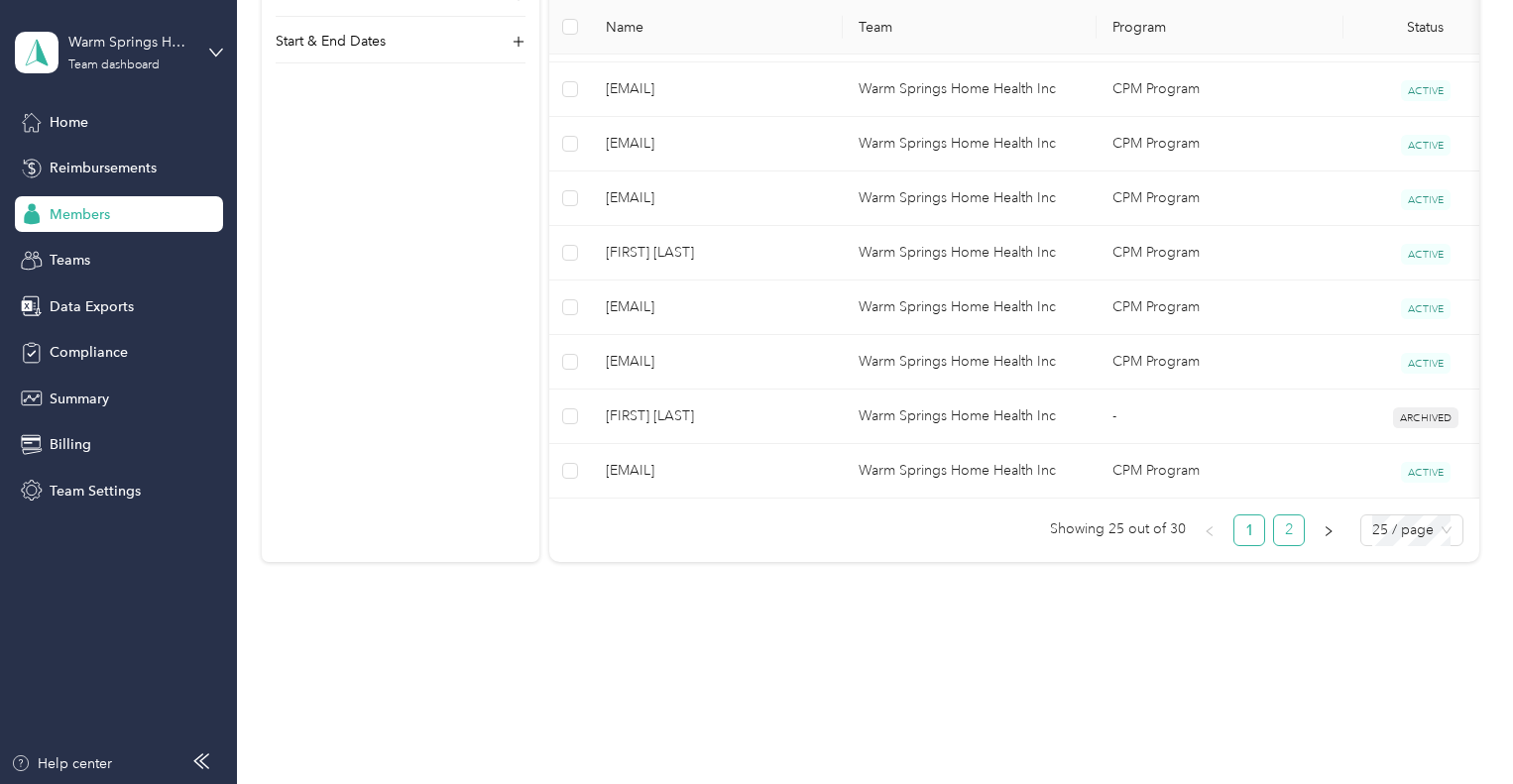 click on "2" at bounding box center (1289, 530) 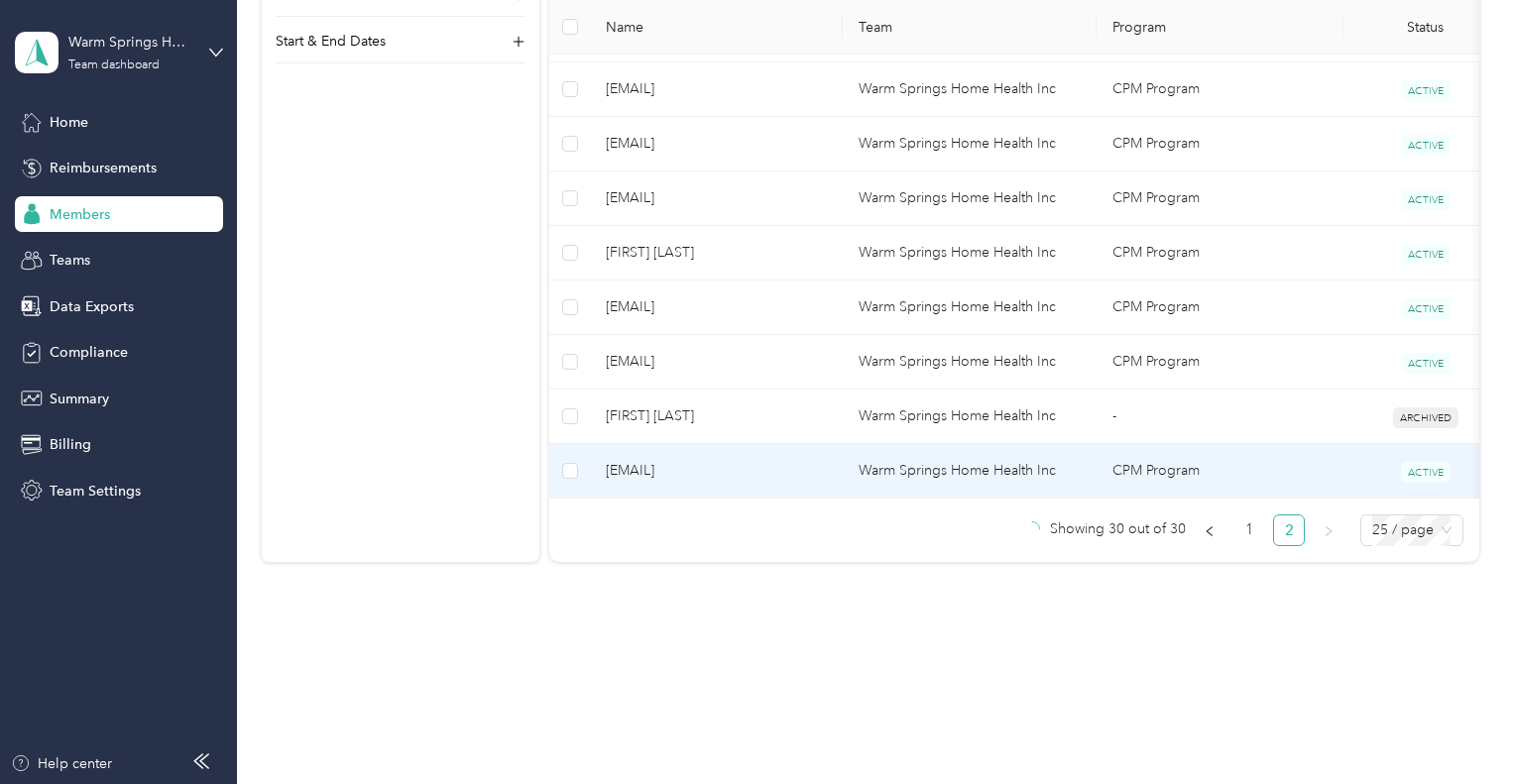 scroll, scrollTop: 370, scrollLeft: 0, axis: vertical 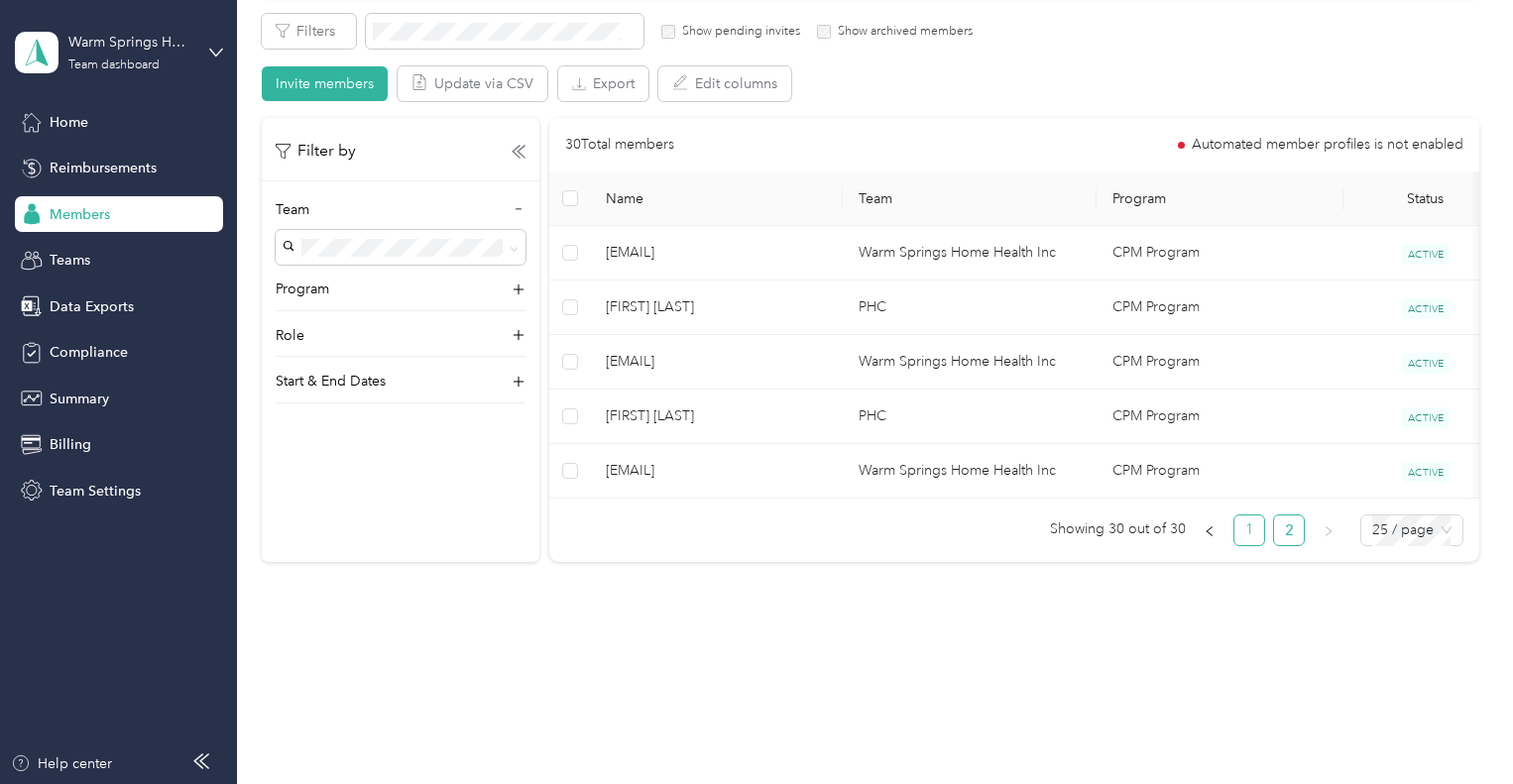click on "1" at bounding box center [1249, 530] 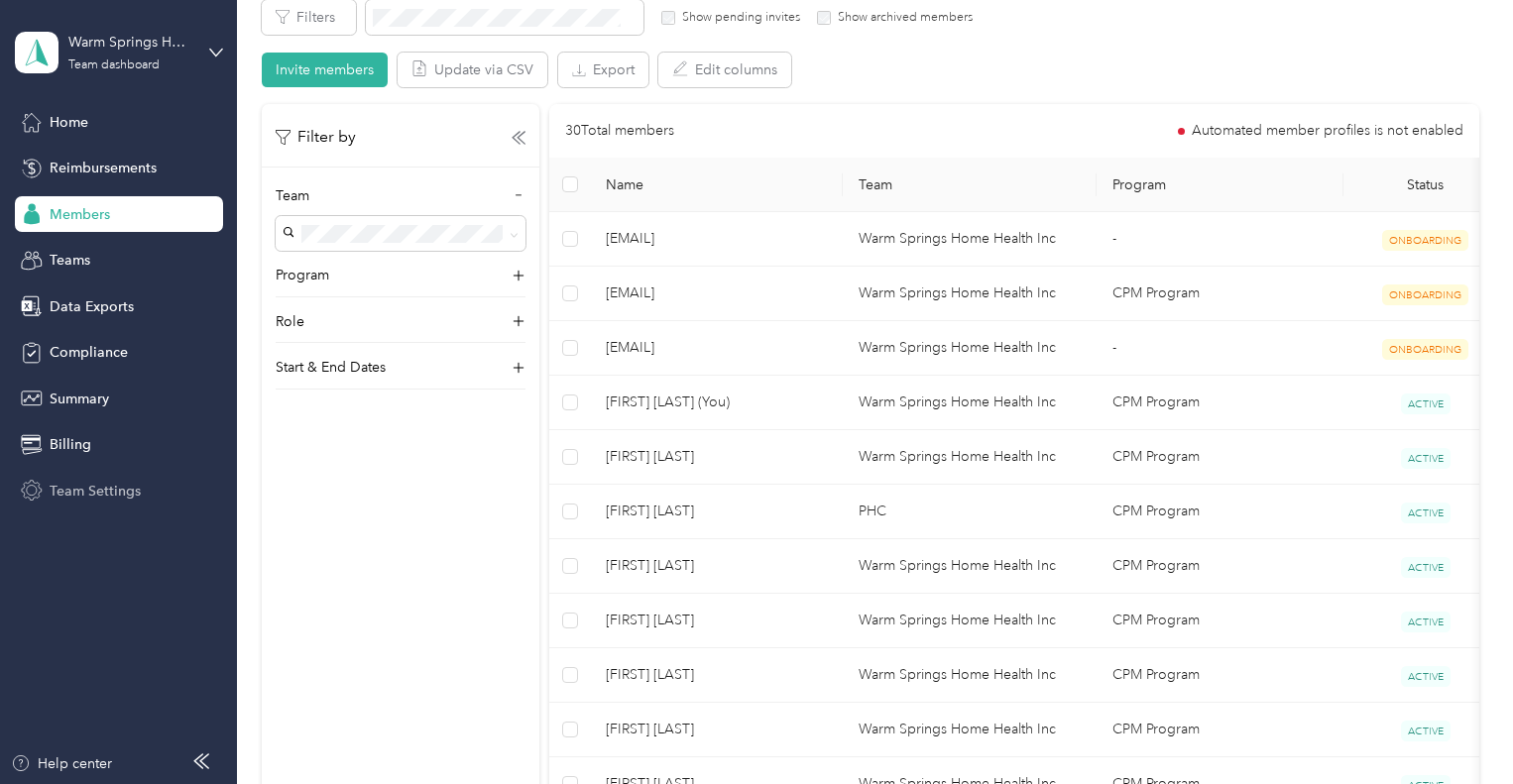 click on "Team Settings" at bounding box center (95, 491) 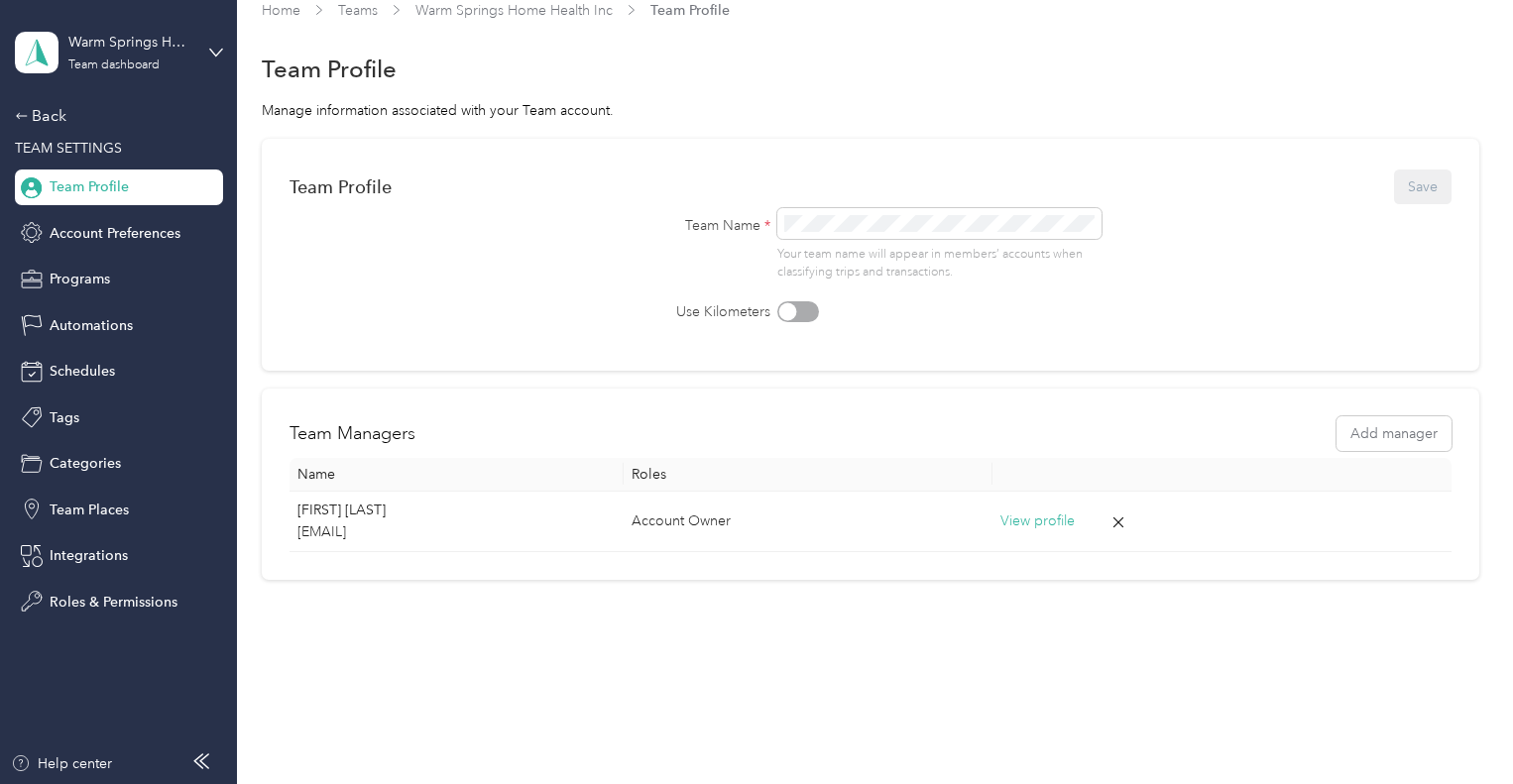 scroll, scrollTop: 24, scrollLeft: 0, axis: vertical 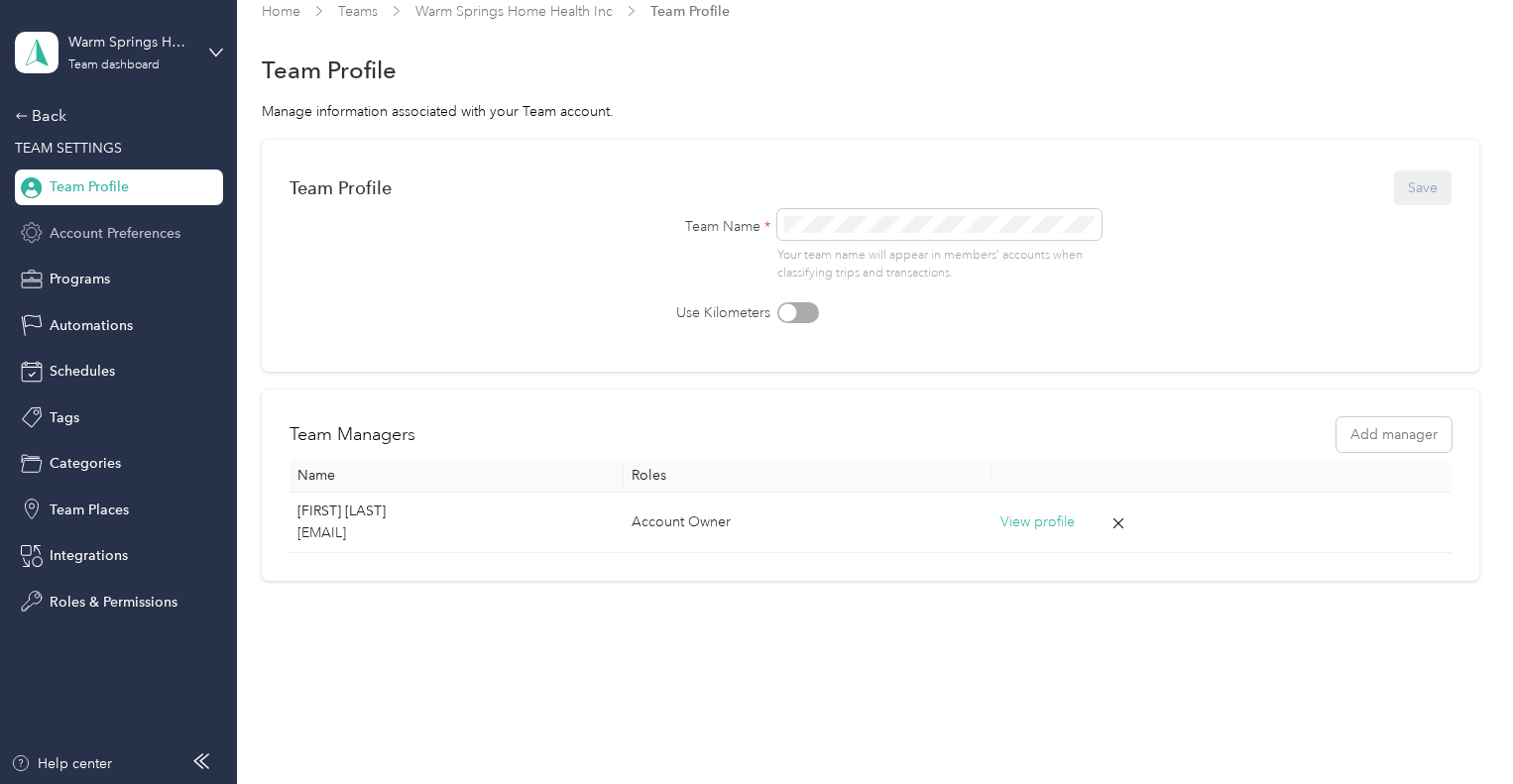 click on "Account Preferences" at bounding box center [115, 233] 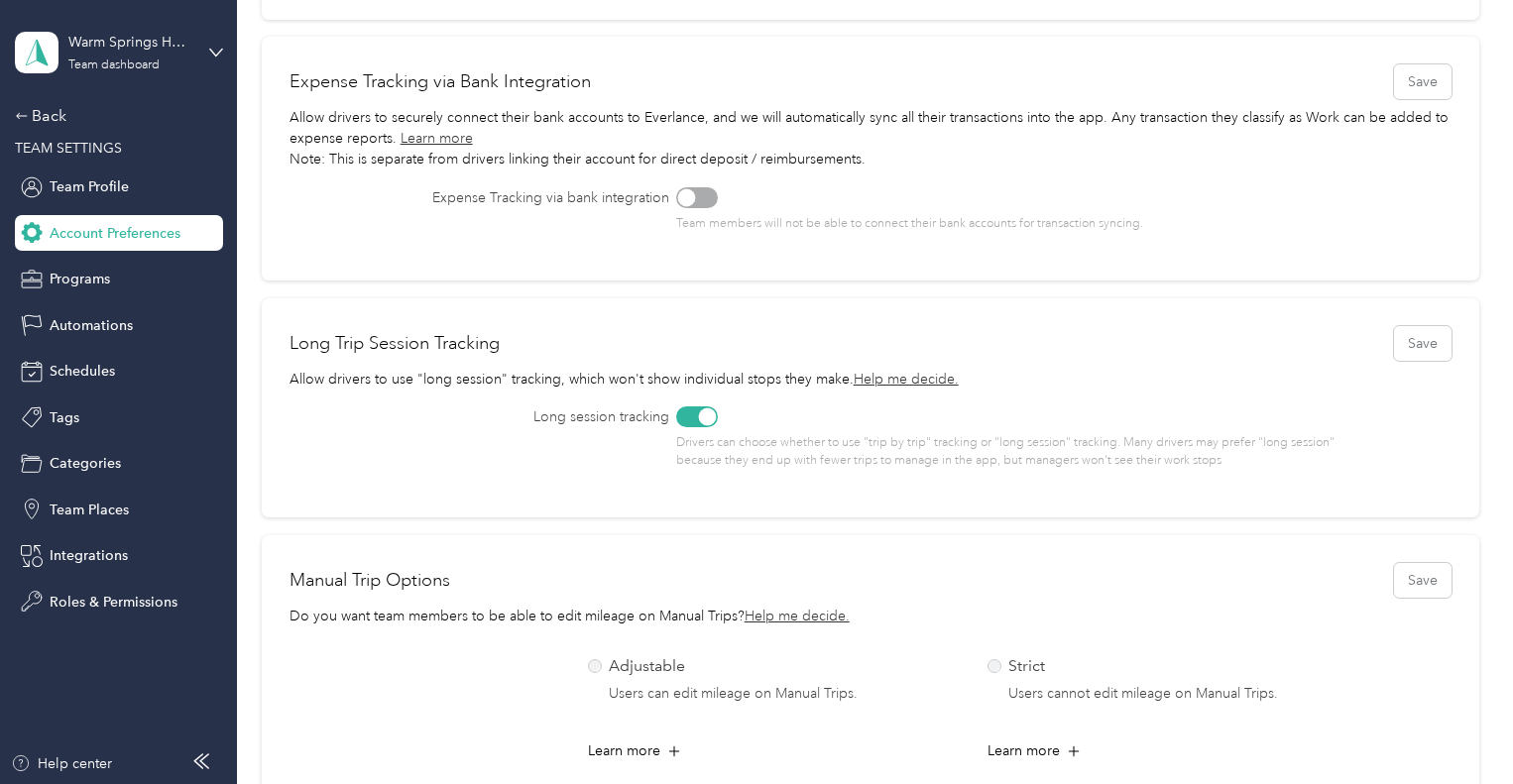 scroll, scrollTop: 321, scrollLeft: 0, axis: vertical 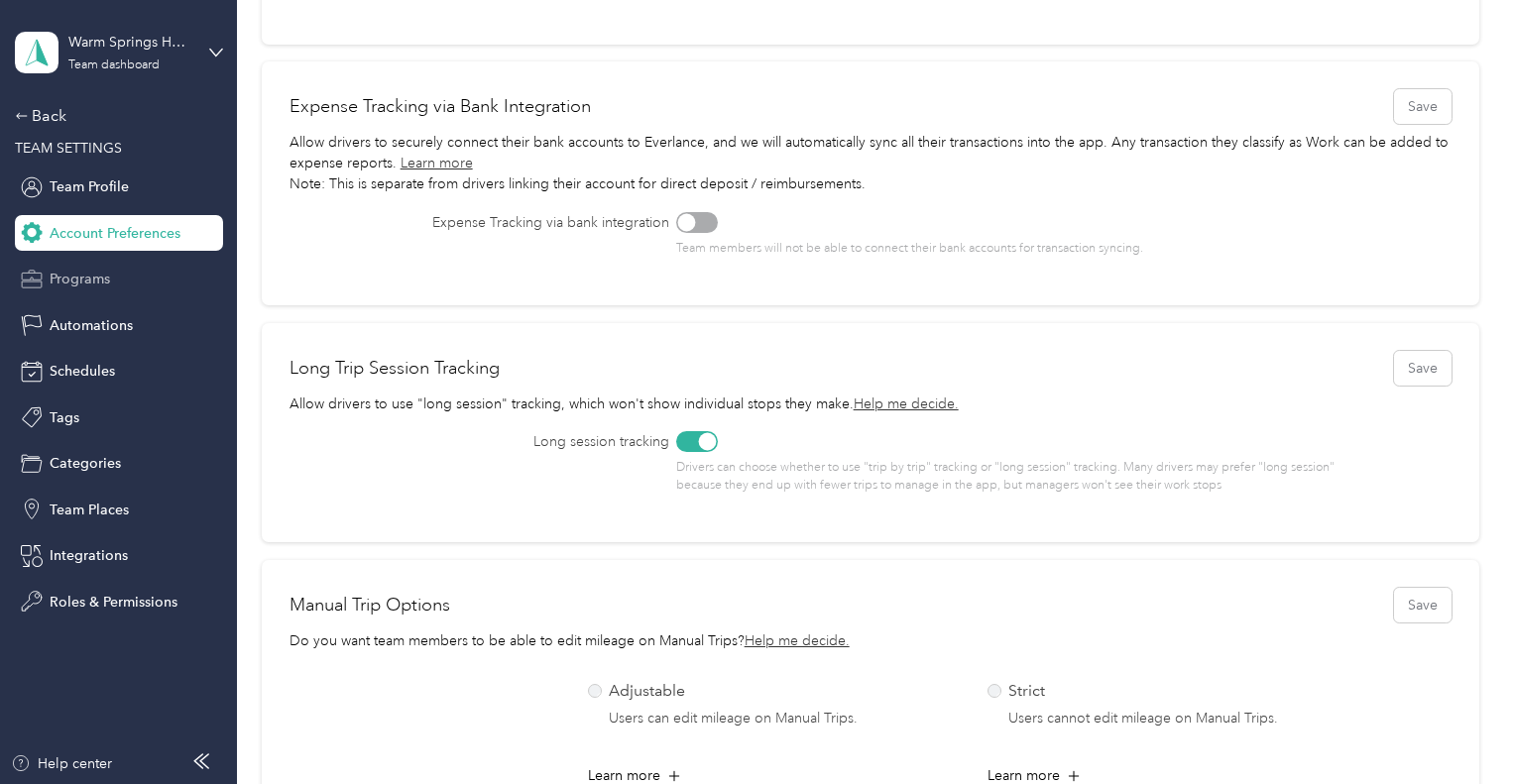 click on "Programs" at bounding box center (119, 280) 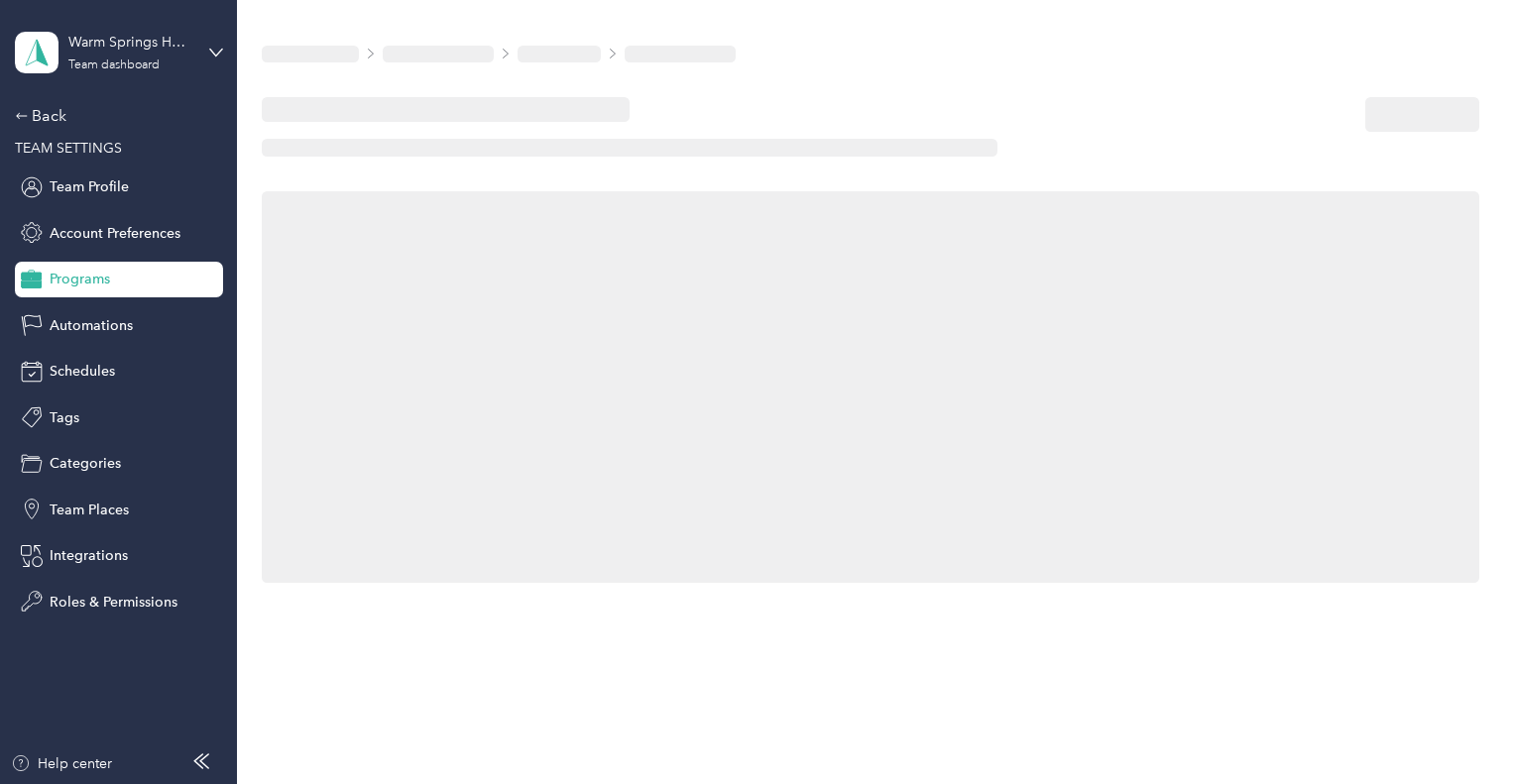 scroll, scrollTop: 0, scrollLeft: 0, axis: both 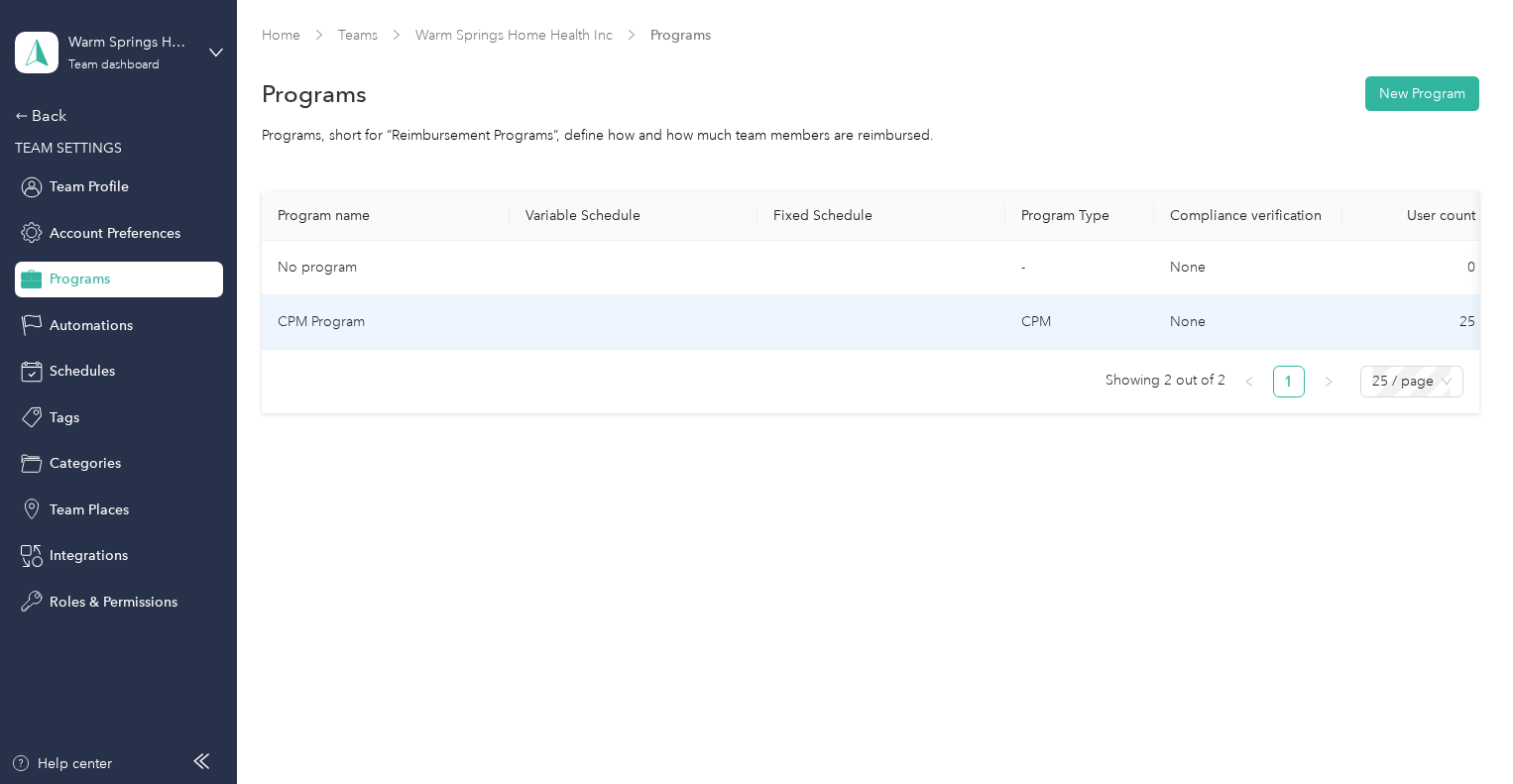 click at bounding box center (634, 322) 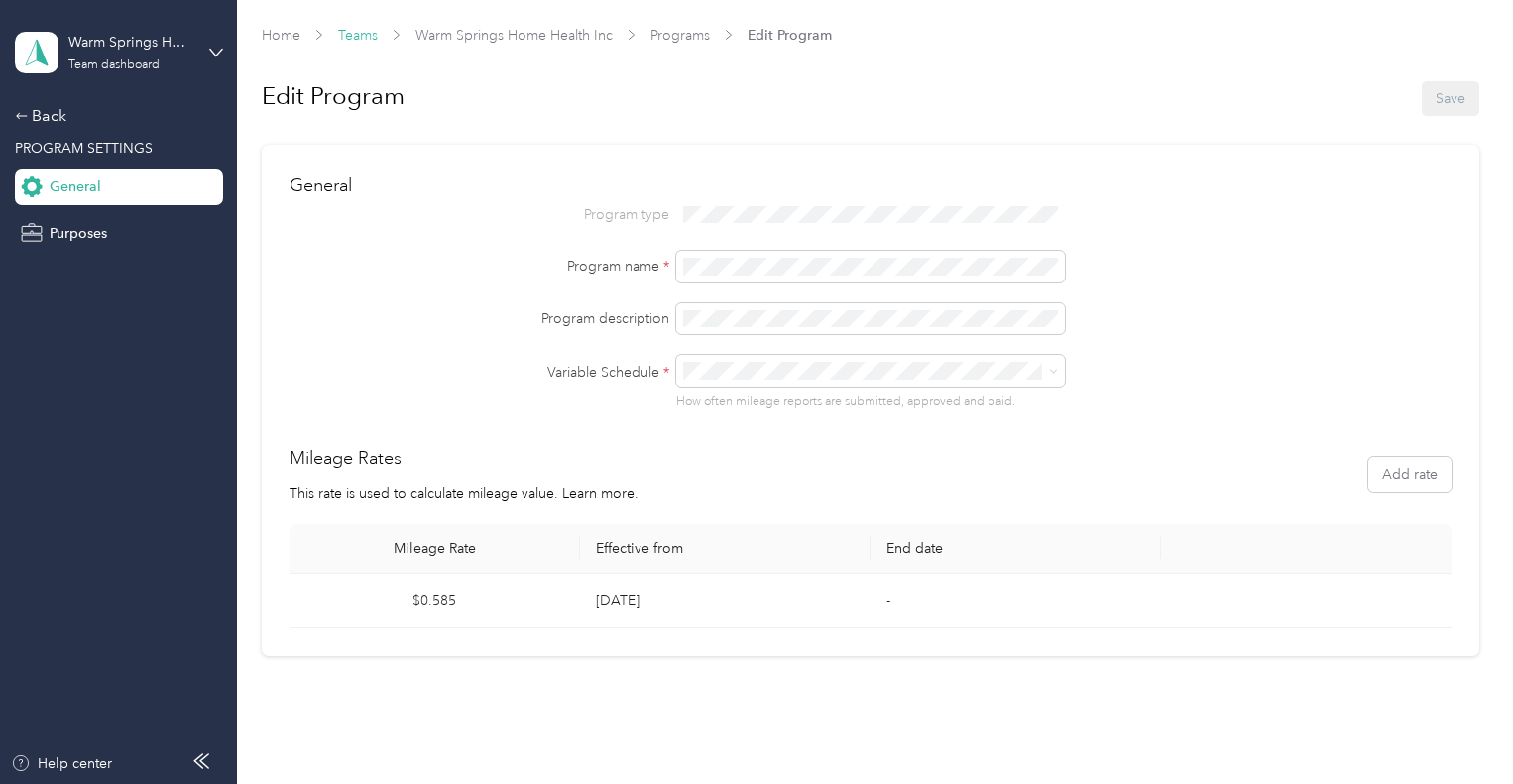 click on "Teams" at bounding box center [358, 35] 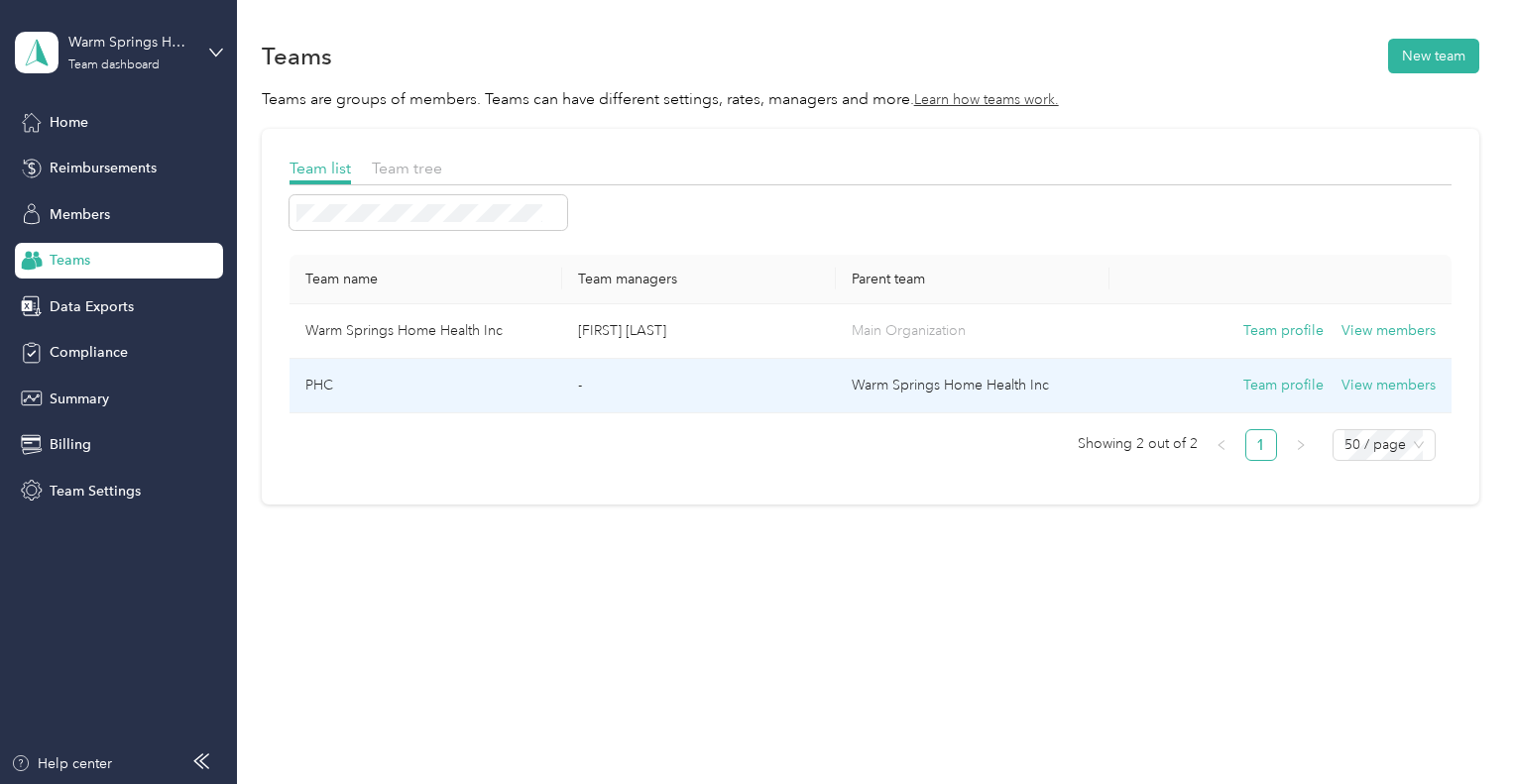 click on "PHC" at bounding box center (426, 386) 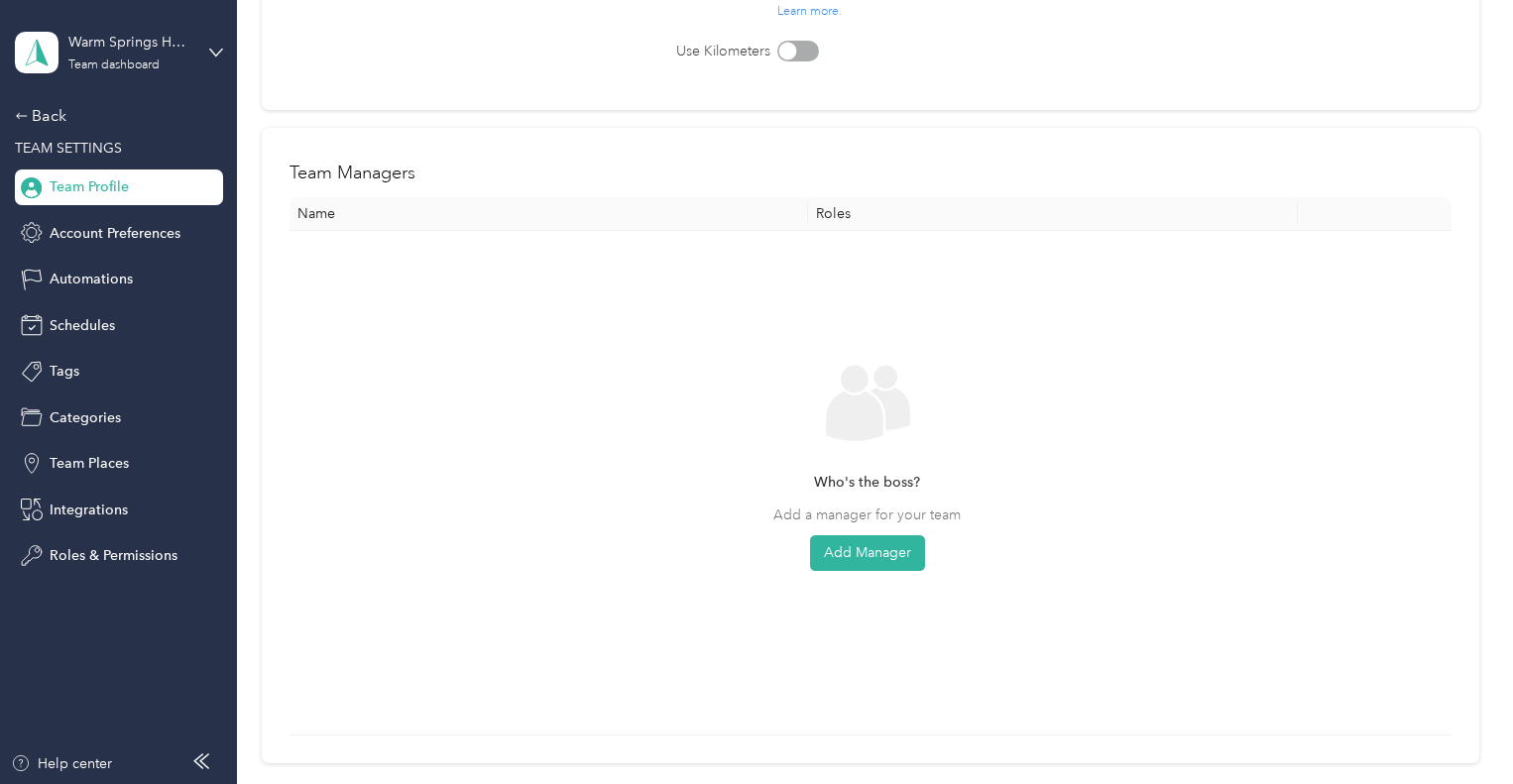 scroll, scrollTop: 0, scrollLeft: 0, axis: both 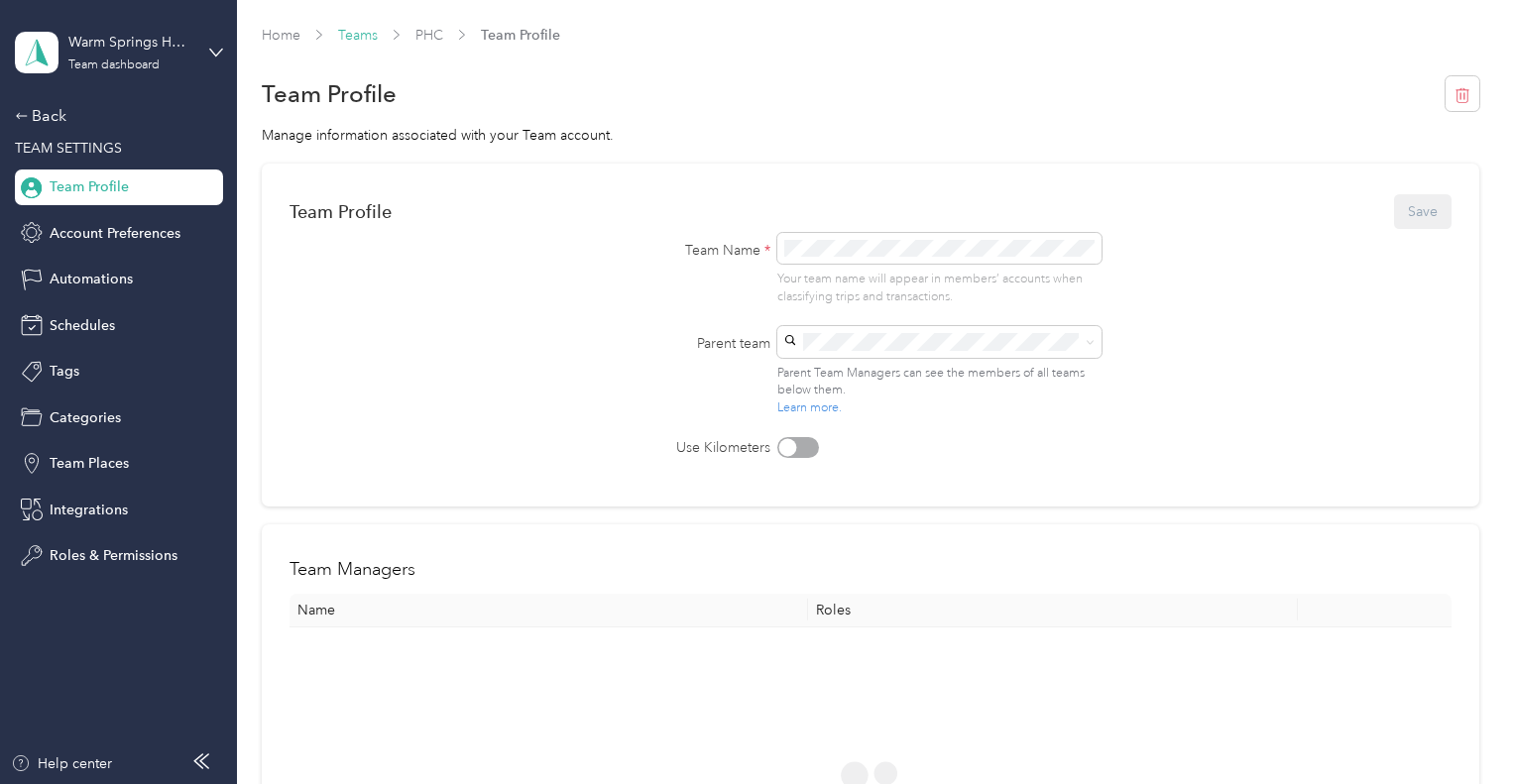 click on "Teams" at bounding box center (358, 35) 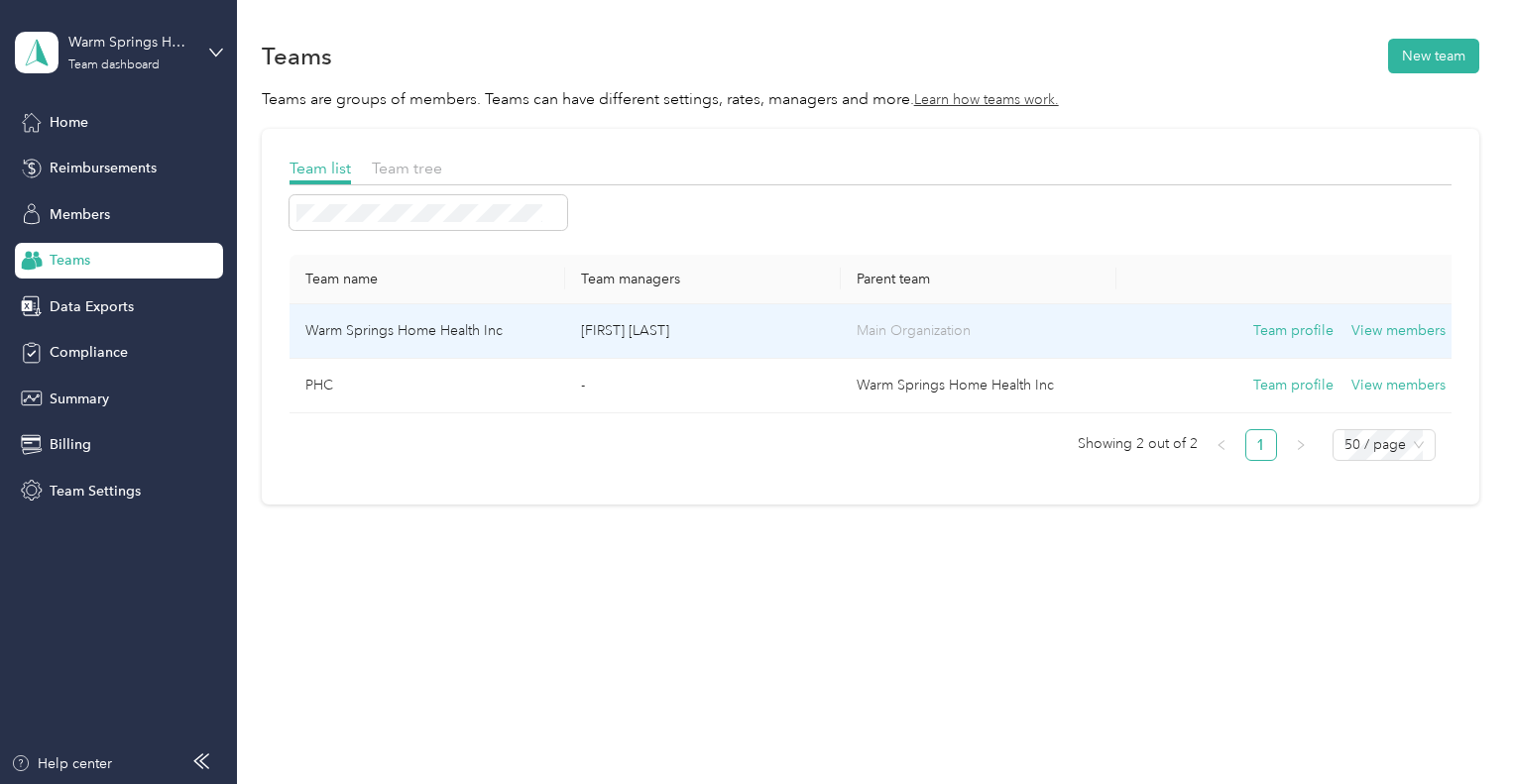 click on "Warm Springs Home Health Inc" at bounding box center [427, 331] 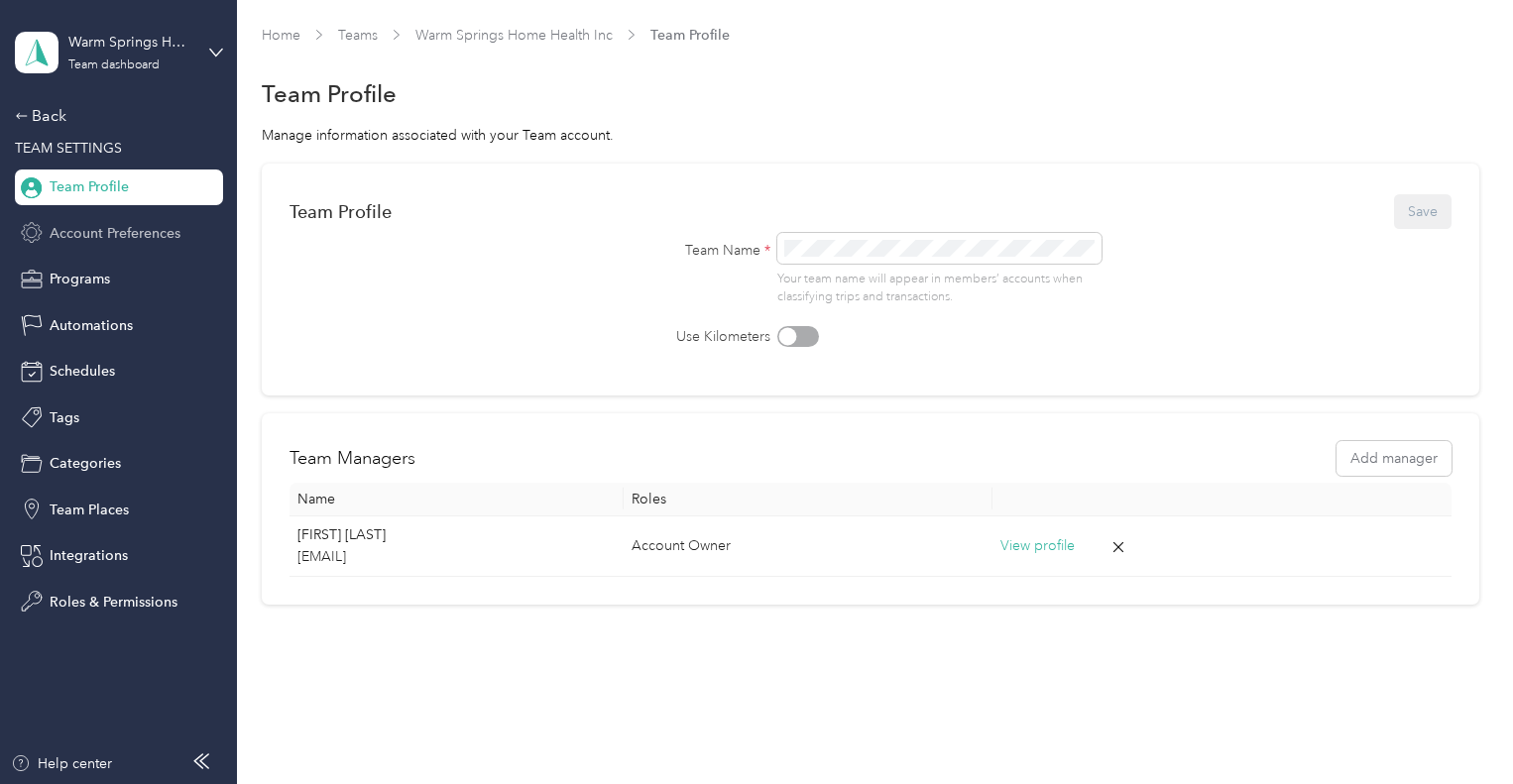 click on "Account Preferences" at bounding box center [115, 233] 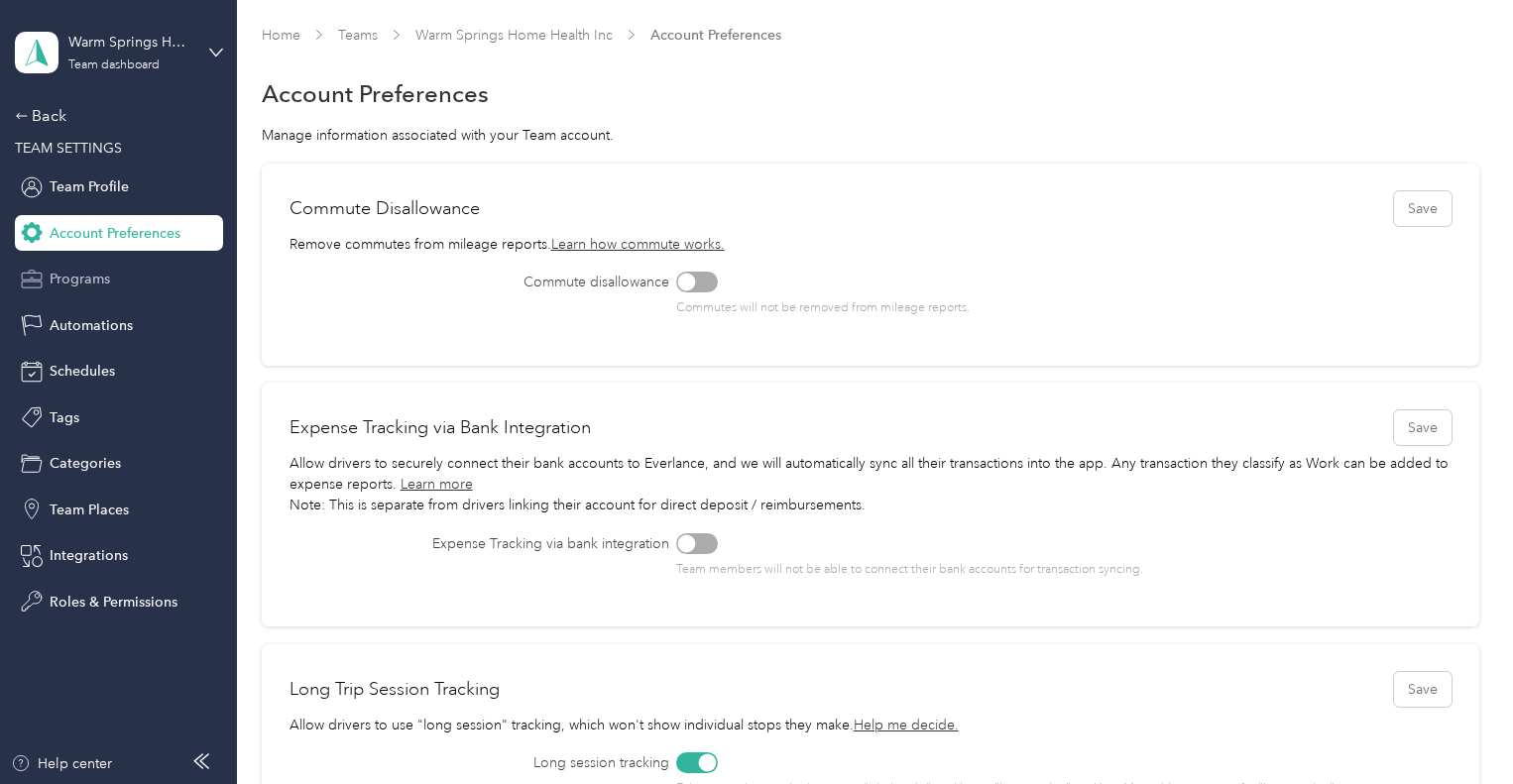 click on "Programs" at bounding box center (79, 279) 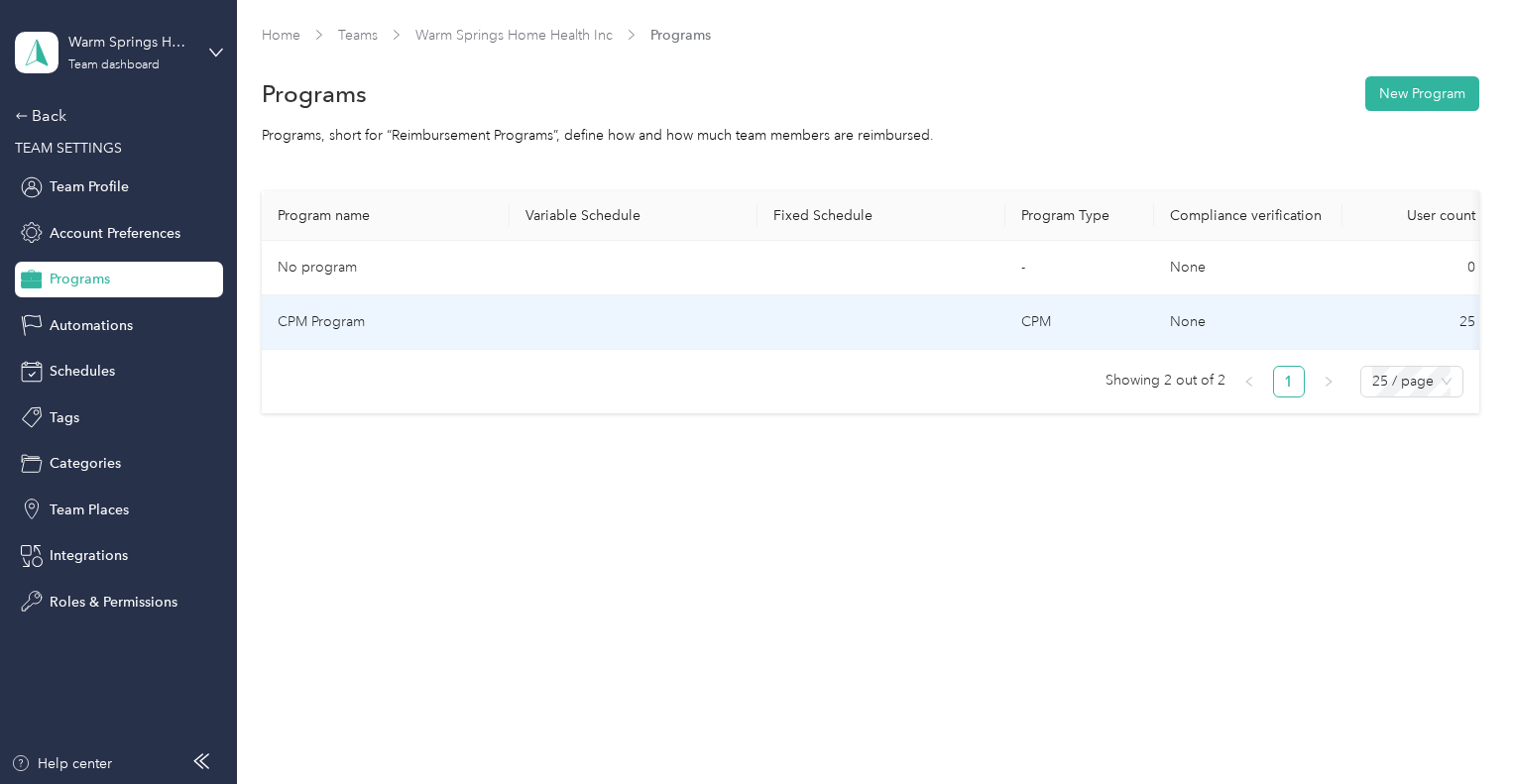 click on "CPM Program" at bounding box center [386, 322] 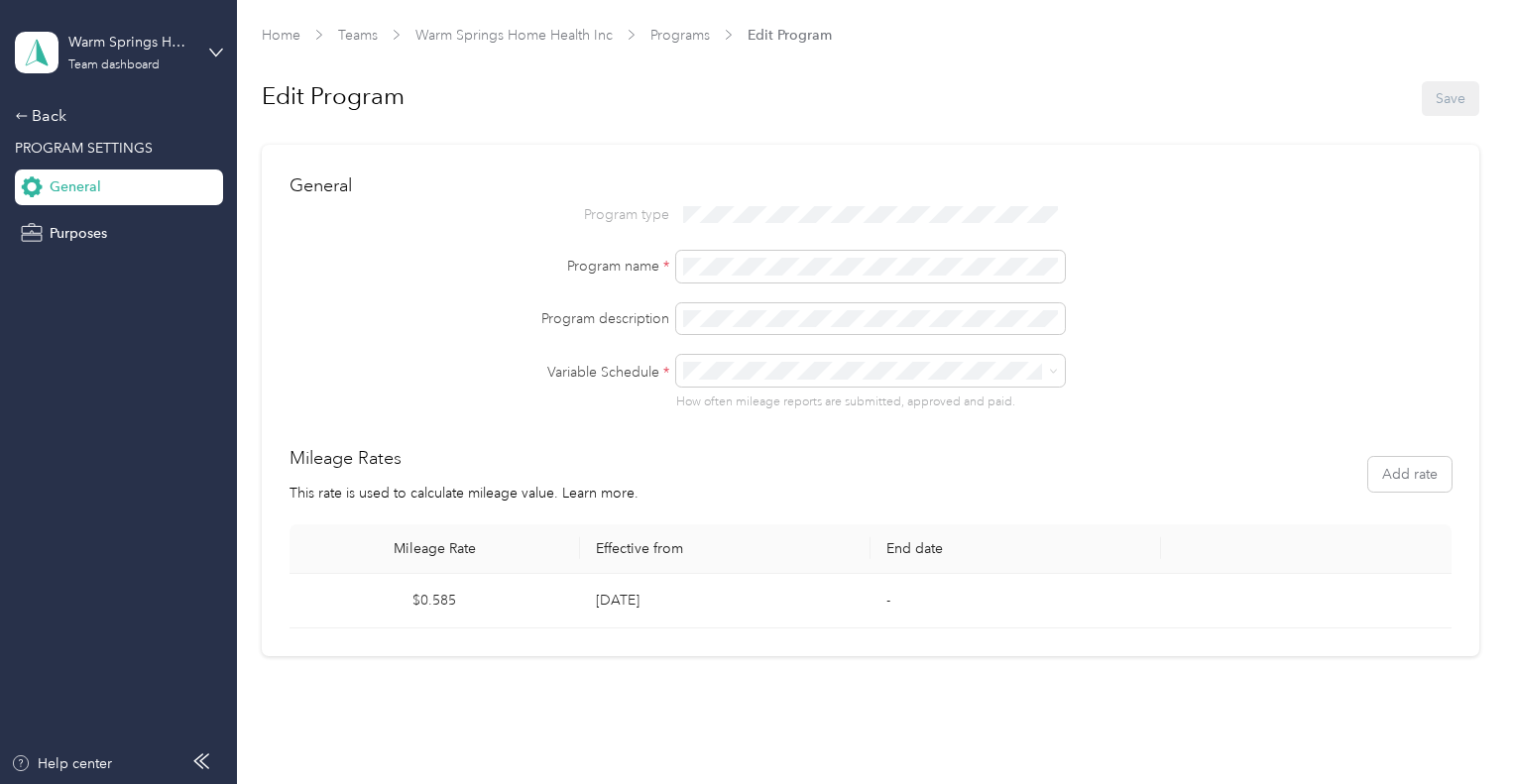 click on "Home Teams [PLACE_NAME] Programs Edit Program Edit Program Save General Program type Program name   * Program description   Variable Schedule   * How often mileage reports are submitted, approved and paid. Mileage Rates This rate is used to calculate mileage value. Learn more. Add rate Mileage Rate Effective from End date         $[RATE] [DATE] -" at bounding box center (871, 340) 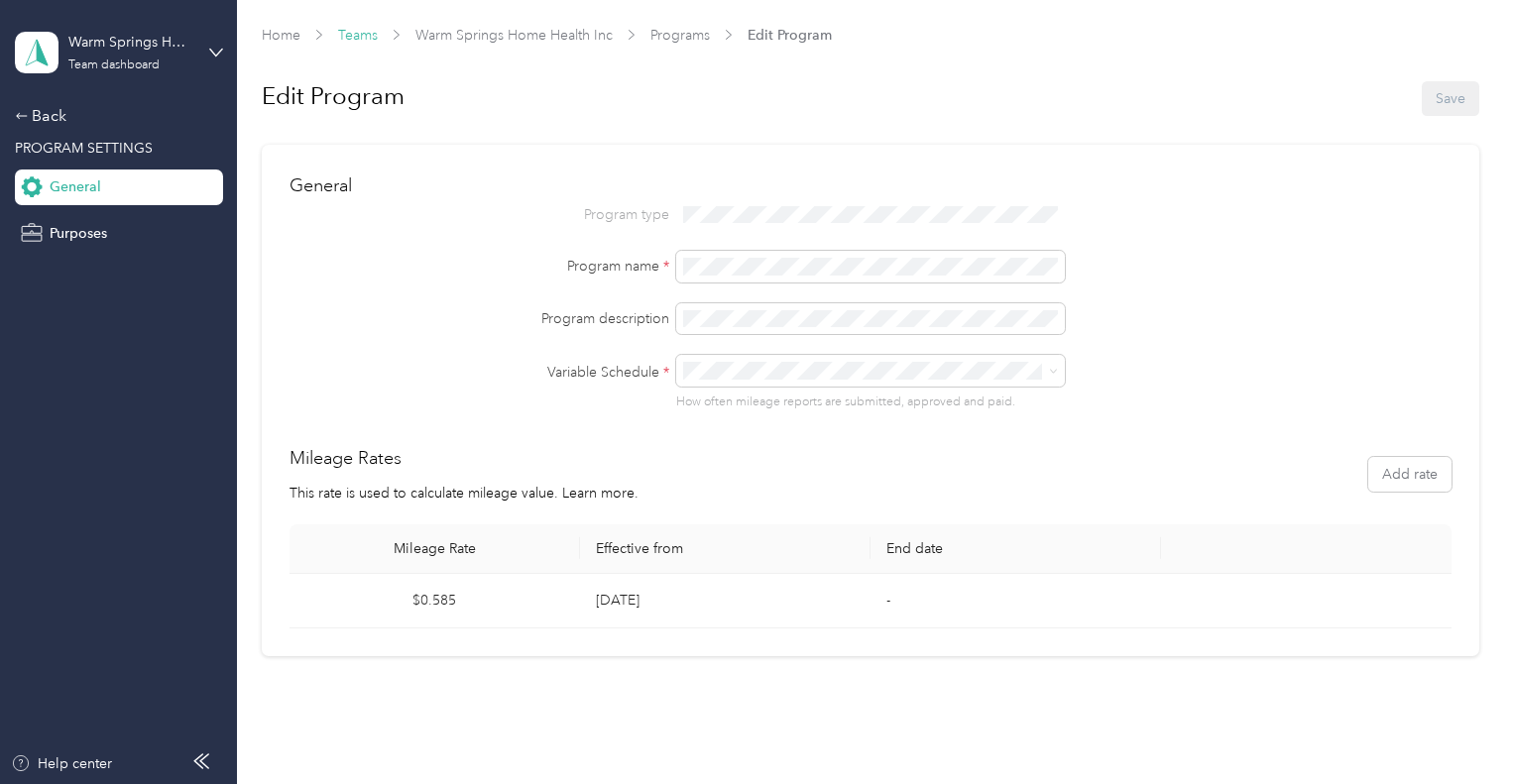 click on "Teams" at bounding box center [358, 35] 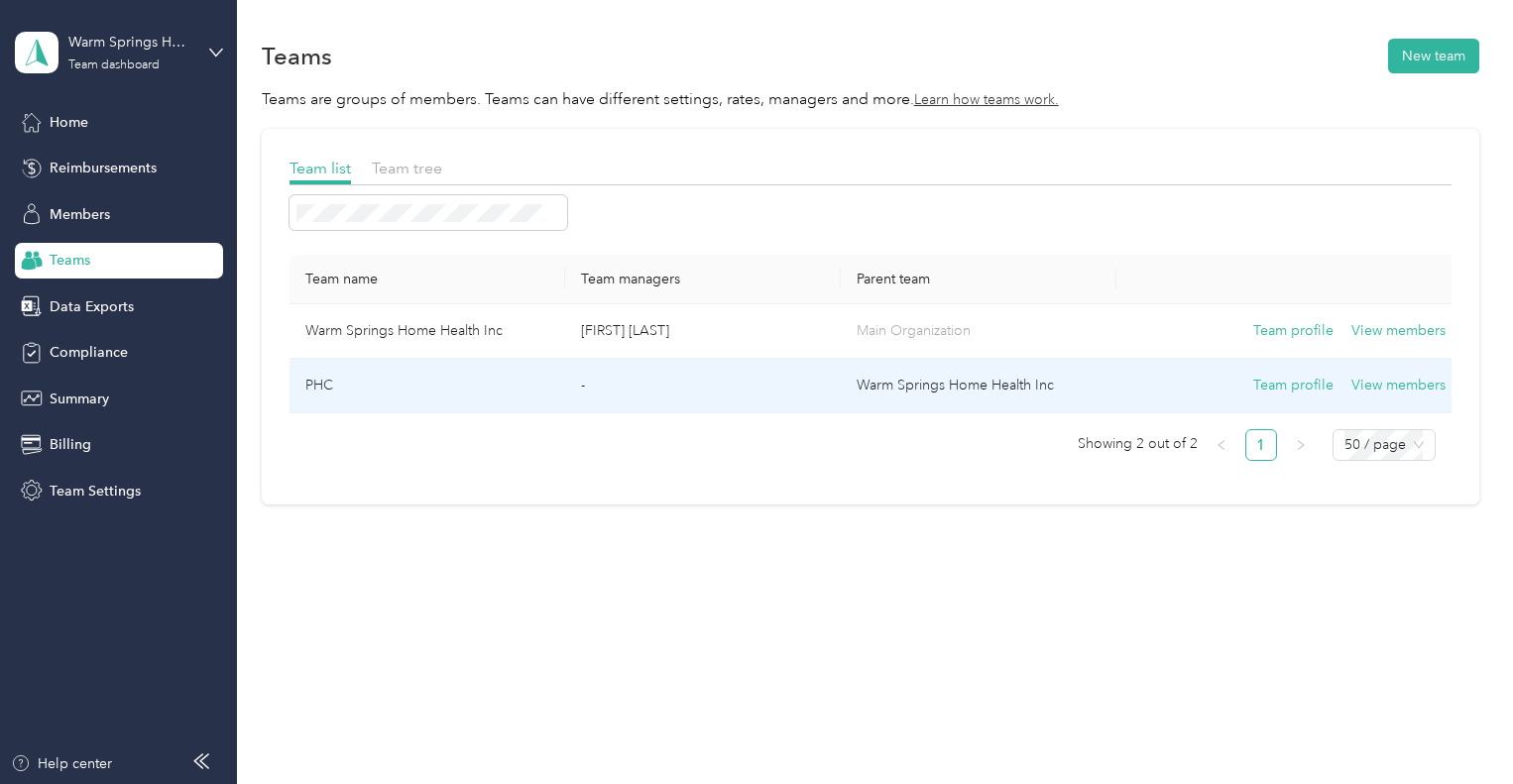 click on "PHC" at bounding box center [427, 386] 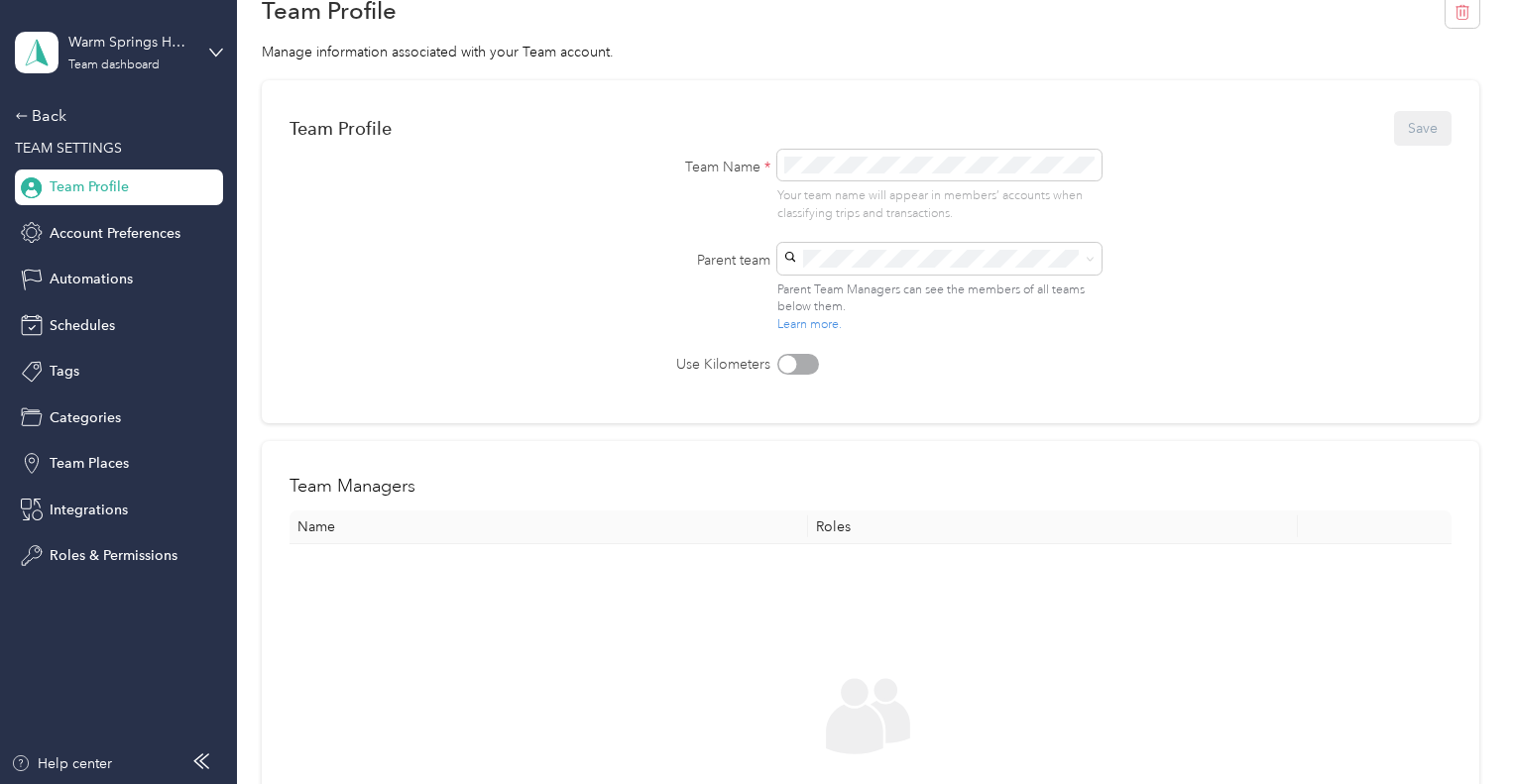 scroll, scrollTop: 0, scrollLeft: 0, axis: both 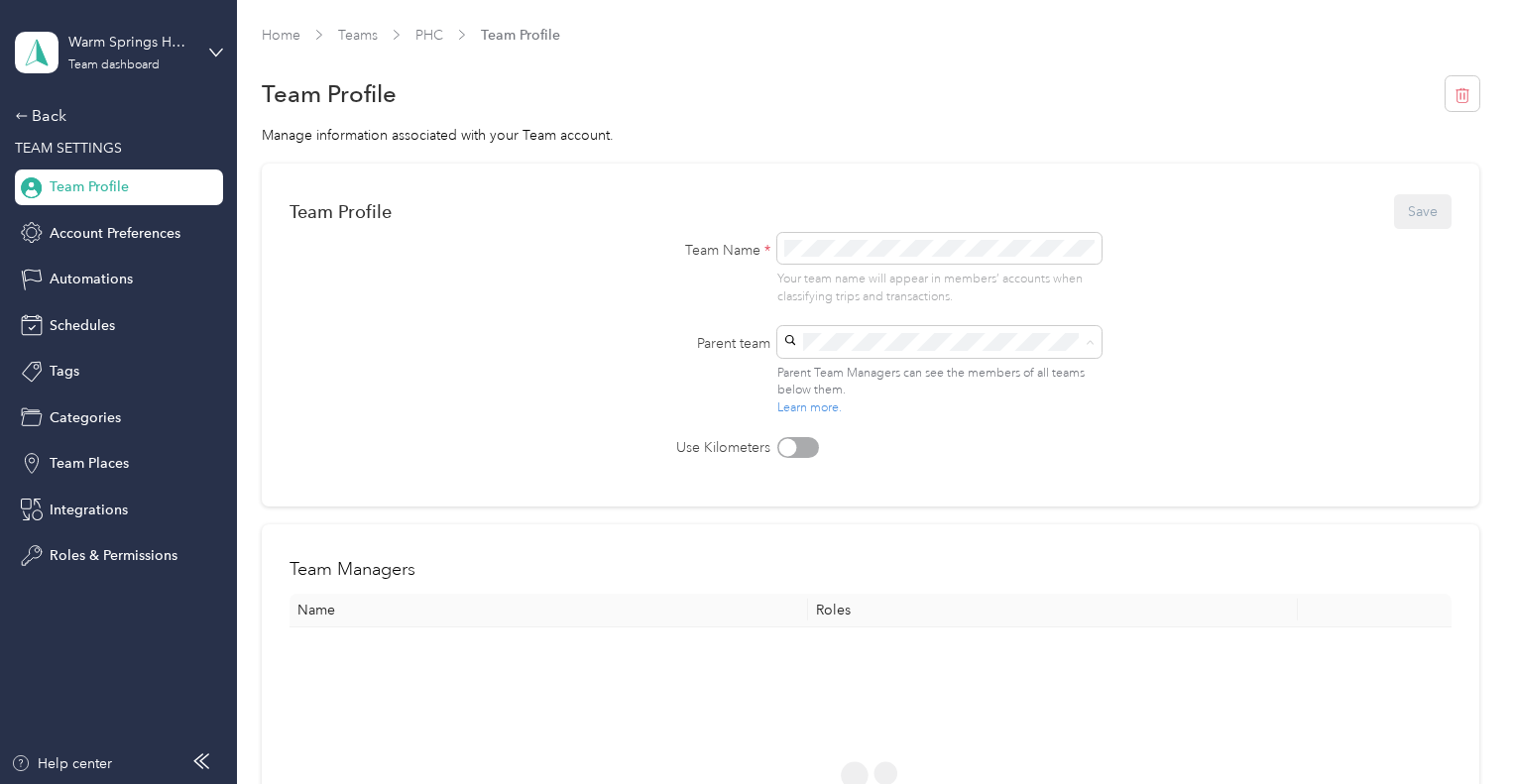 click on "Warm Springs Home Health Inc (Main organization)" at bounding box center (906, 388) 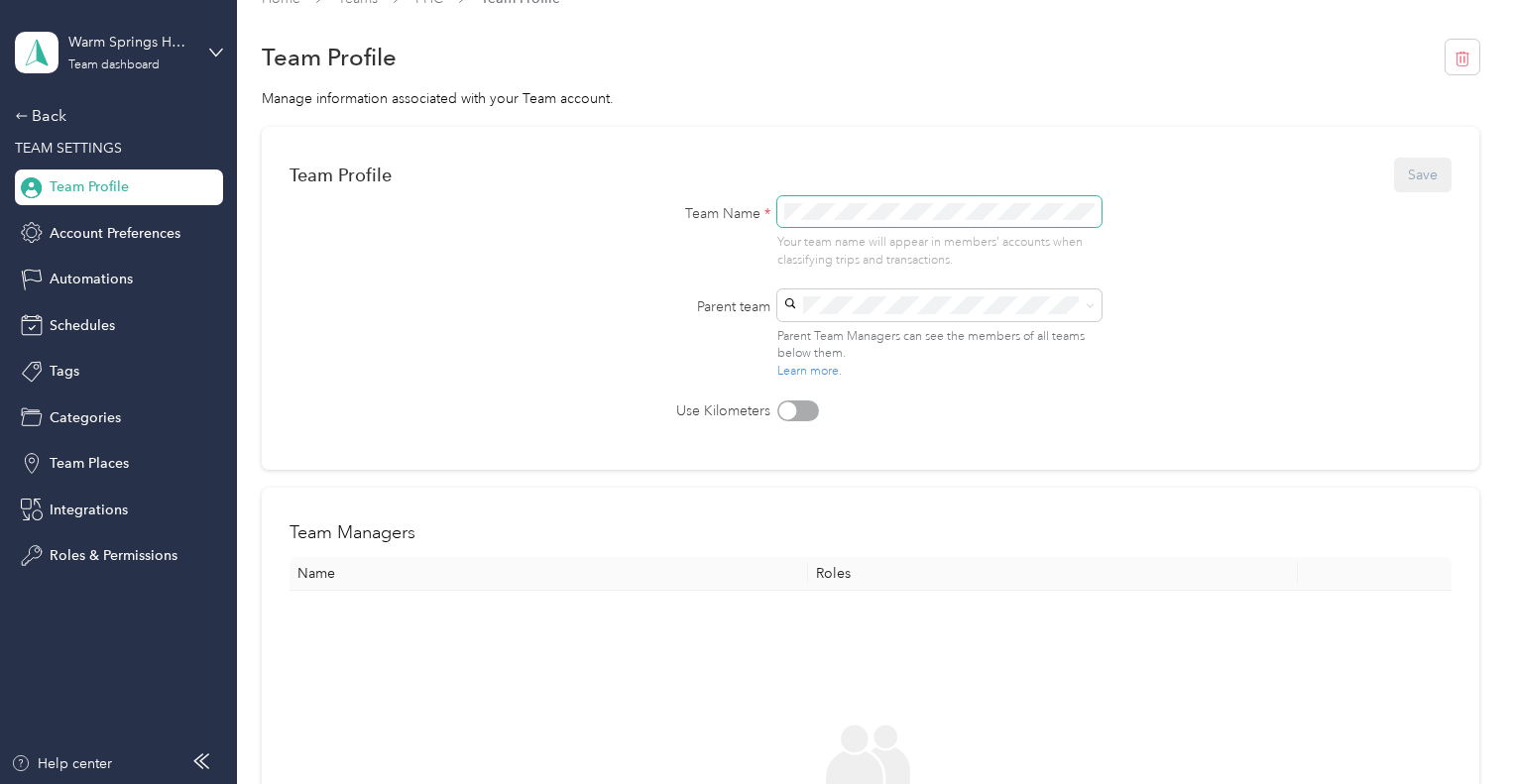 scroll, scrollTop: 0, scrollLeft: 0, axis: both 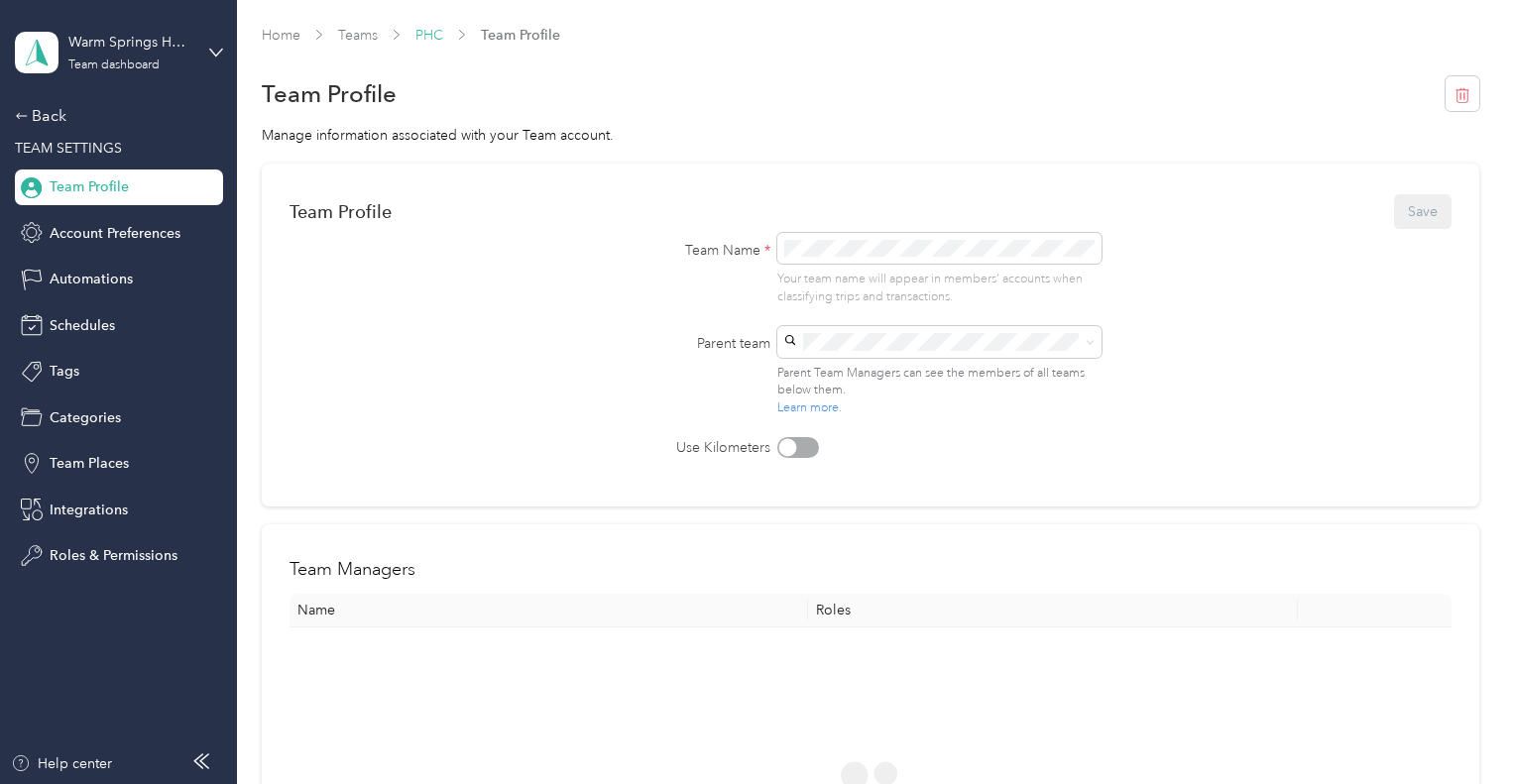 click on "PHC" at bounding box center [429, 35] 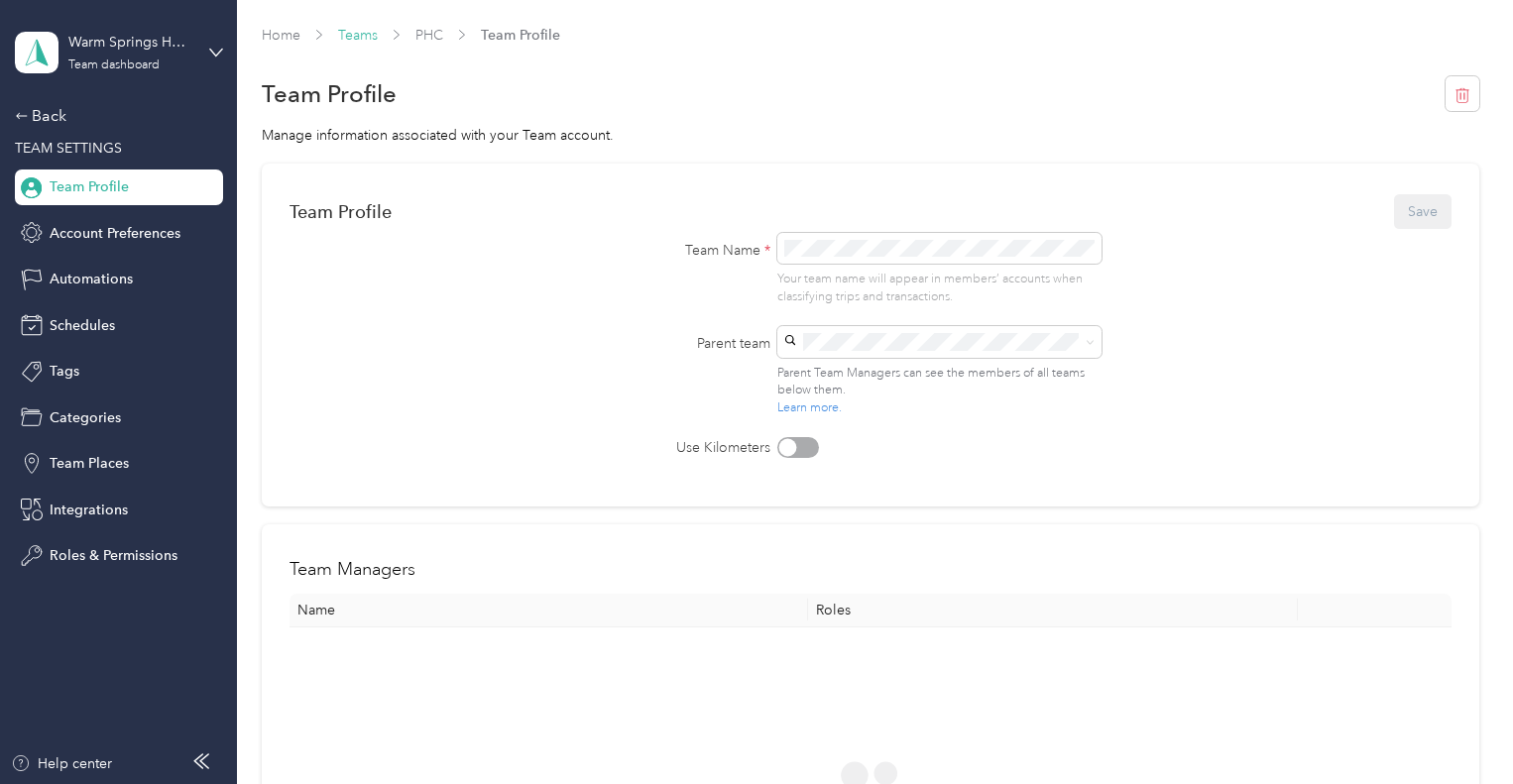 click on "Teams" at bounding box center (358, 35) 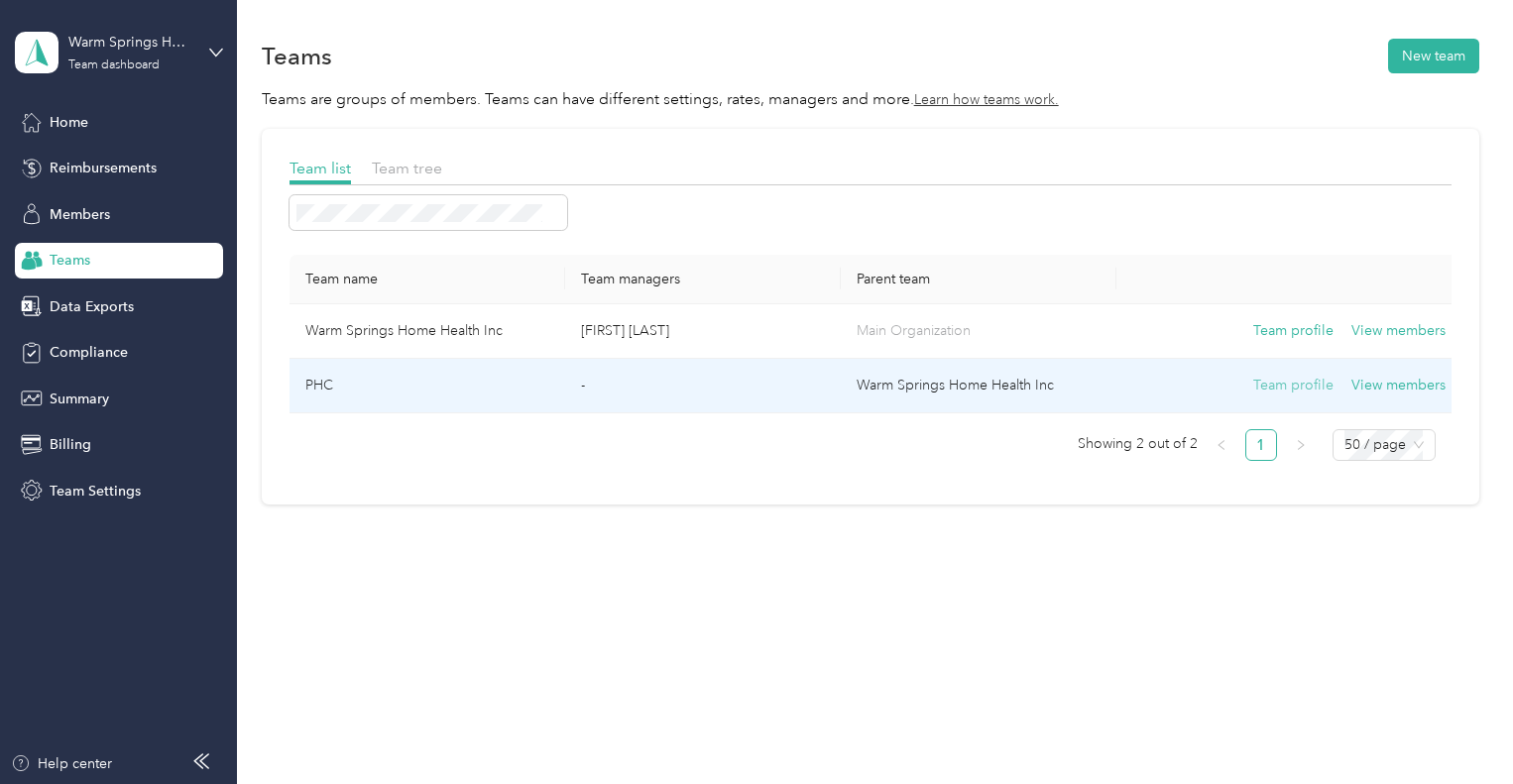 click on "Team profile" at bounding box center [1293, 386] 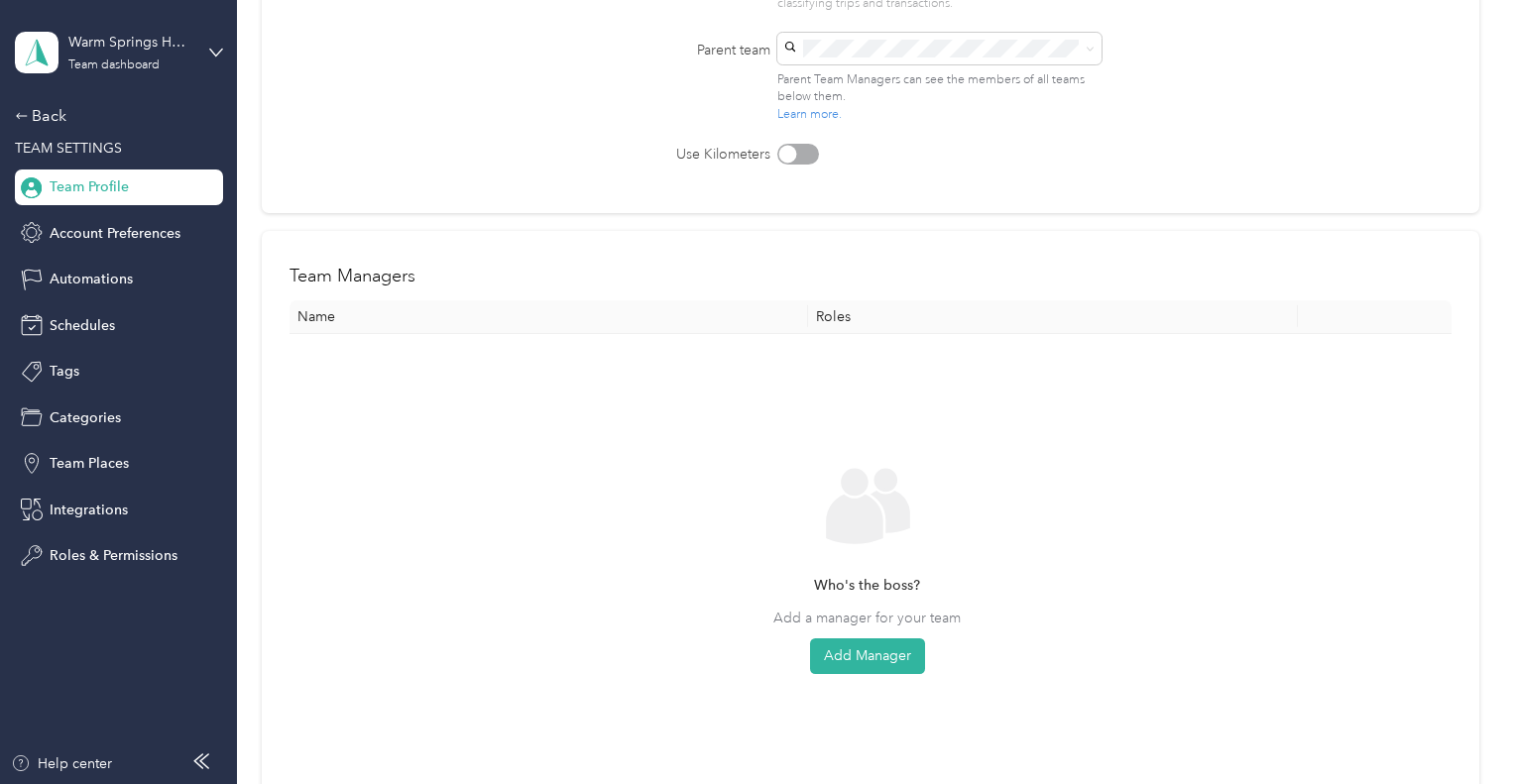 scroll, scrollTop: 0, scrollLeft: 0, axis: both 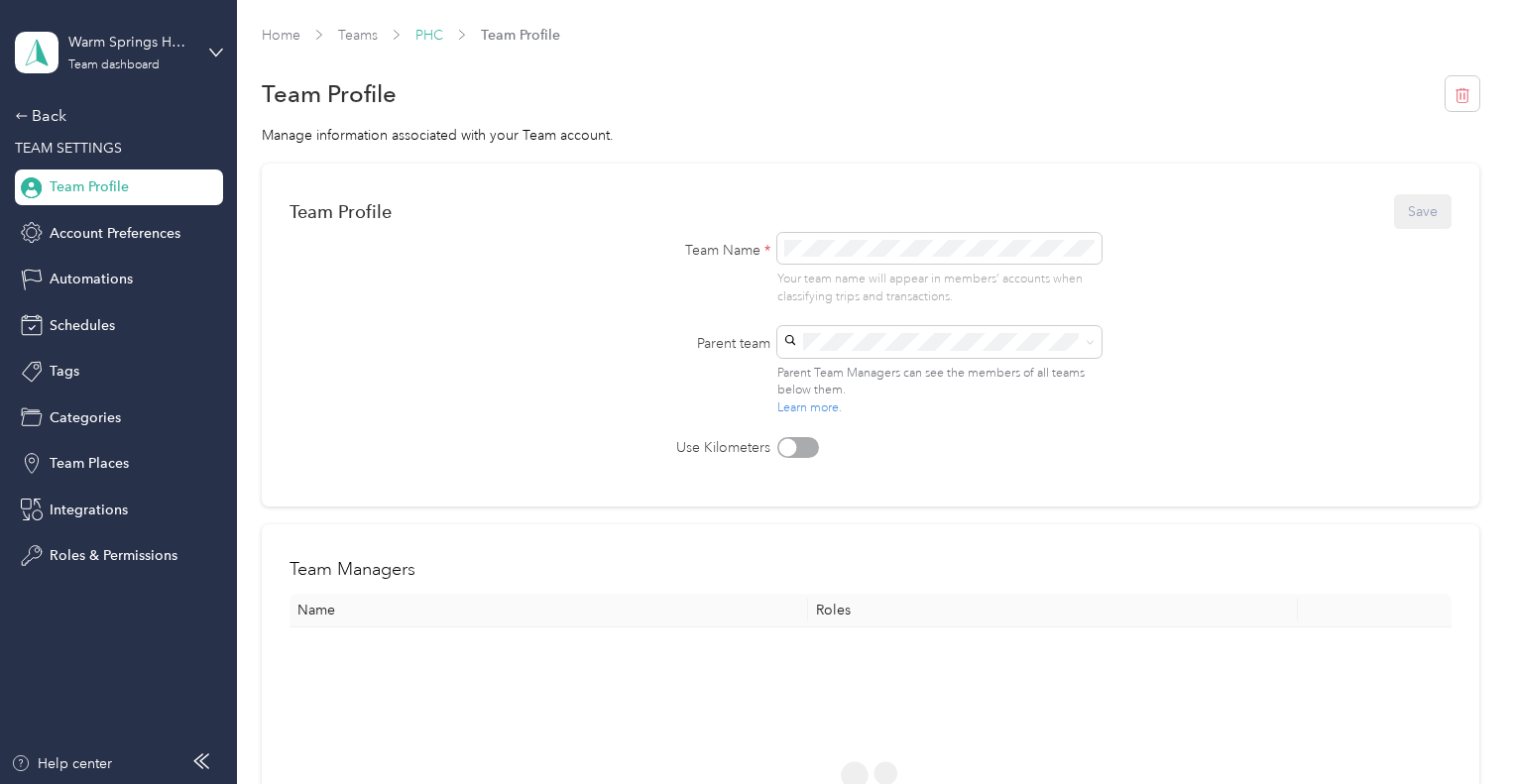 click on "PHC" at bounding box center (429, 35) 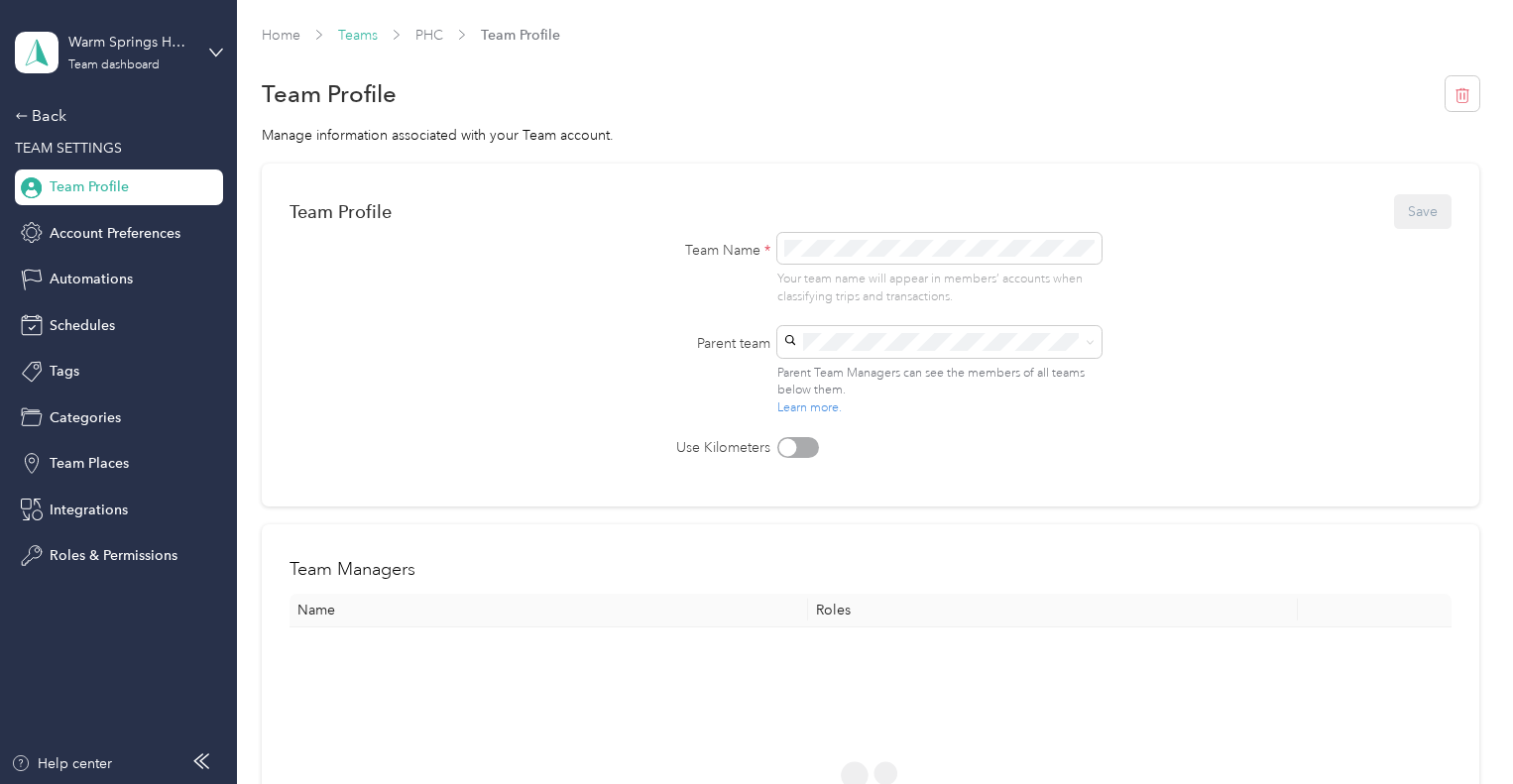 click on "Teams" at bounding box center [358, 35] 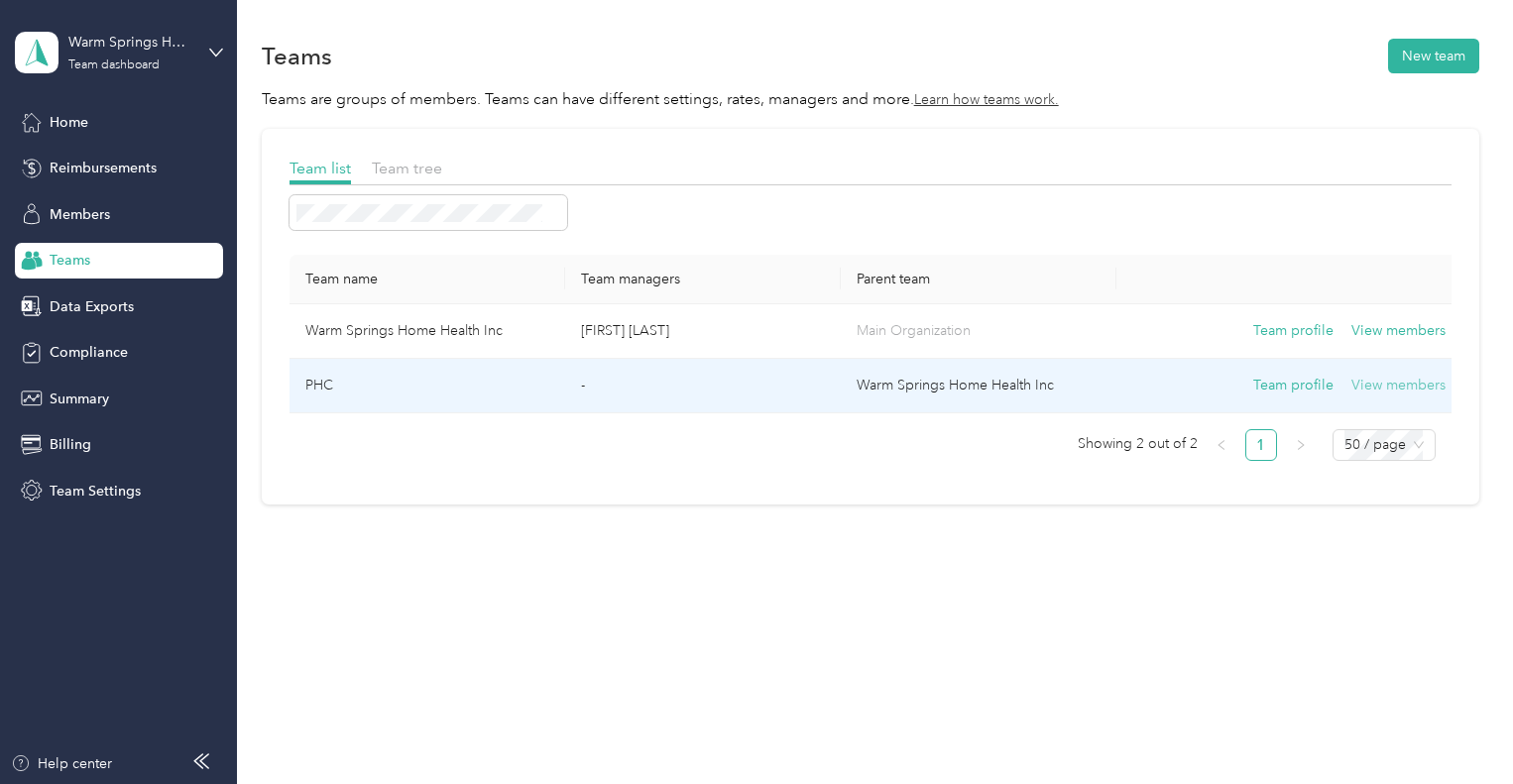 click on "View members" at bounding box center (1398, 386) 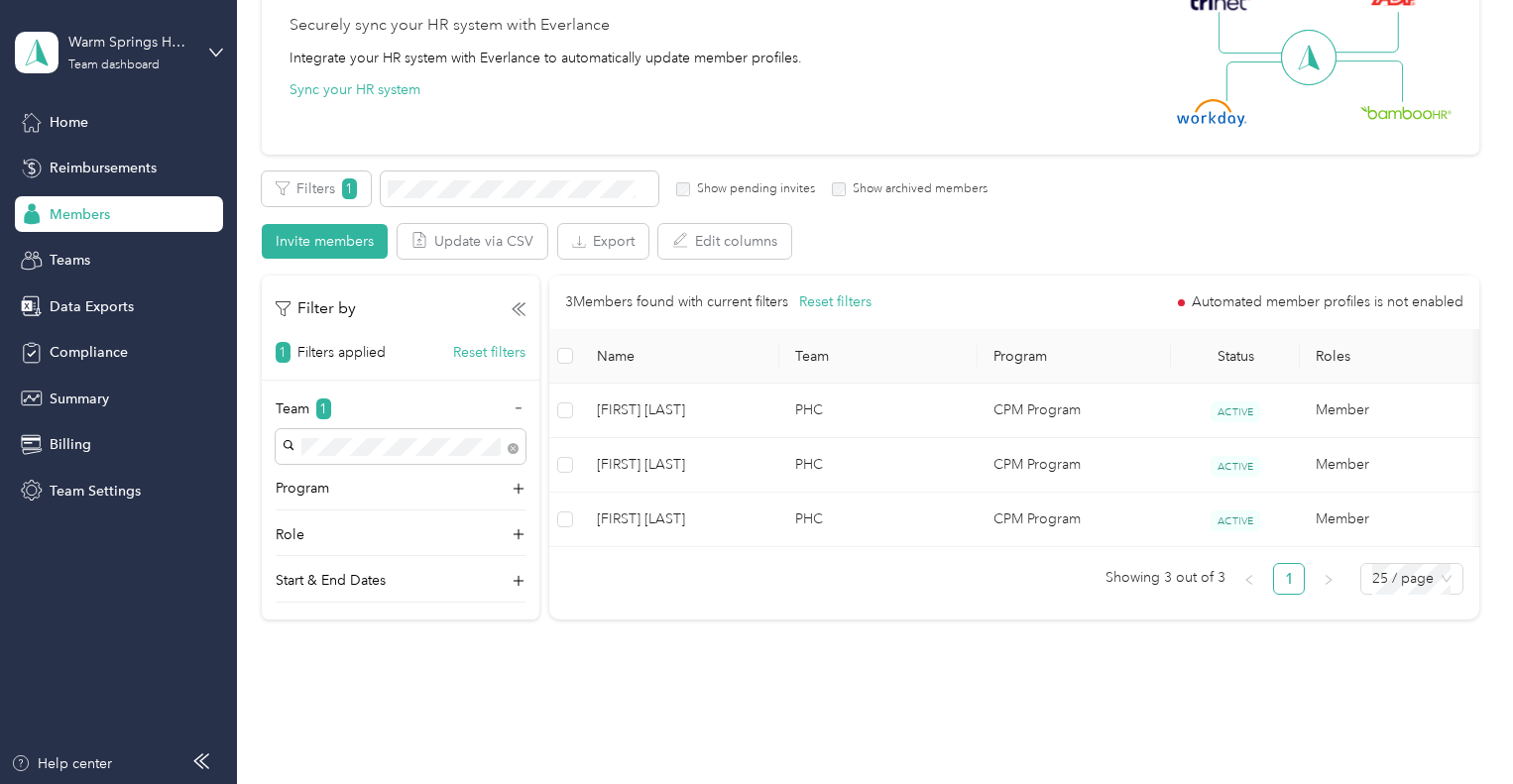 scroll, scrollTop: 261, scrollLeft: 0, axis: vertical 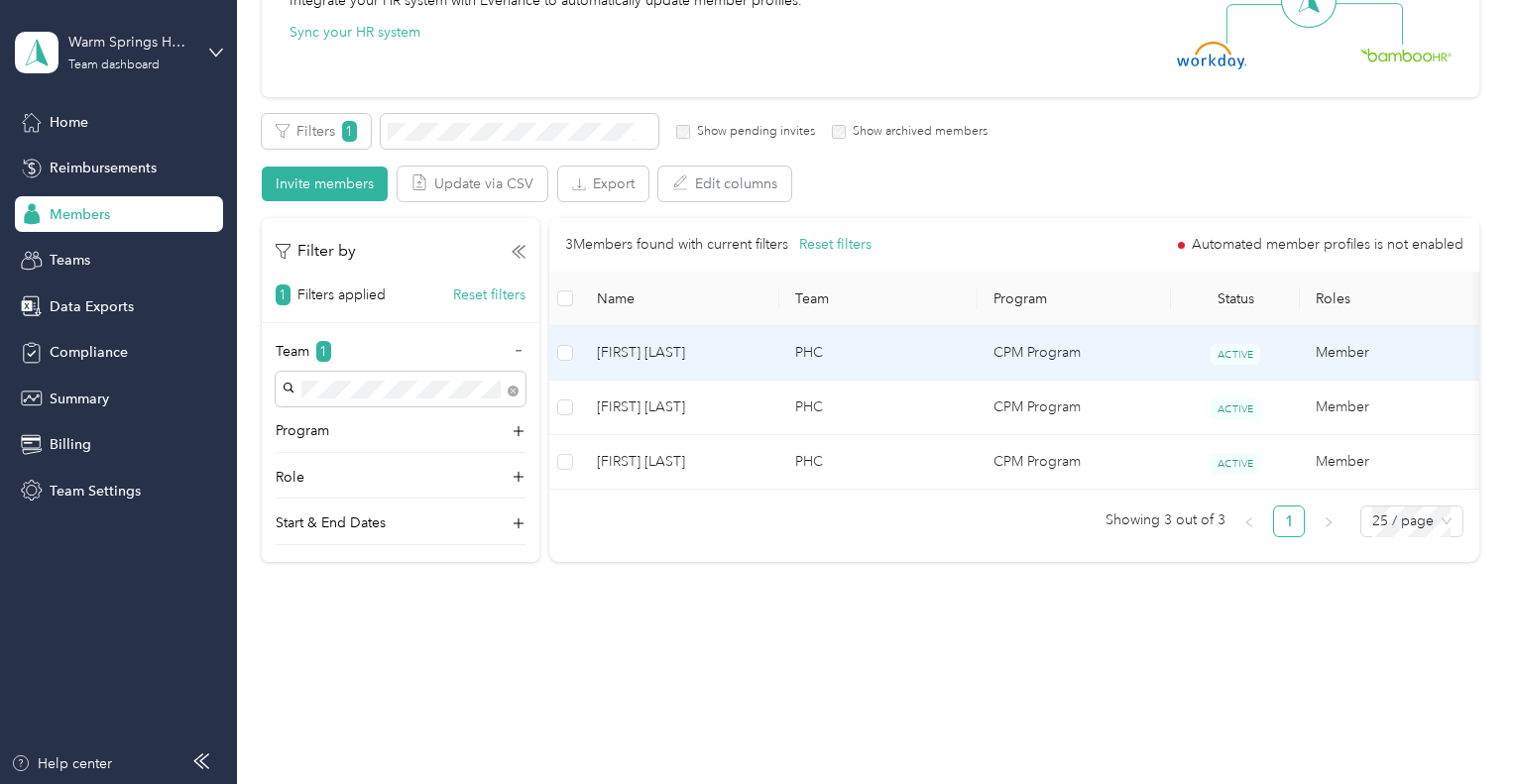 click on "CPM Program" at bounding box center [1074, 353] 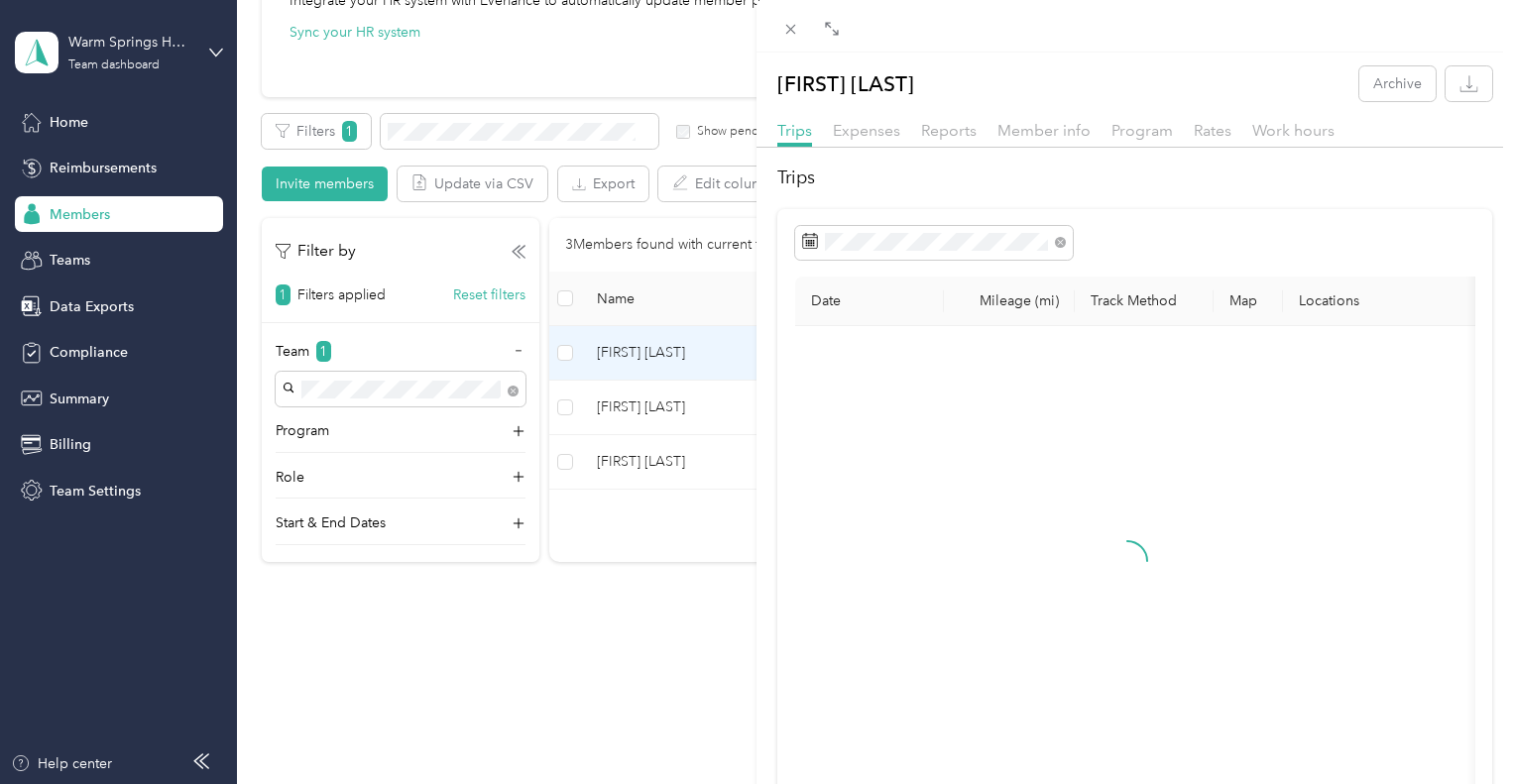 click on "Expenses" at bounding box center [867, 131] 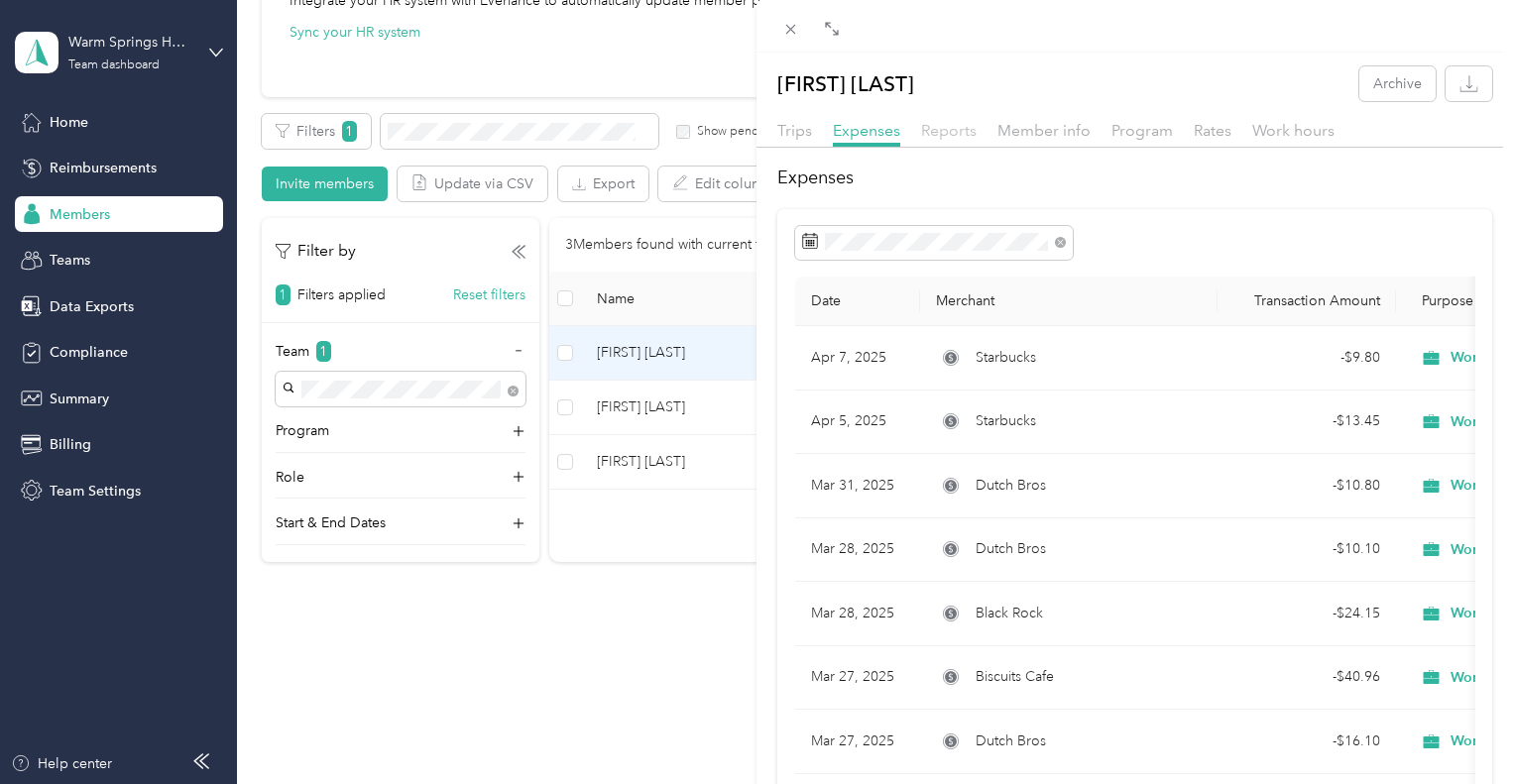 click on "Reports" at bounding box center (949, 130) 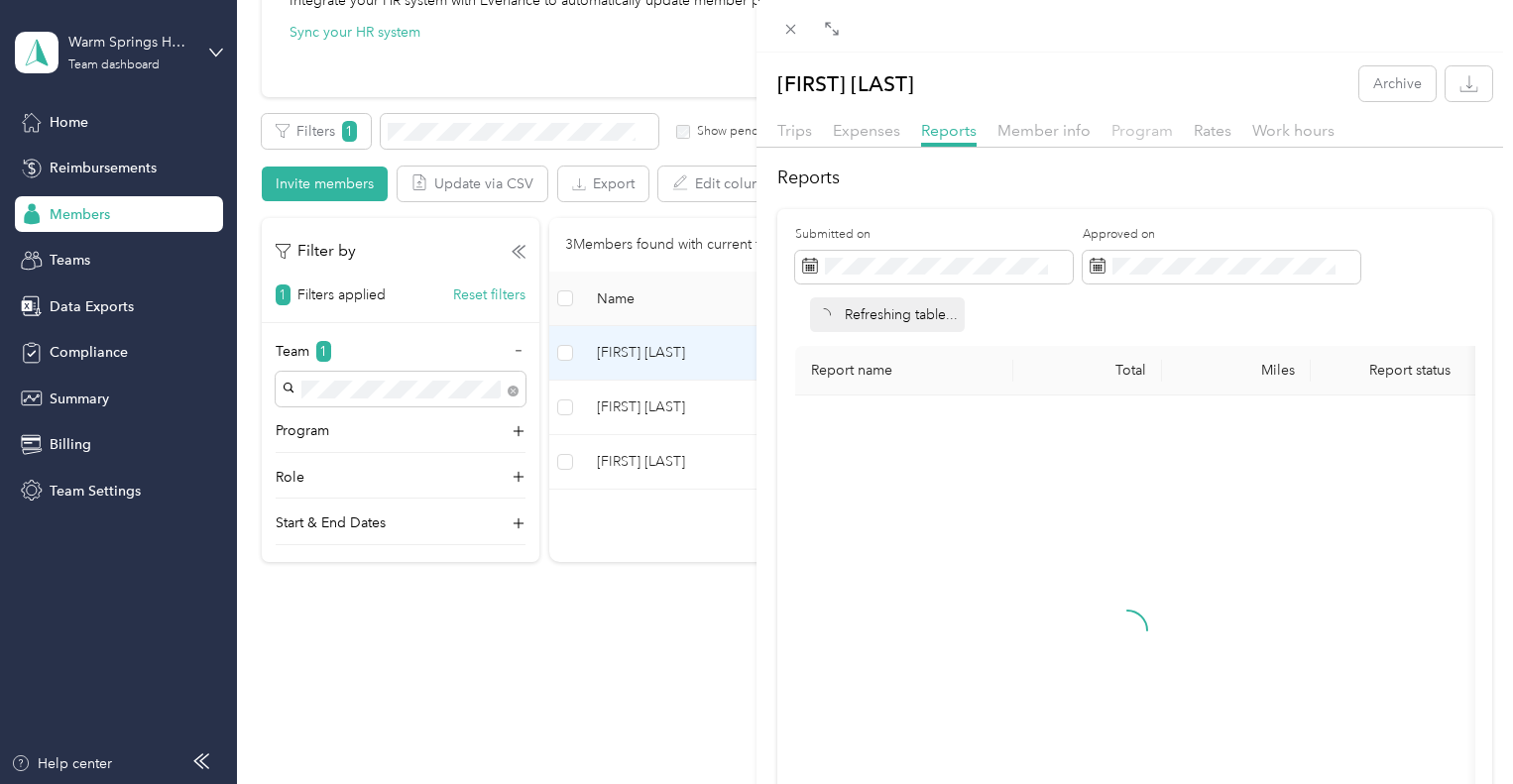 click on "Program" at bounding box center [1142, 130] 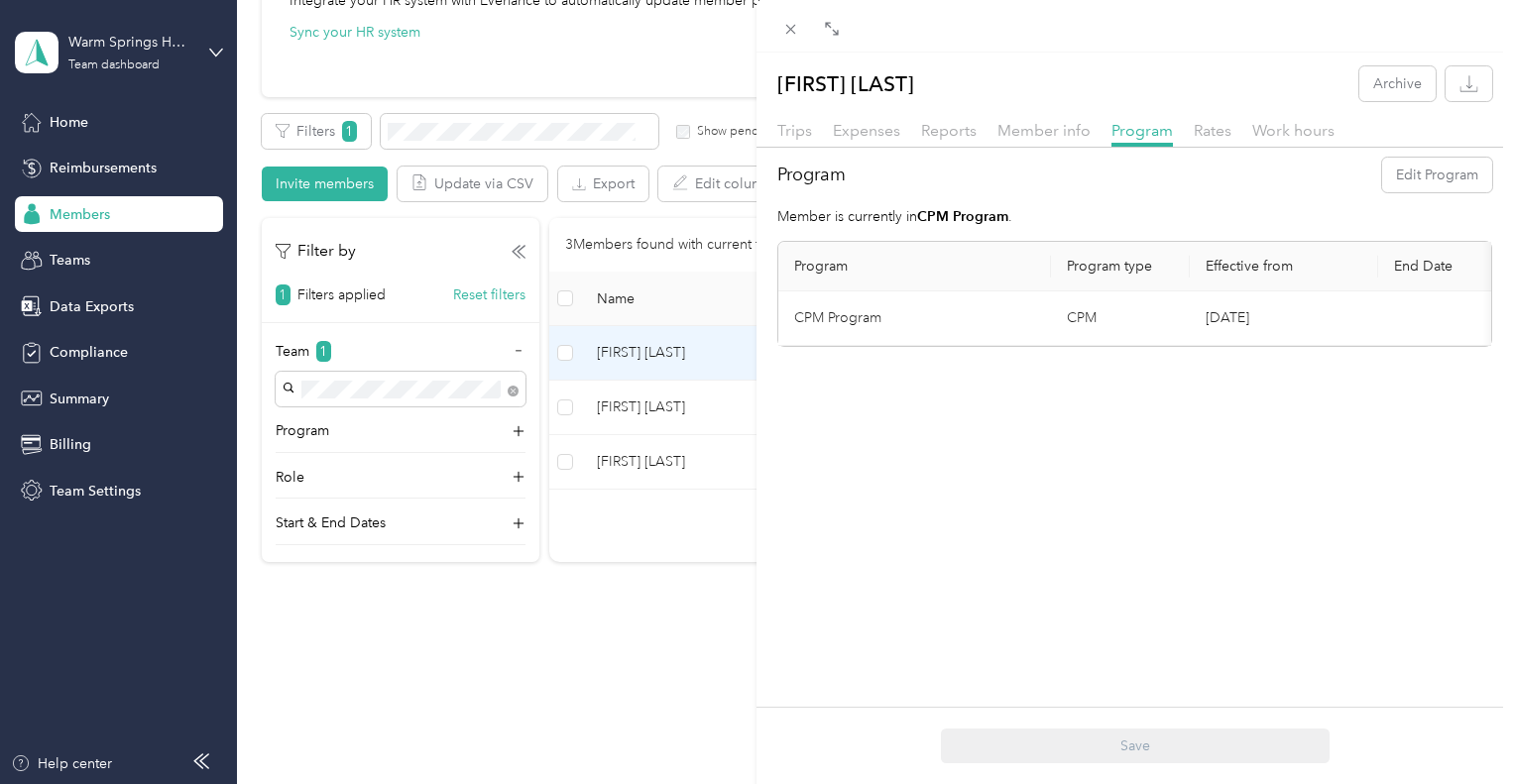 click on "CPM Program" at bounding box center (914, 318) 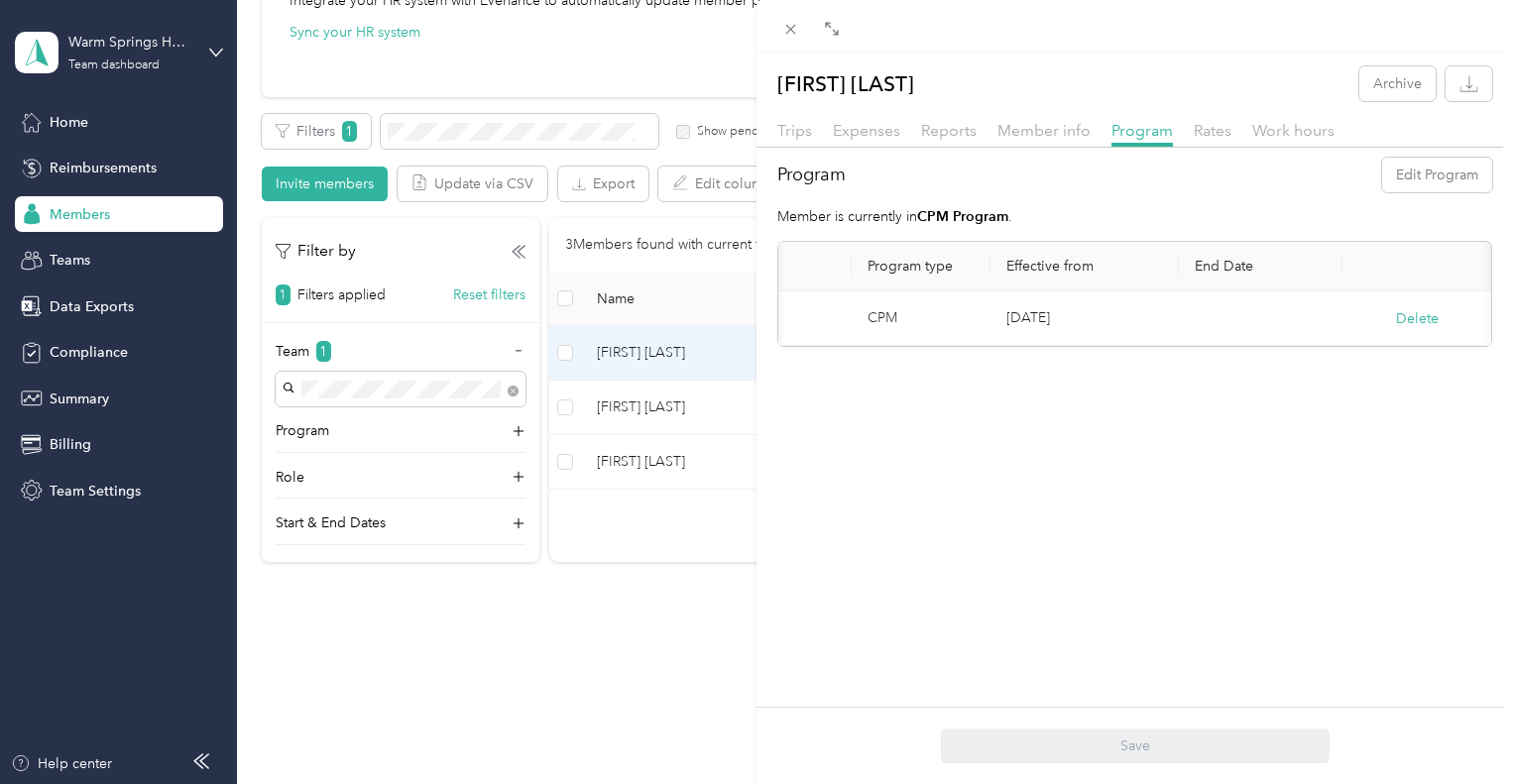 scroll, scrollTop: 0, scrollLeft: 0, axis: both 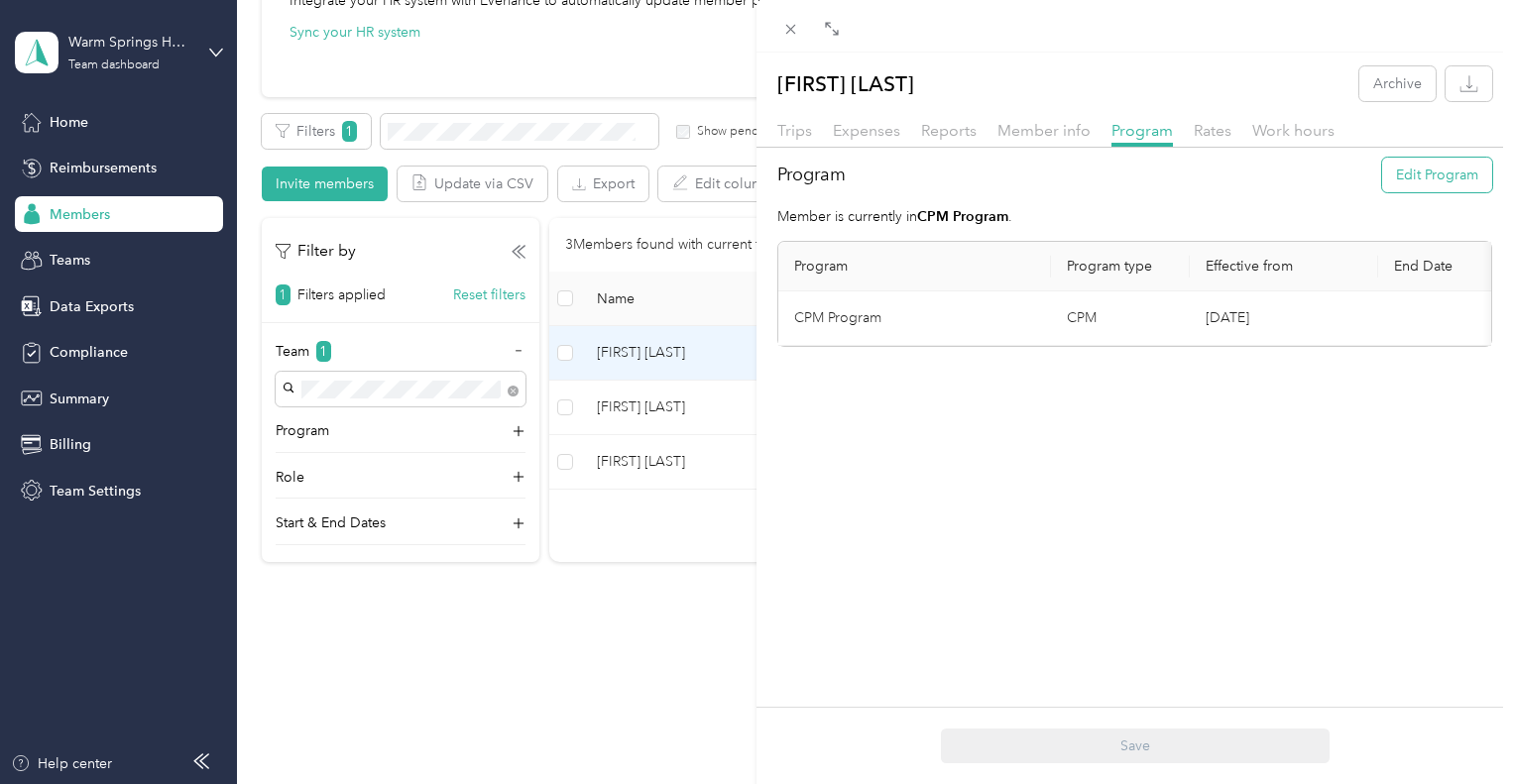 click on "Edit Program" at bounding box center [1437, 174] 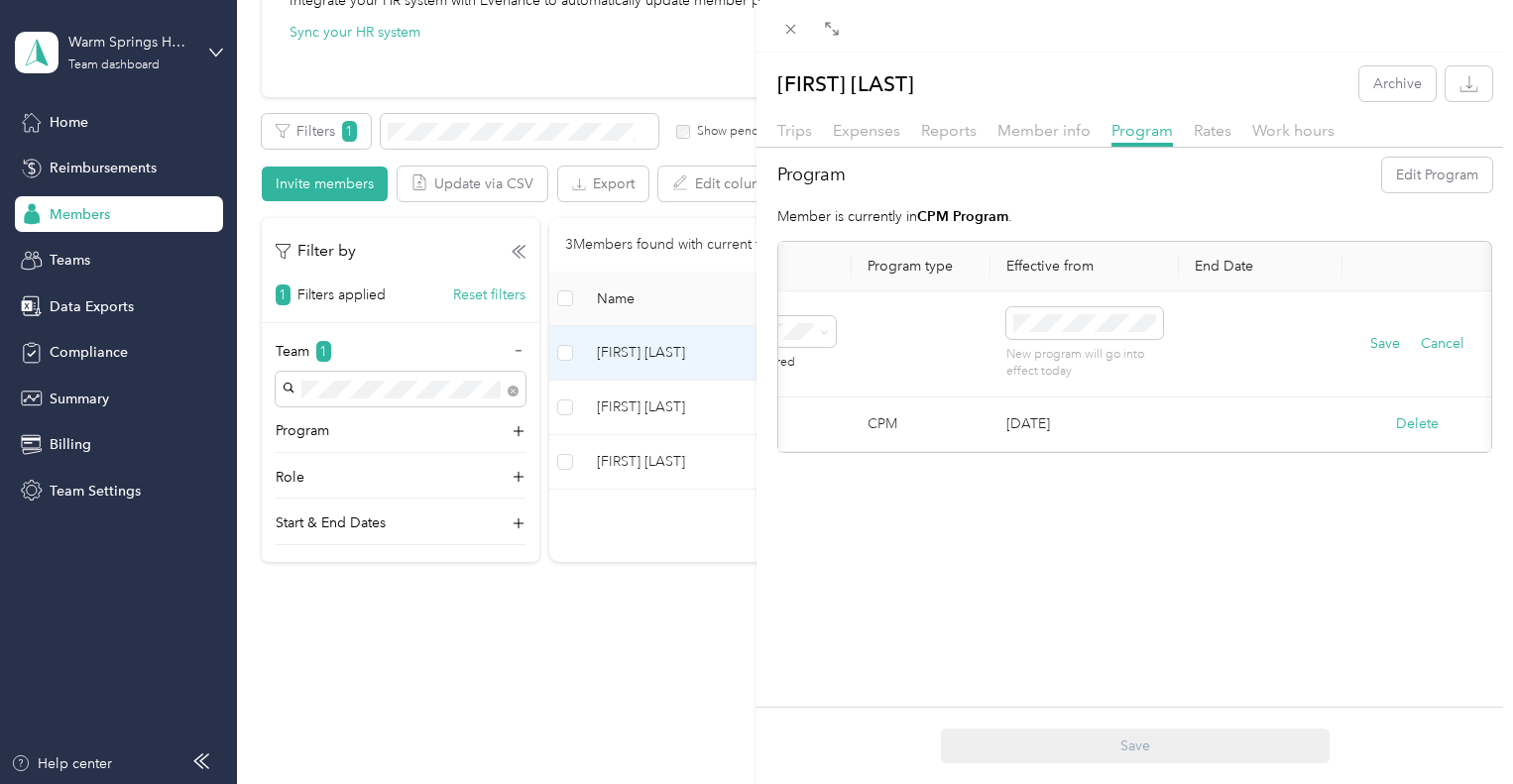 scroll, scrollTop: 0, scrollLeft: 0, axis: both 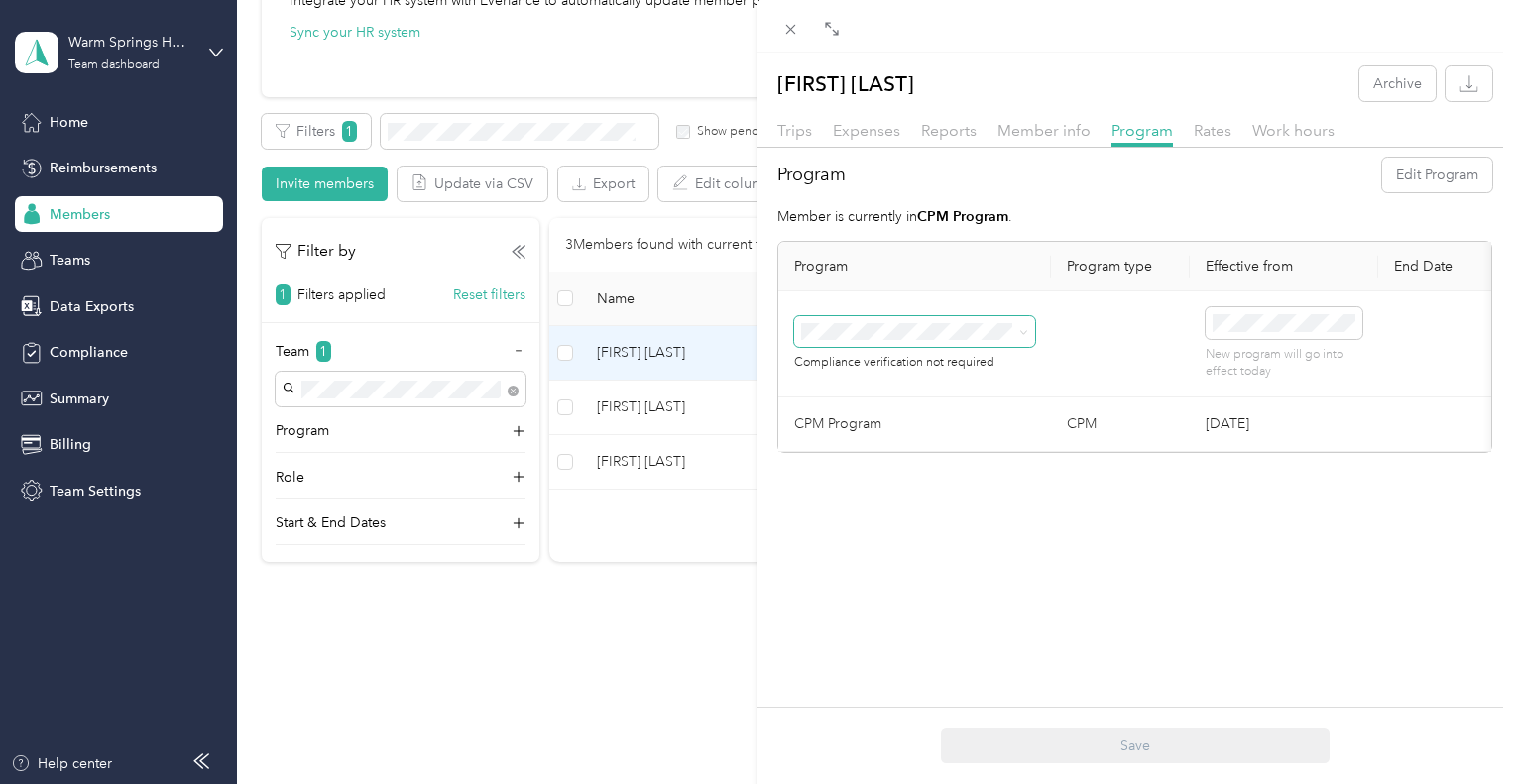 click at bounding box center [914, 332] 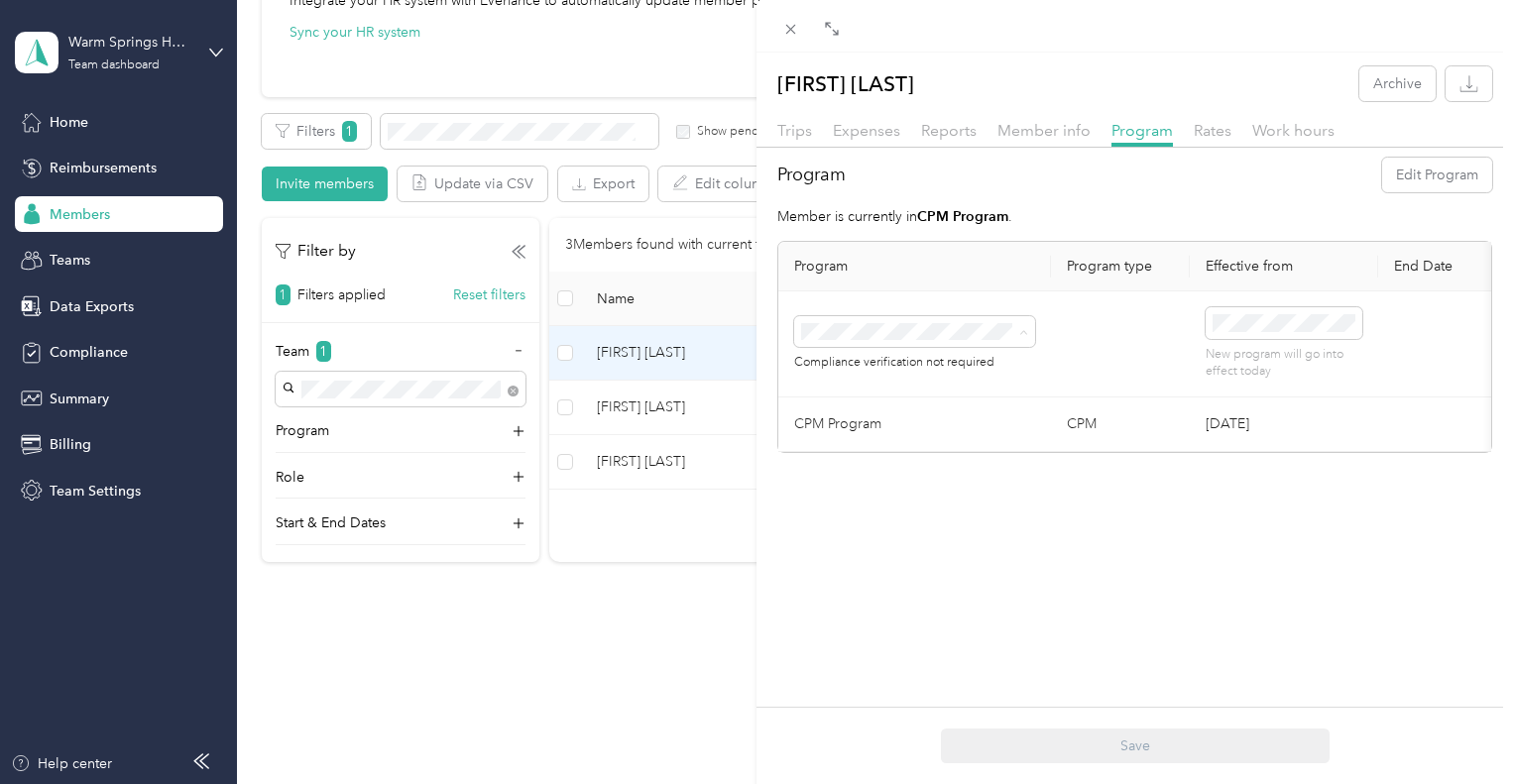 click on "Yesenia Morales Archive Trips Expenses Reports Member info Program Rates Work hours Program Edit Program Member is currently in [PROGRAM] . Program Program type Effective from End Date           Compliance verification not required New program will go into effect today Save Cancel [PROGRAM] [PROGRAM] May. 12, 2023 Delete Save" at bounding box center (1134, 444) 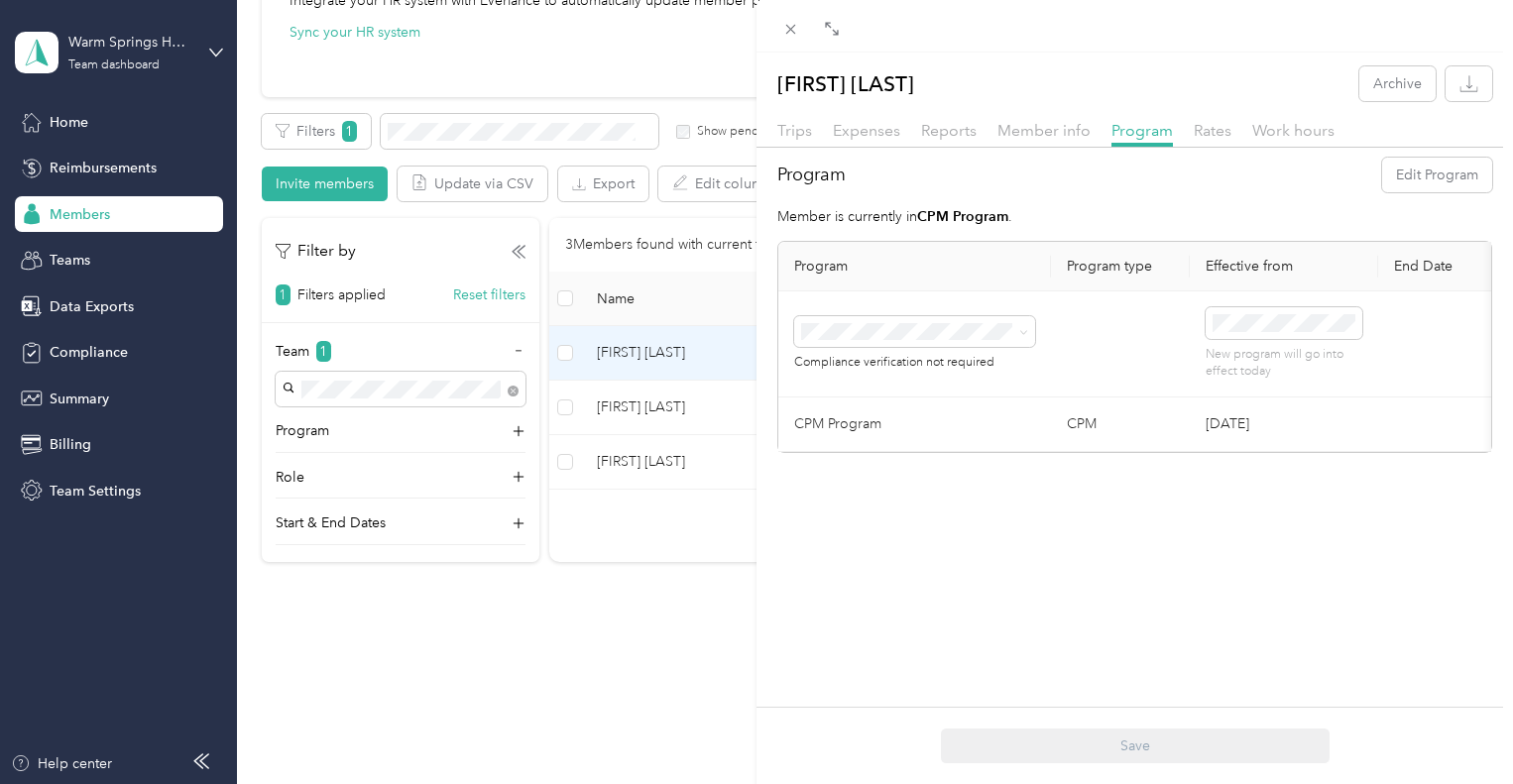 click on "CPM Program" at bounding box center [914, 424] 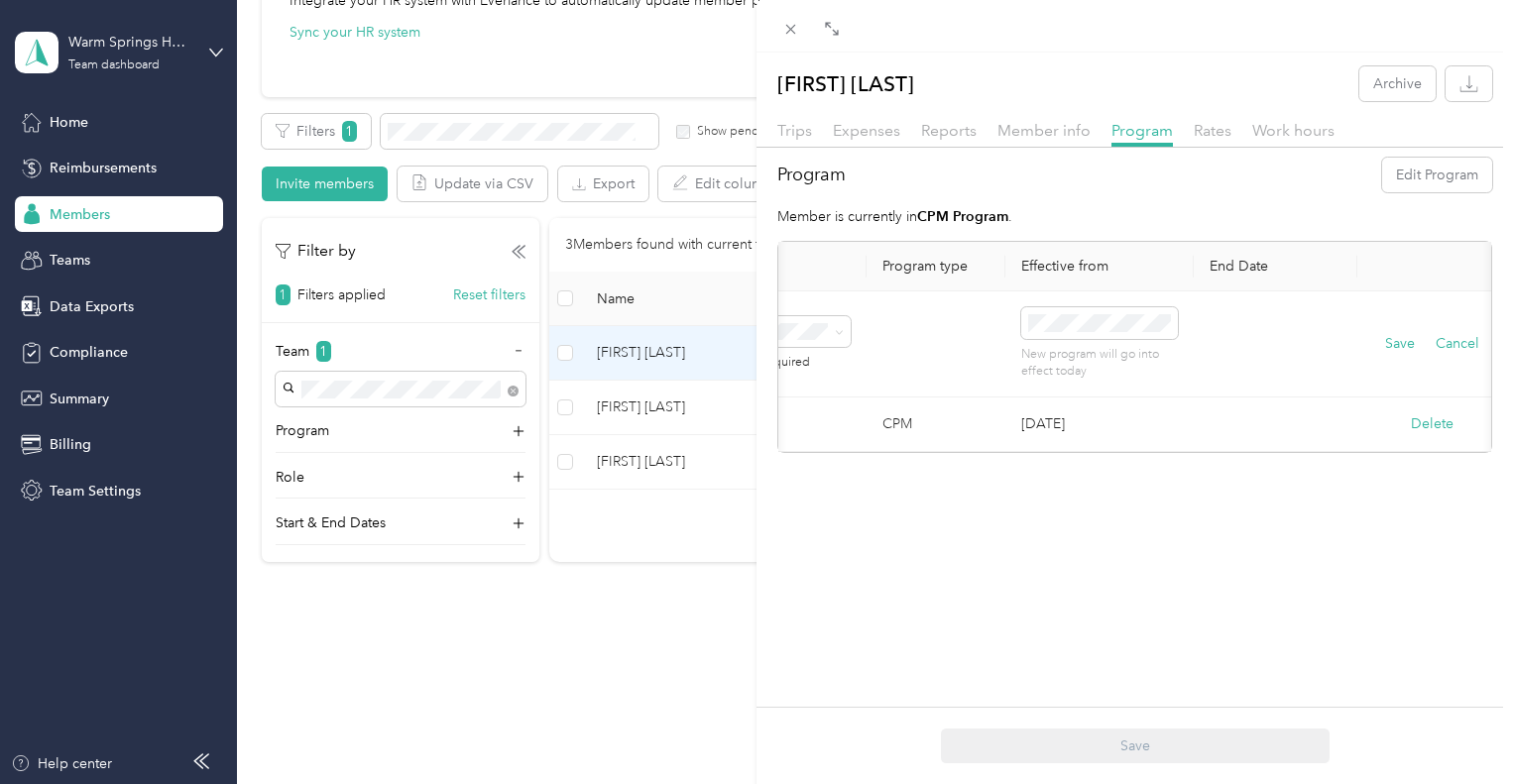 scroll, scrollTop: 0, scrollLeft: 213, axis: horizontal 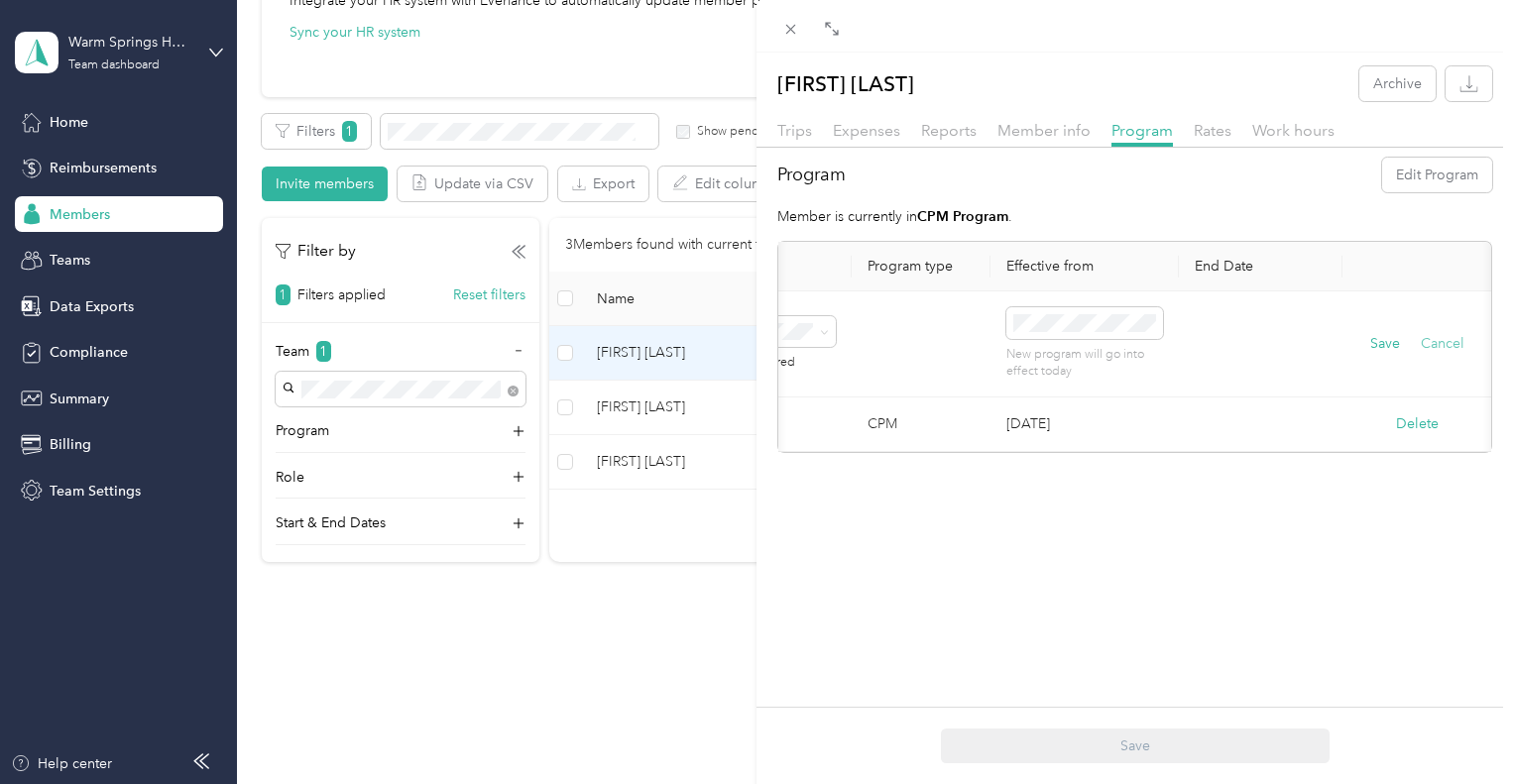 click on "Cancel" at bounding box center (1443, 344) 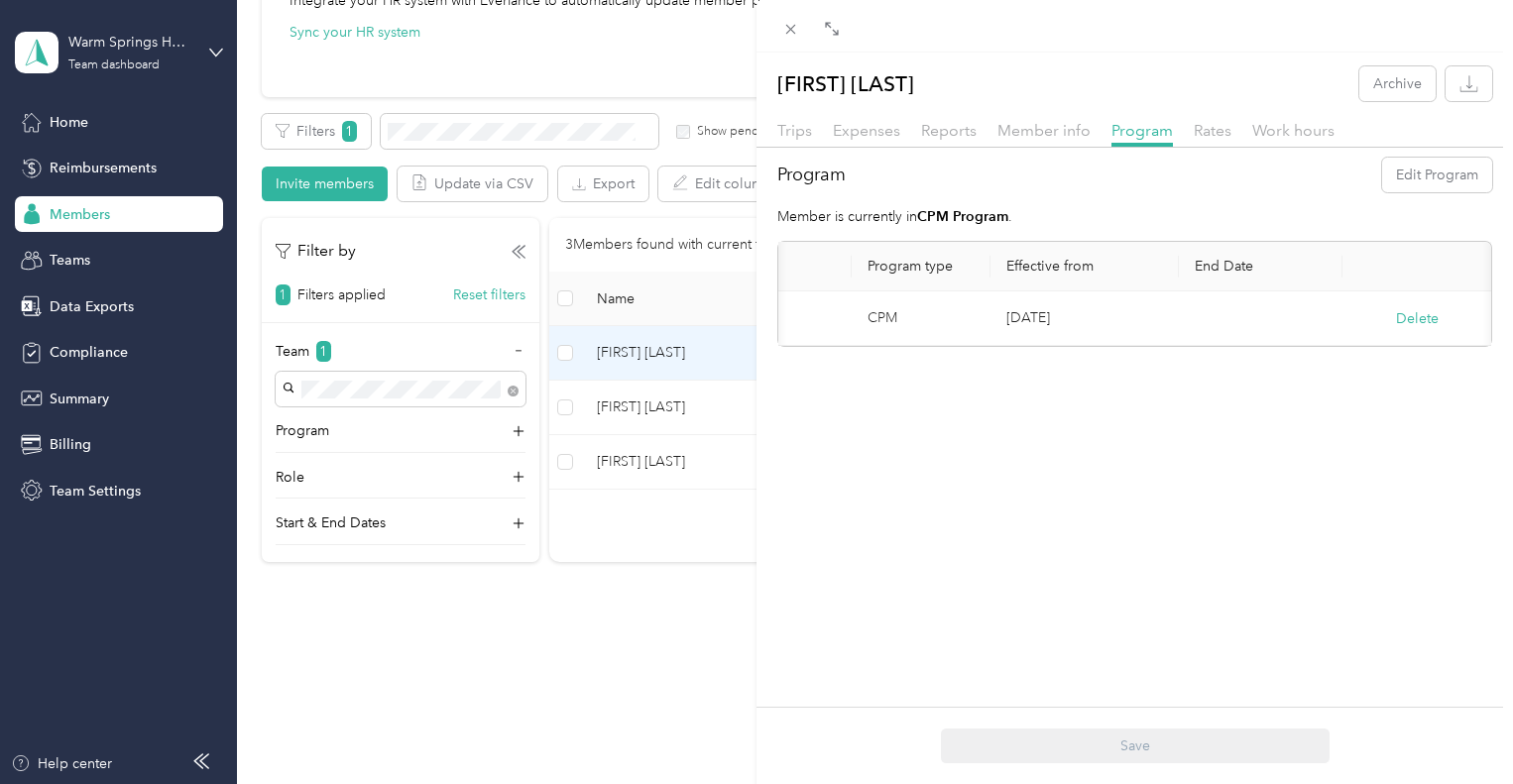 click on "[DATE]" at bounding box center [1085, 318] 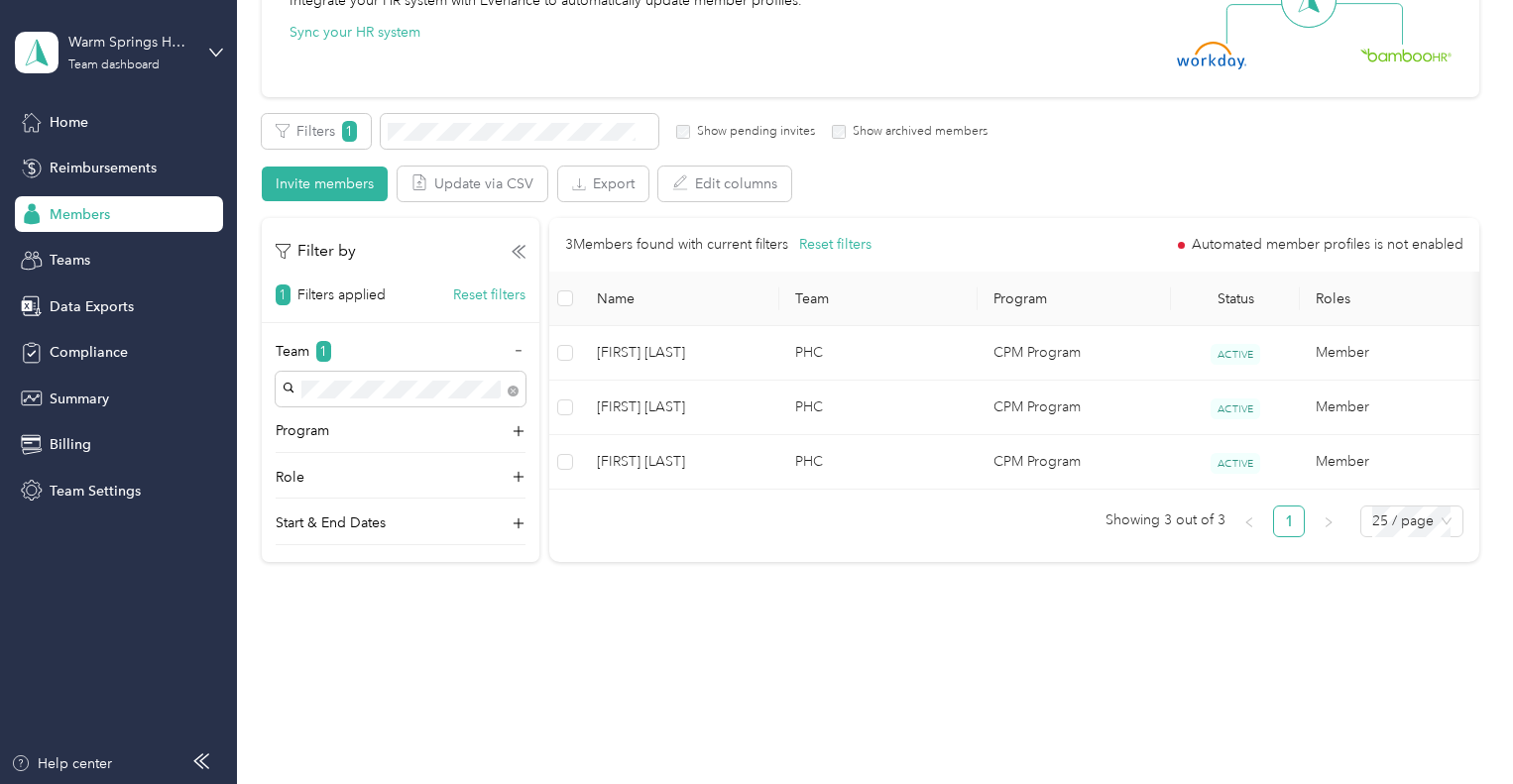 click on "Team Settings" at bounding box center [95, 491] 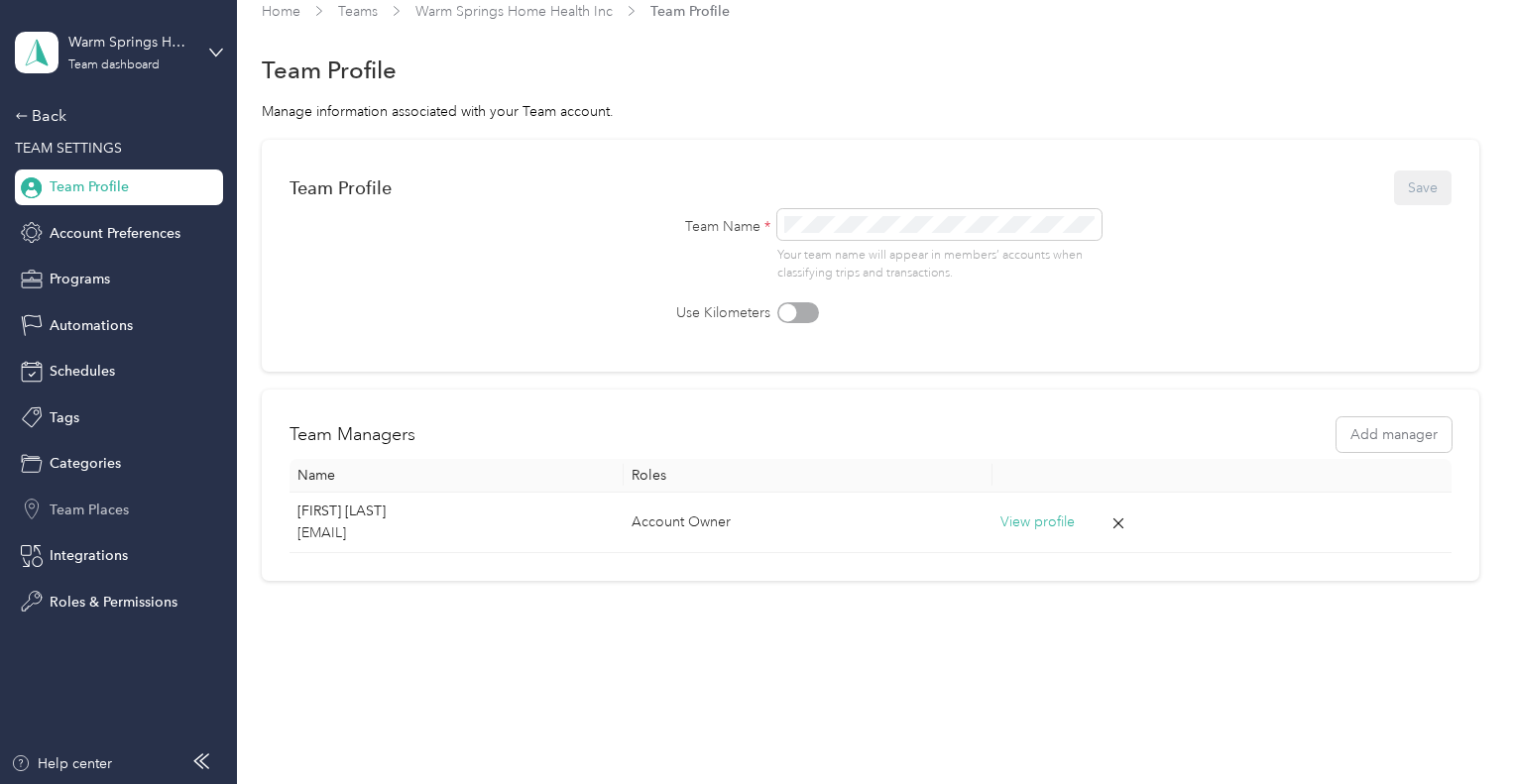 click on "Team Places" at bounding box center (89, 509) 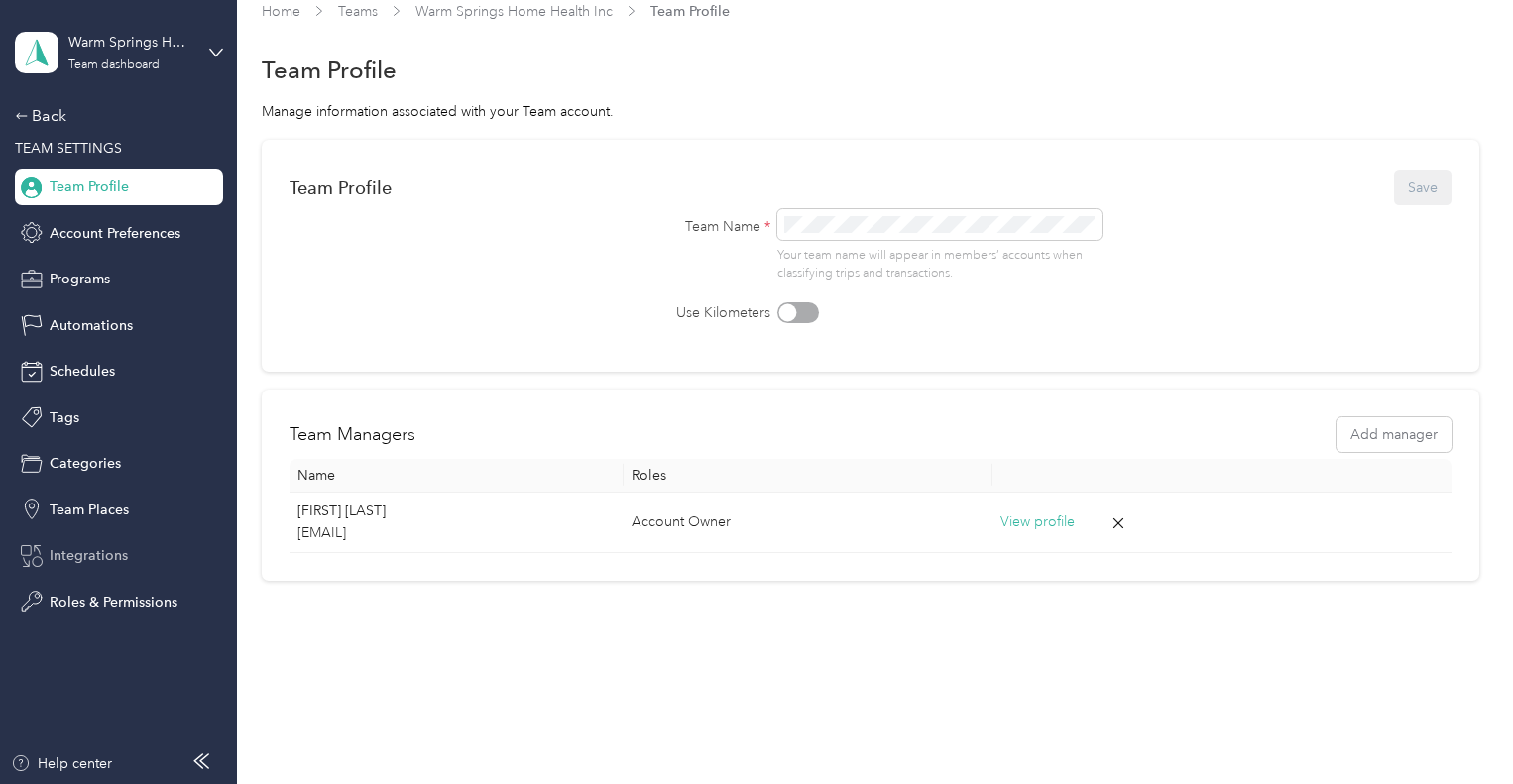 scroll, scrollTop: 0, scrollLeft: 0, axis: both 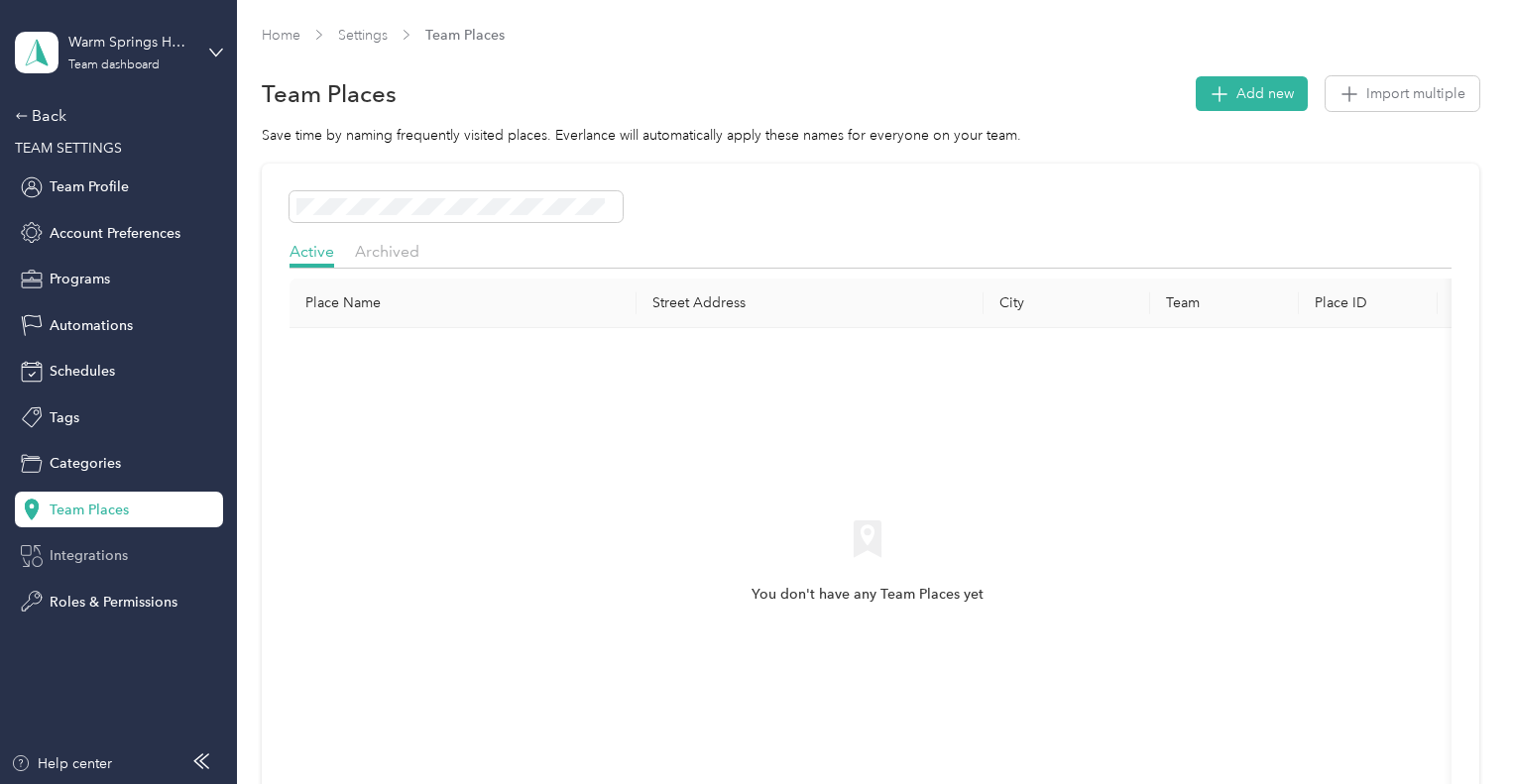 click on "Integrations" at bounding box center (88, 555) 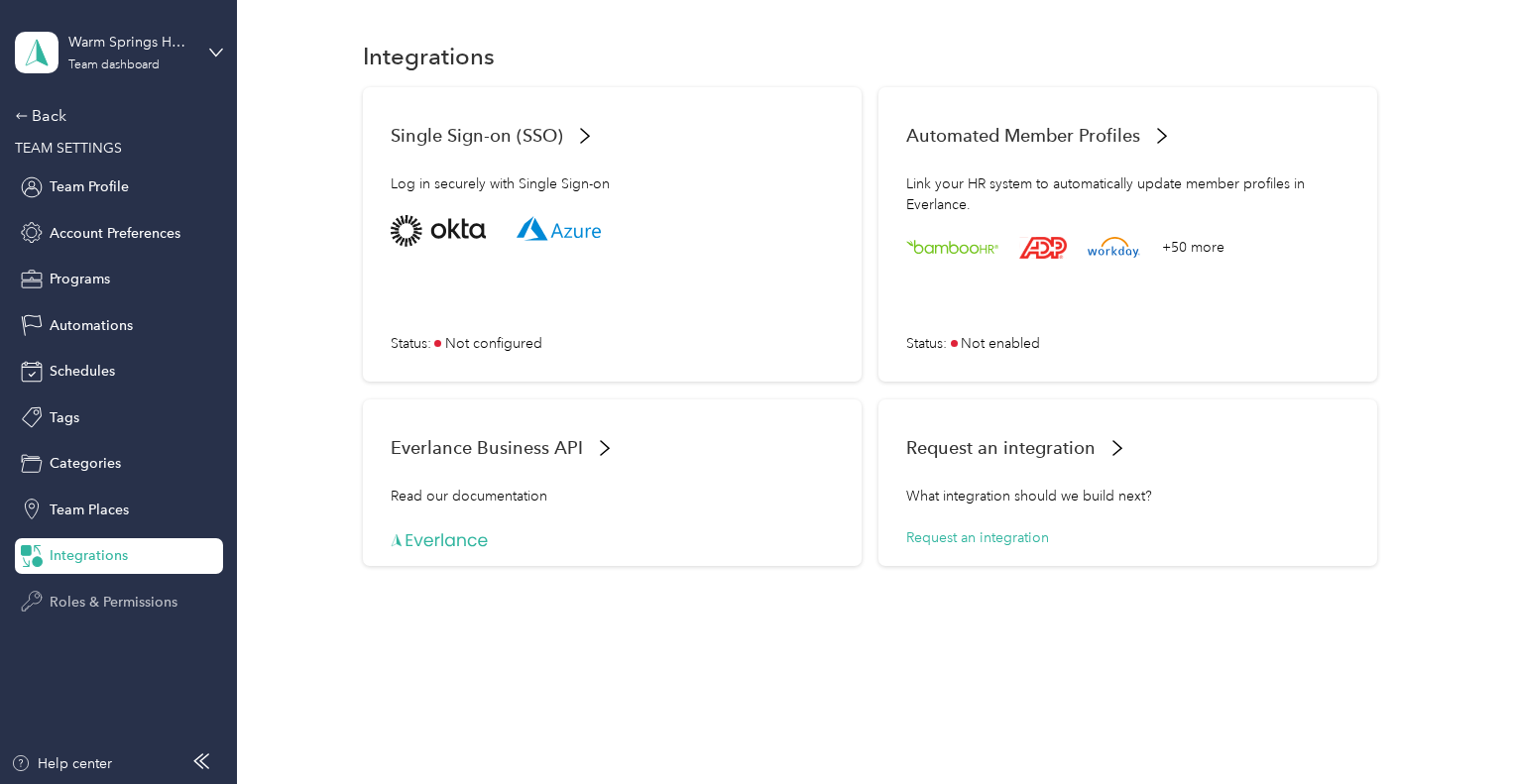 click on "Roles & Permissions" at bounding box center [113, 602] 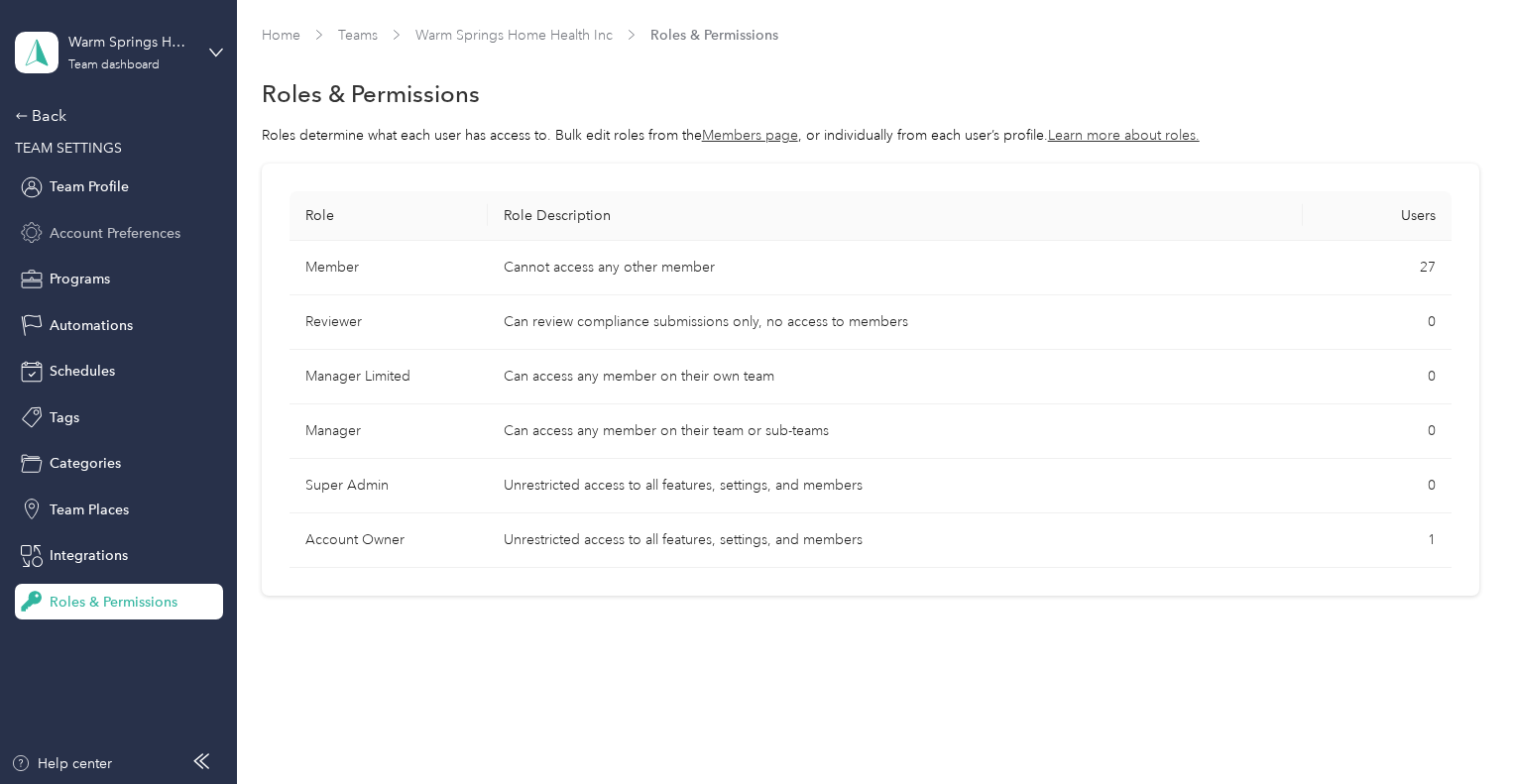 click on "Account Preferences" at bounding box center (115, 233) 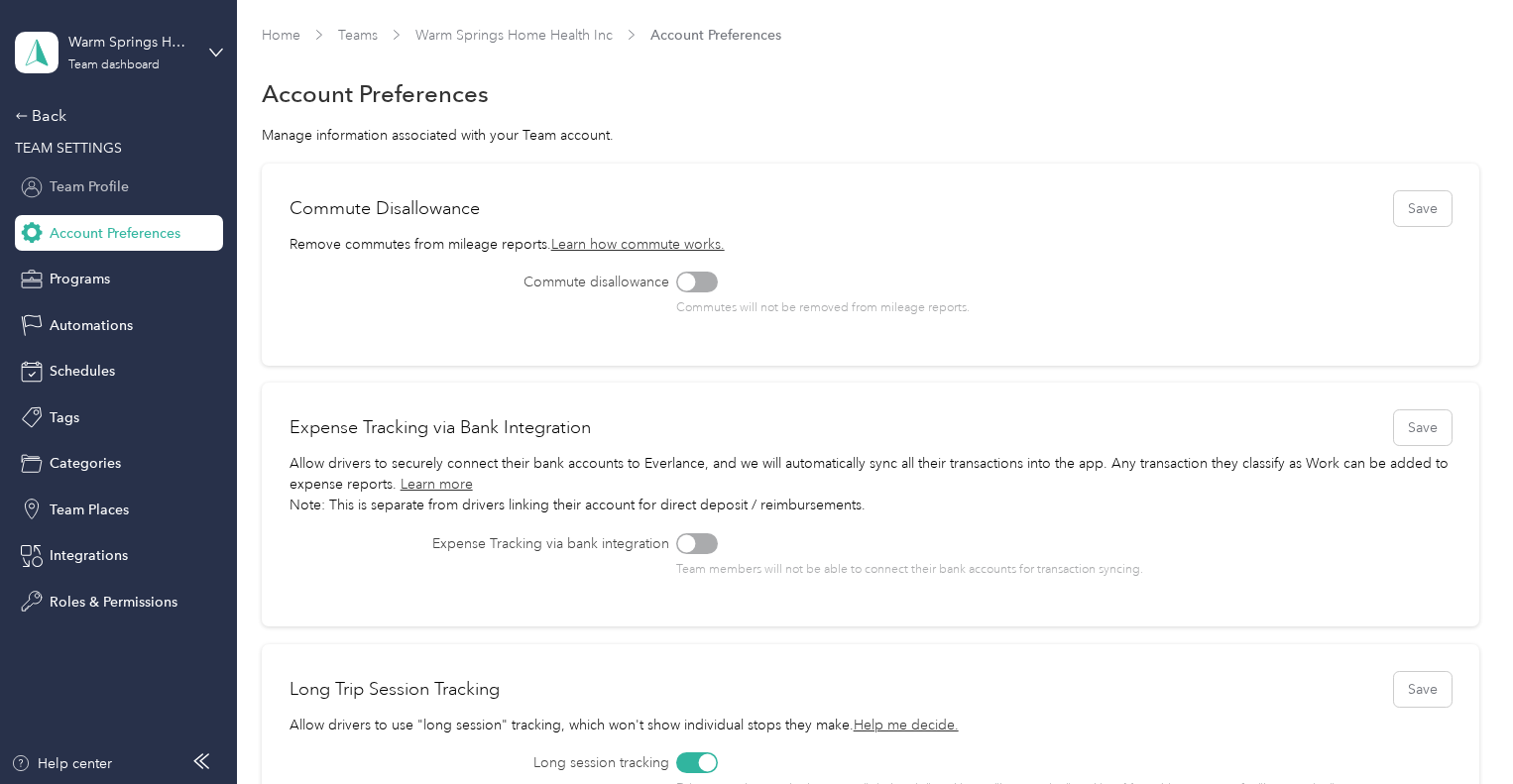 click on "Team Profile" at bounding box center [89, 186] 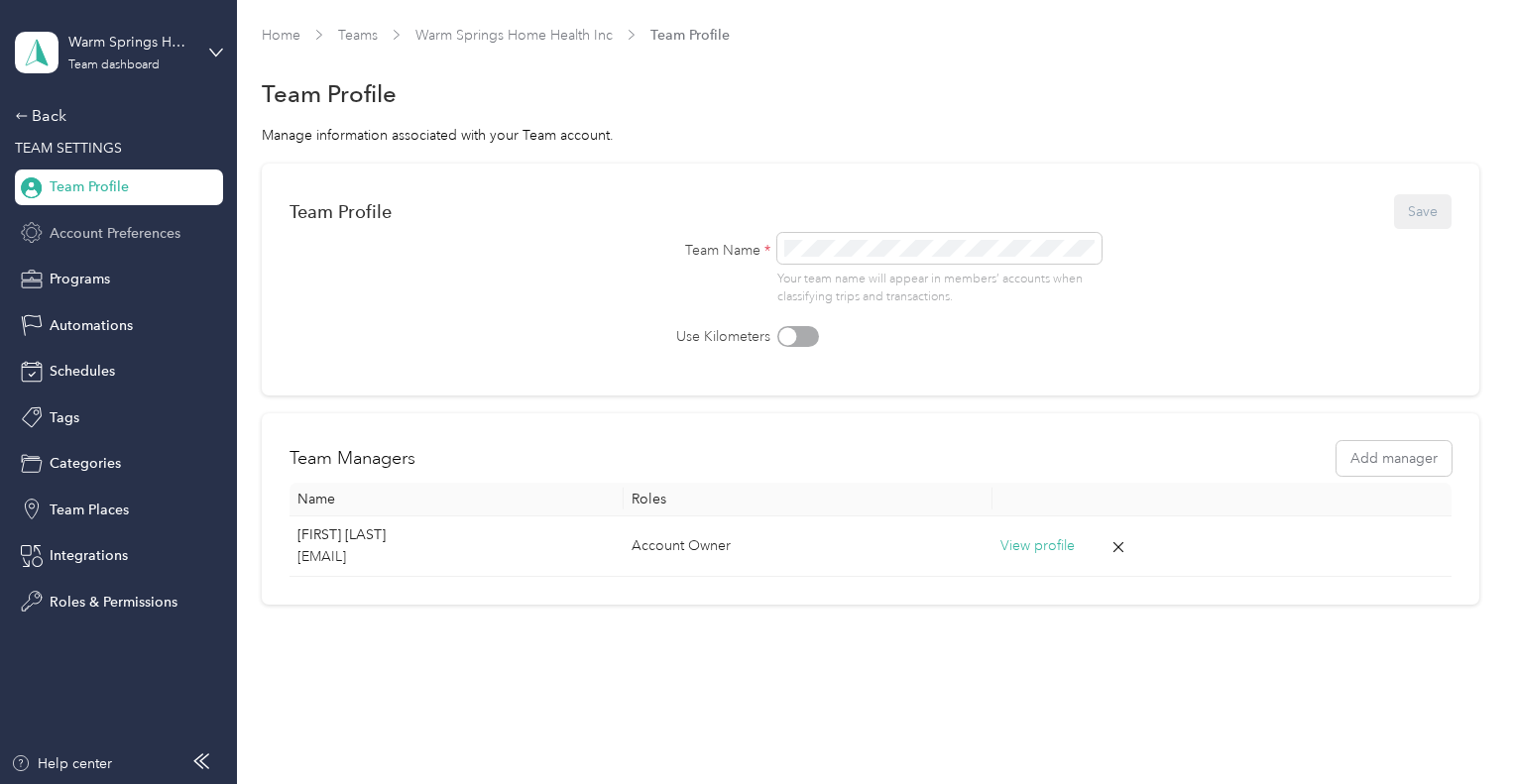 click on "Account Preferences" at bounding box center (115, 233) 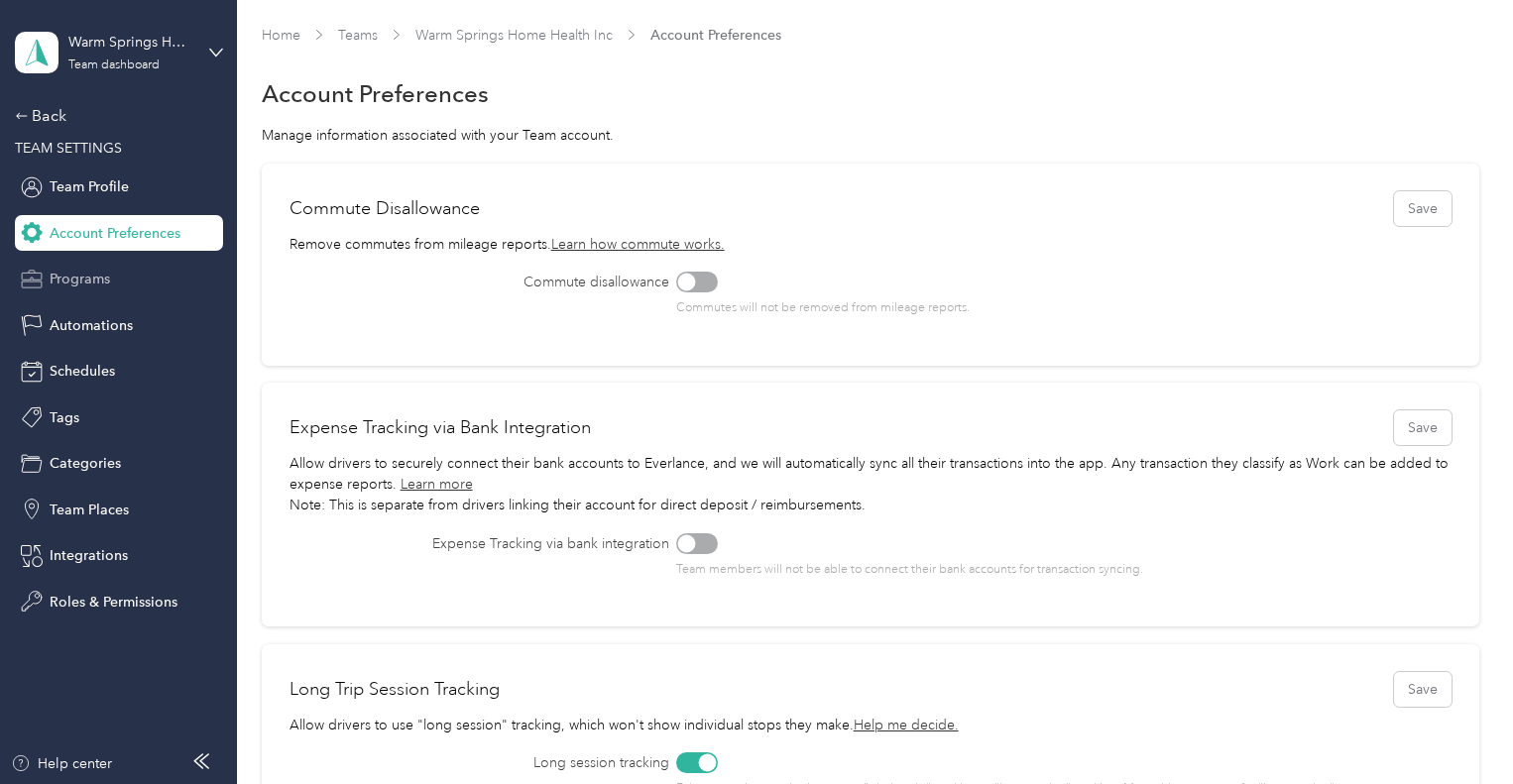click on "Programs" at bounding box center [79, 279] 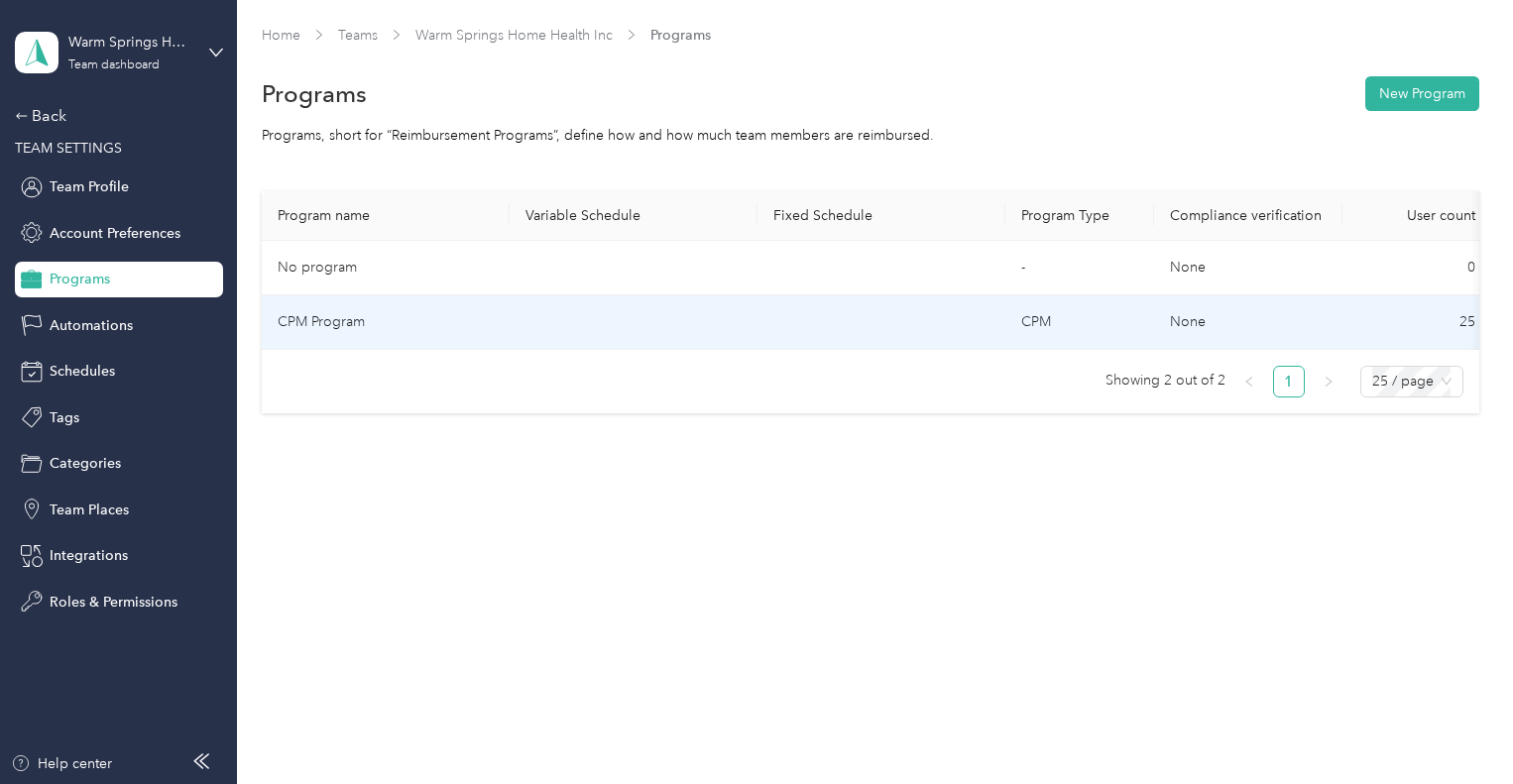 click on "CPM Program" at bounding box center [386, 322] 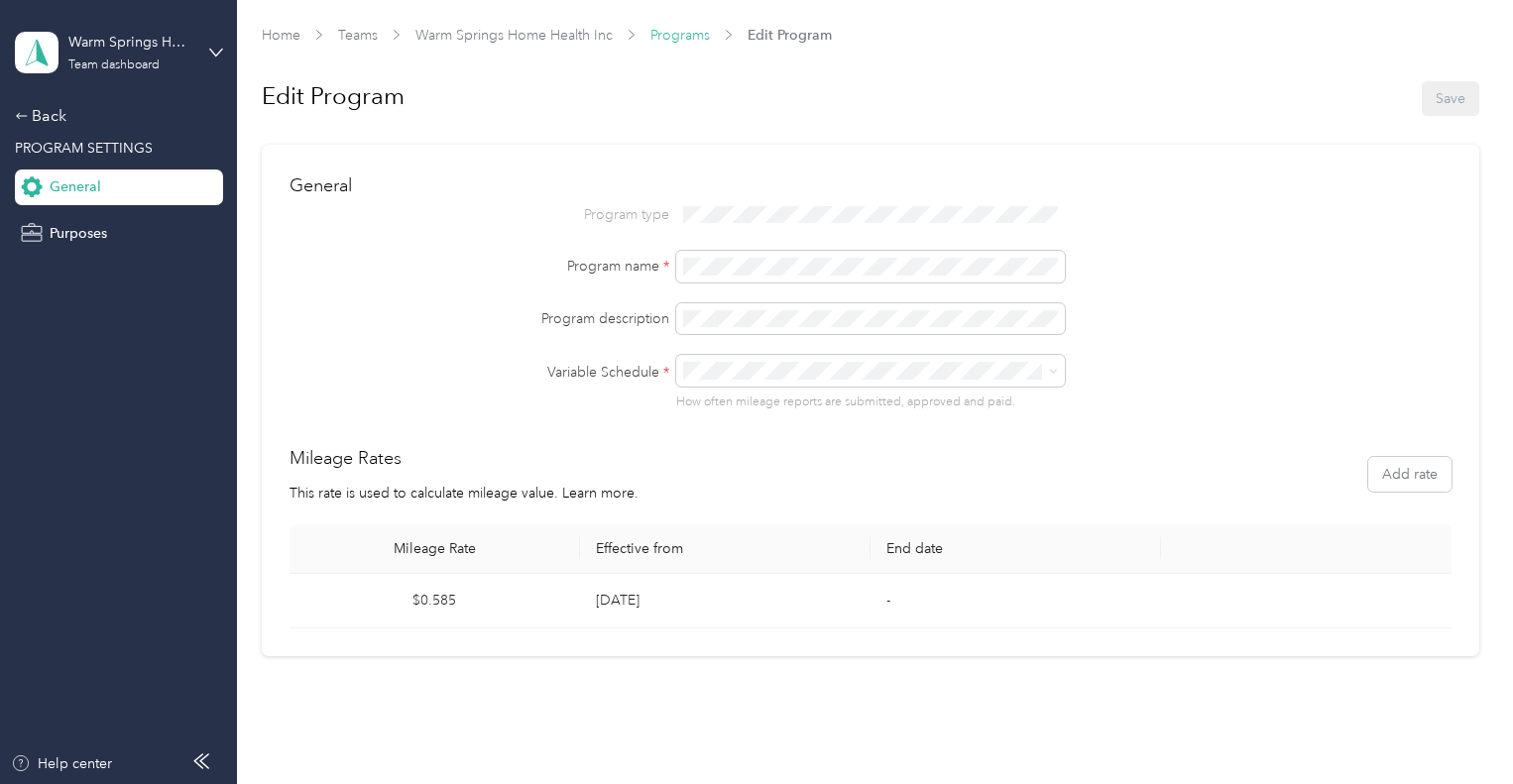 click on "Programs" at bounding box center [680, 35] 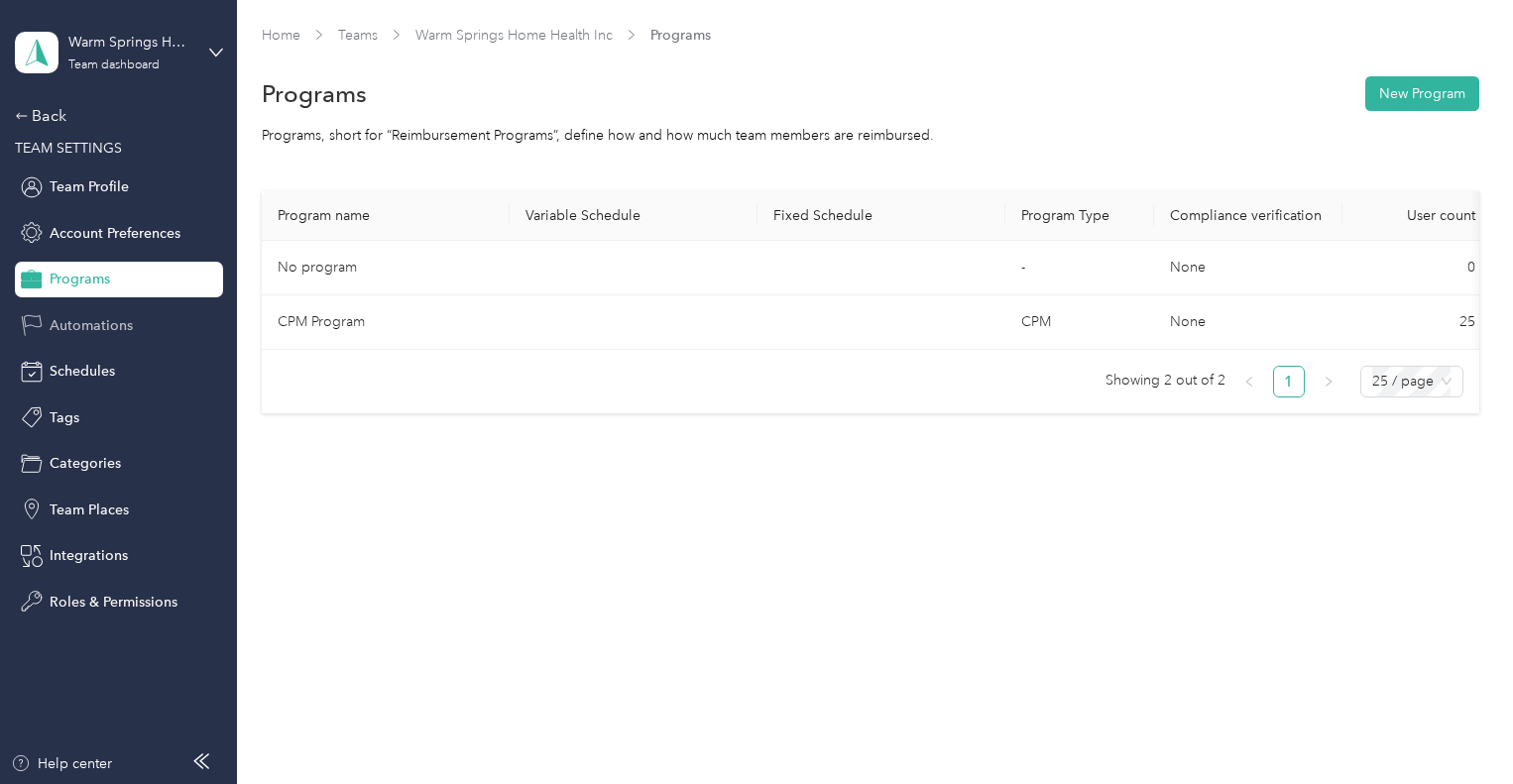 click on "Automations" at bounding box center [119, 325] 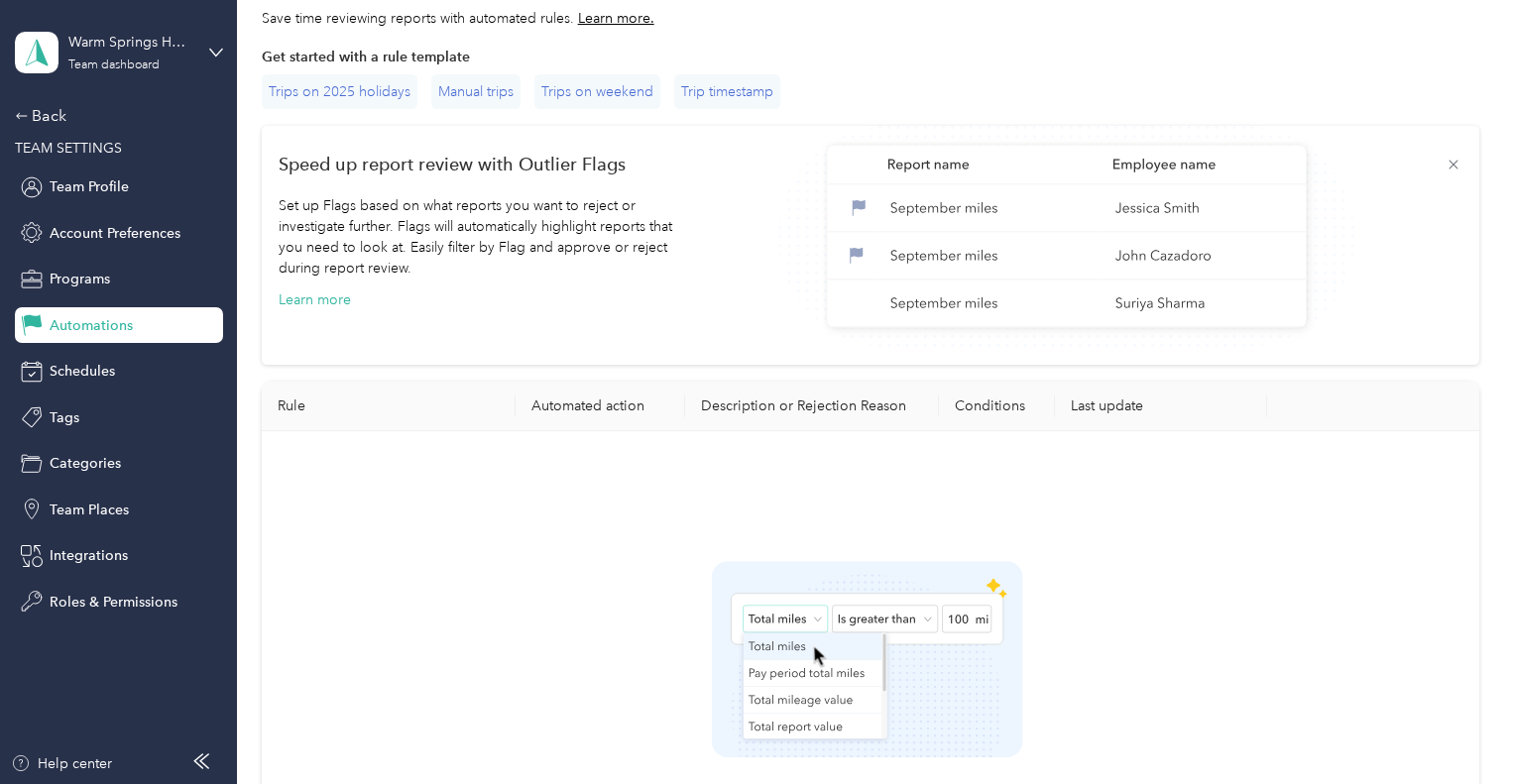 scroll, scrollTop: 0, scrollLeft: 0, axis: both 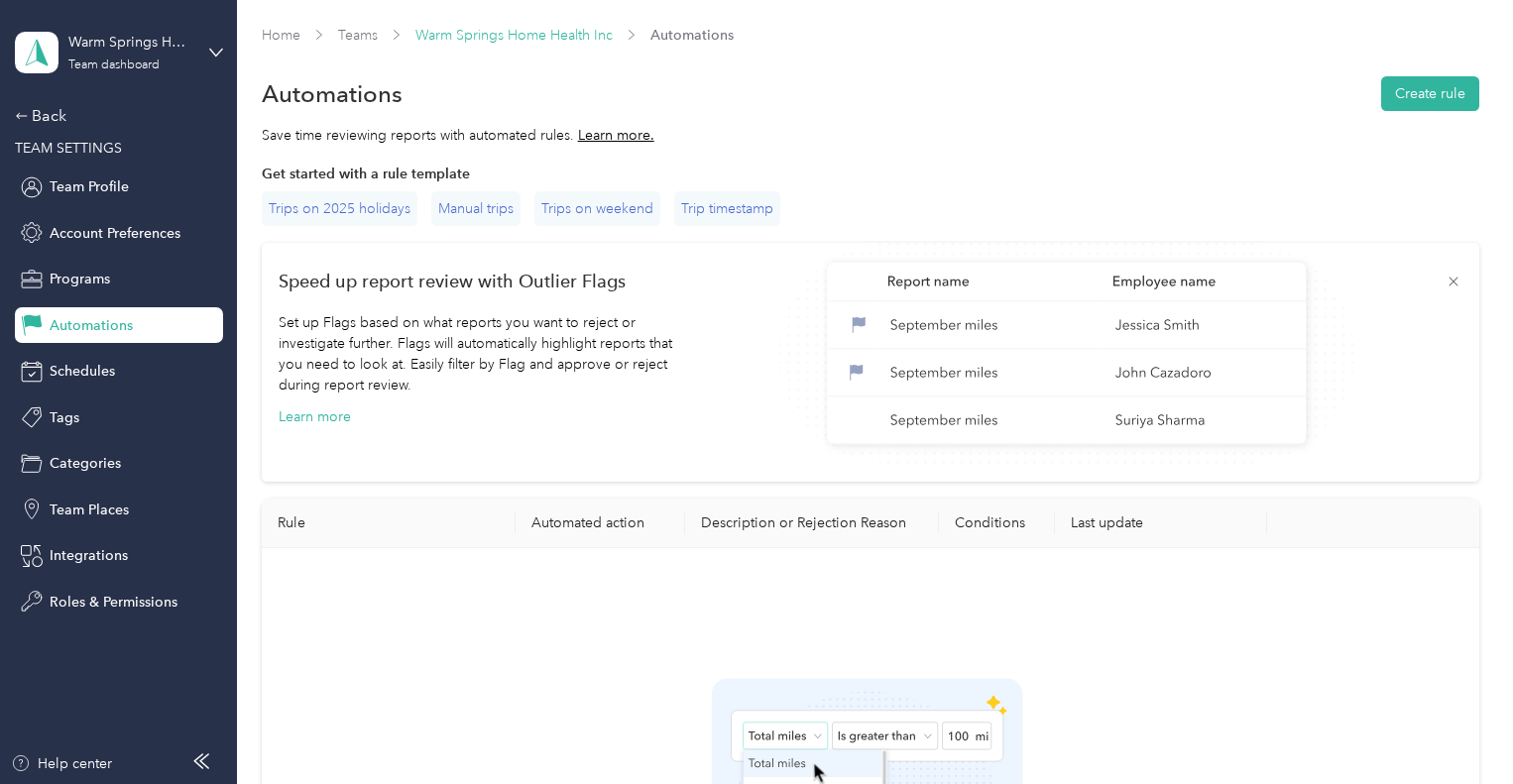 click on "Warm Springs Home Health Inc" at bounding box center (514, 35) 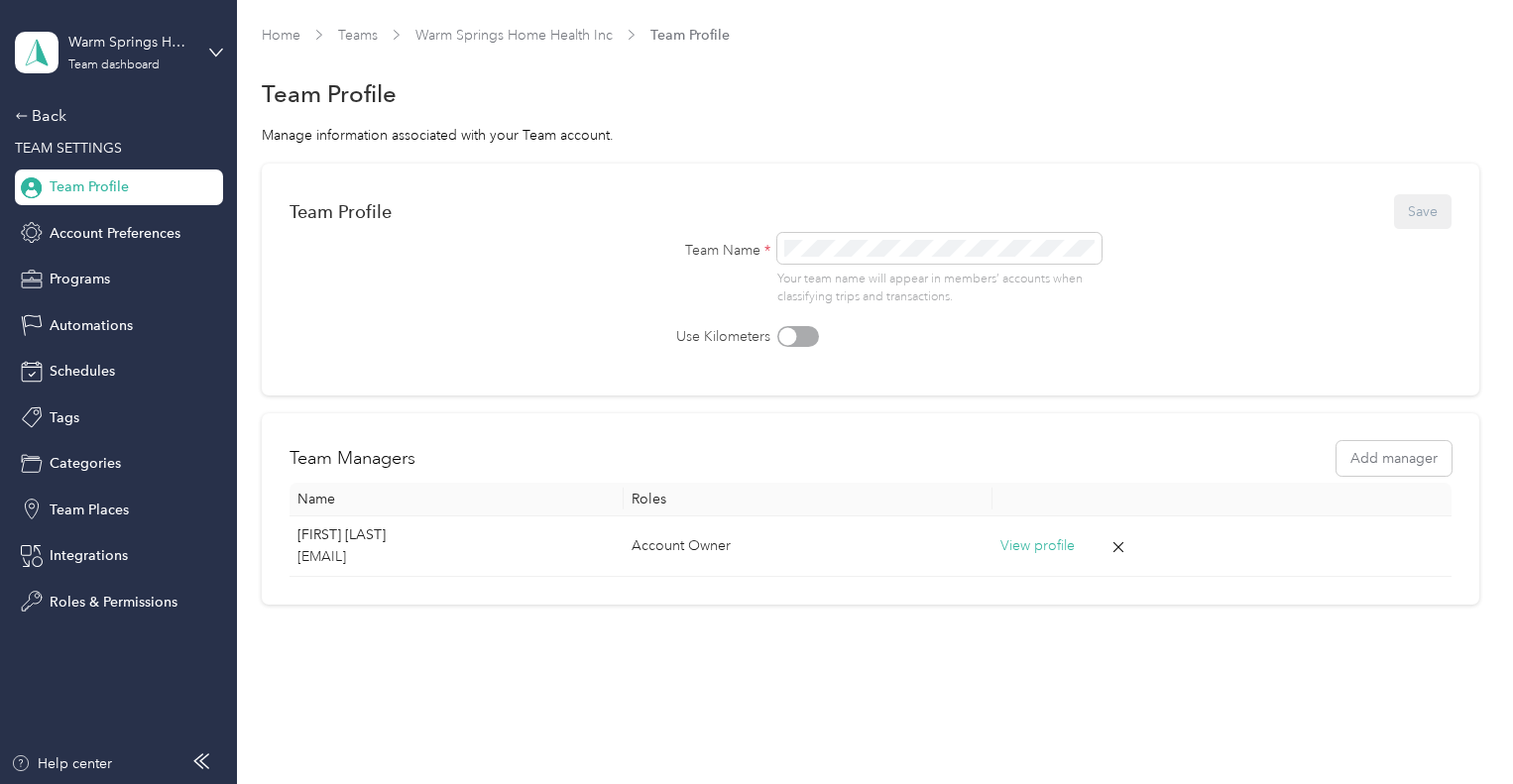 click on "Warm Springs Home Health Inc" at bounding box center [514, 35] 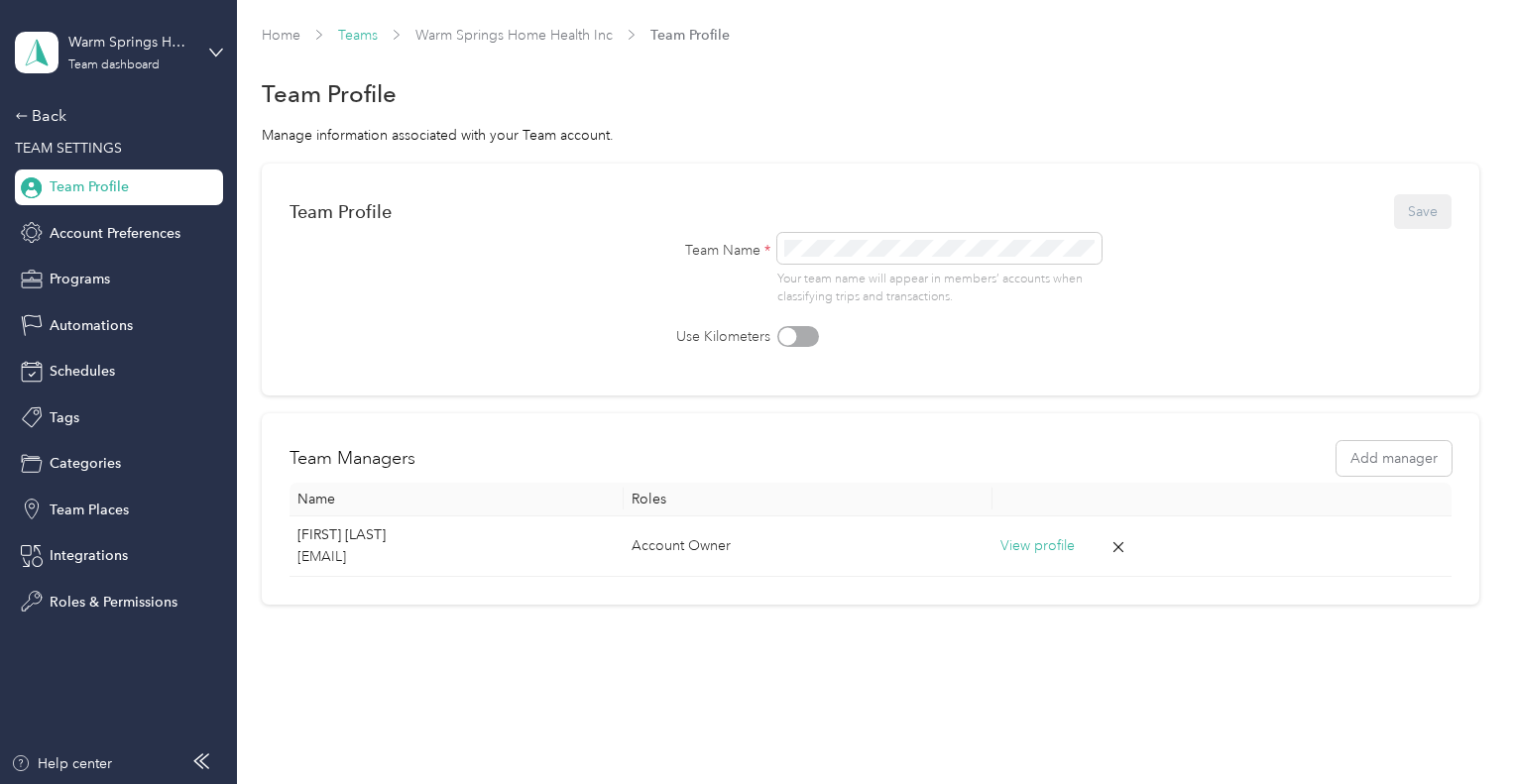 click on "Teams" at bounding box center [358, 35] 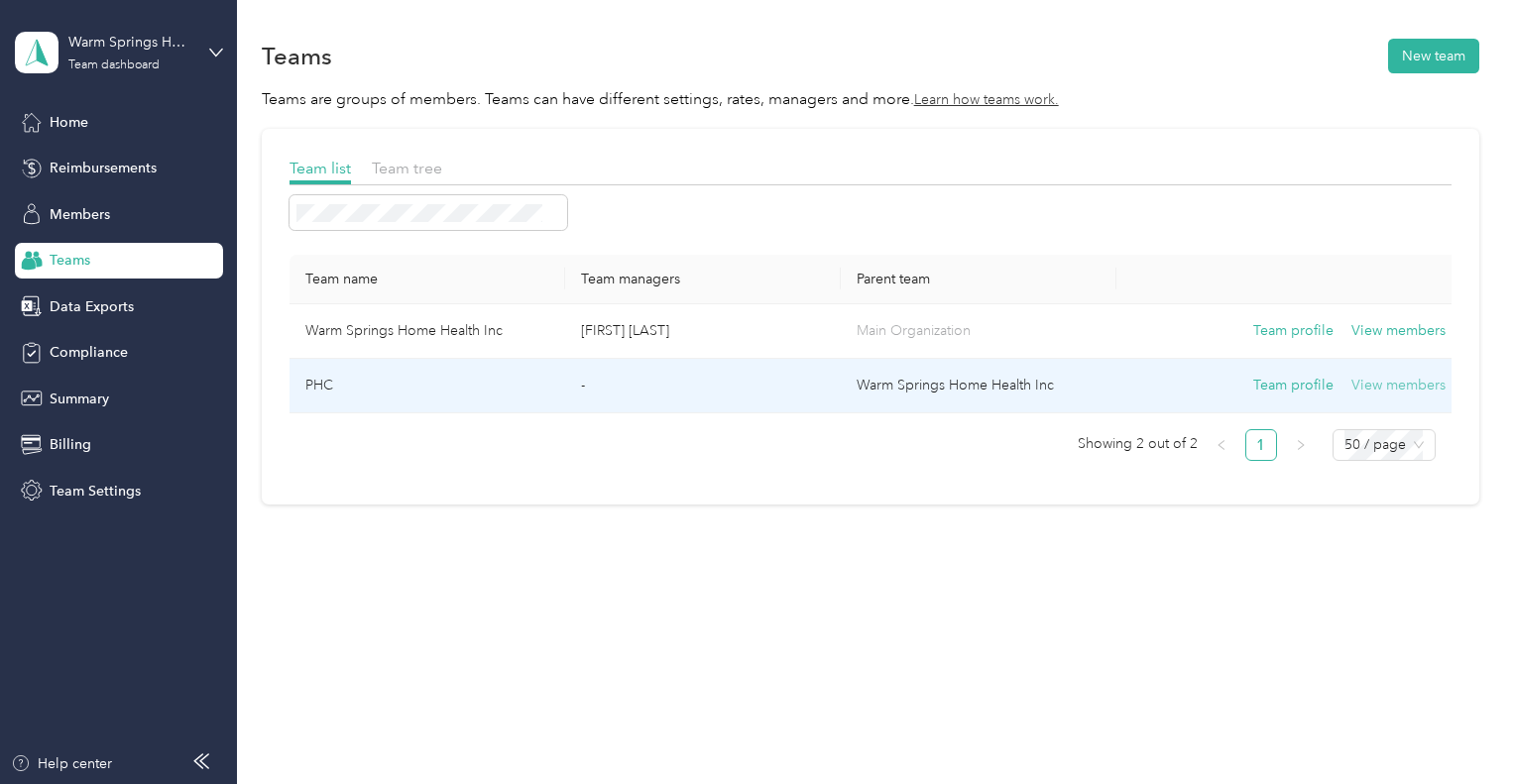 click on "View members" at bounding box center (1398, 386) 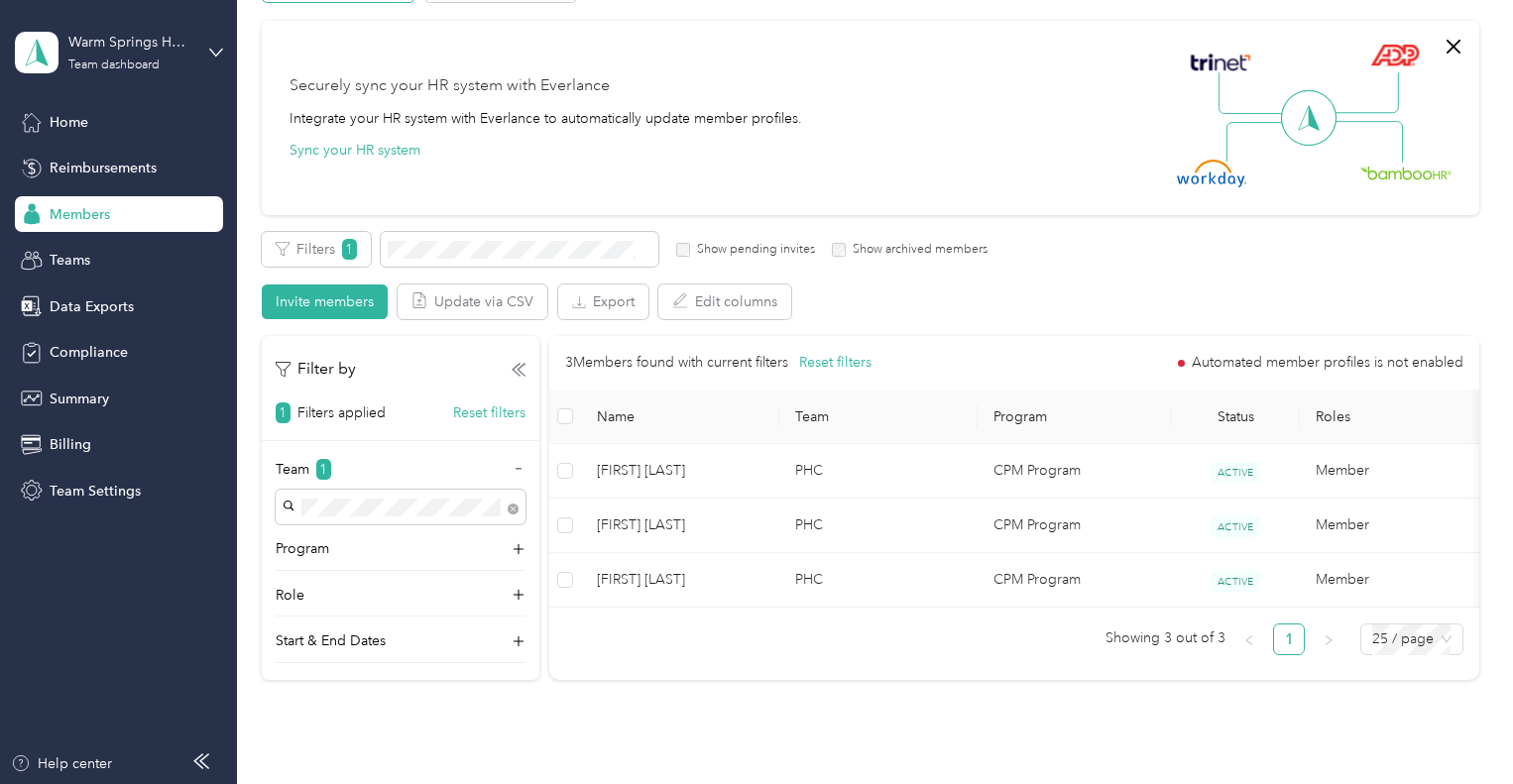 scroll, scrollTop: 198, scrollLeft: 0, axis: vertical 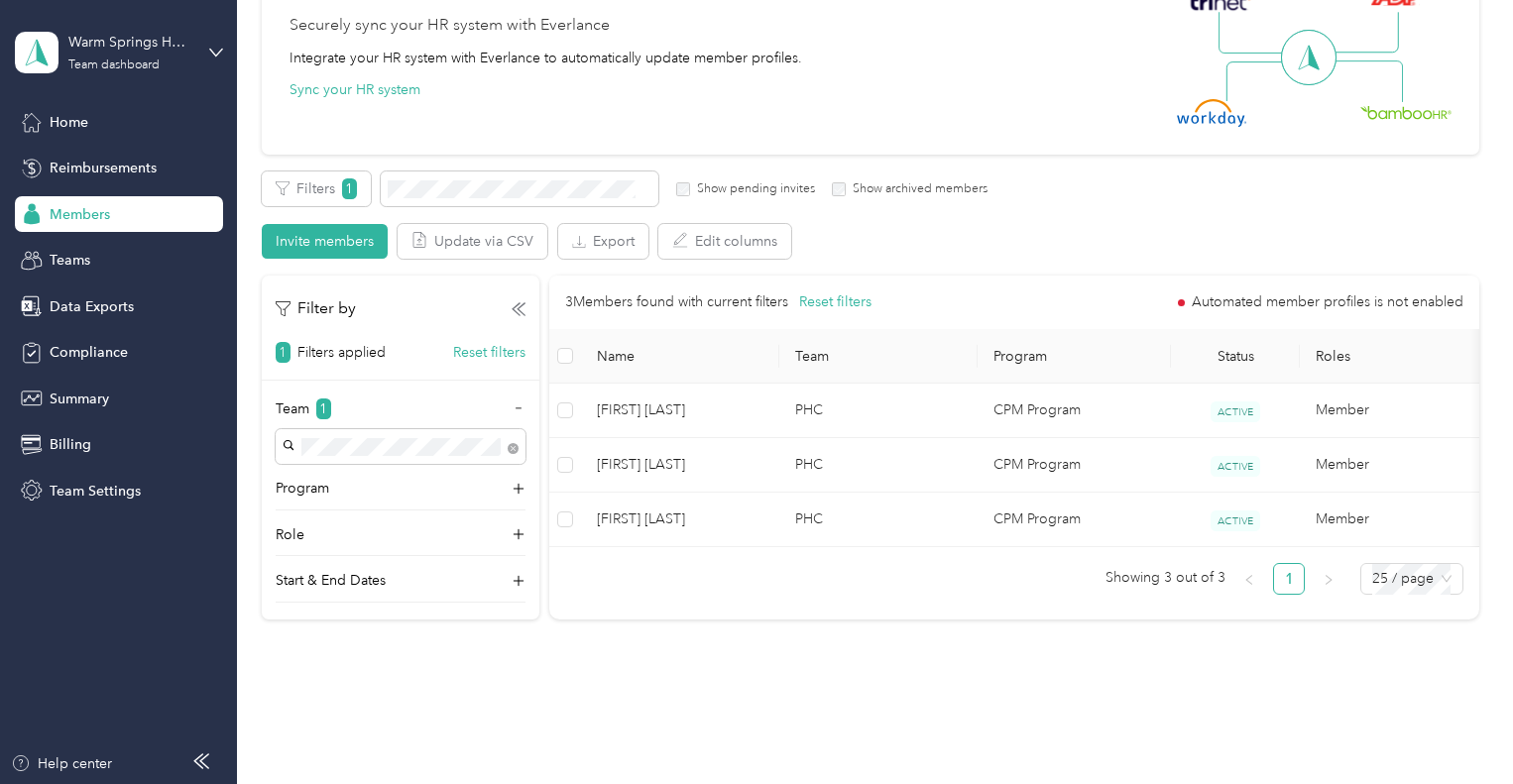 click at bounding box center (565, 356) 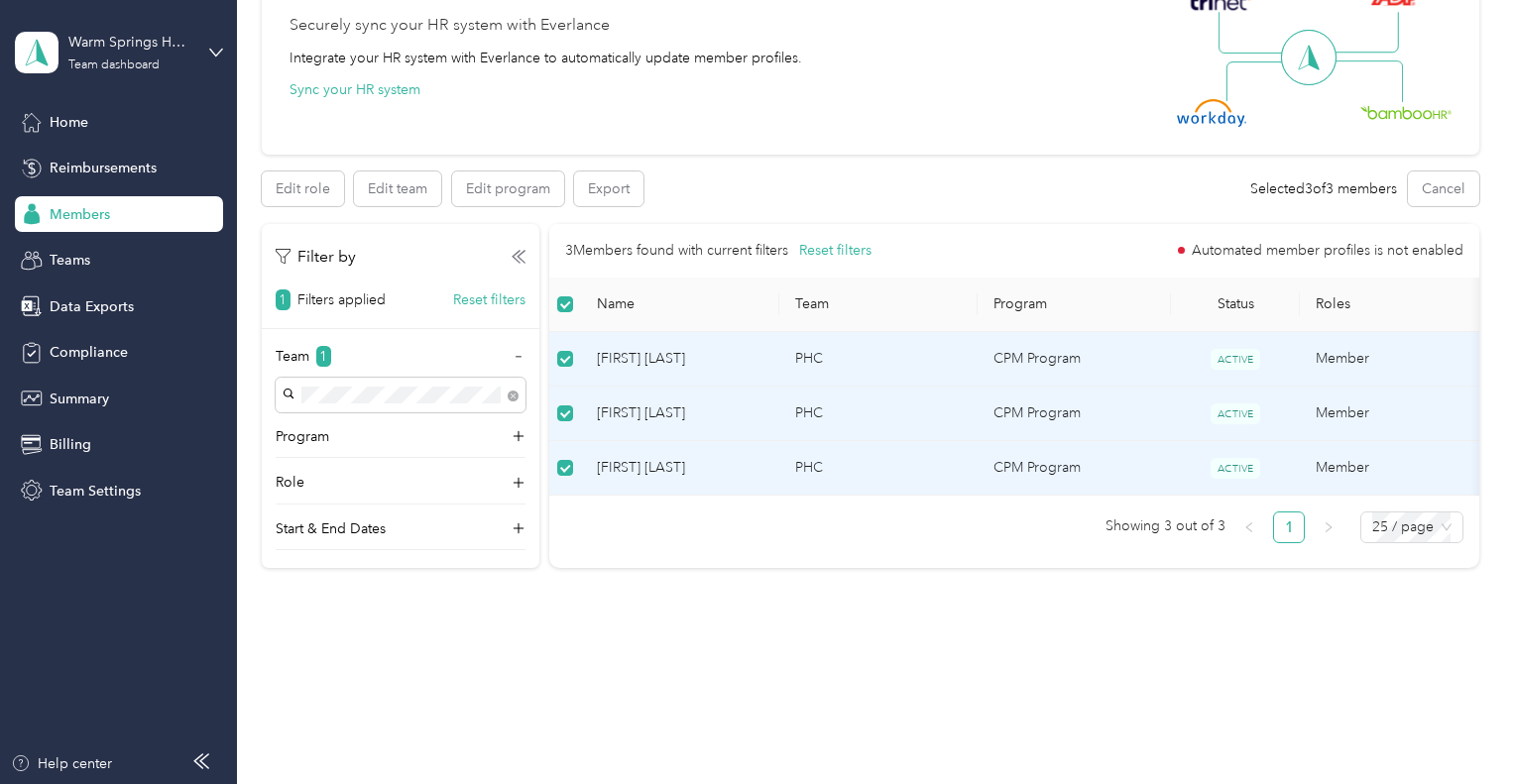 click on "Warm Springs Home Health Inc" at bounding box center (388, 430) 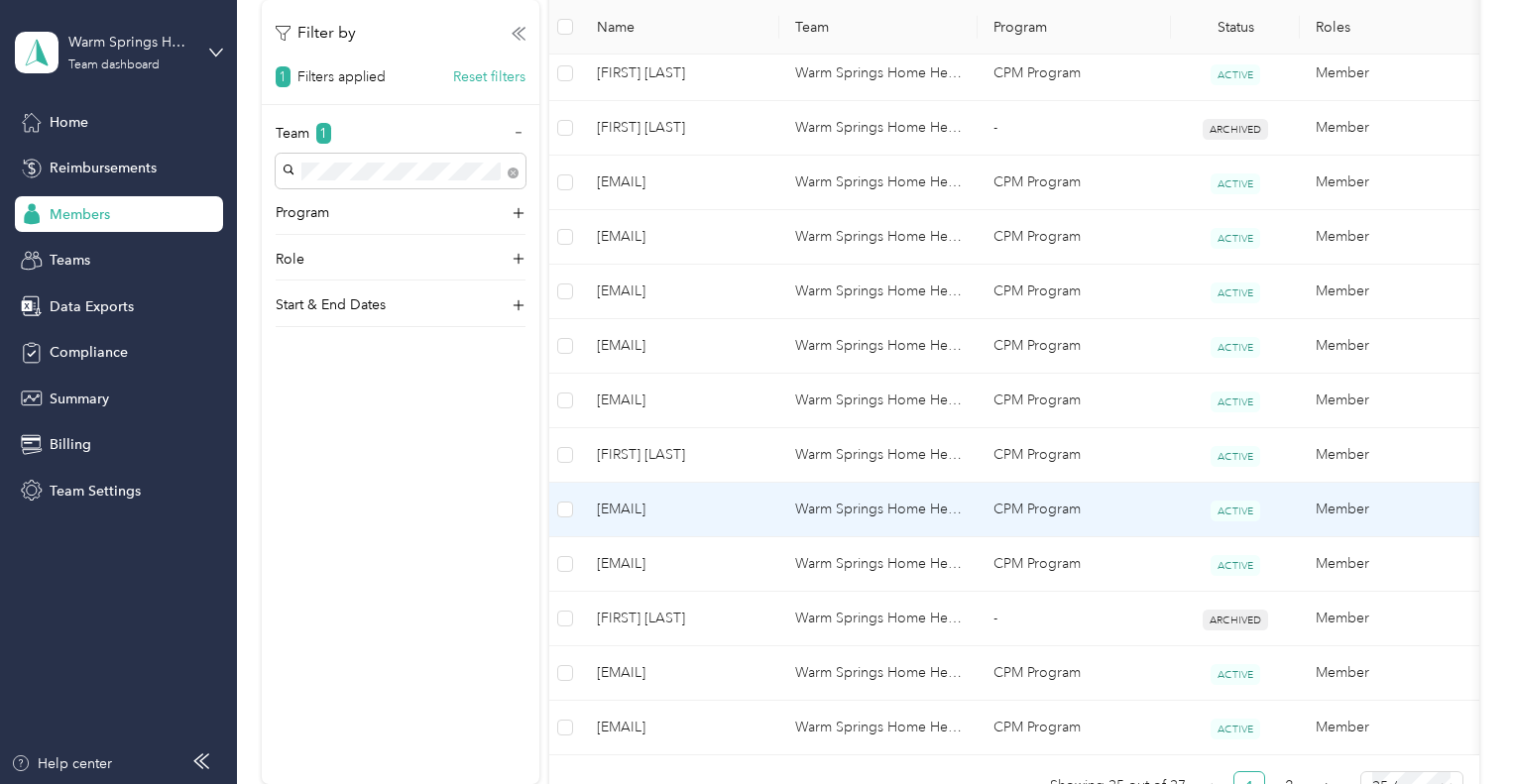 scroll, scrollTop: 1456, scrollLeft: 0, axis: vertical 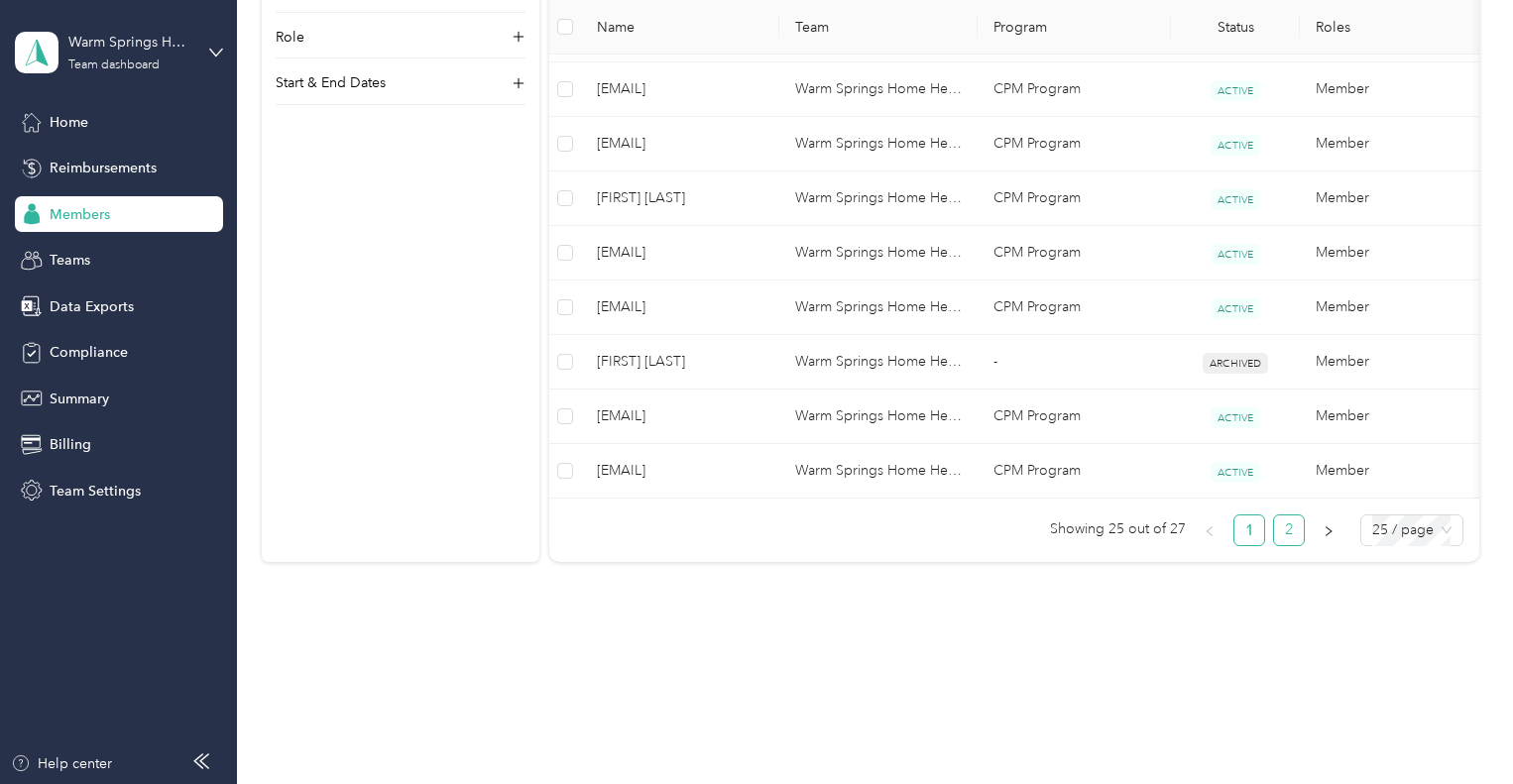 click on "2" at bounding box center (1289, 530) 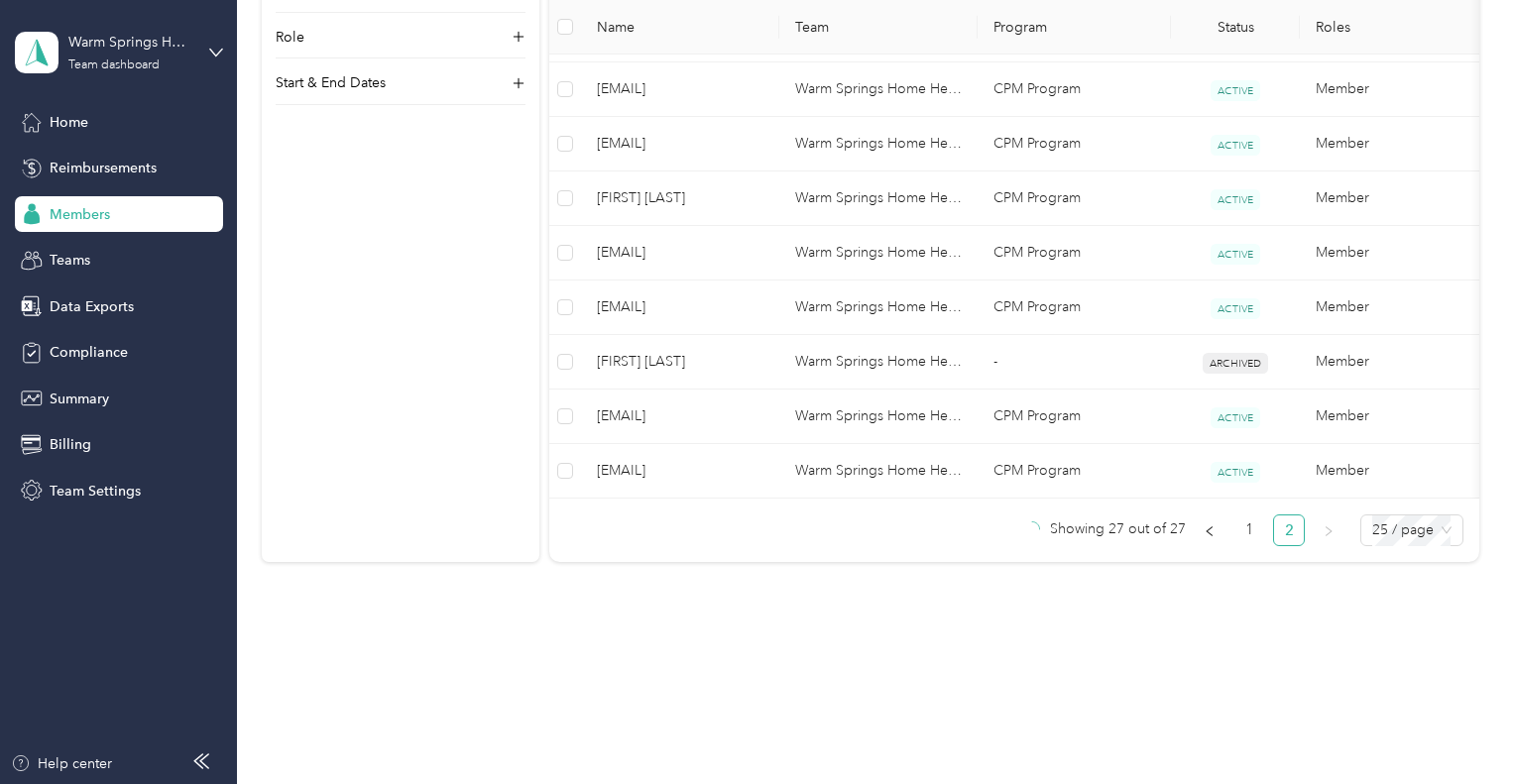 scroll, scrollTop: 255, scrollLeft: 0, axis: vertical 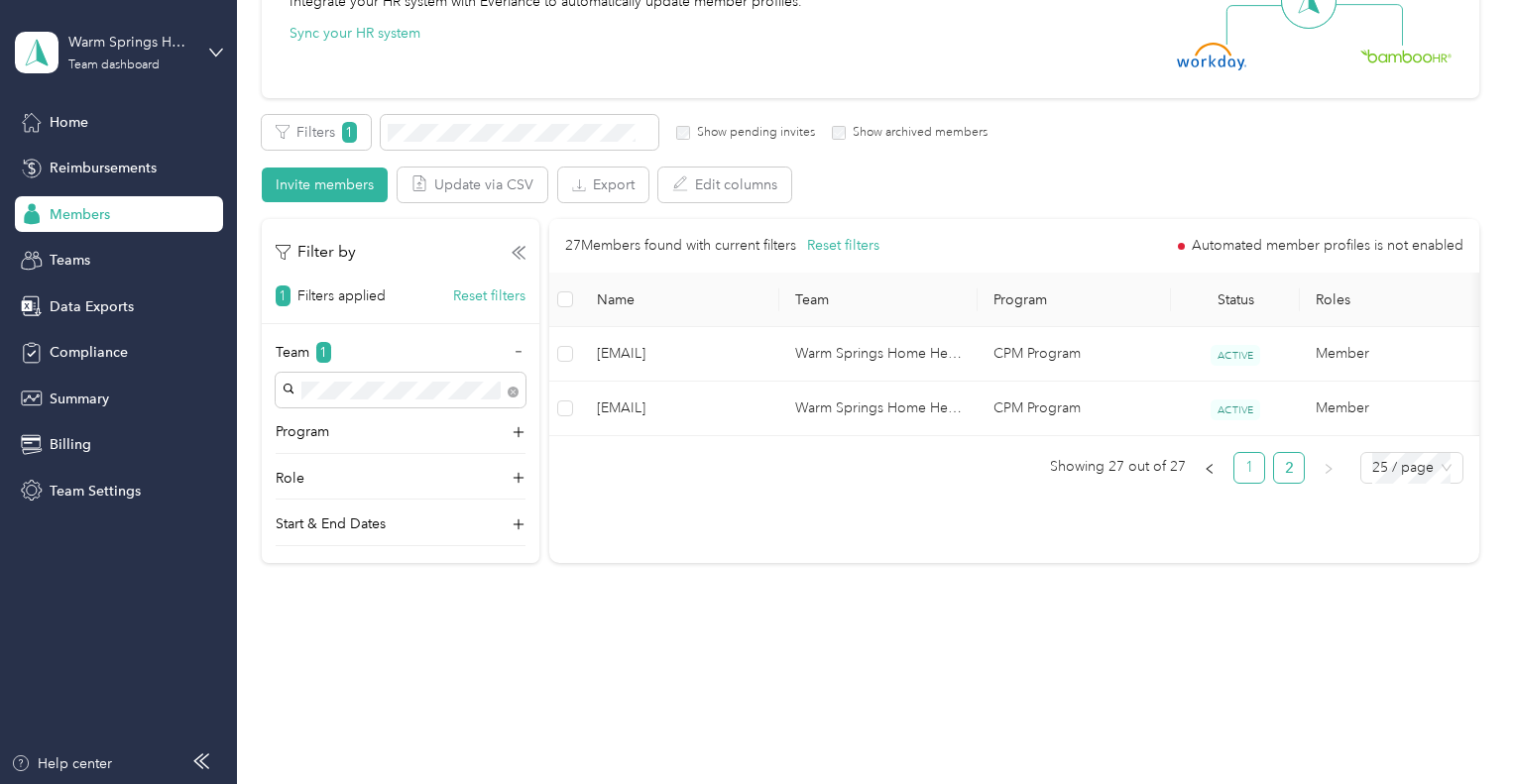 click on "1" at bounding box center [1249, 468] 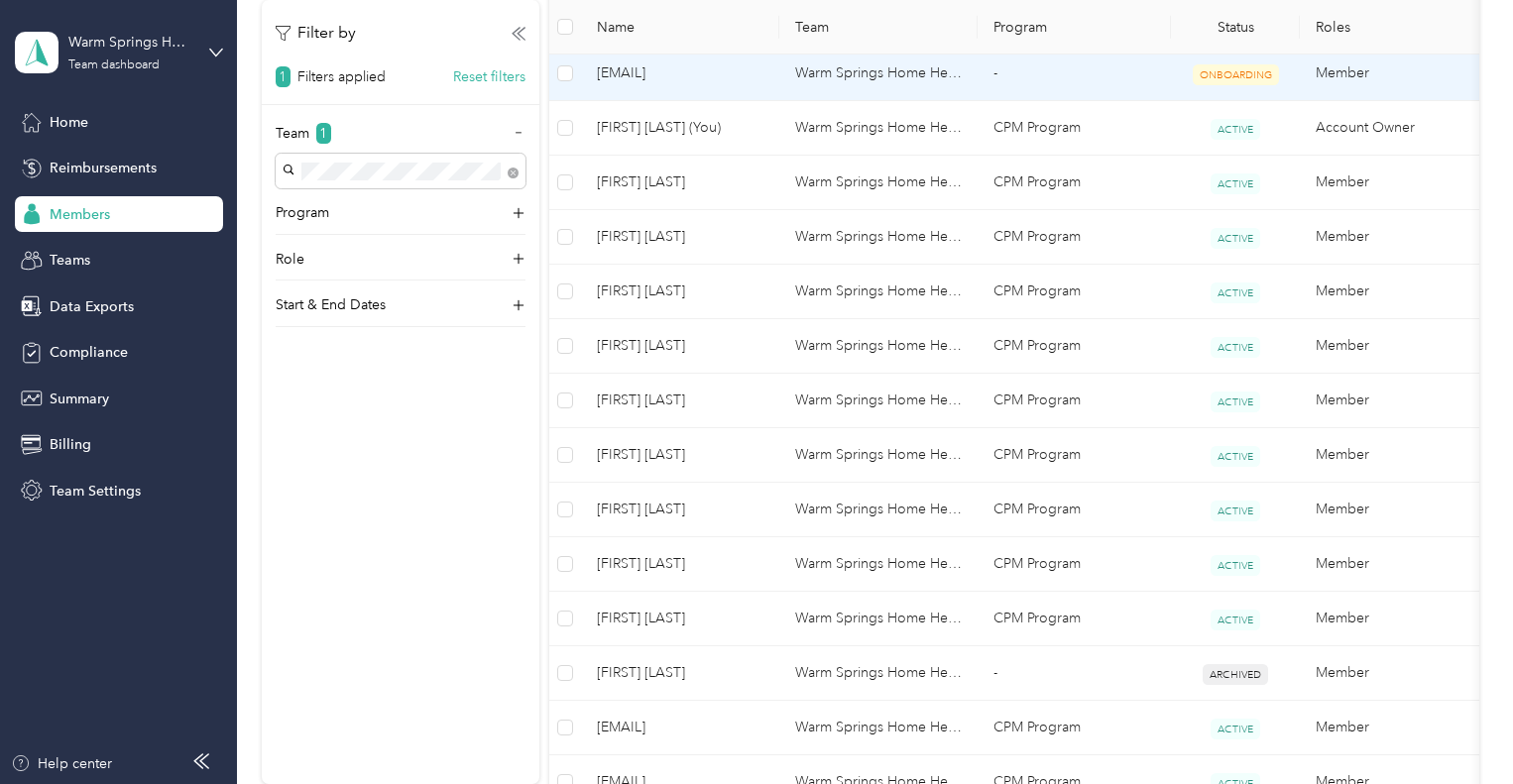 scroll, scrollTop: 651, scrollLeft: 0, axis: vertical 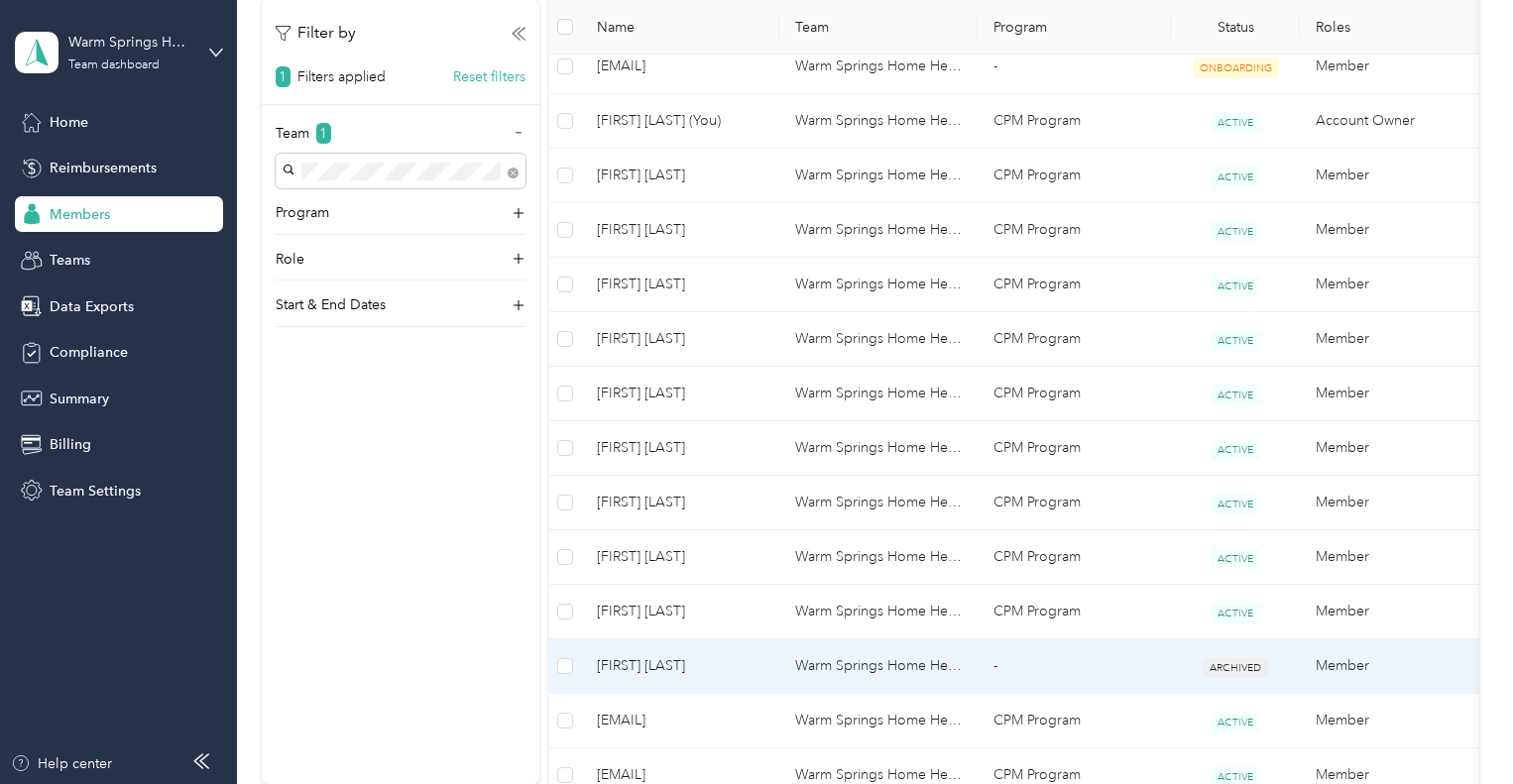 click on "-" at bounding box center (1074, 666) 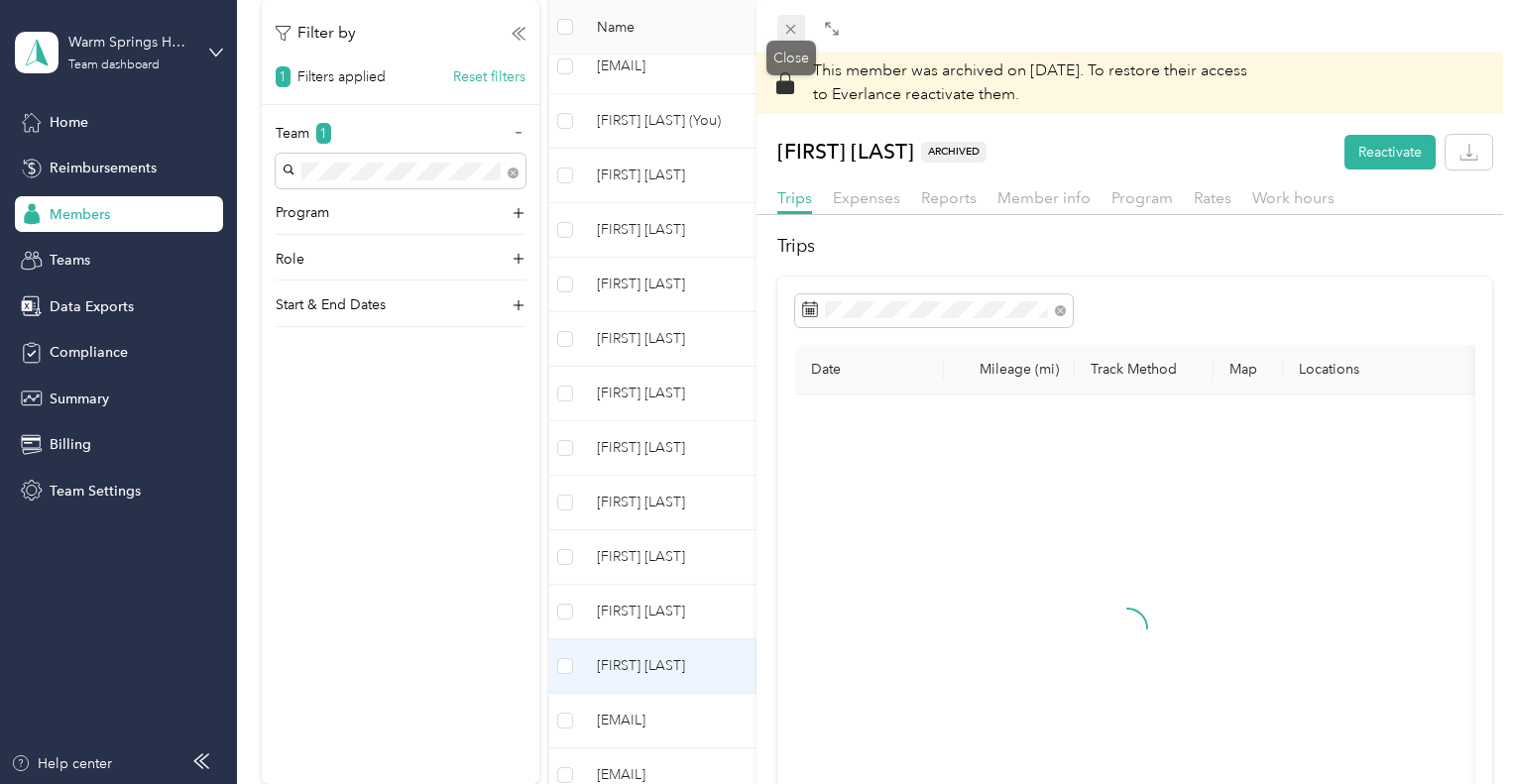 click 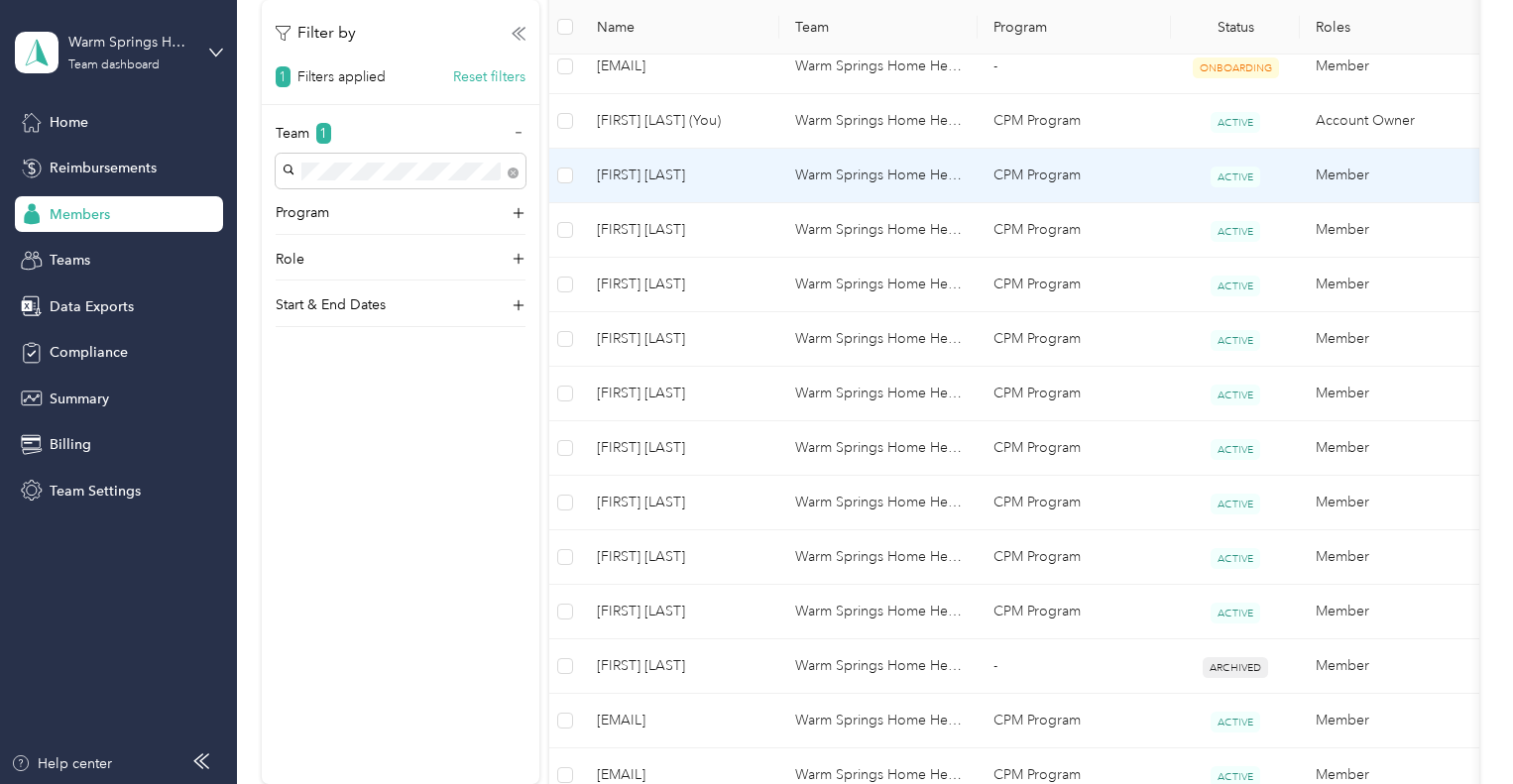 click on "[FIRST] [LAST]" at bounding box center [680, 175] 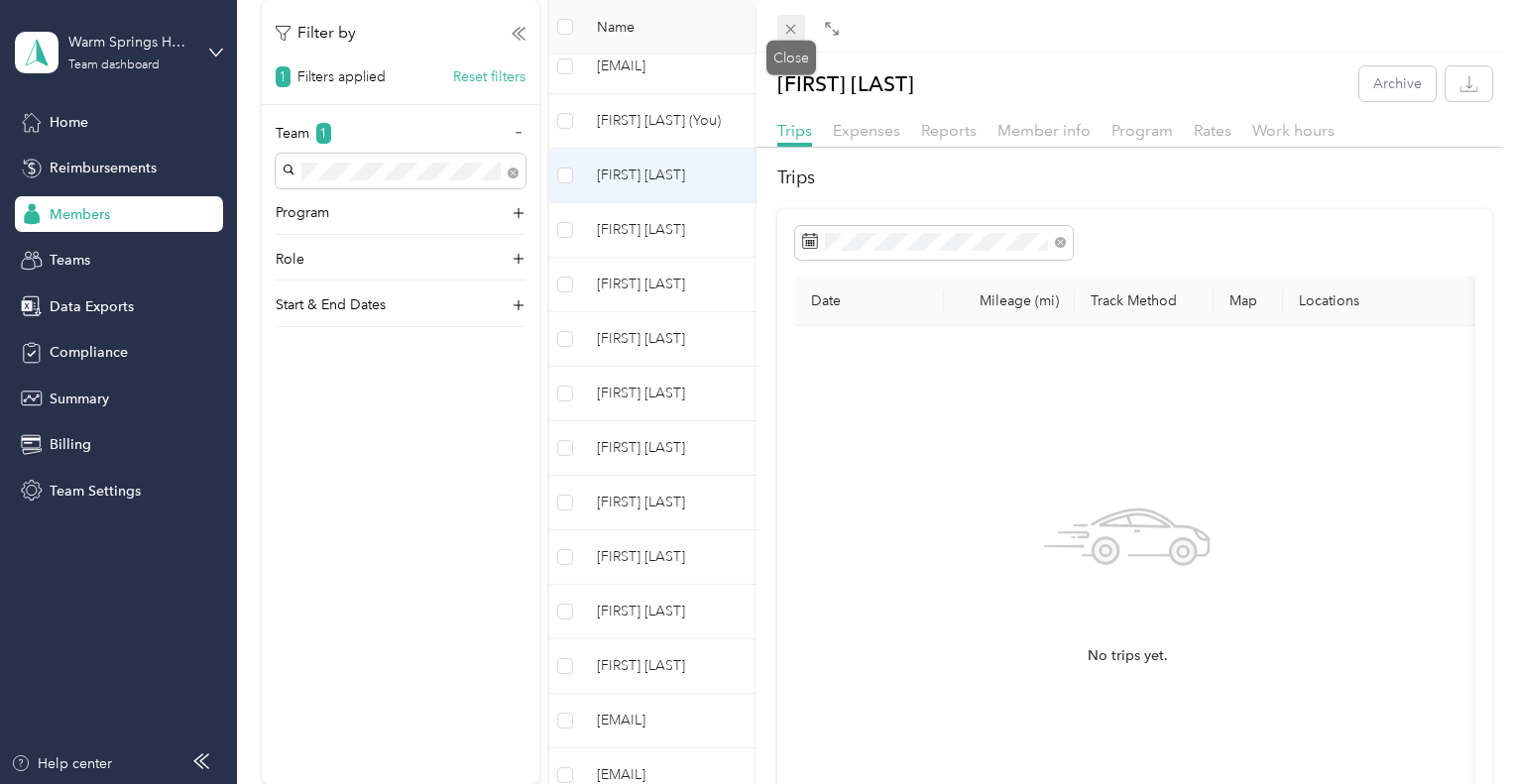 click at bounding box center [791, 29] 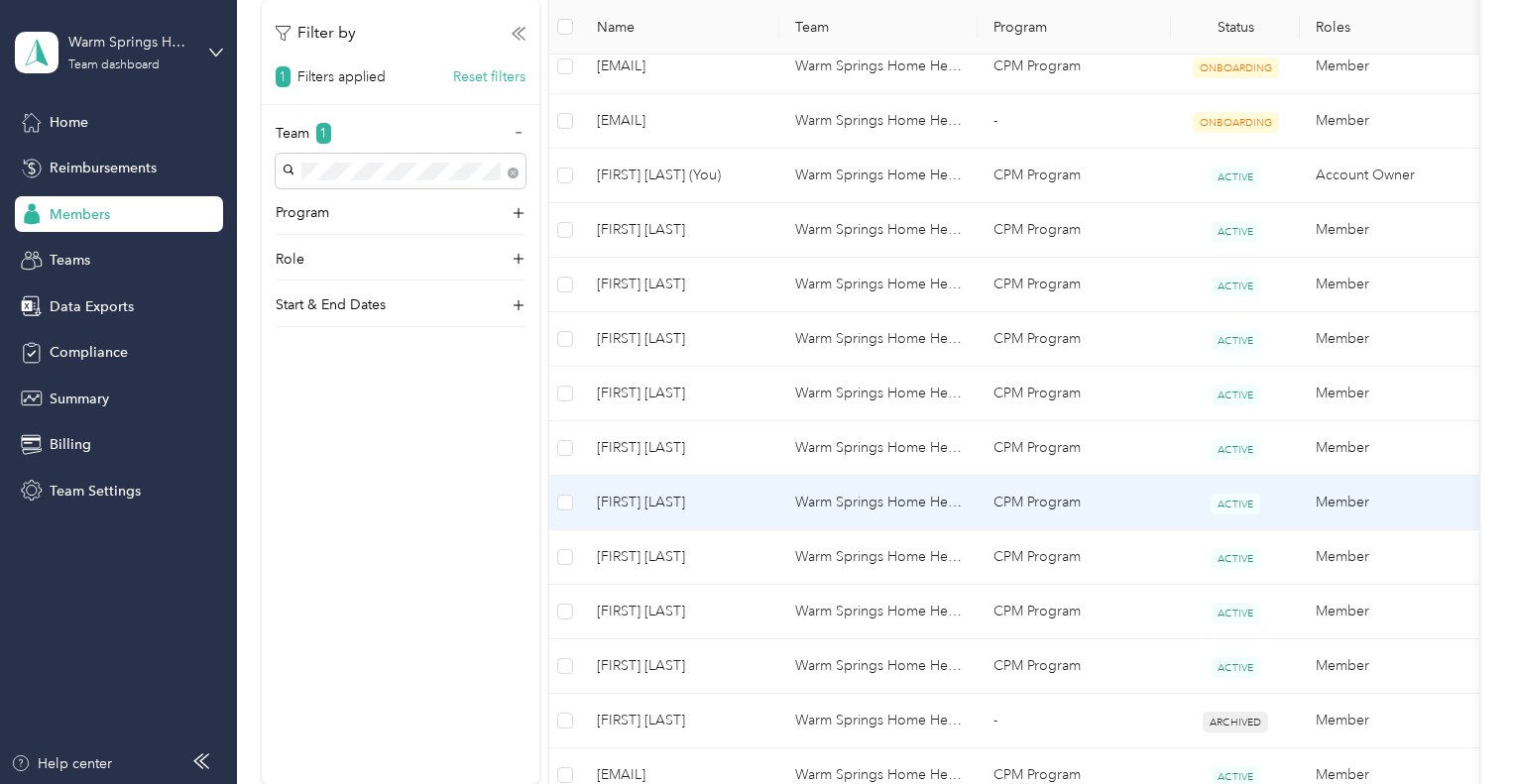 scroll, scrollTop: 552, scrollLeft: 0, axis: vertical 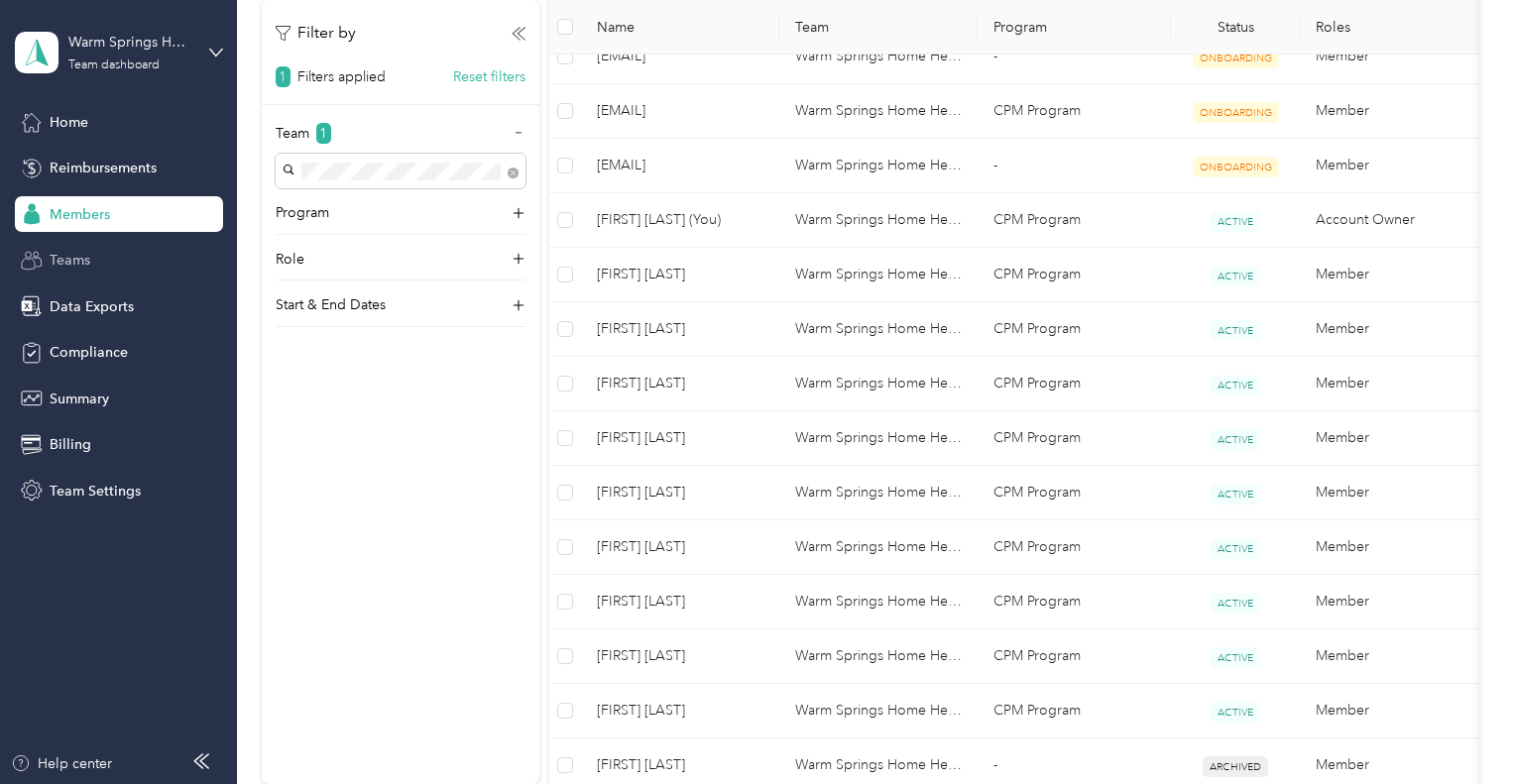 click 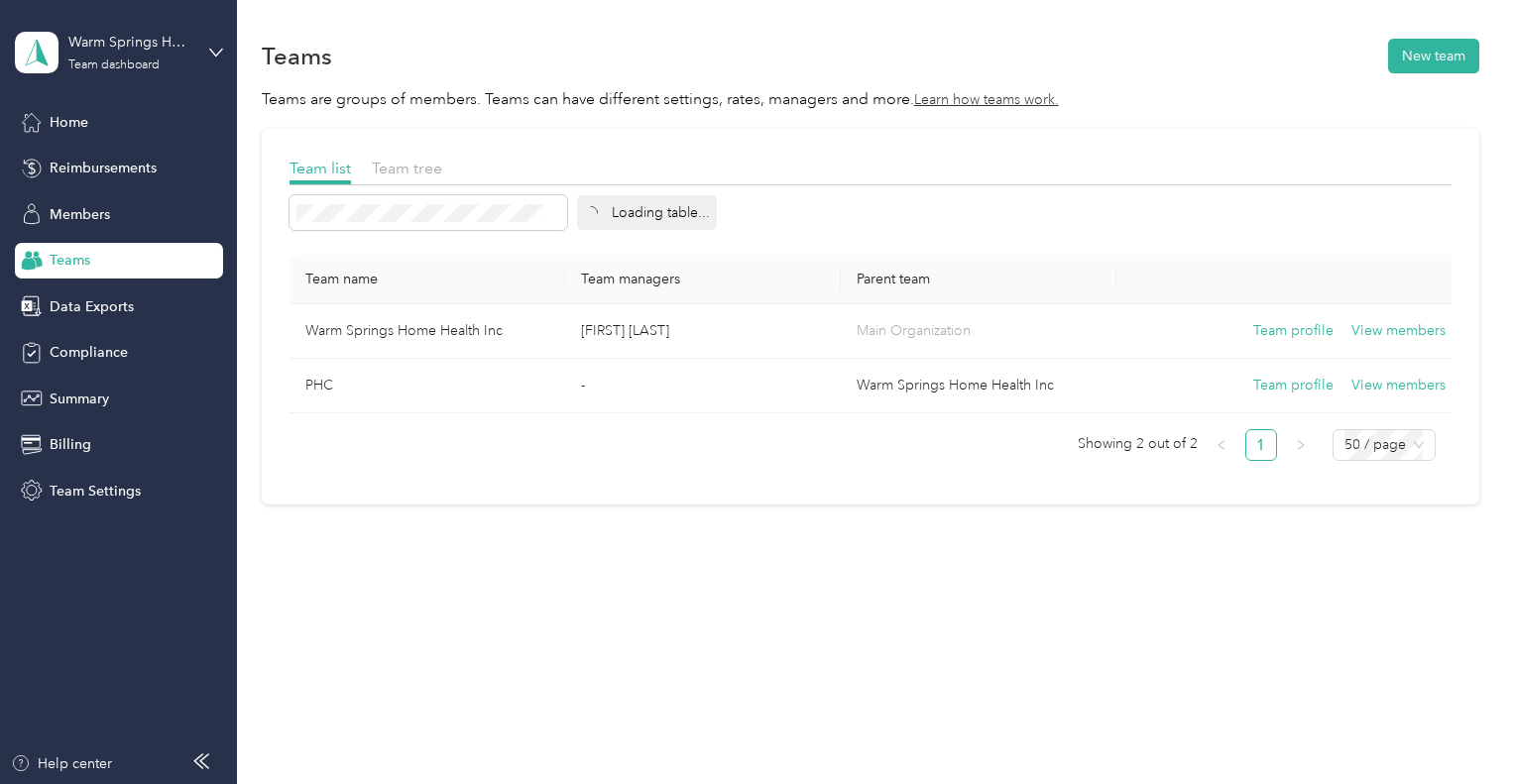 scroll, scrollTop: 0, scrollLeft: 0, axis: both 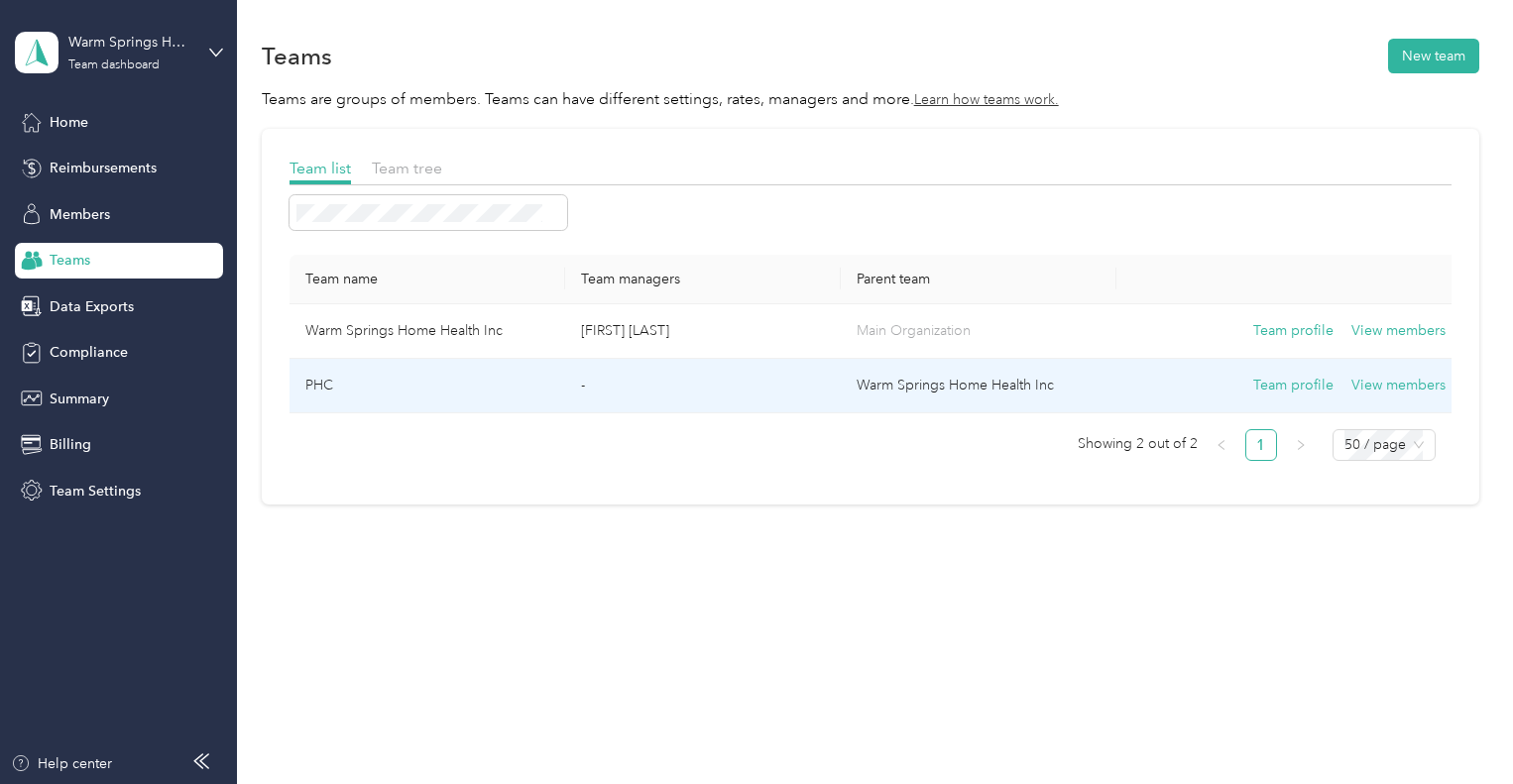 click on "Warm Springs Home Health Inc" at bounding box center (979, 386) 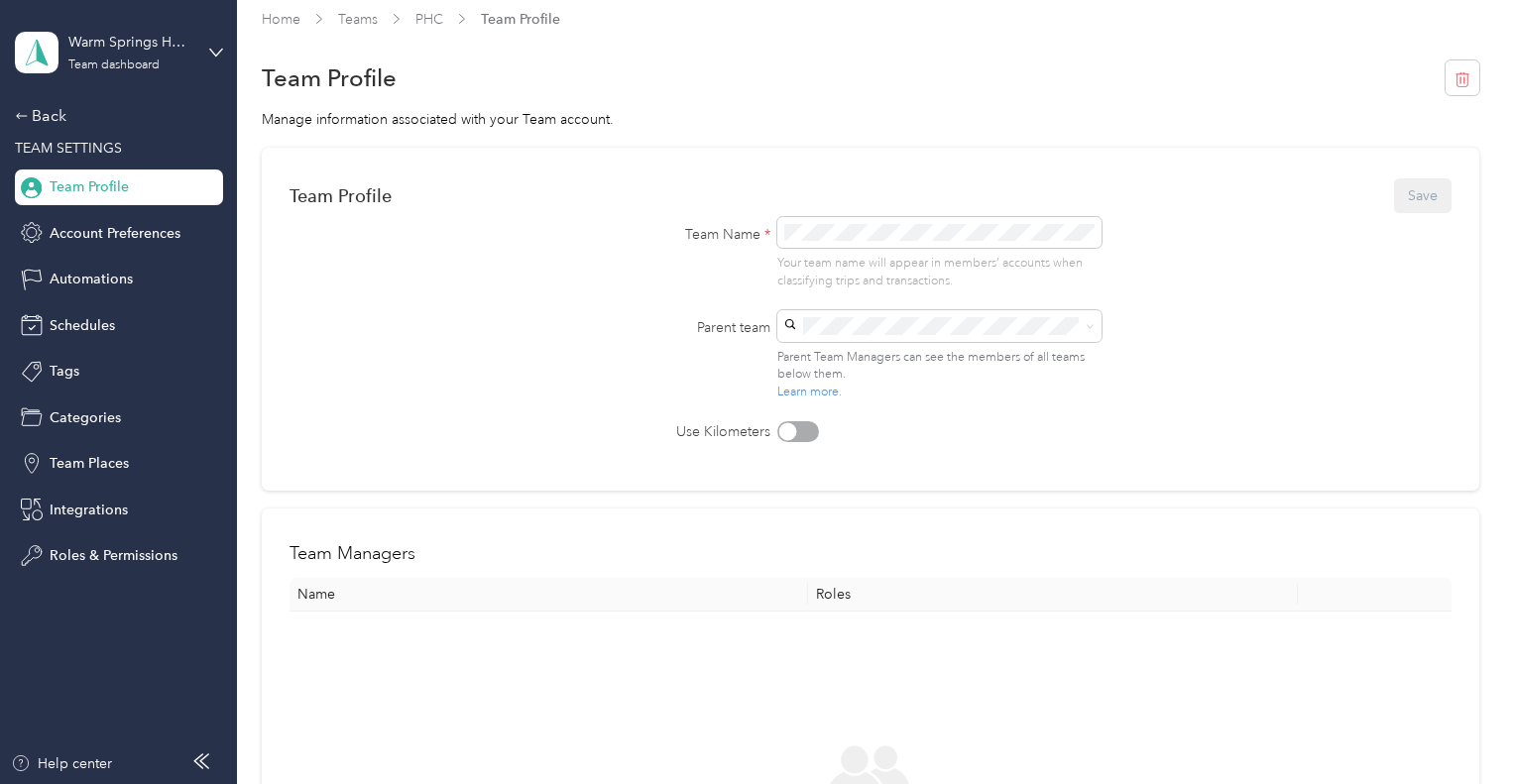 scroll, scrollTop: 0, scrollLeft: 0, axis: both 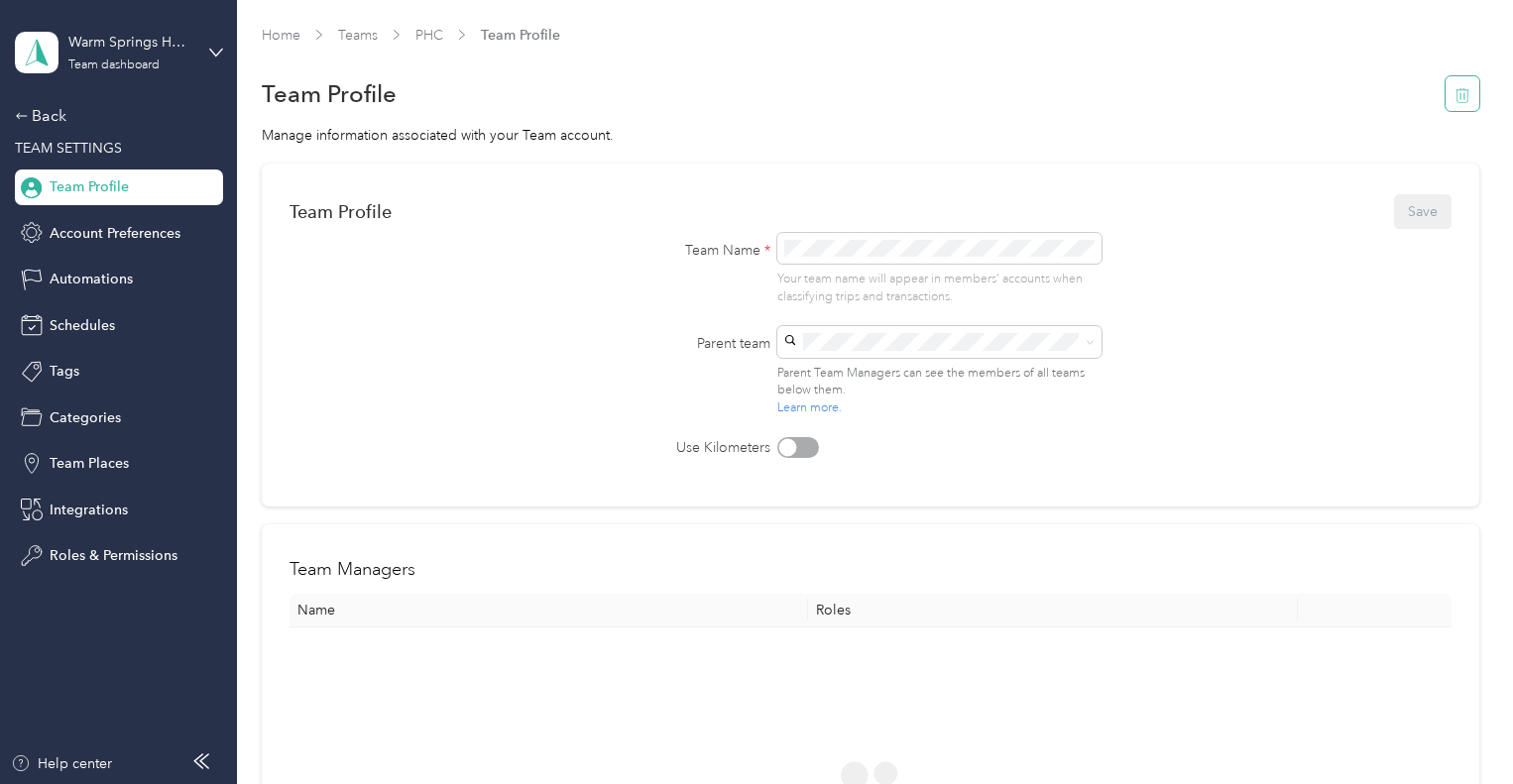 click at bounding box center (1462, 93) 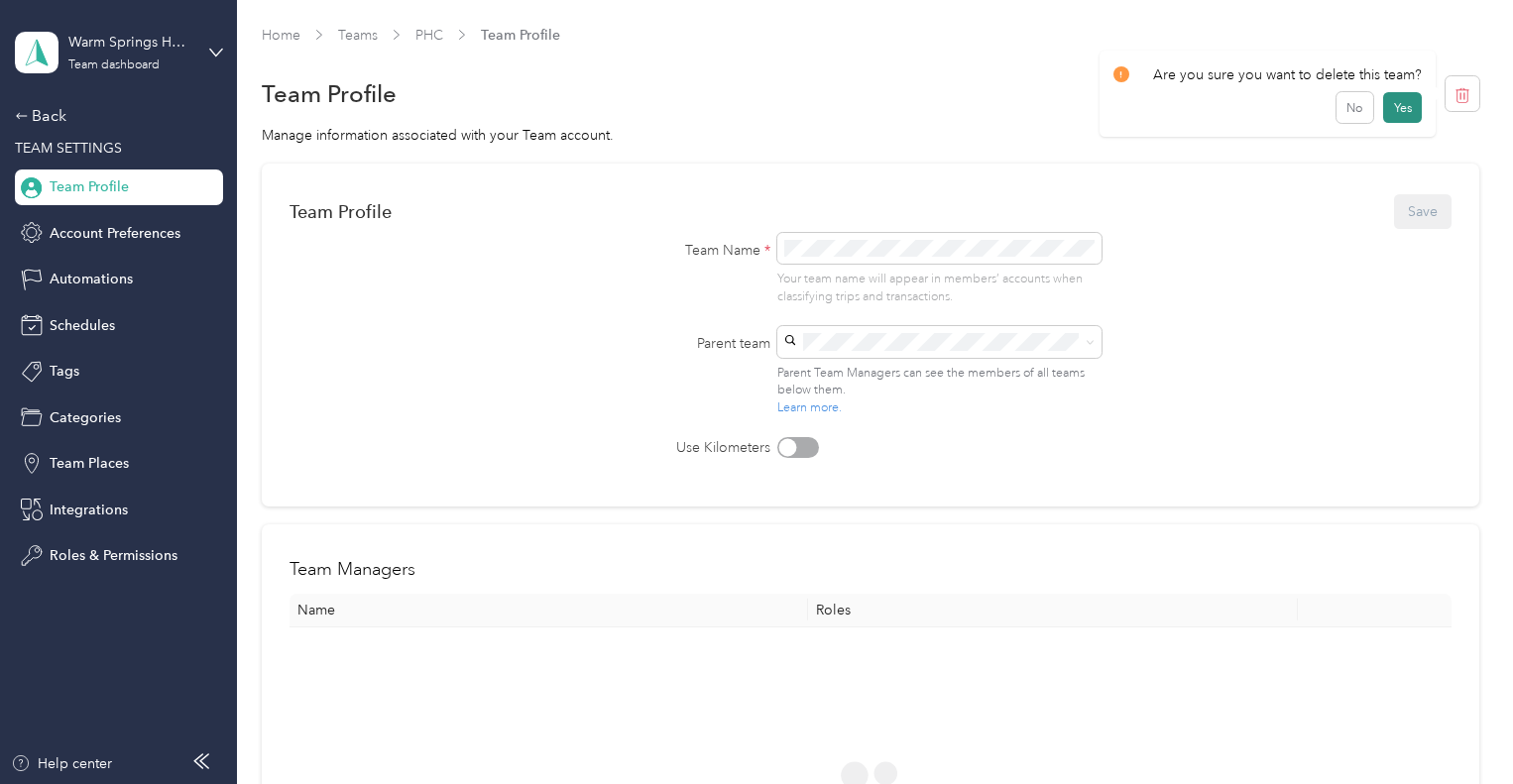 click on "Yes" at bounding box center (1402, 108) 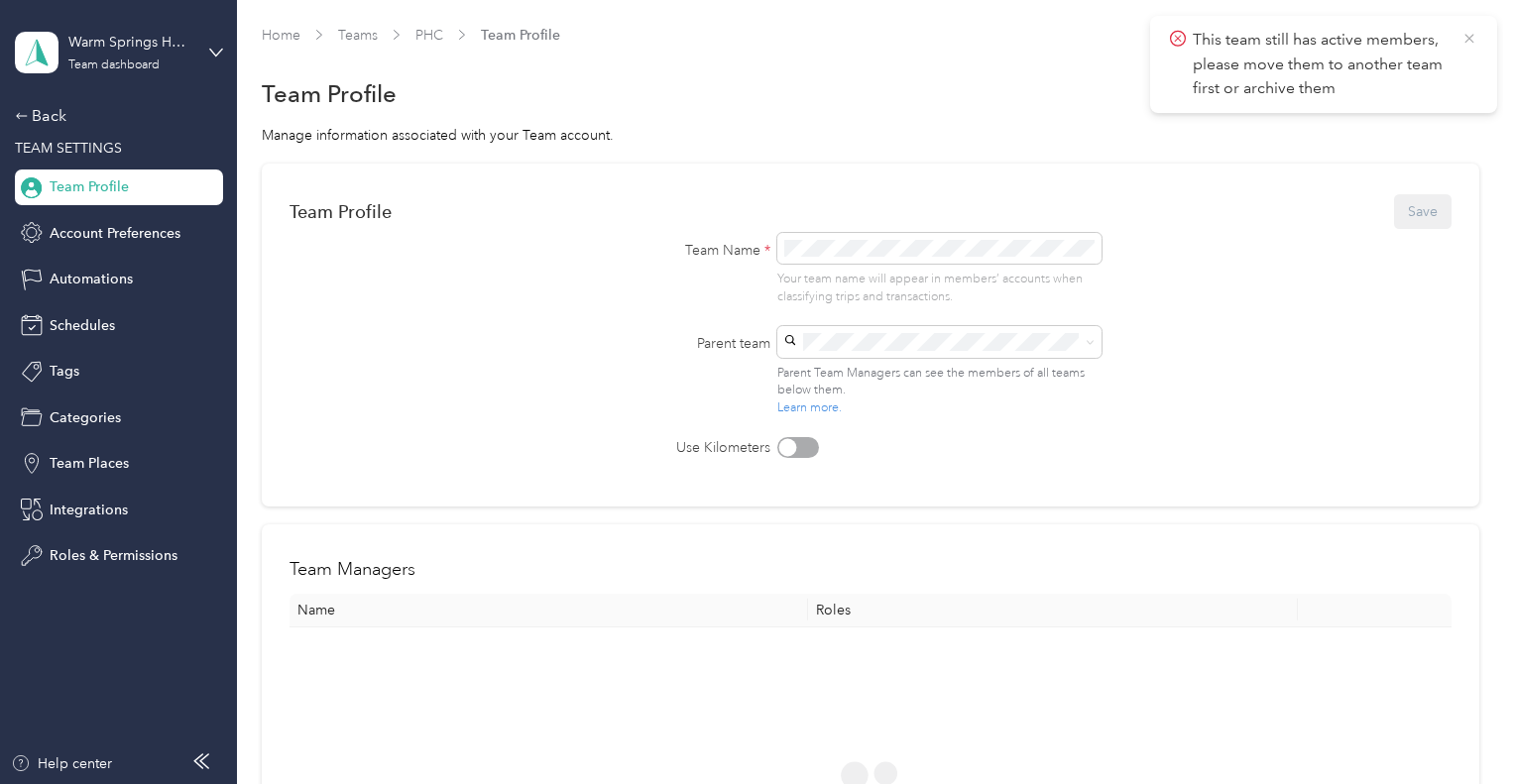 click 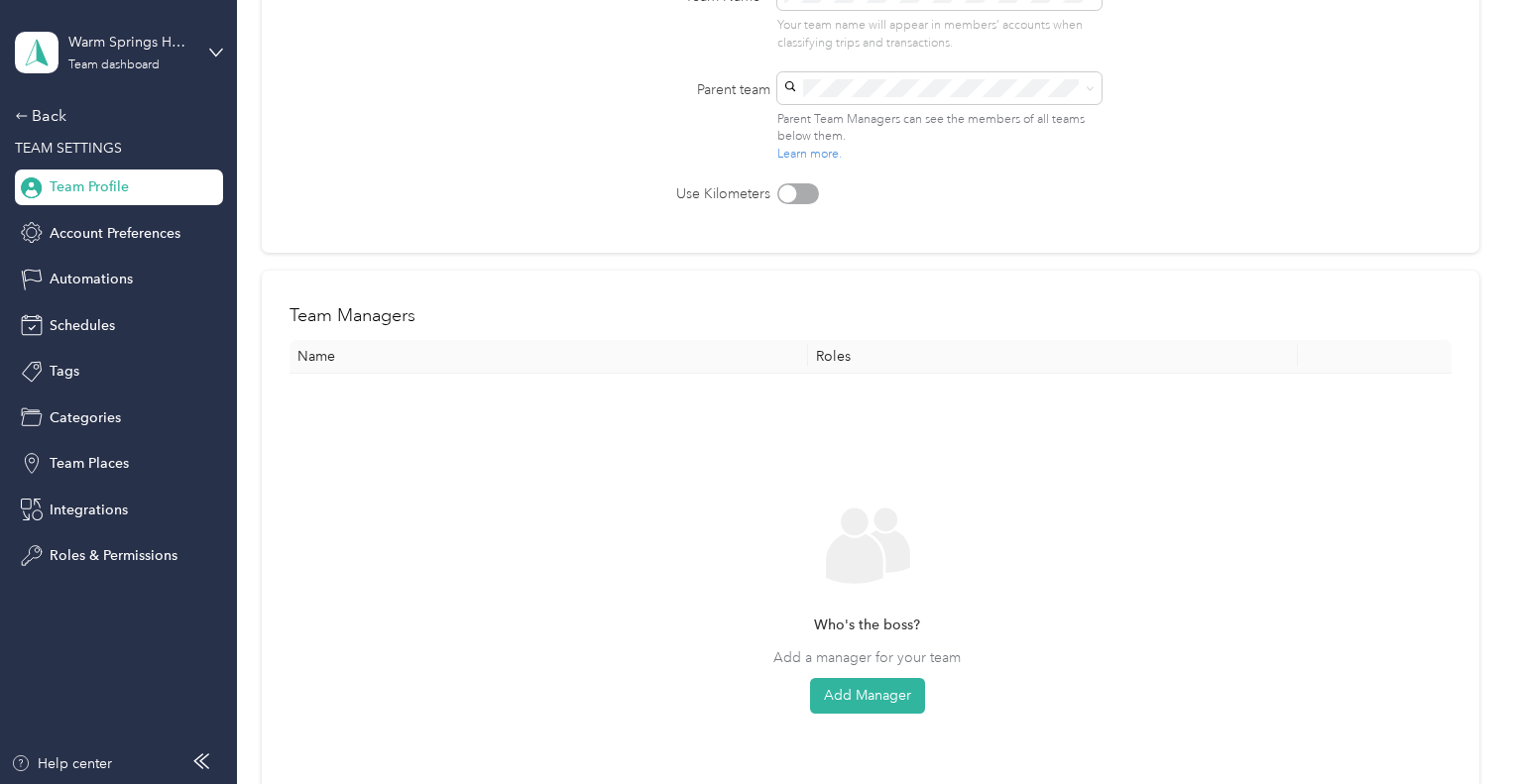 scroll, scrollTop: 0, scrollLeft: 0, axis: both 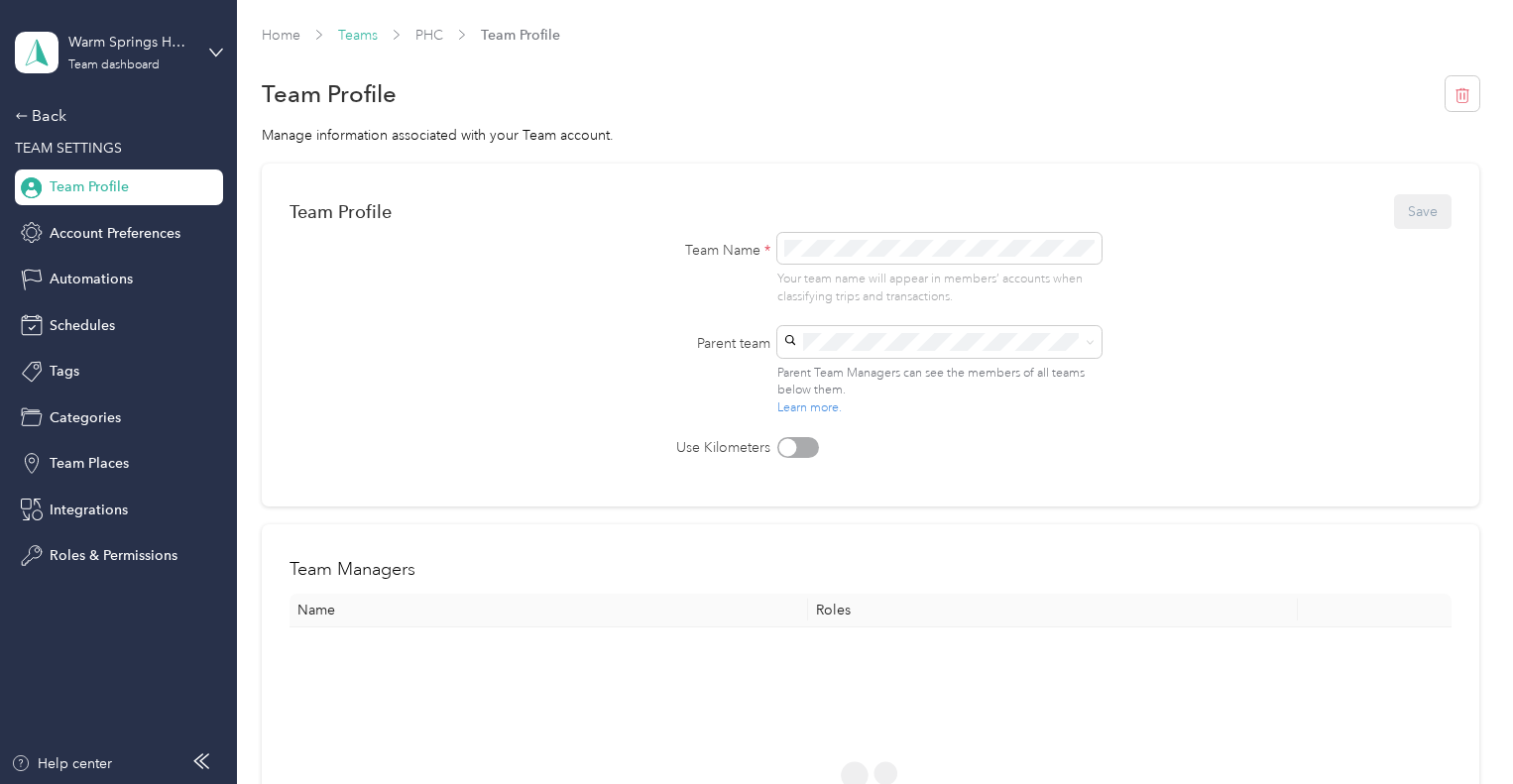 click on "Teams" at bounding box center [358, 35] 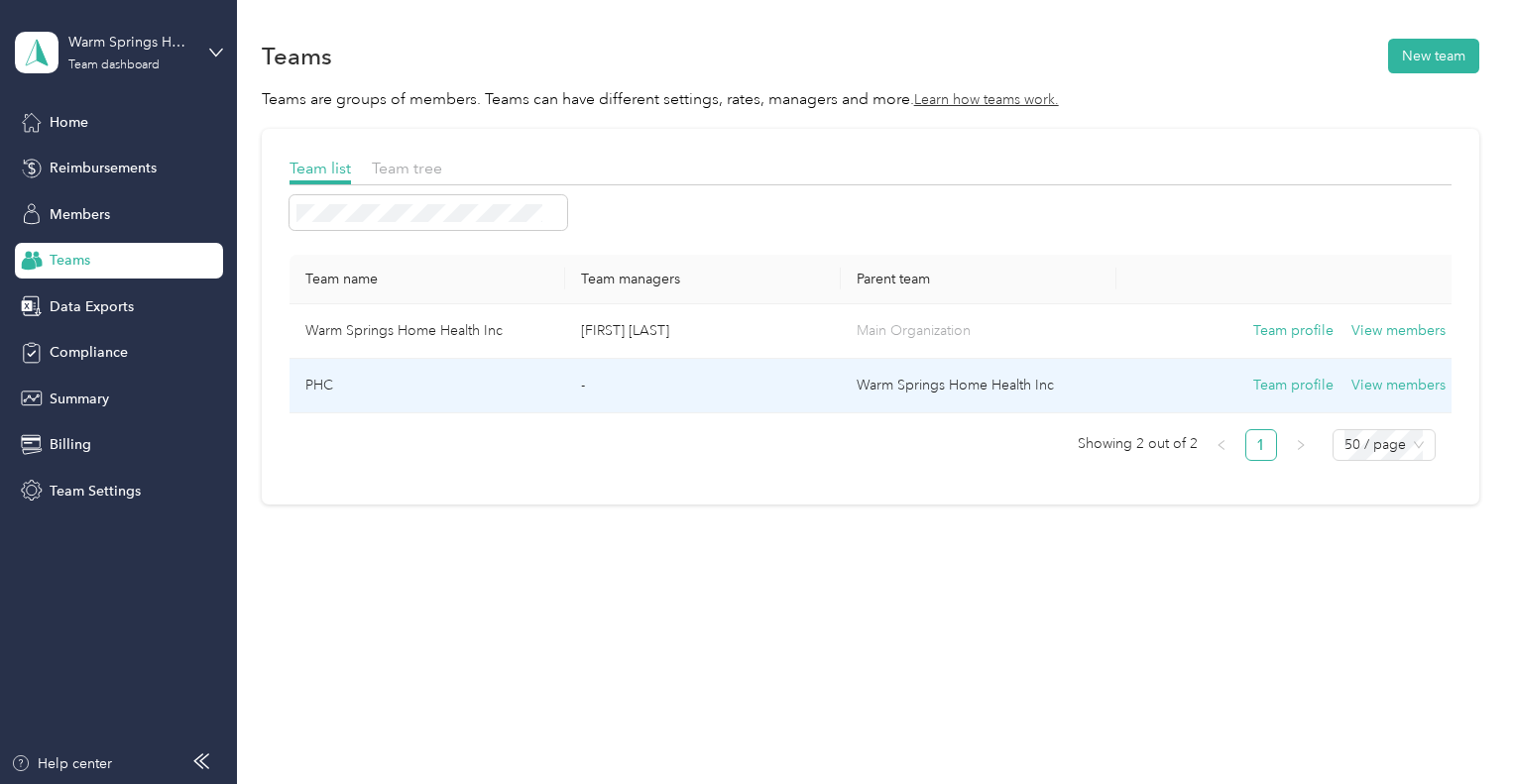 click on "PHC" at bounding box center [427, 386] 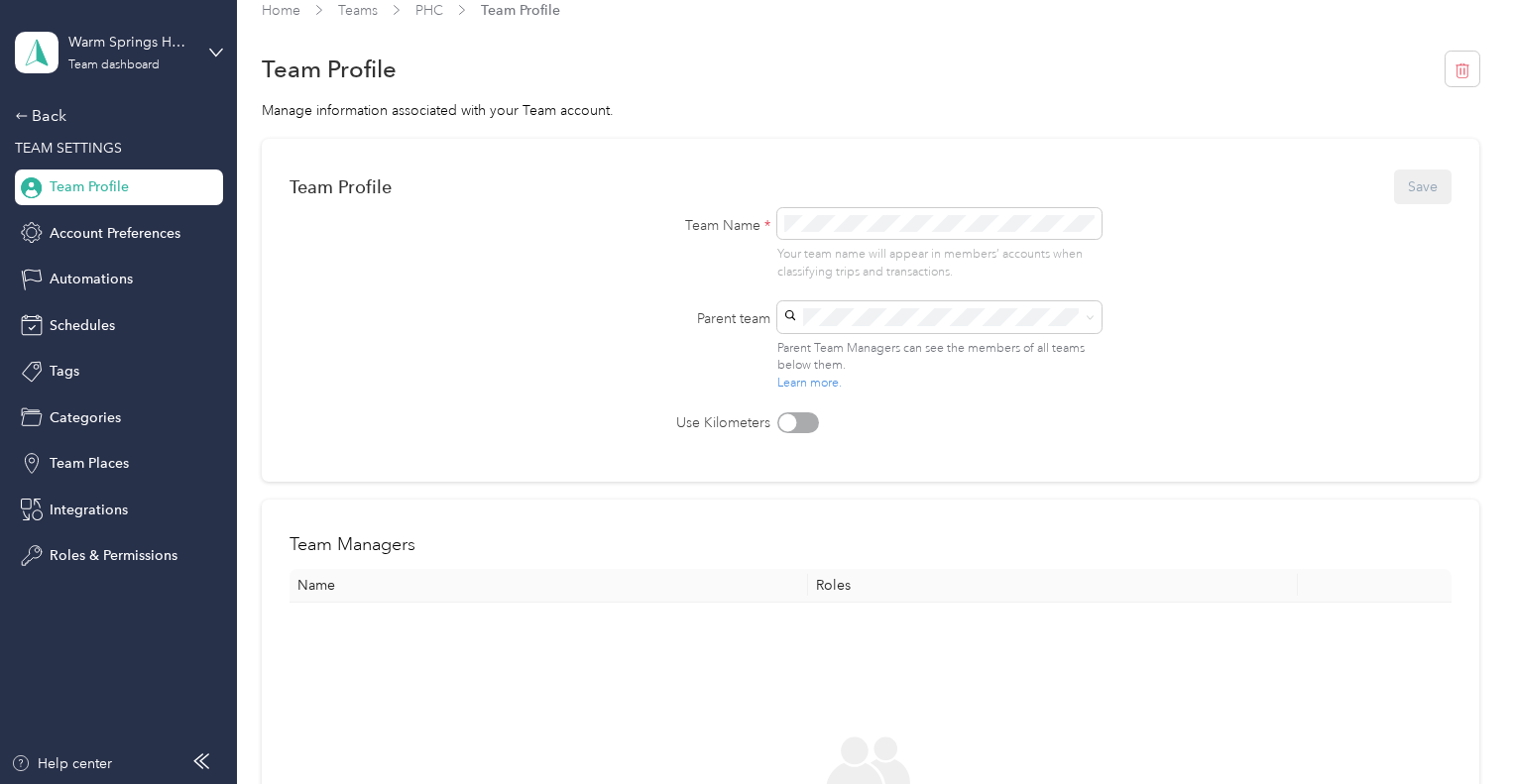 scroll, scrollTop: 0, scrollLeft: 0, axis: both 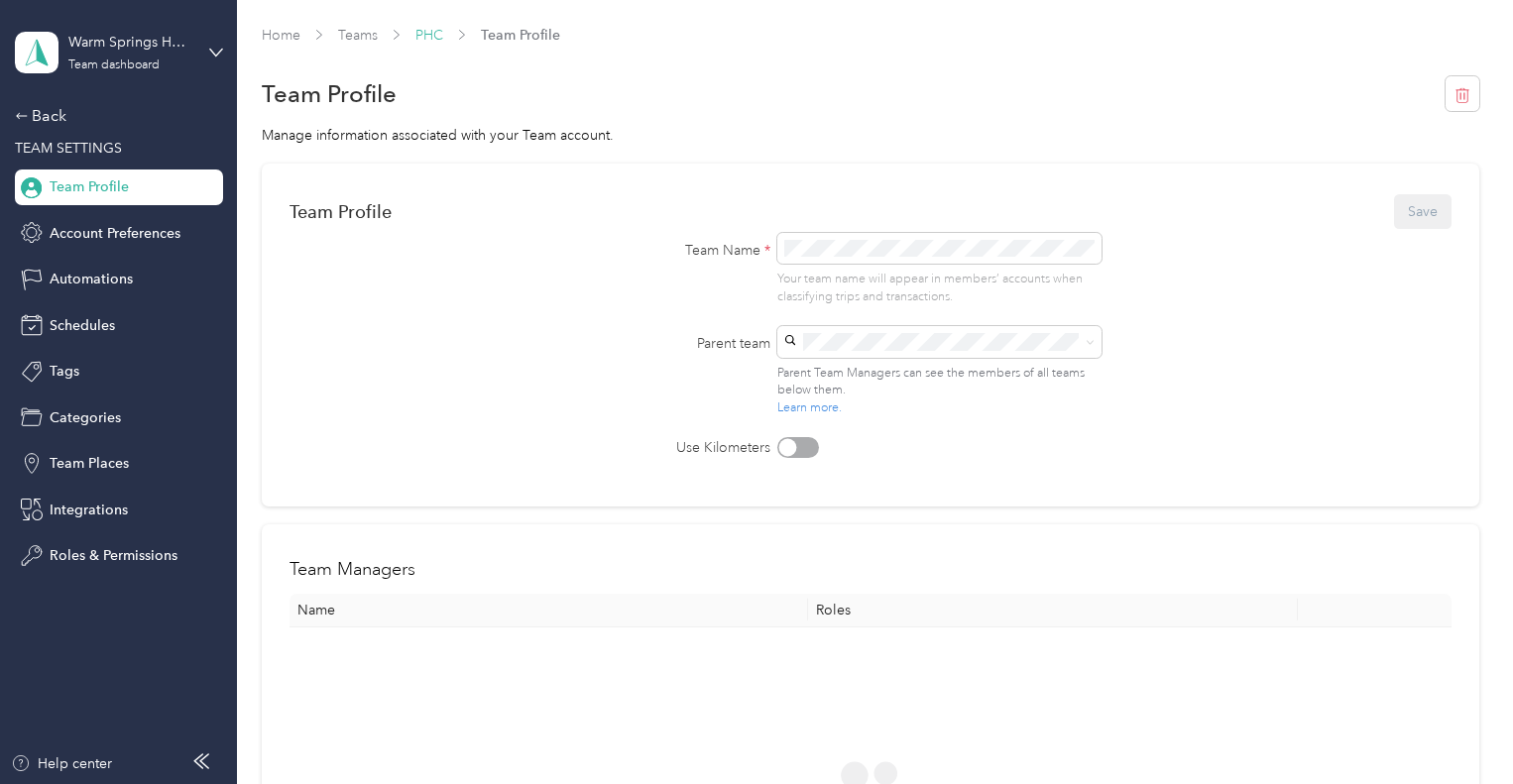 click on "PHC" at bounding box center (429, 35) 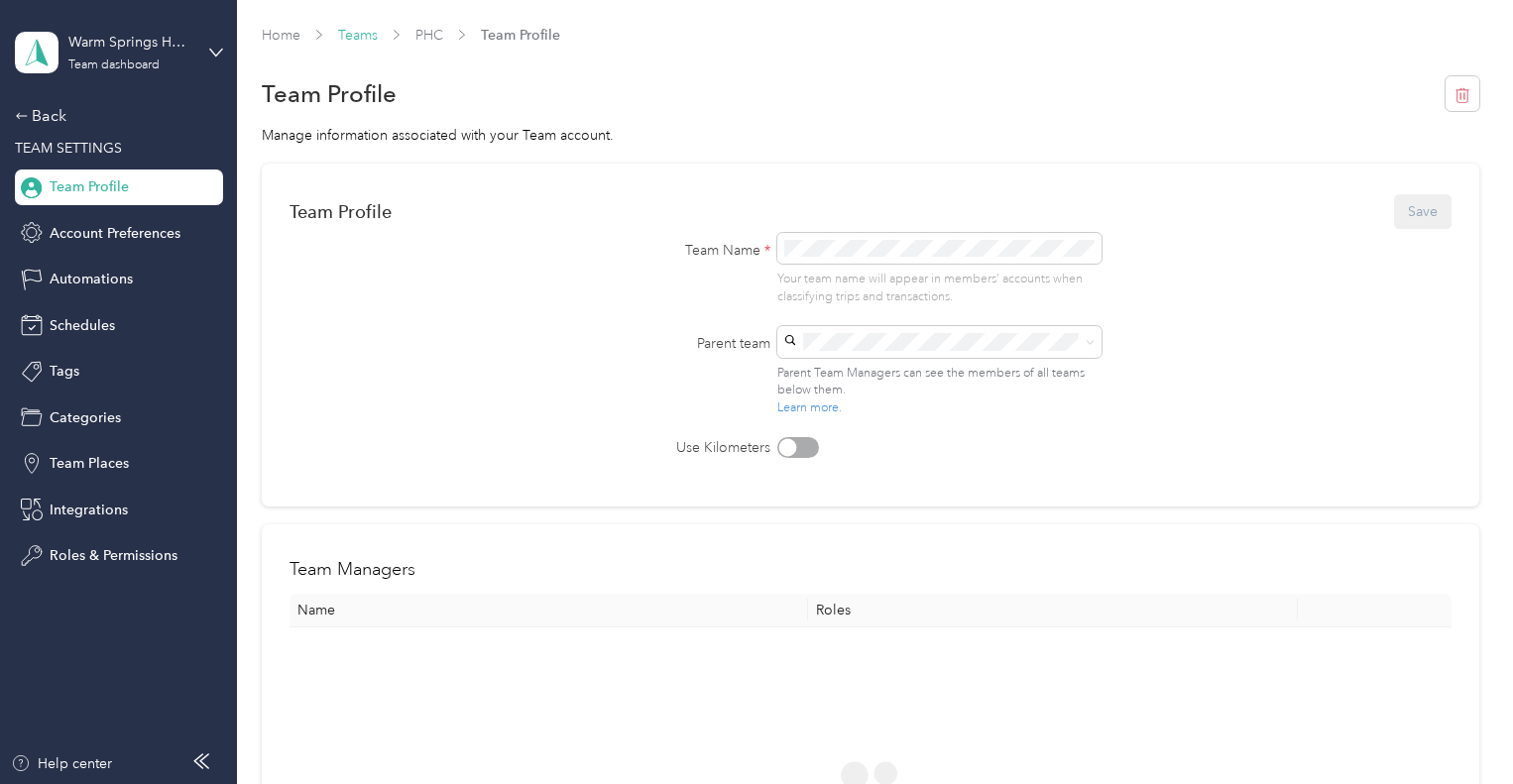 click on "Teams" at bounding box center (358, 35) 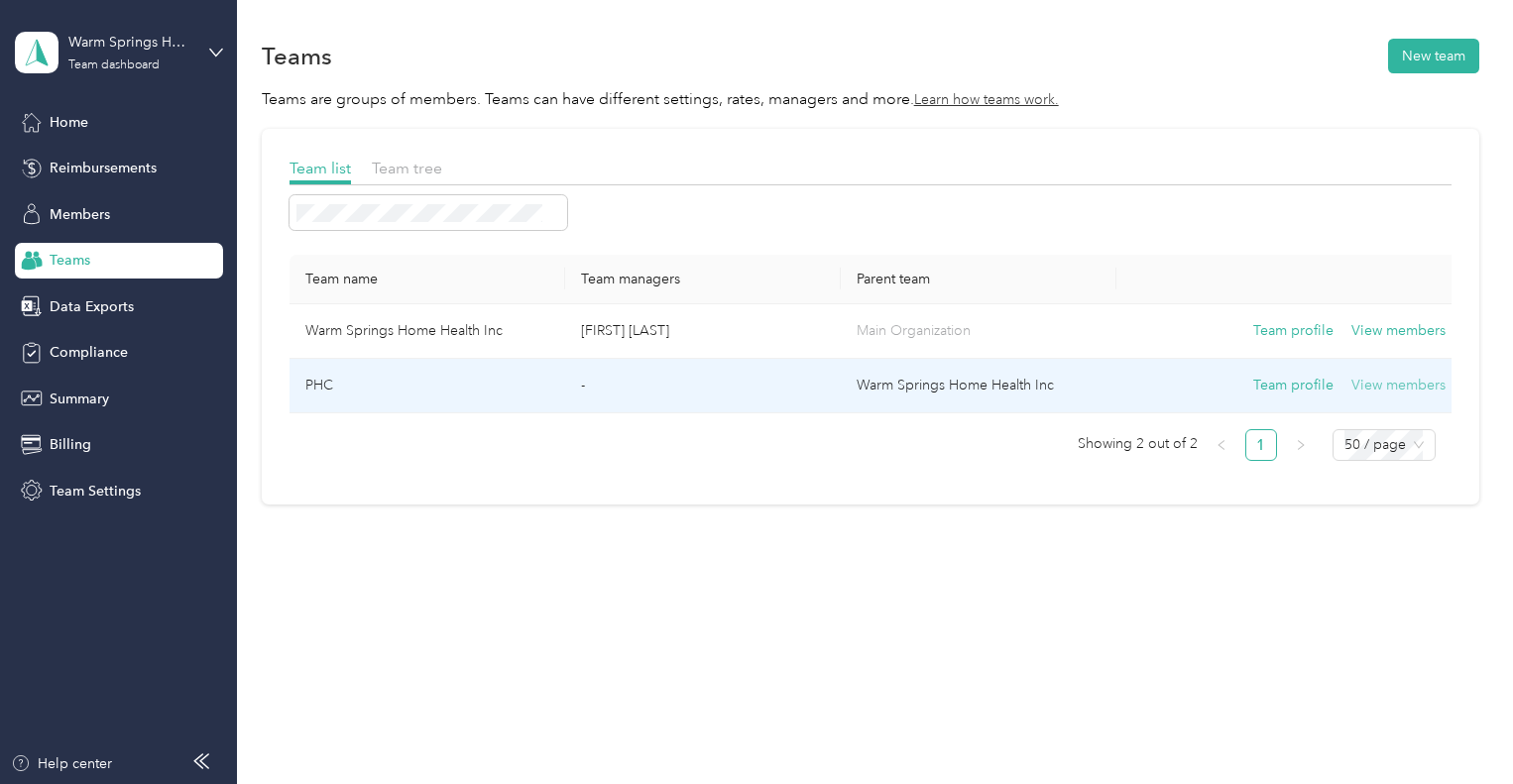 click on "View members" at bounding box center [1398, 386] 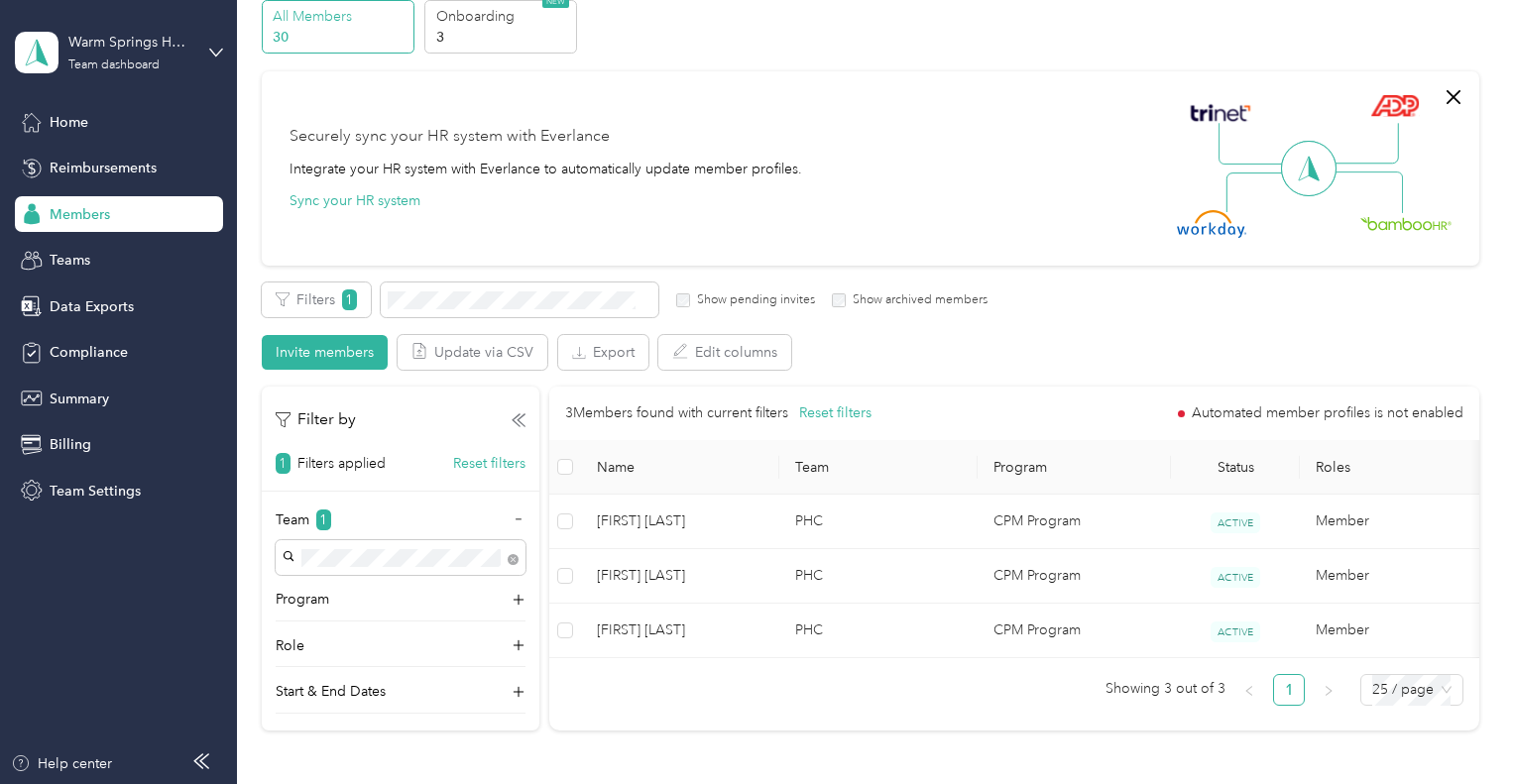 scroll, scrollTop: 99, scrollLeft: 0, axis: vertical 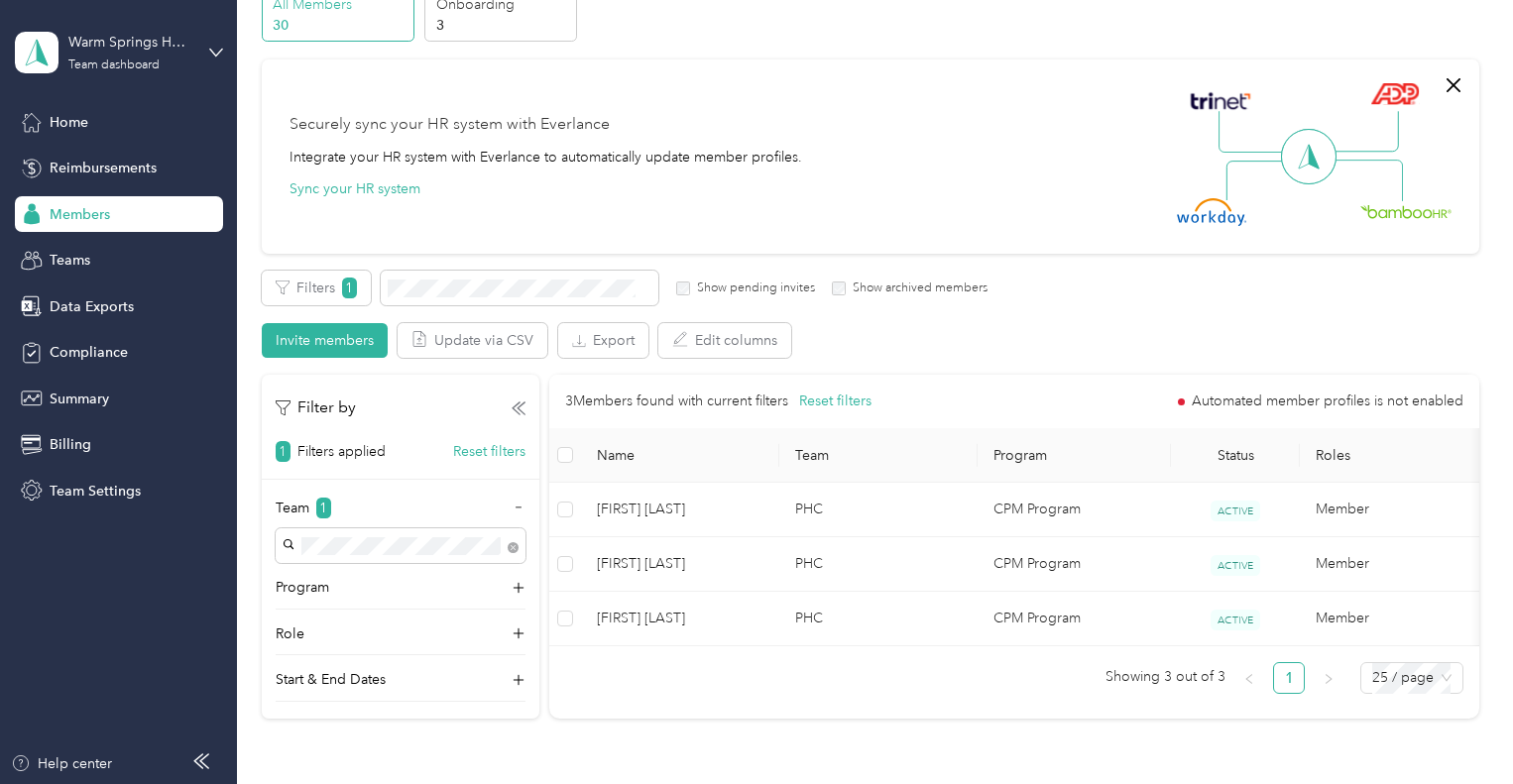 click at bounding box center (565, 455) 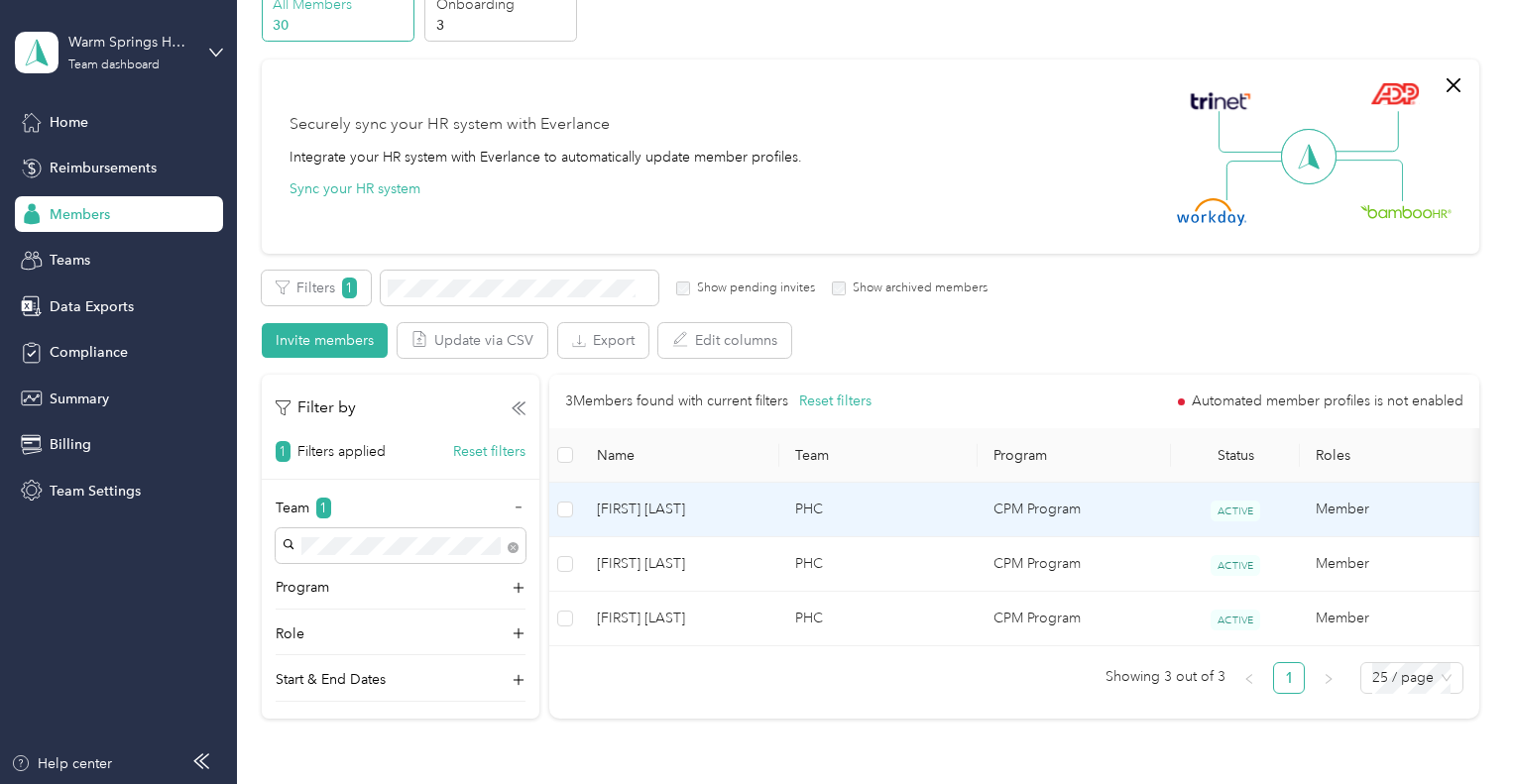 click on "[FIRST] [LAST]" at bounding box center (680, 509) 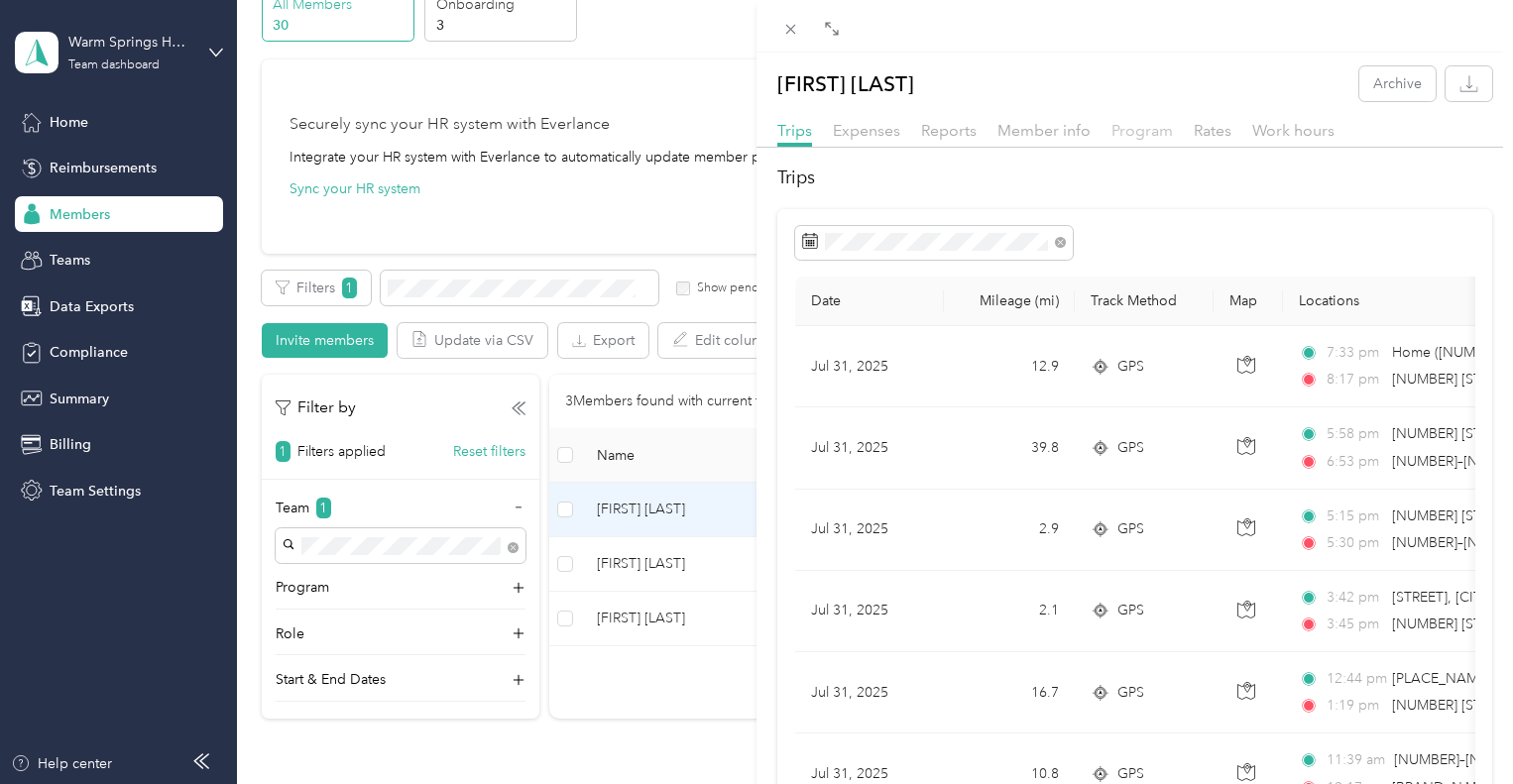 click on "Program" at bounding box center [1142, 130] 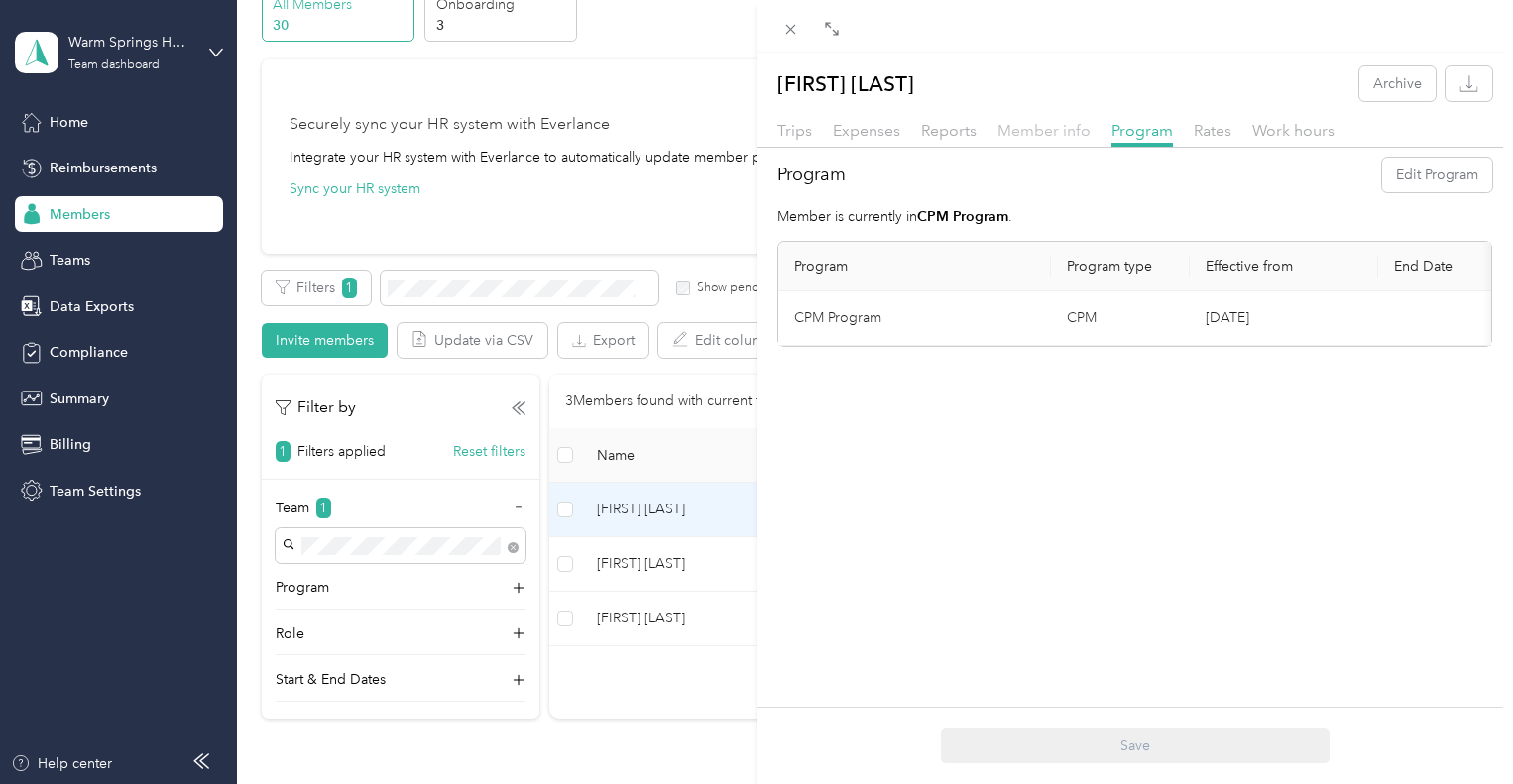 click on "Member info" at bounding box center (1044, 130) 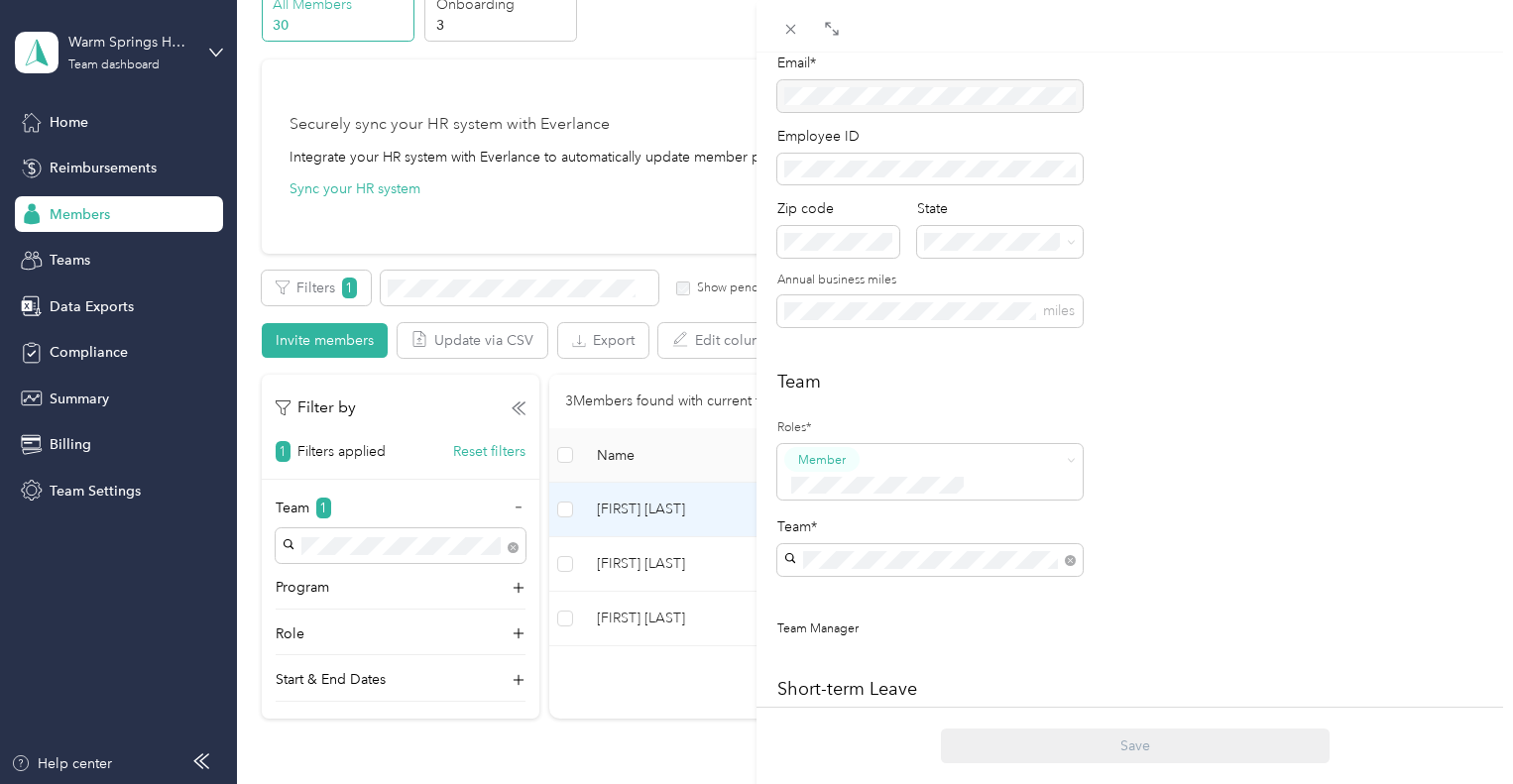 scroll, scrollTop: 396, scrollLeft: 0, axis: vertical 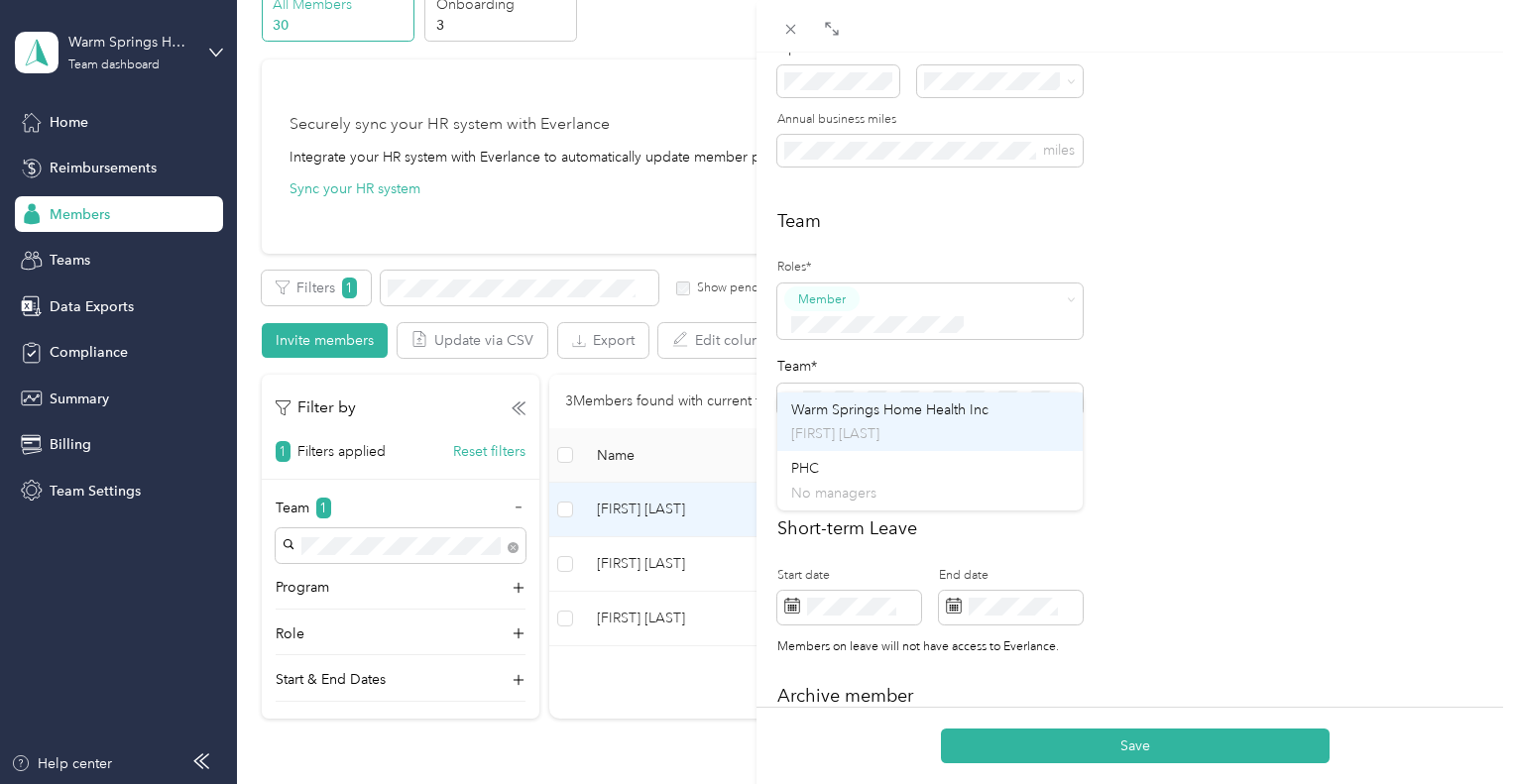click on "Warm Springs Home Health Inc" at bounding box center (889, 409) 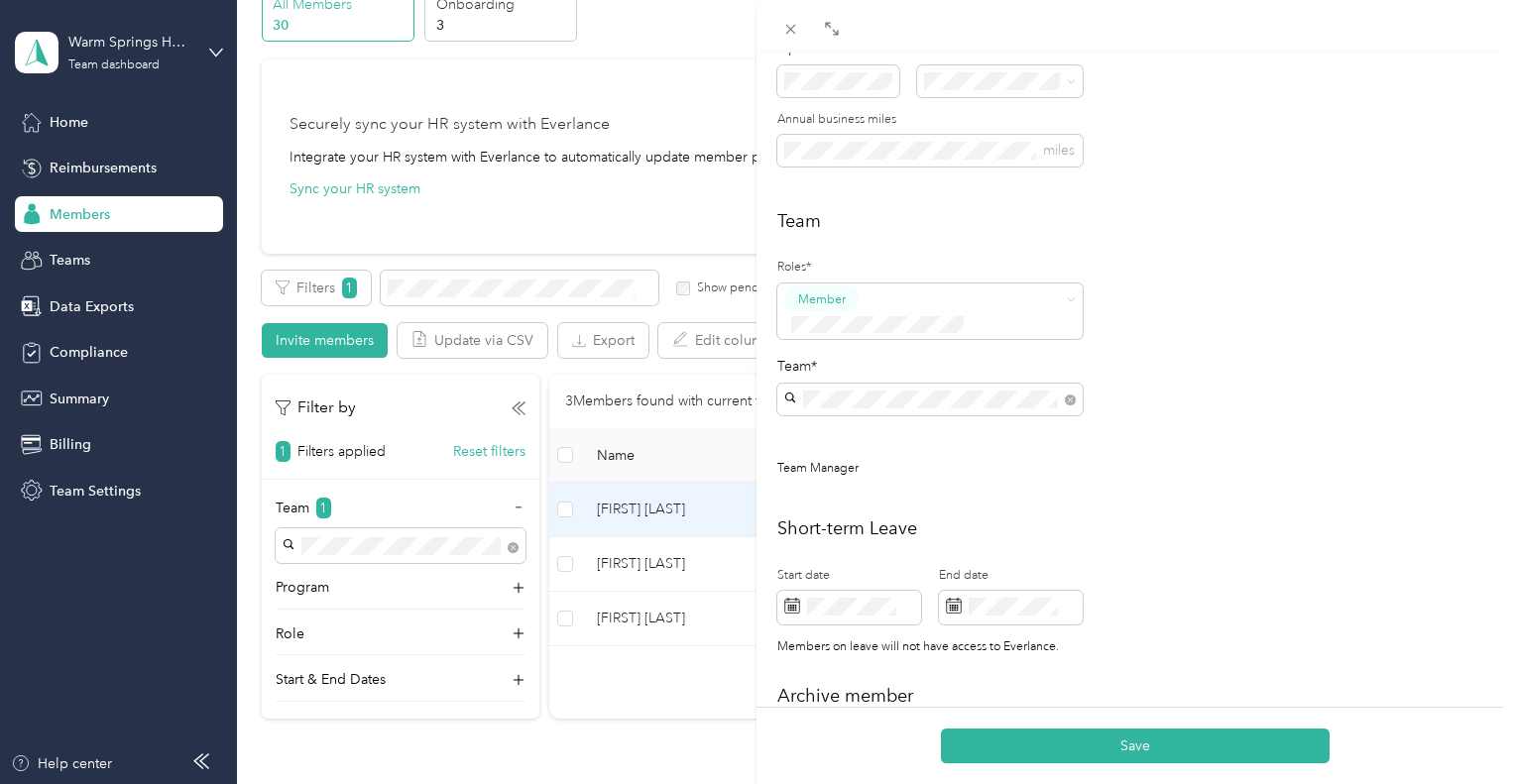 click on "Save" at bounding box center [1135, 745] 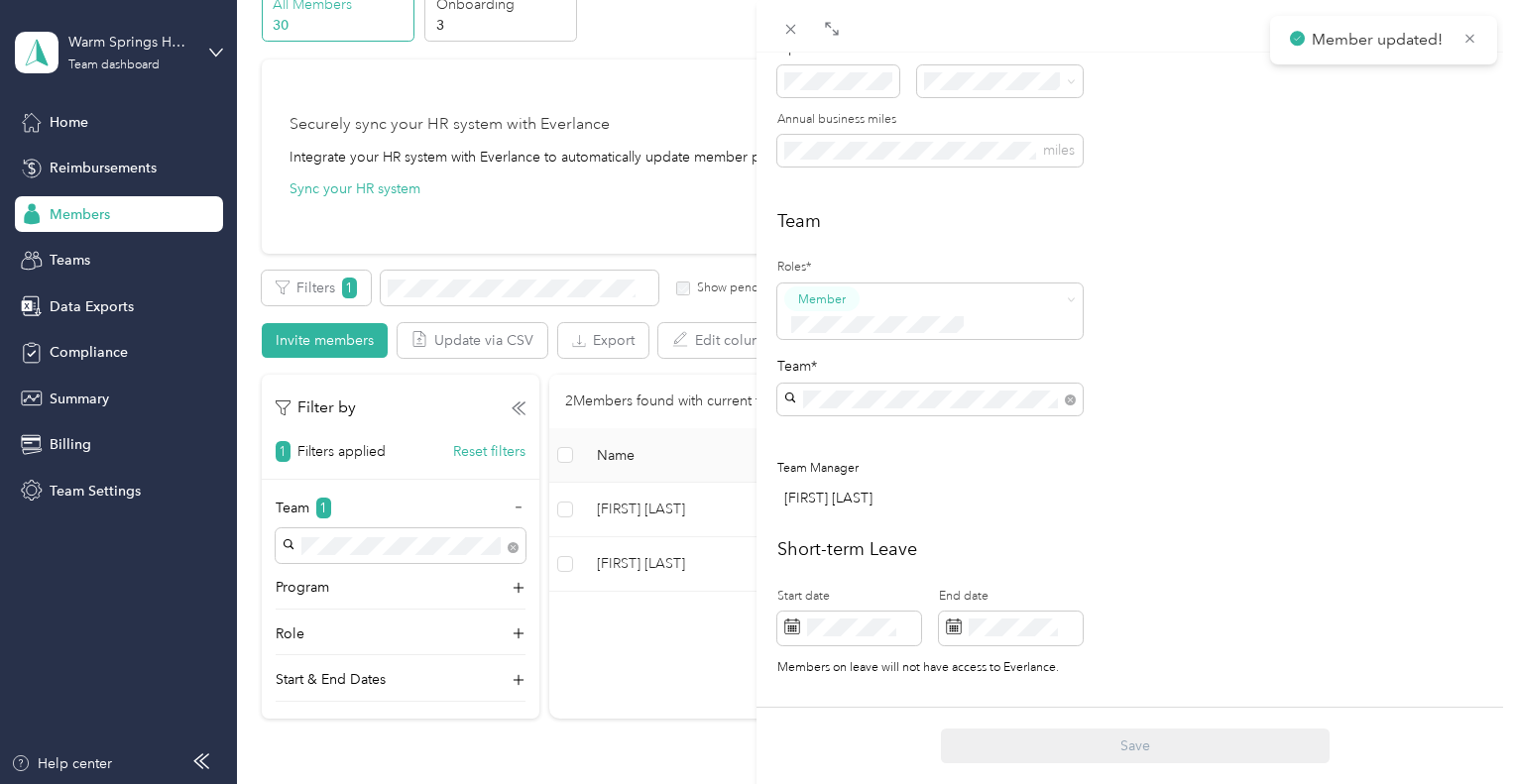 click on "Yesenia Morales Archive Trips Expenses Reports Member info Program Rates Work hours Personal [FIRST] [LAST] Email* Employee ID Zip code State Annual business miles   miles Team Roles*   Member Team* Team Manager Alphie De Guzman Short-term Leave Start date   End date   Members on leave will not have access to Everlance. Archive member End date Adding an end date archives a member. Archived members will lose access to Everlance 30 days after the end date. To edit program start date go to the   program tab Save" at bounding box center [756, 392] 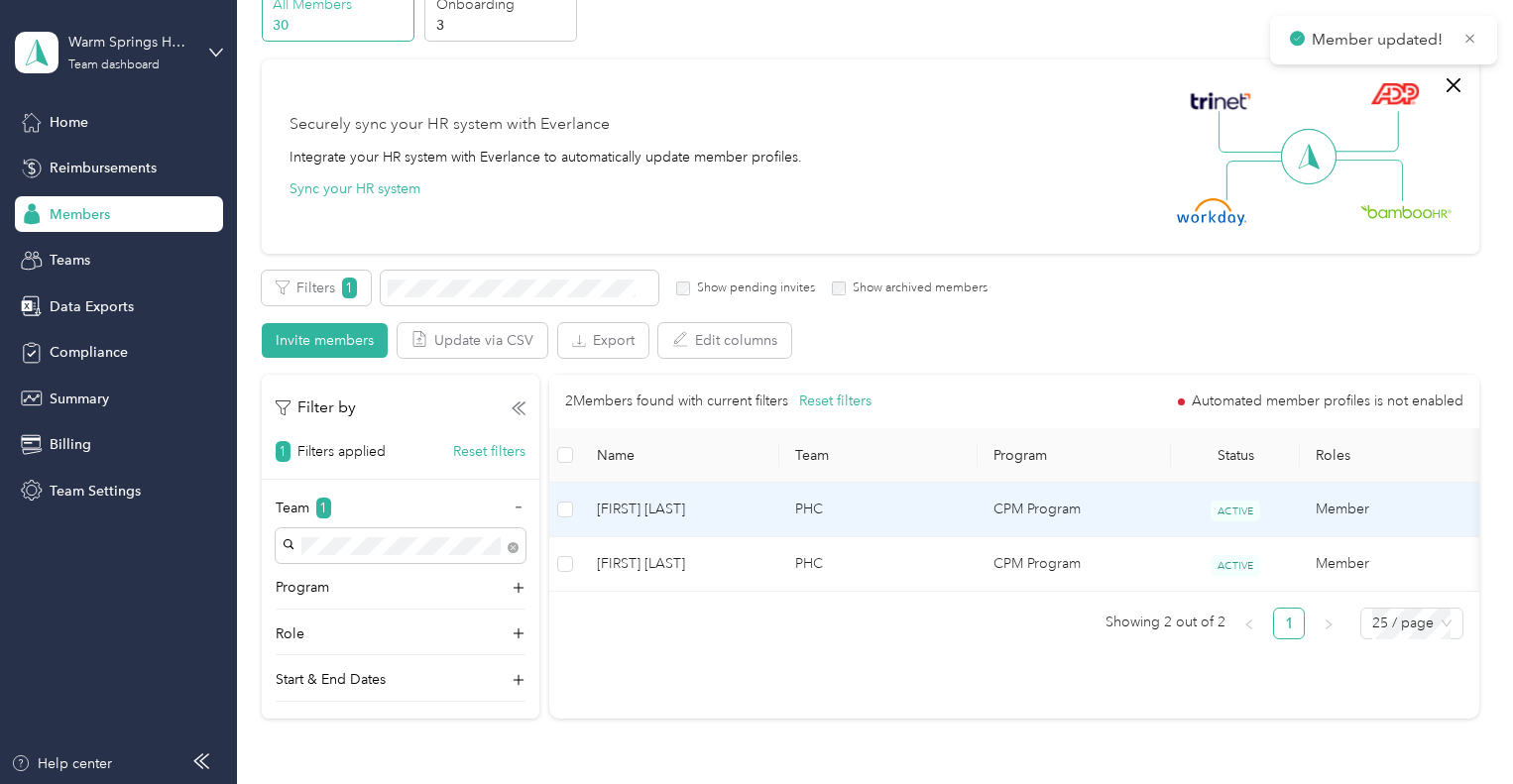 click on "[FIRST] [LAST]" at bounding box center (680, 509) 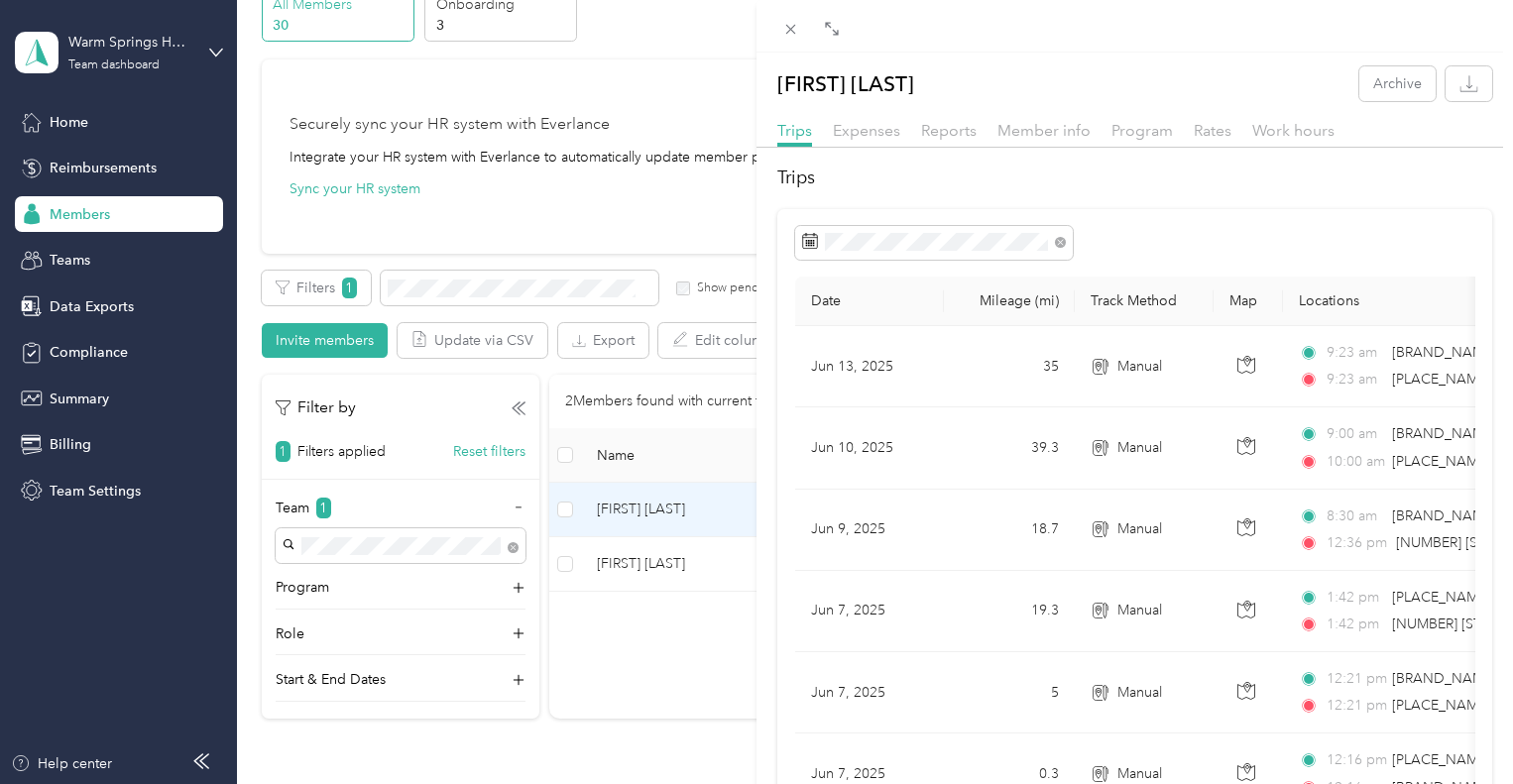 click on "Member info" at bounding box center [1044, 131] 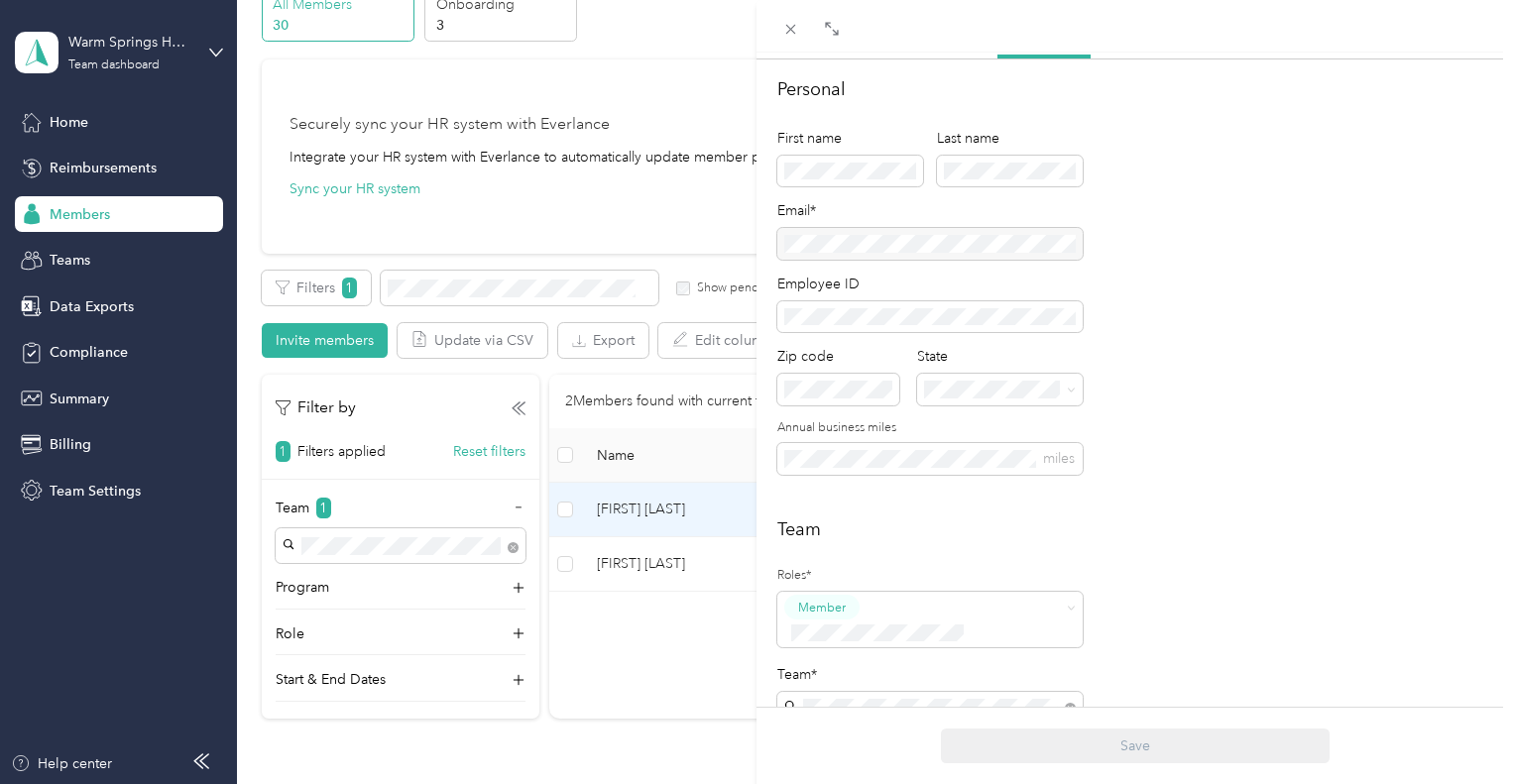 scroll, scrollTop: 297, scrollLeft: 0, axis: vertical 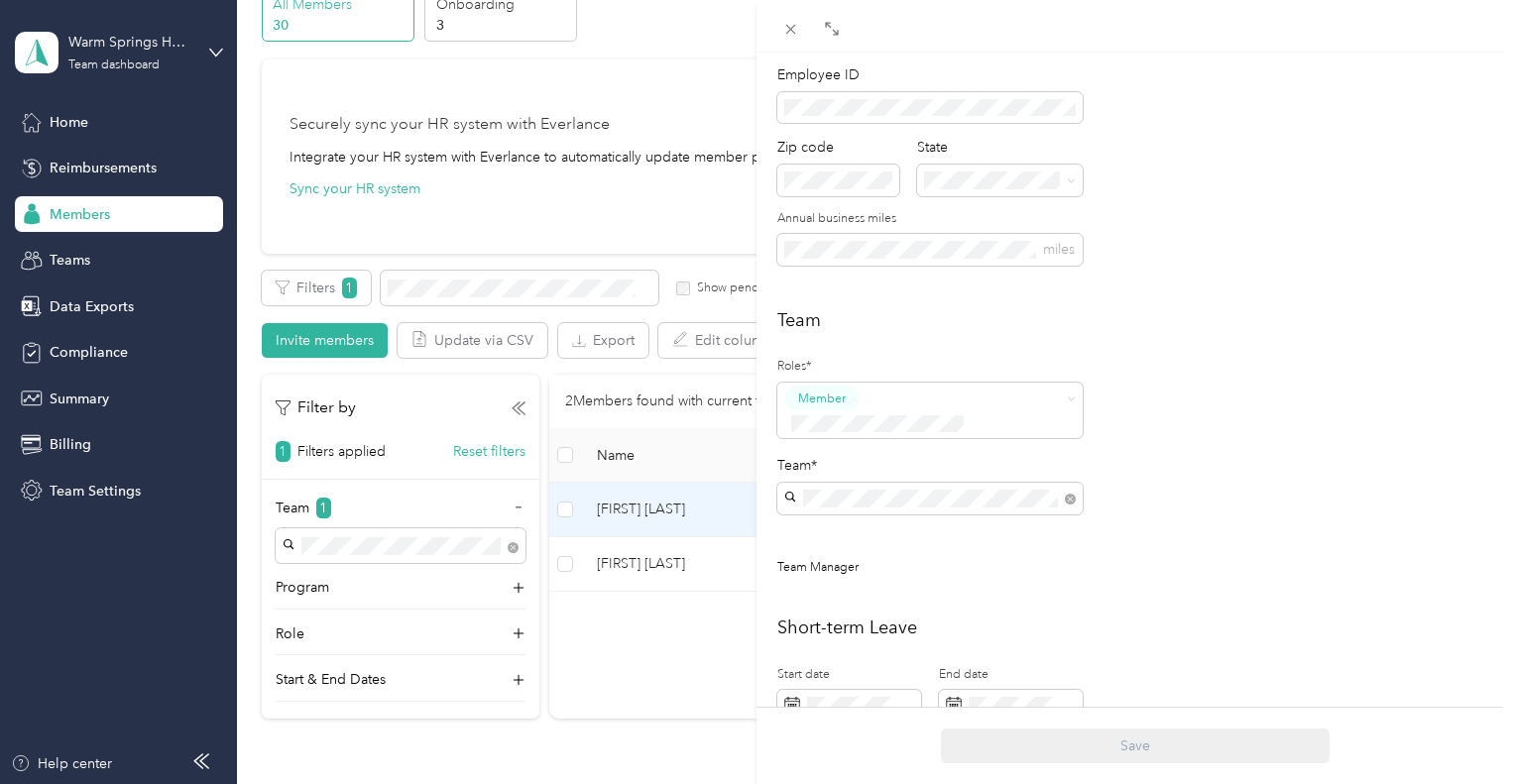 click on "[PLACE_NAME] [FIRST] [LAST]" at bounding box center [930, 521] 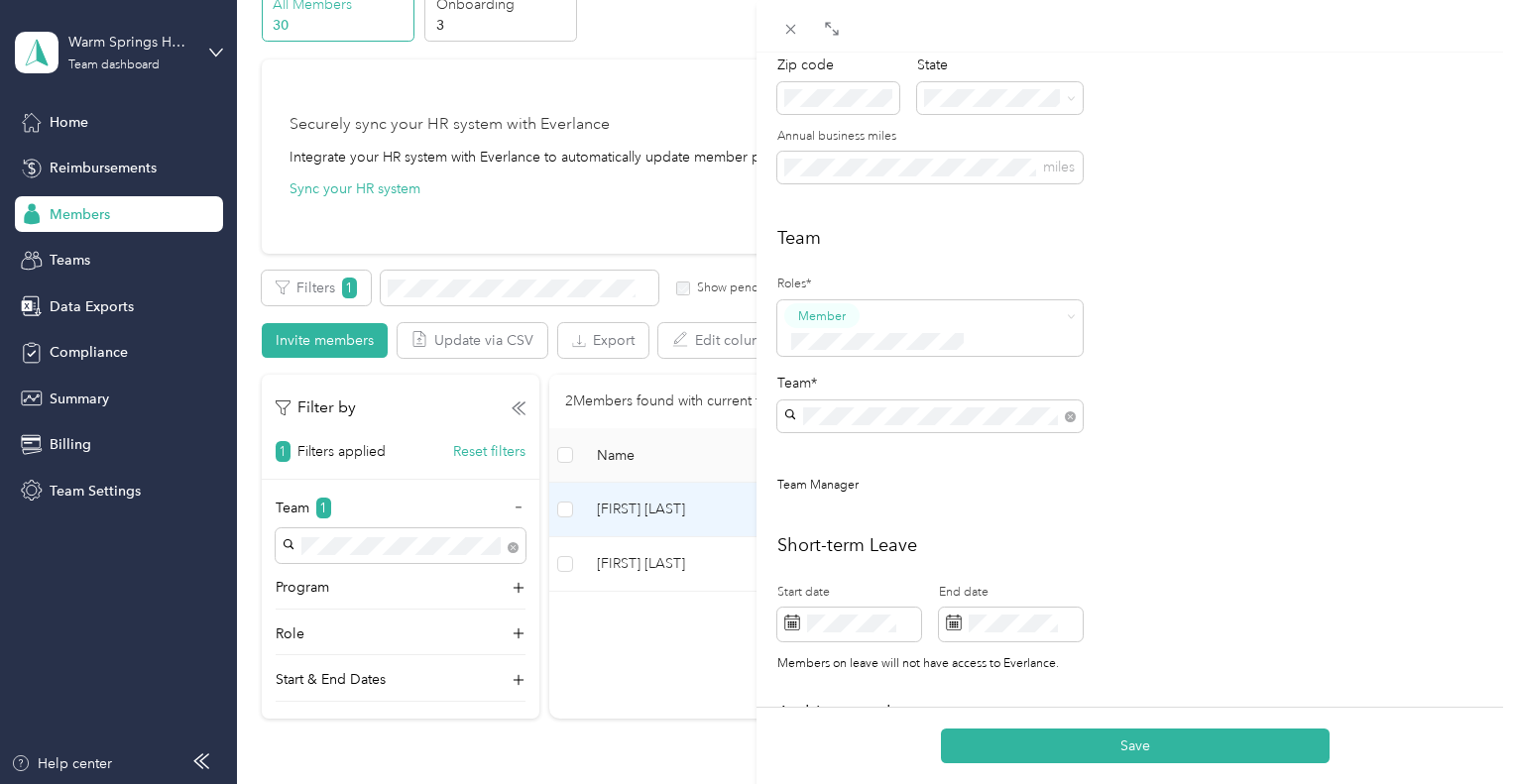 scroll, scrollTop: 396, scrollLeft: 0, axis: vertical 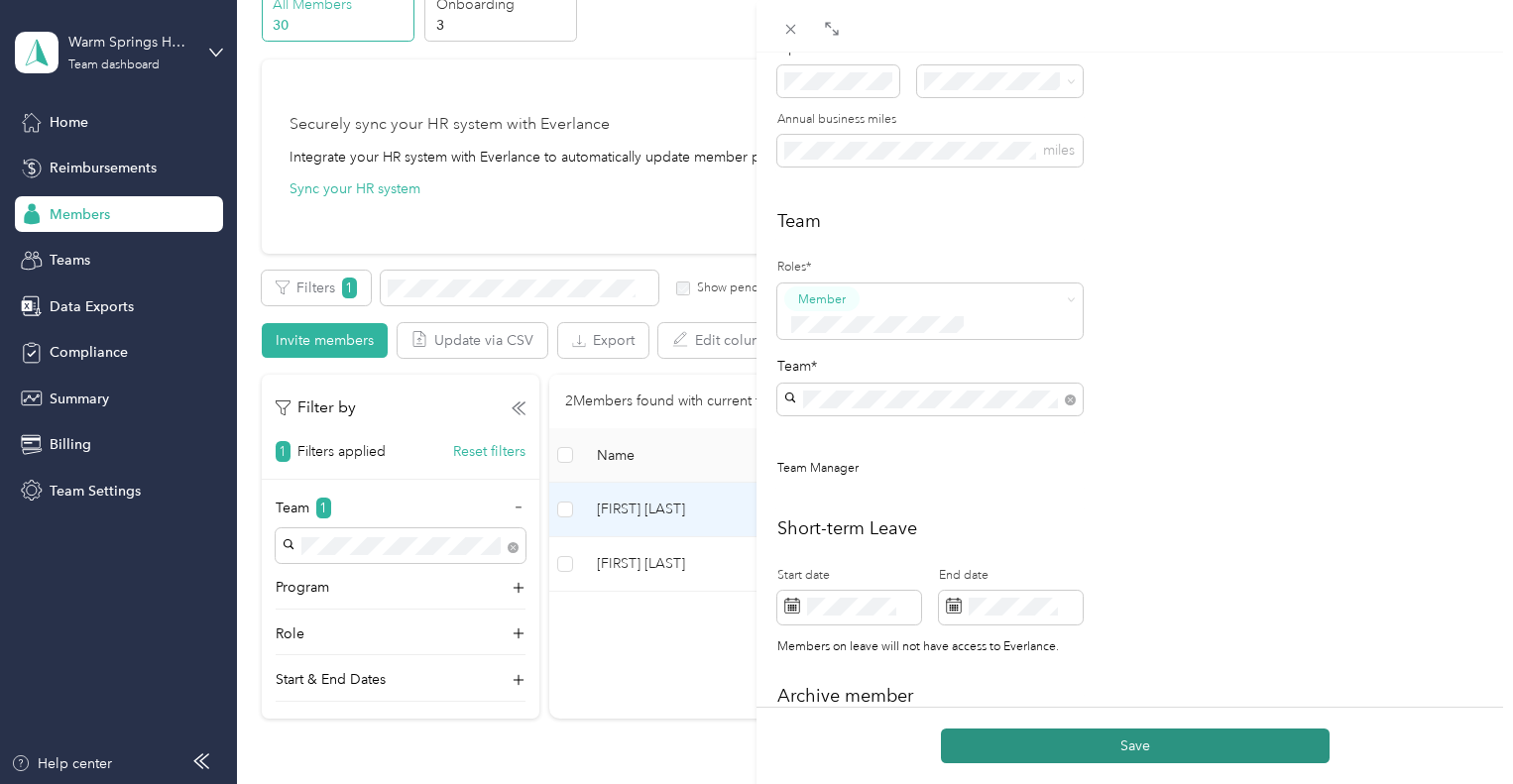 click on "Save" at bounding box center (1135, 745) 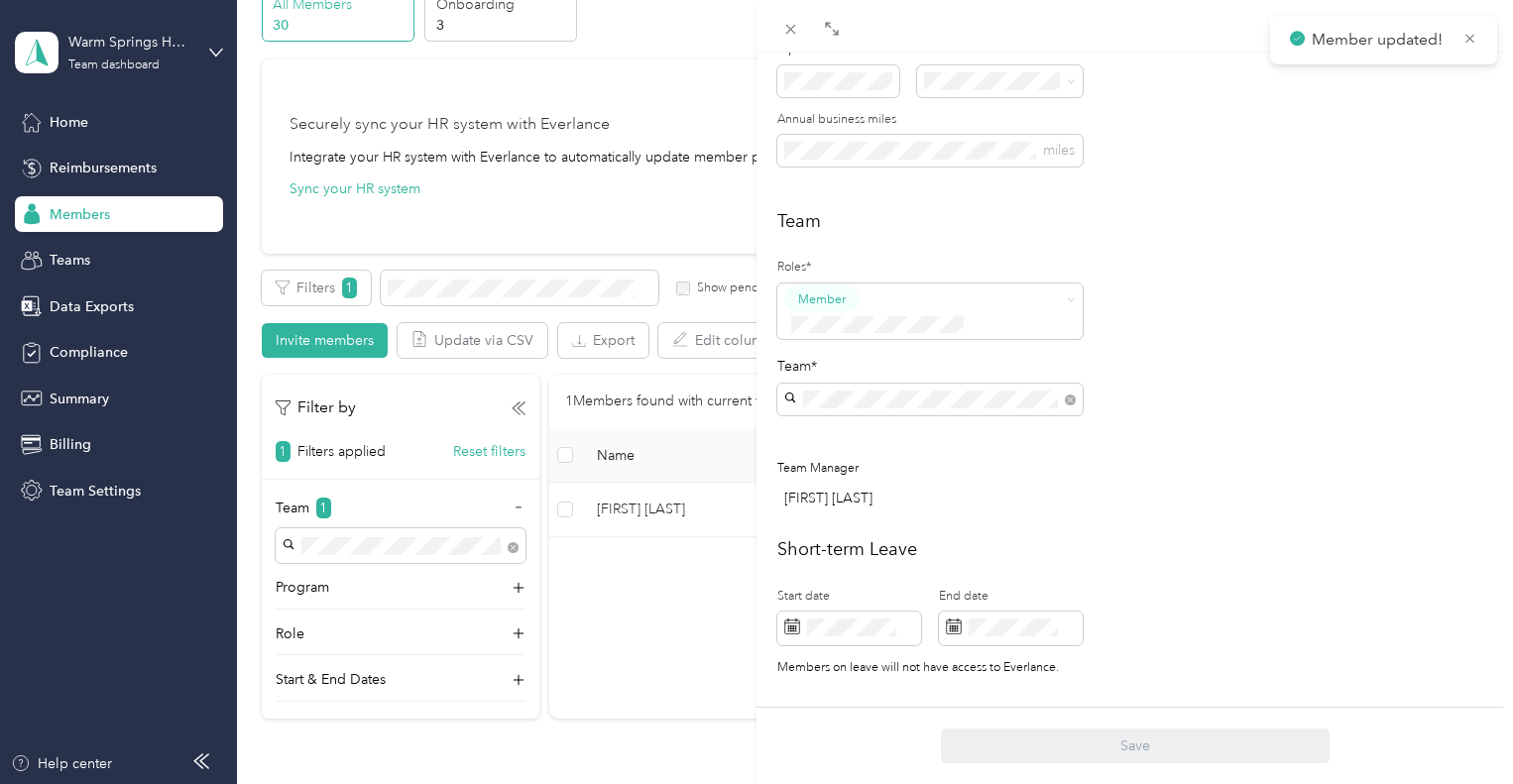 click on "Yesenia Morales Archive Trips Expenses Reports Member info Program Rates Work hours Personal [FIRST] [LAST] Email* Employee ID Zip code State Annual business miles   miles Team Roles*   Member Team* Team Manager Alphie De Guzman Short-term Leave Start date   End date   Members on leave will not have access to Everlance. Archive member End date Adding an end date archives a member. Archived members will lose access to Everlance 30 days after the end date. To edit program start date go to the   program tab Save" at bounding box center (756, 392) 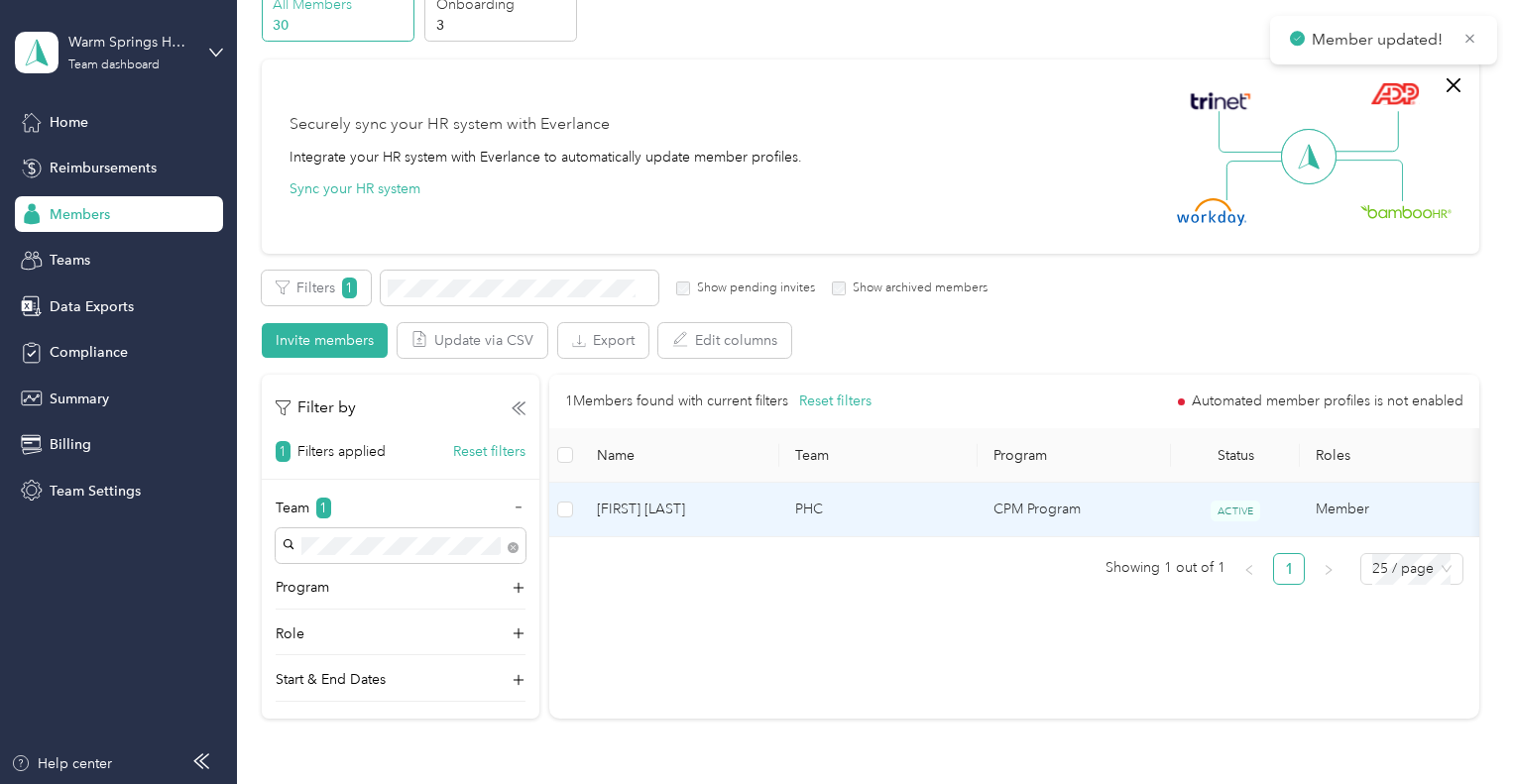 click on "[FIRST] [LAST]" at bounding box center [680, 509] 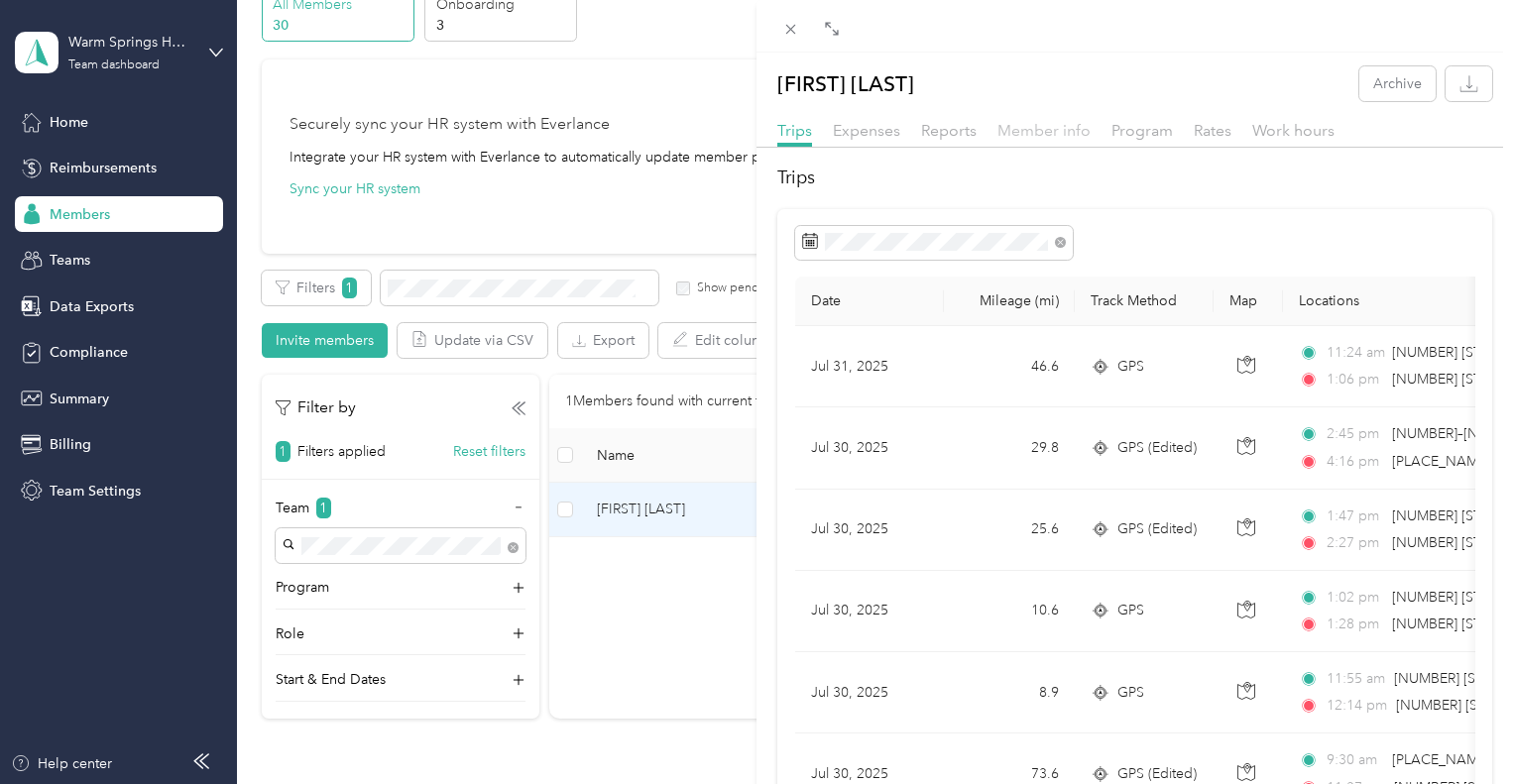 click on "Member info" at bounding box center (1044, 130) 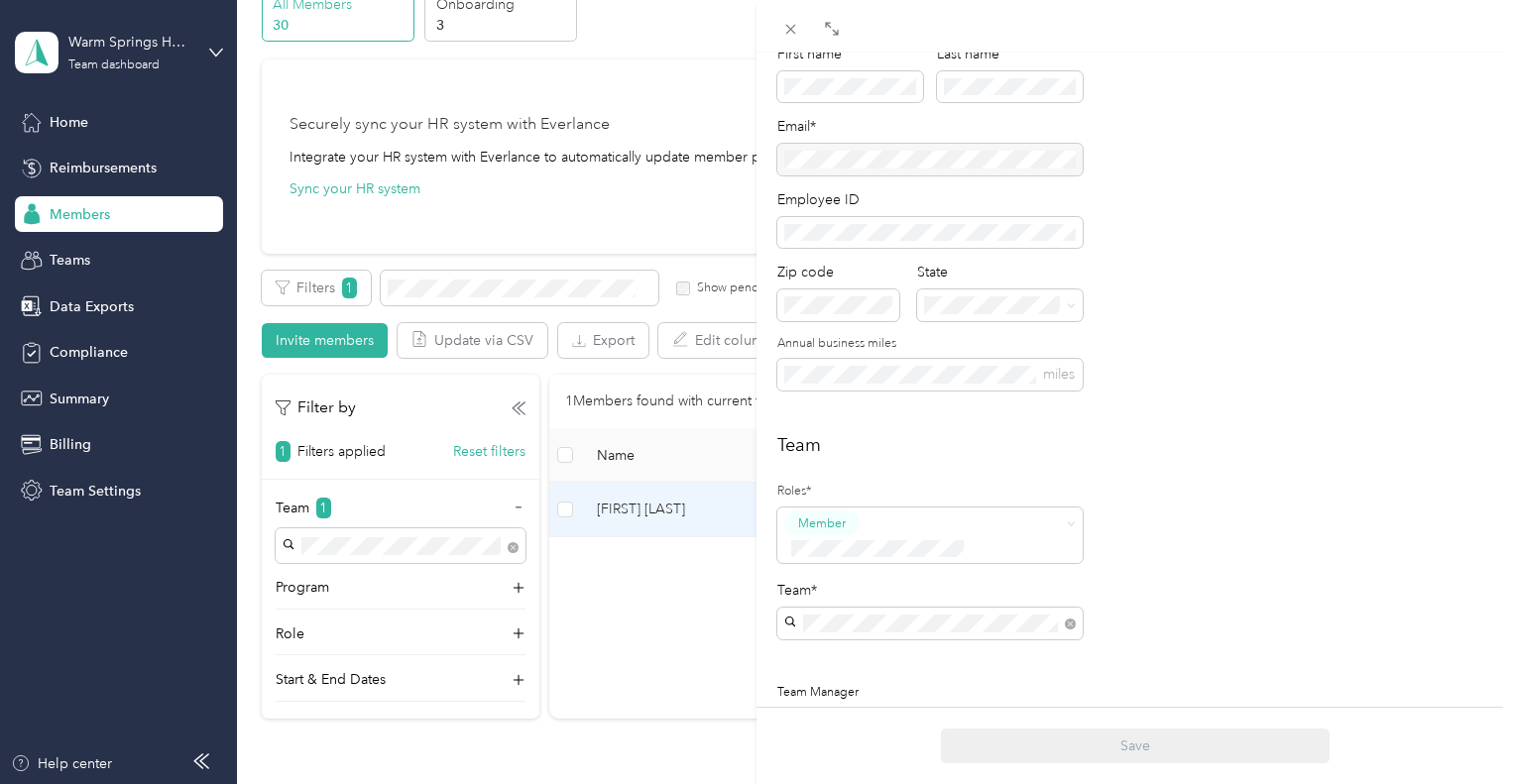scroll, scrollTop: 297, scrollLeft: 0, axis: vertical 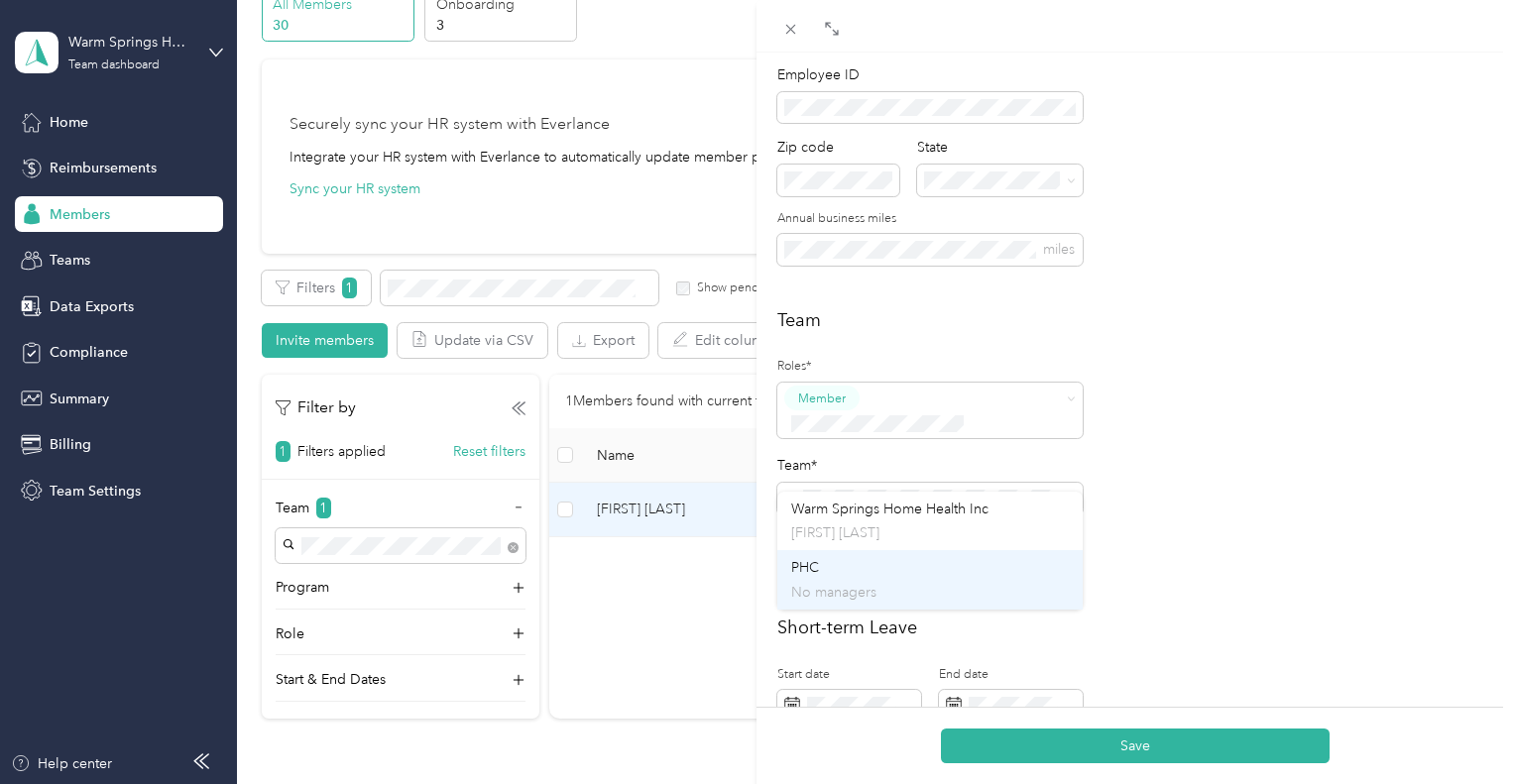 click on "PHC No managers" at bounding box center (930, 580) 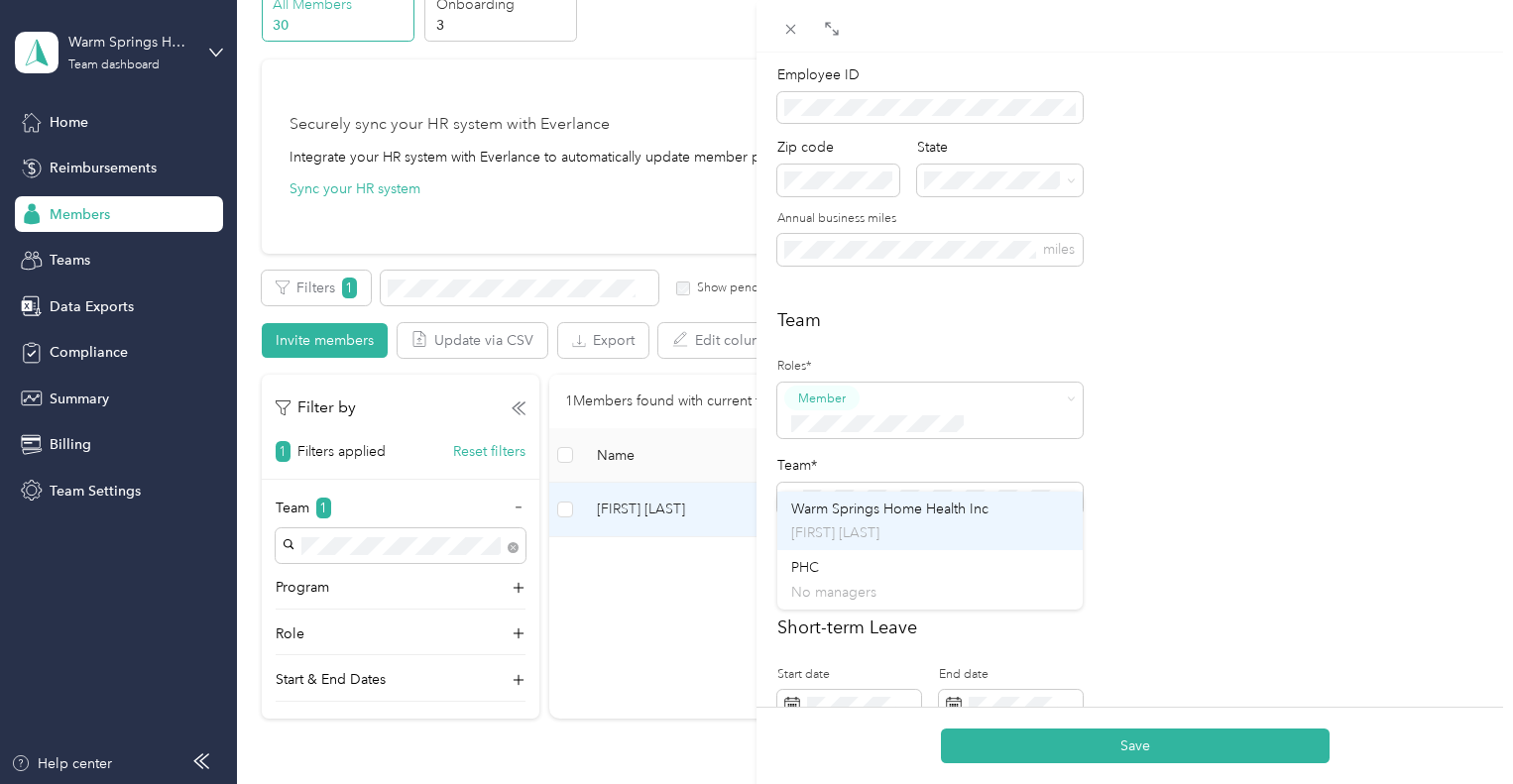 click on "[PLACE_NAME] [FIRST] [LAST]" at bounding box center (930, 521) 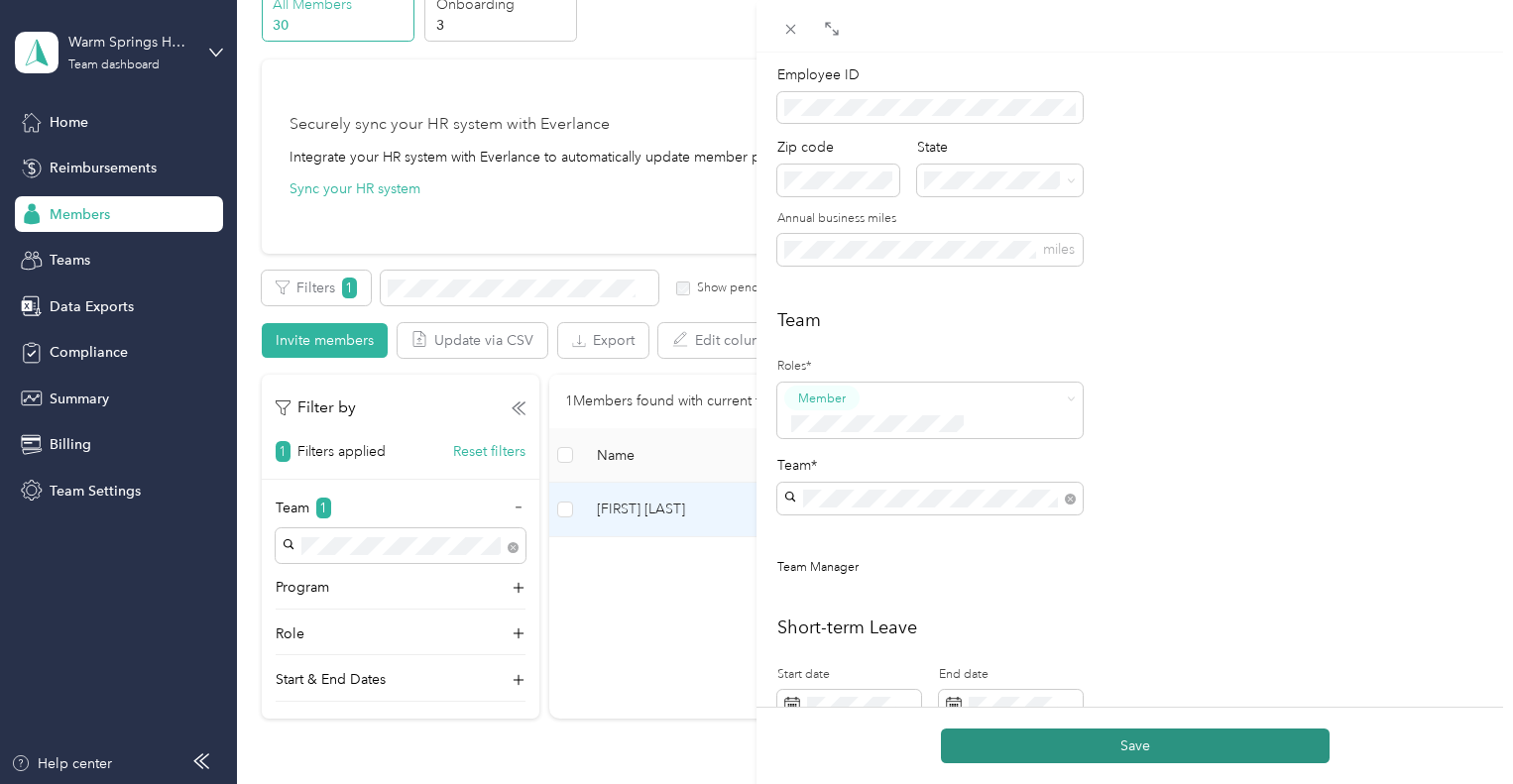 click on "Save" at bounding box center (1135, 745) 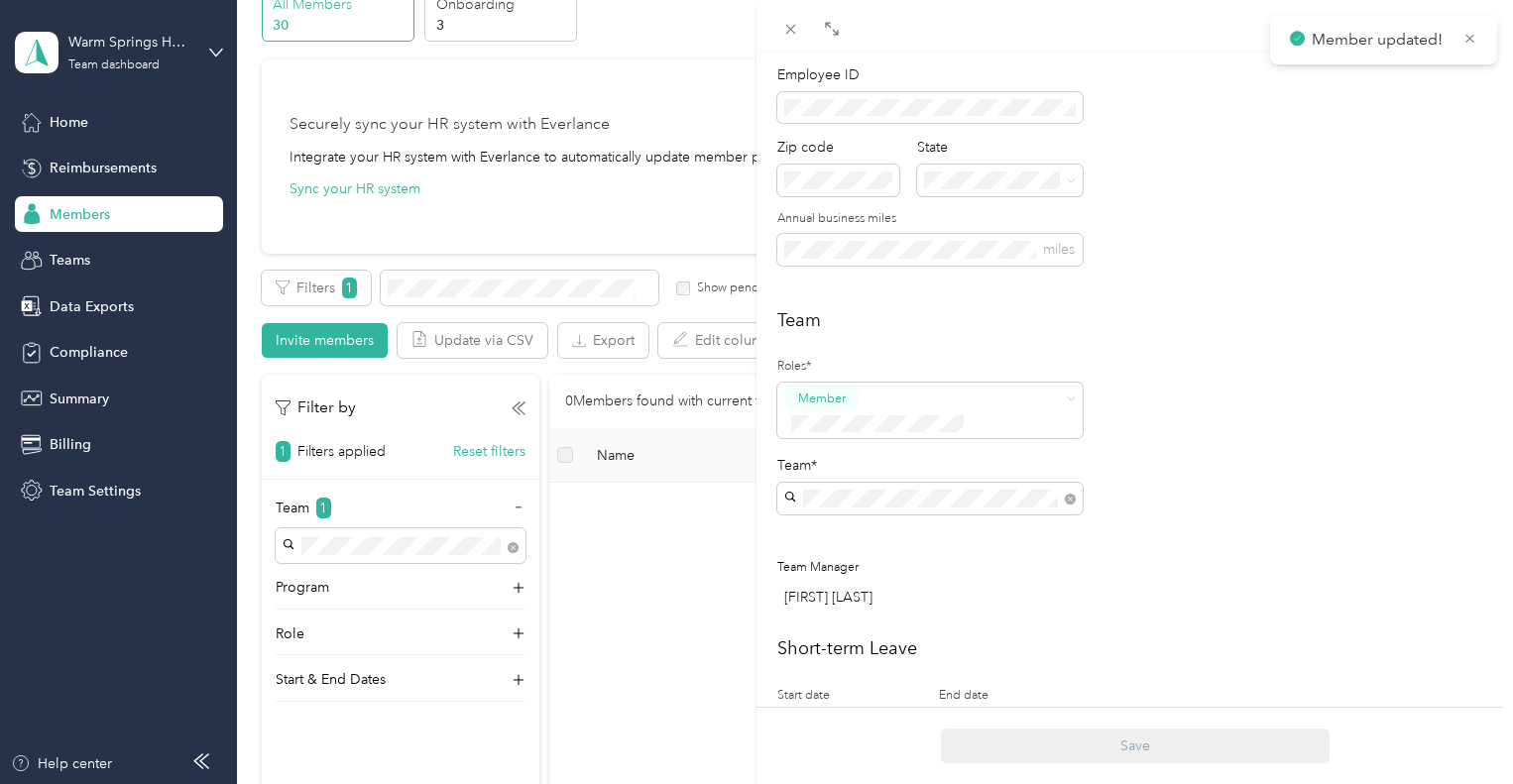 click on "Member updated!" at bounding box center (1383, 40) 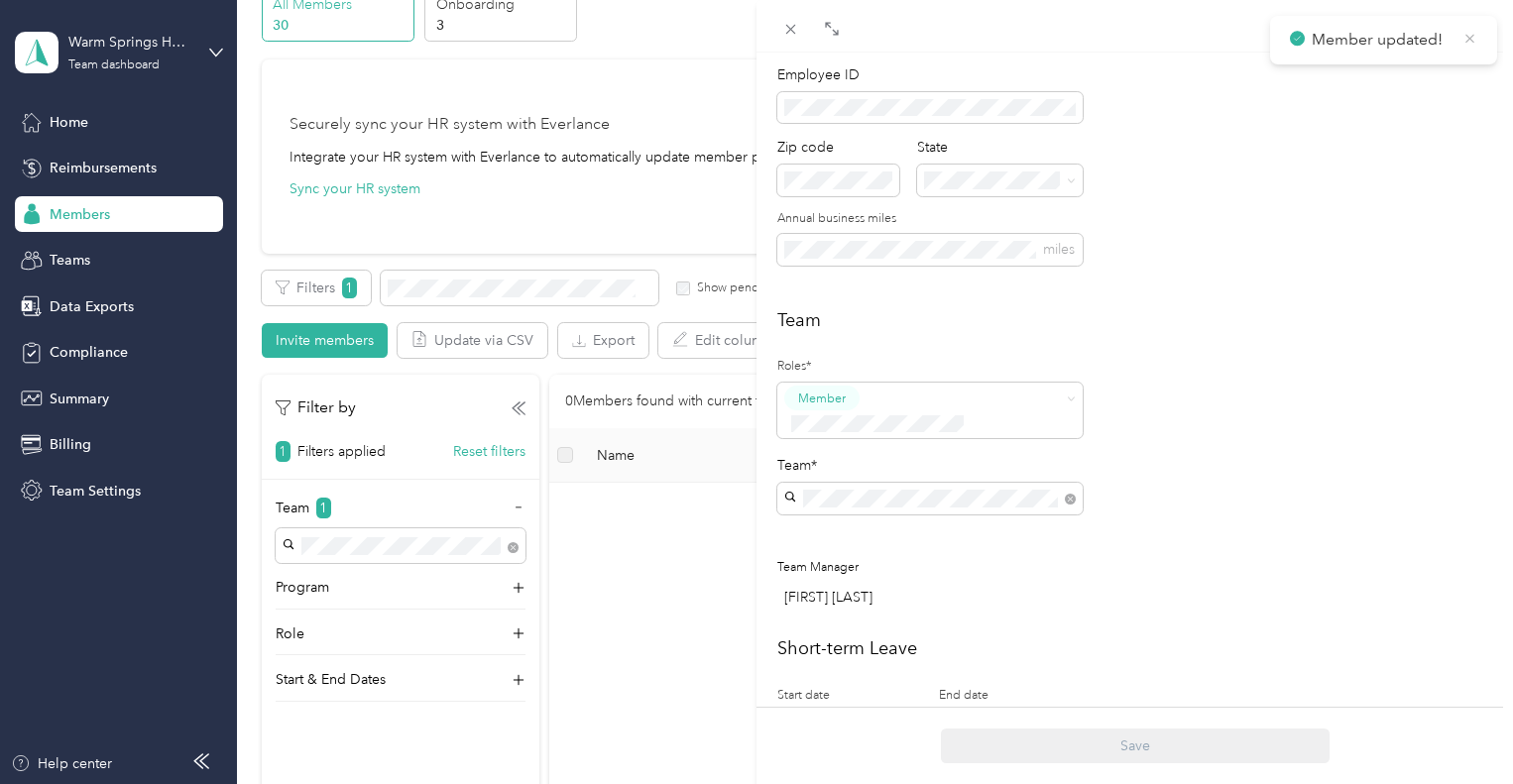 click 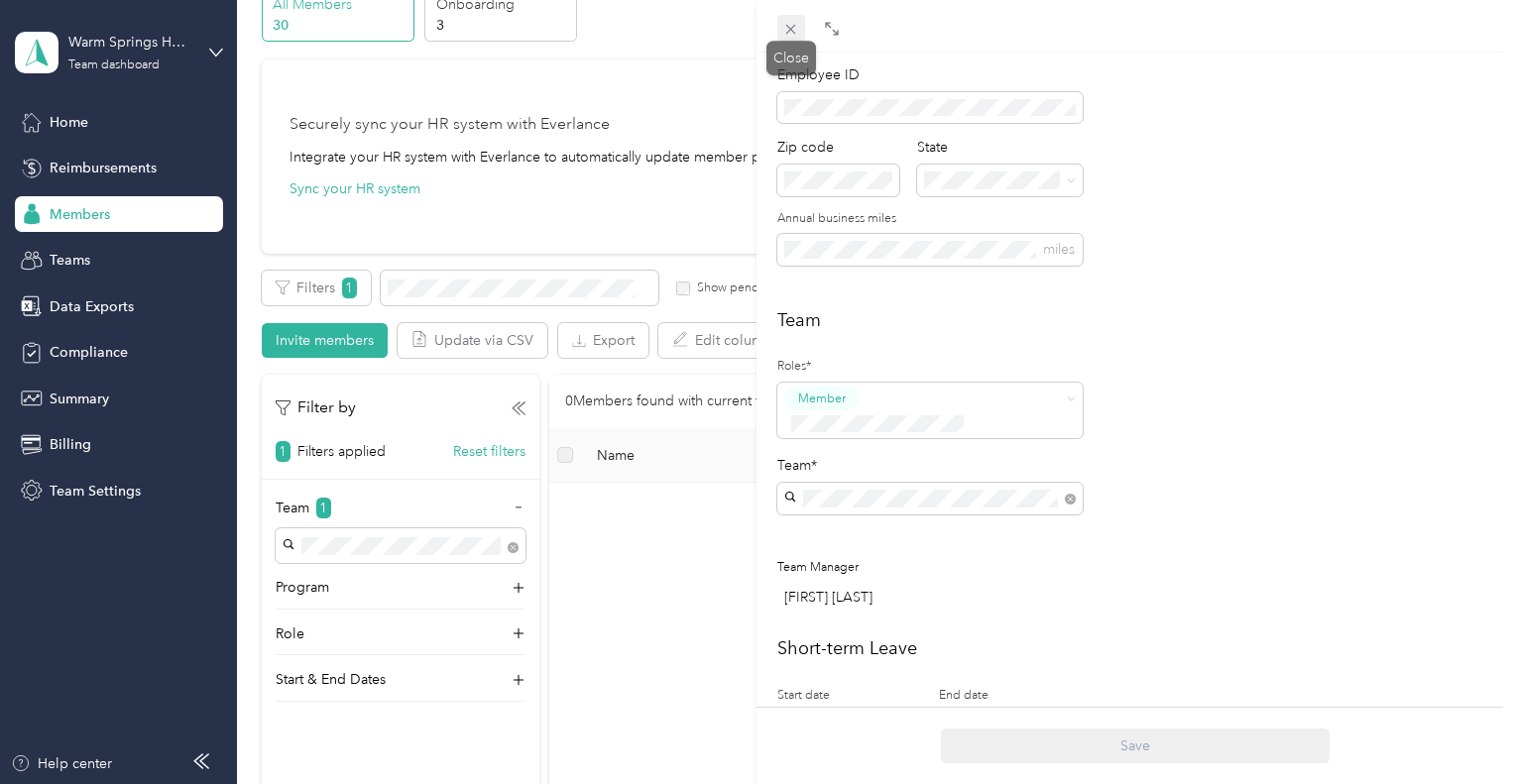 click 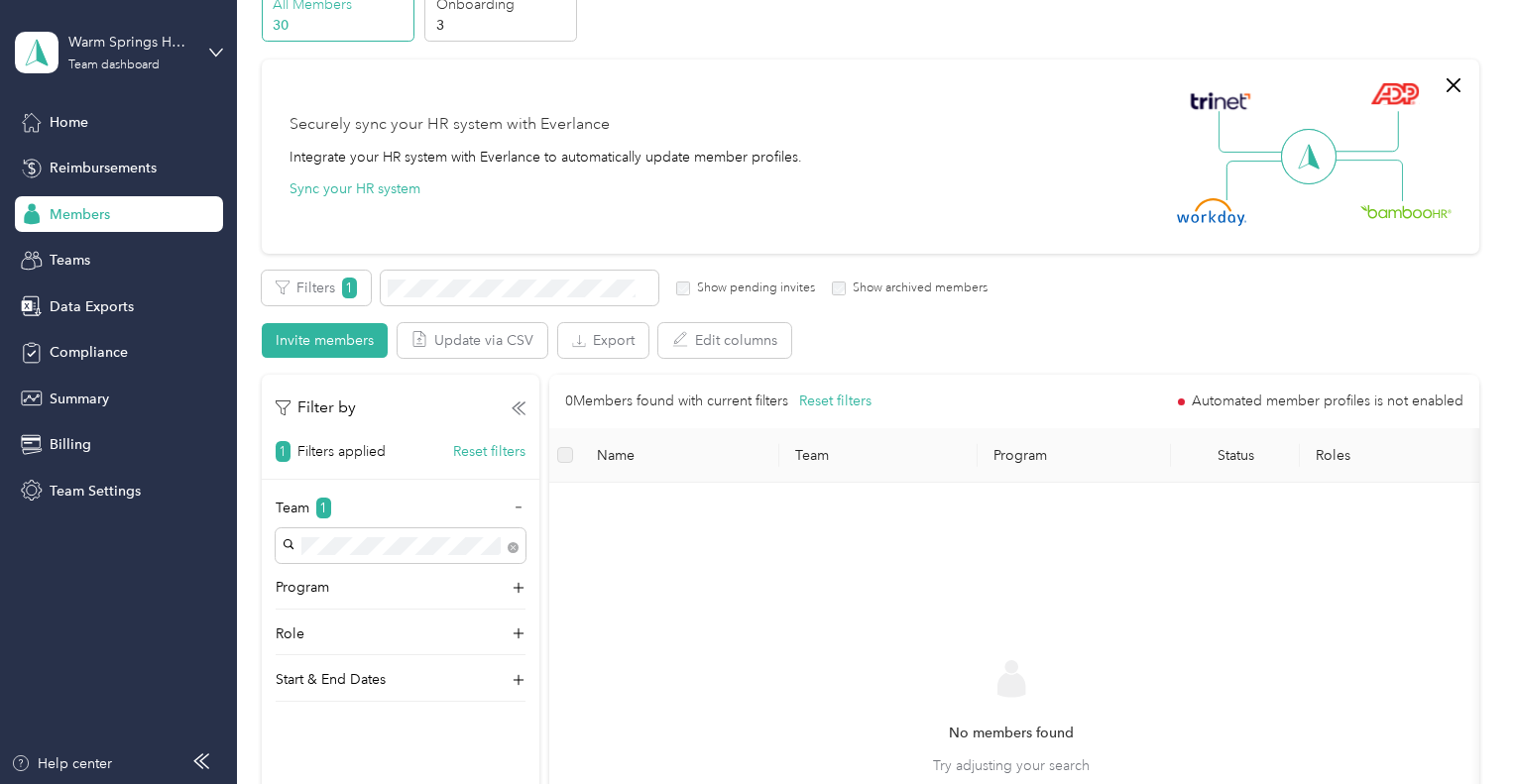 click on "Members" at bounding box center (119, 214) 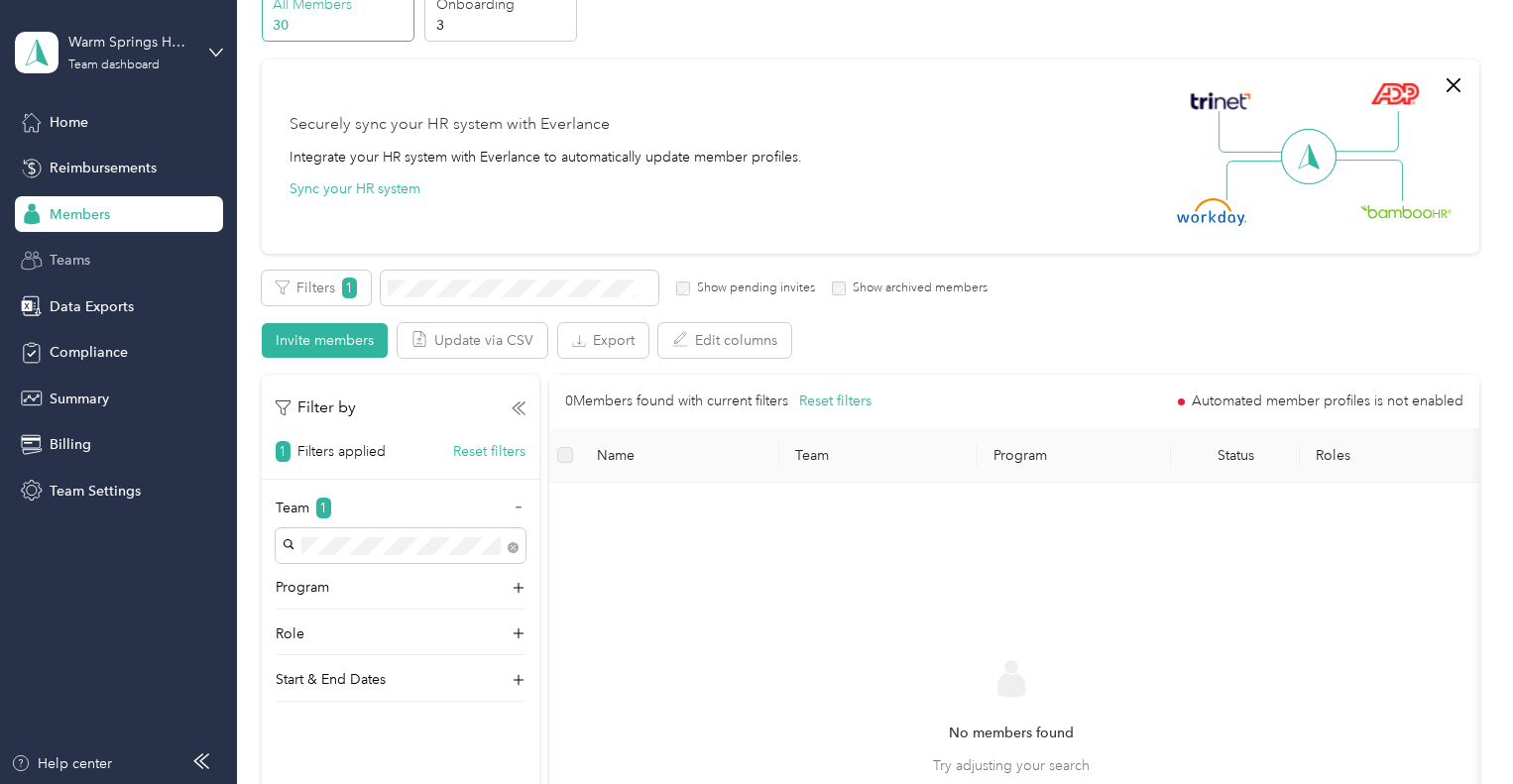 click on "Teams" at bounding box center [69, 260] 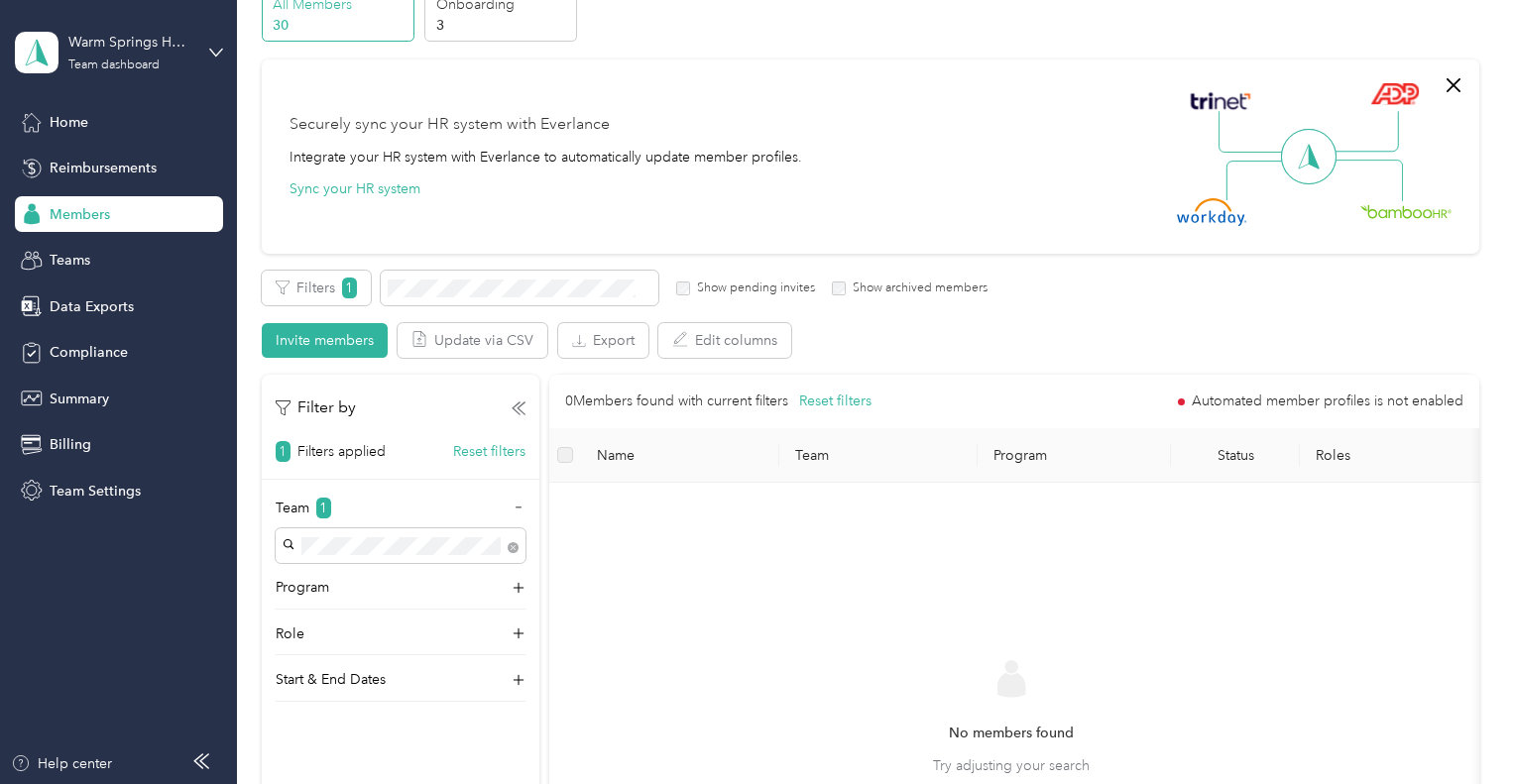 scroll, scrollTop: 0, scrollLeft: 0, axis: both 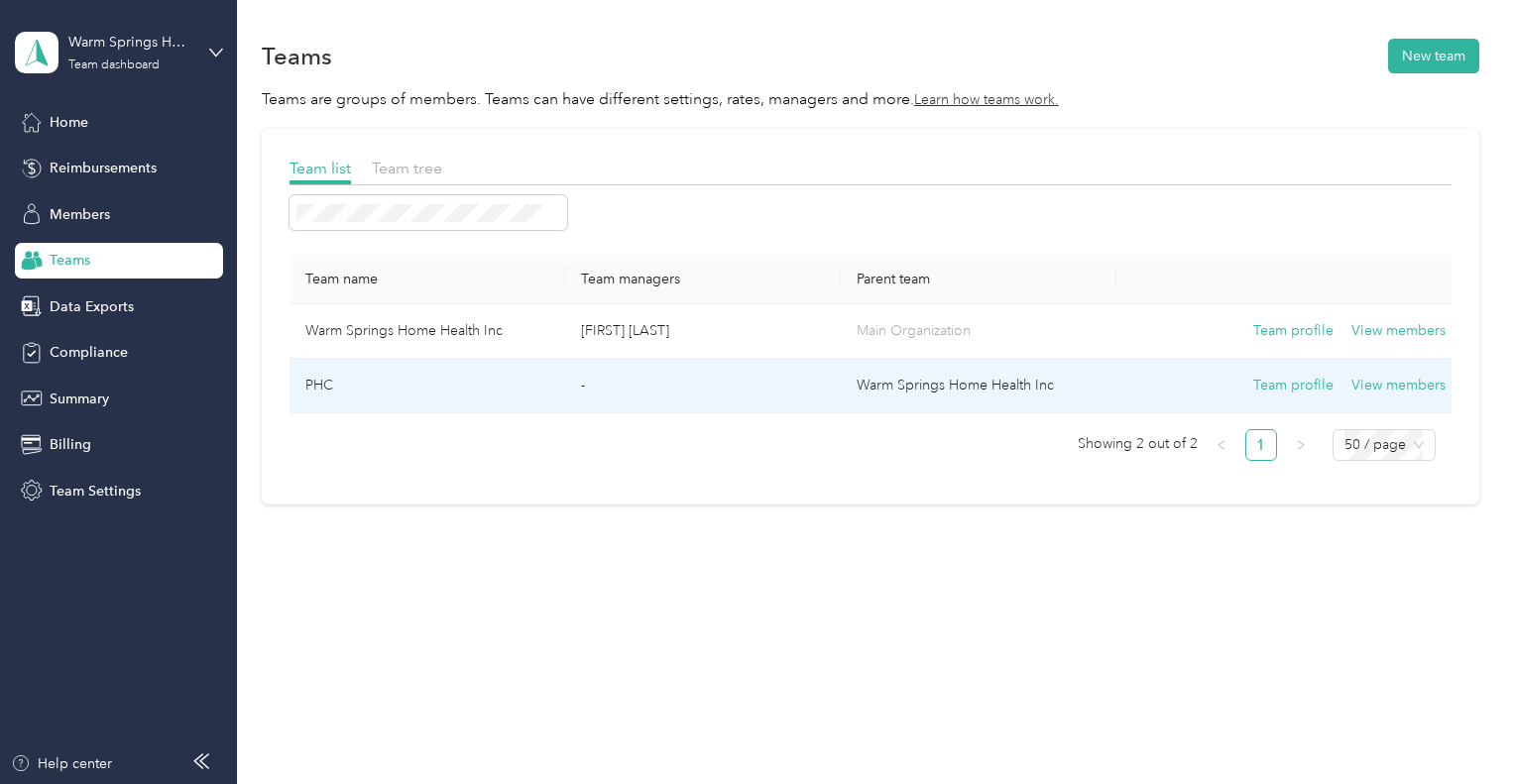 click on "PHC" at bounding box center (427, 386) 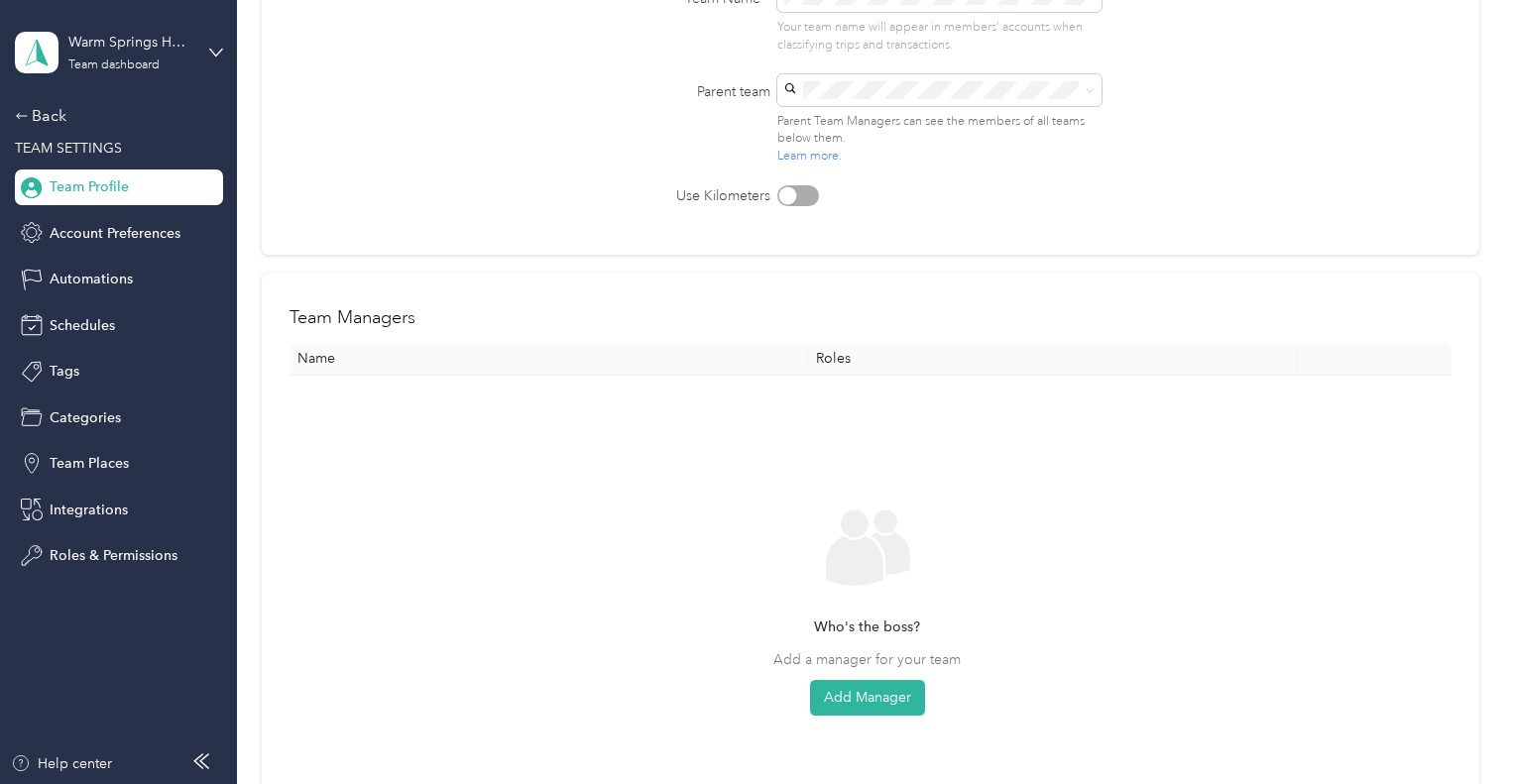 scroll, scrollTop: 0, scrollLeft: 0, axis: both 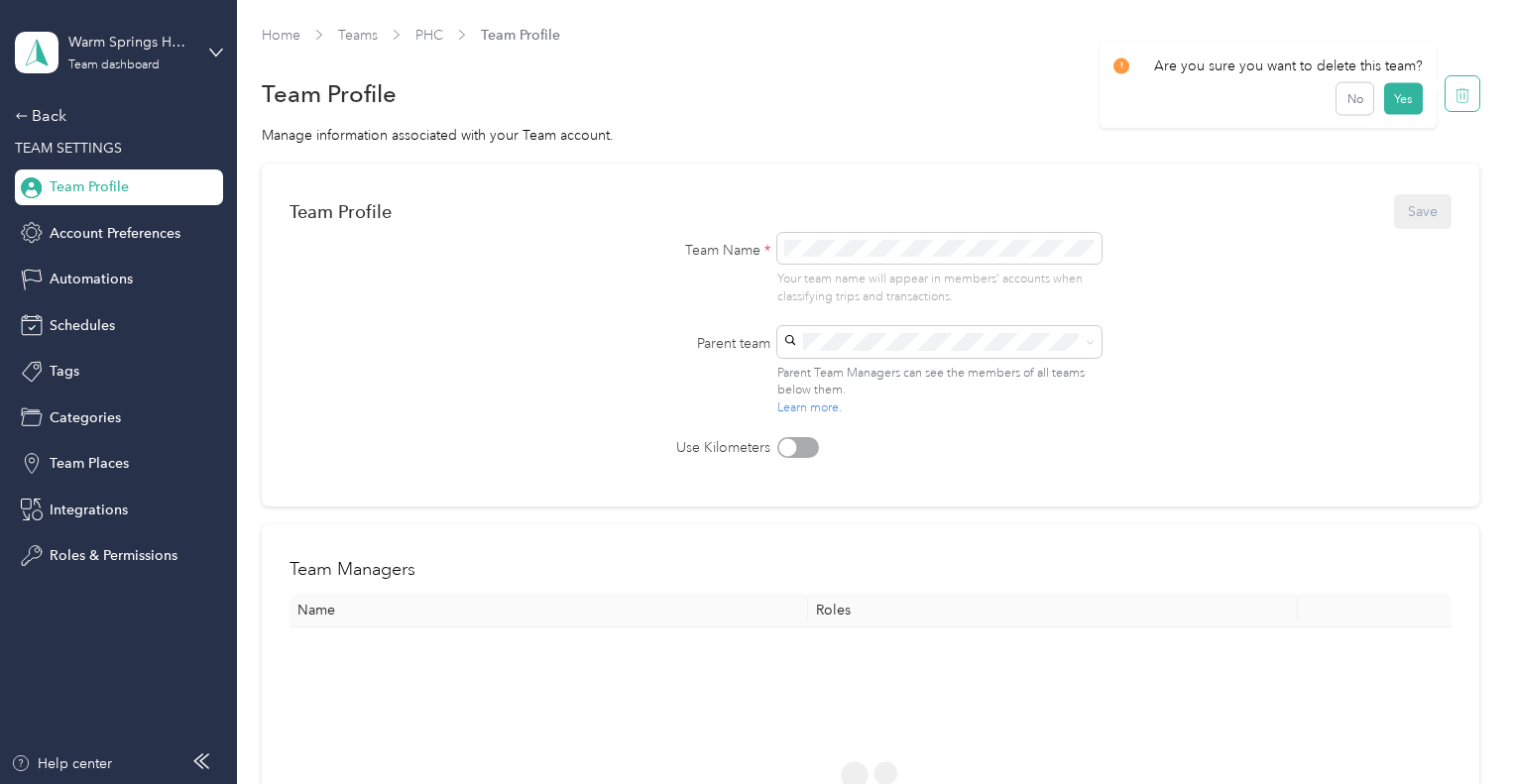 click at bounding box center [1462, 93] 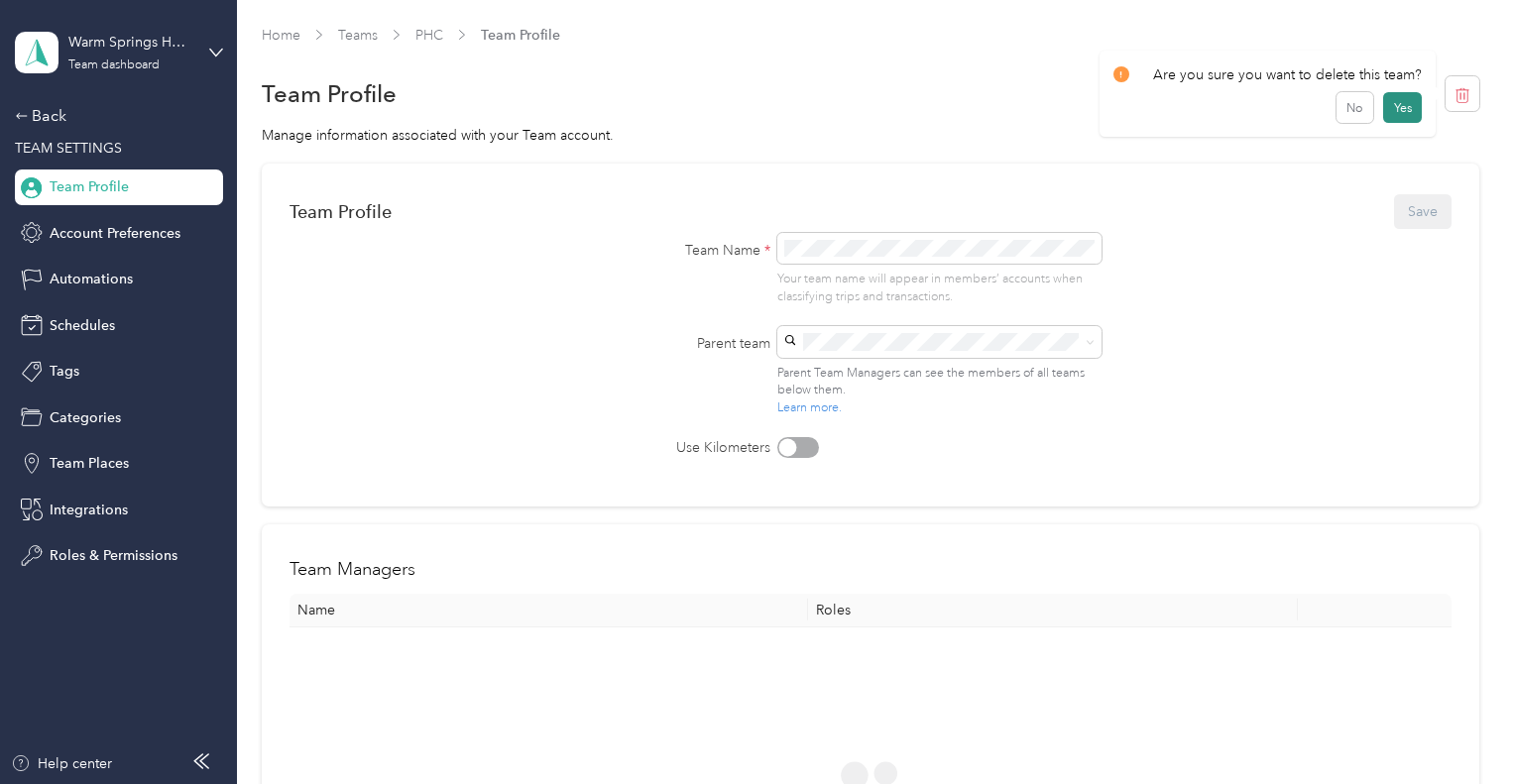click on "Yes" at bounding box center [1402, 108] 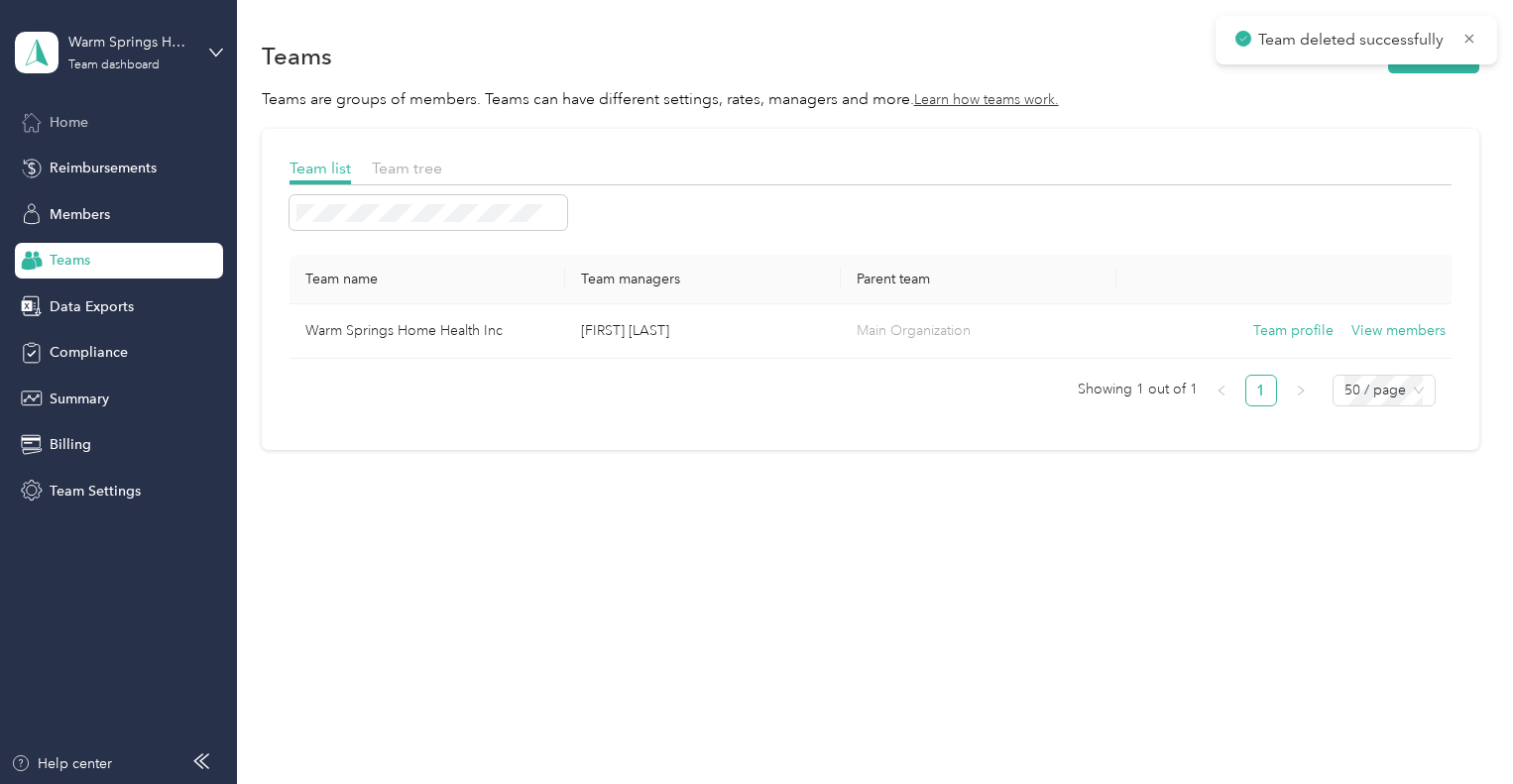 click on "Home" at bounding box center (119, 122) 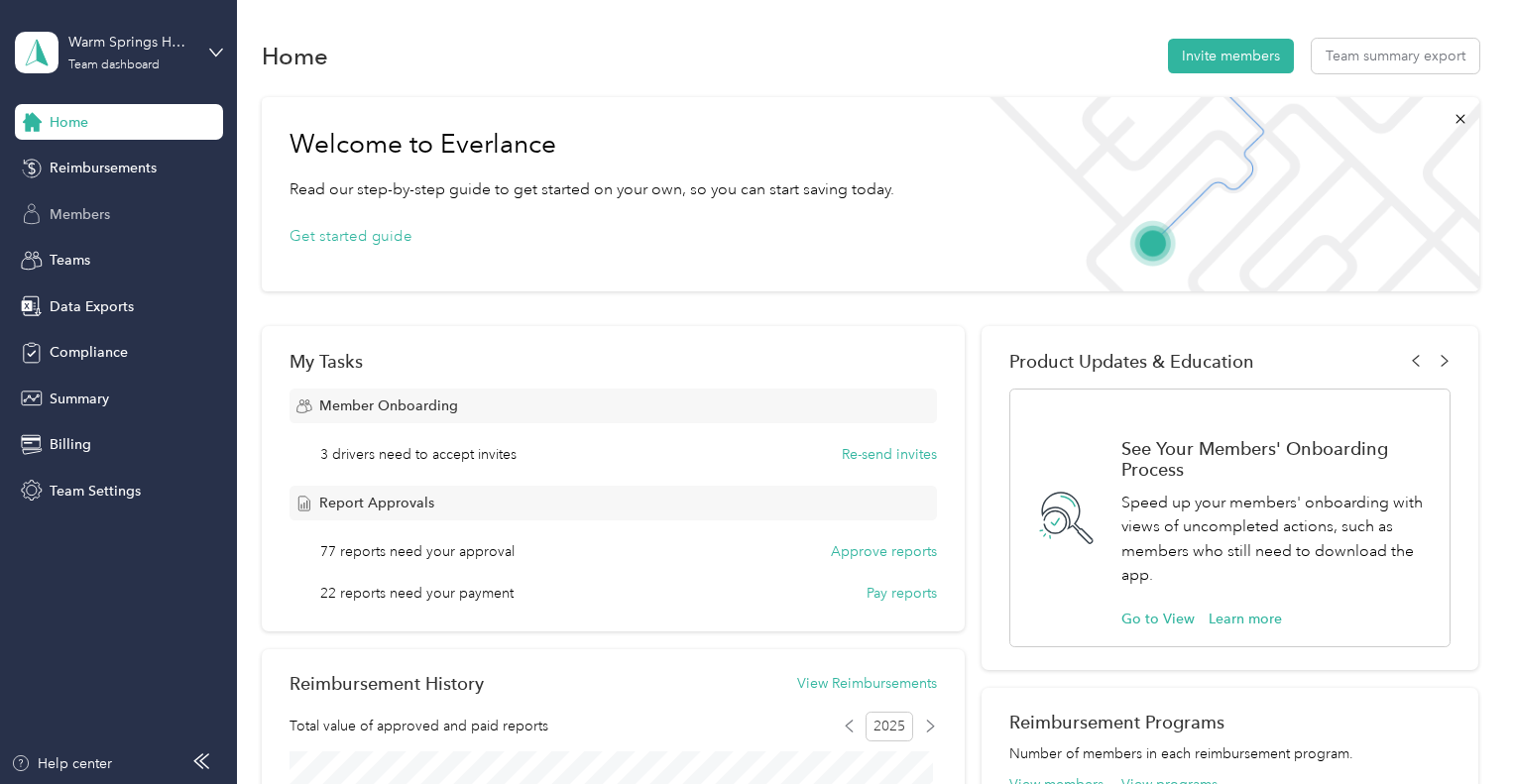 click on "Members" at bounding box center (79, 214) 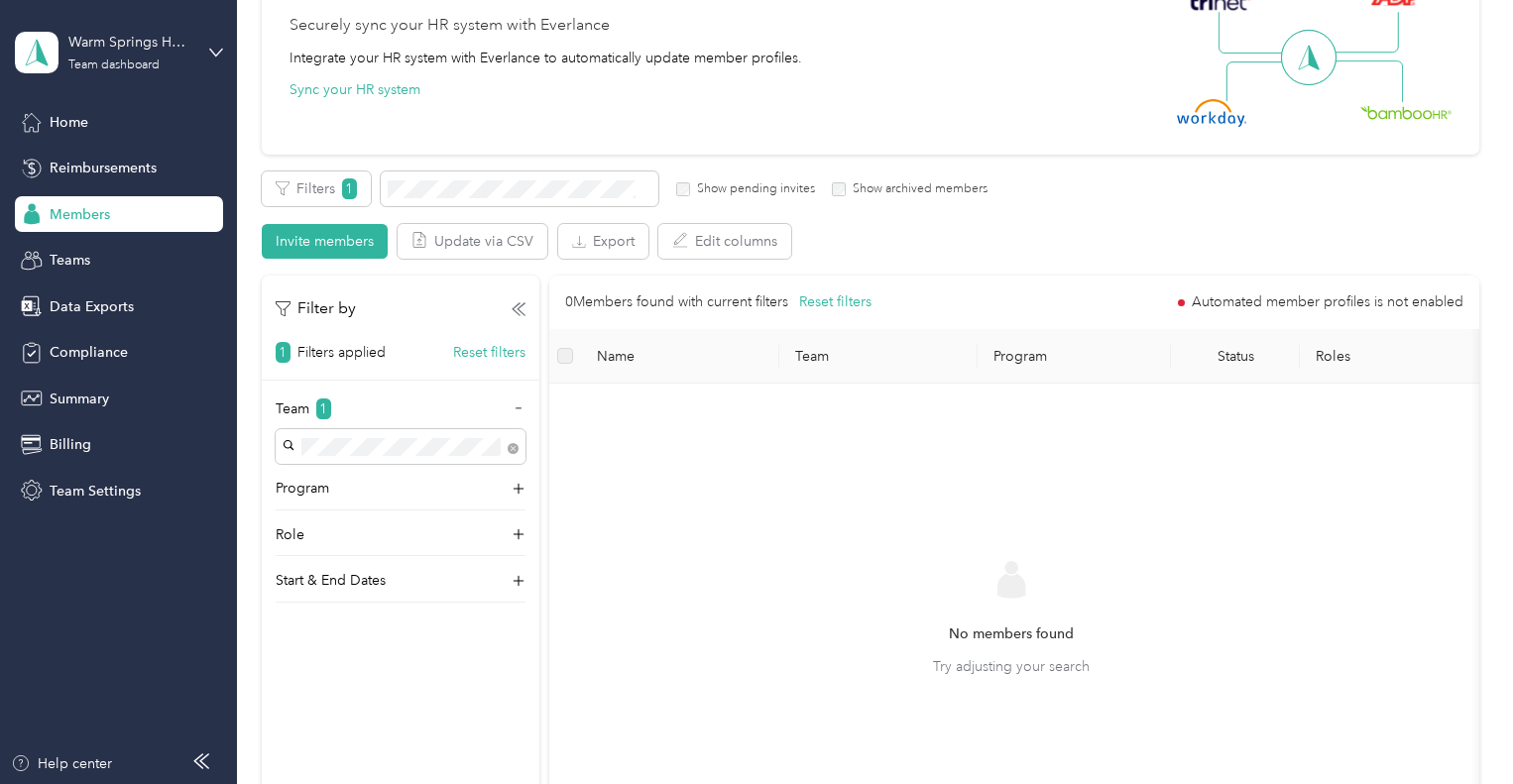 scroll, scrollTop: 99, scrollLeft: 0, axis: vertical 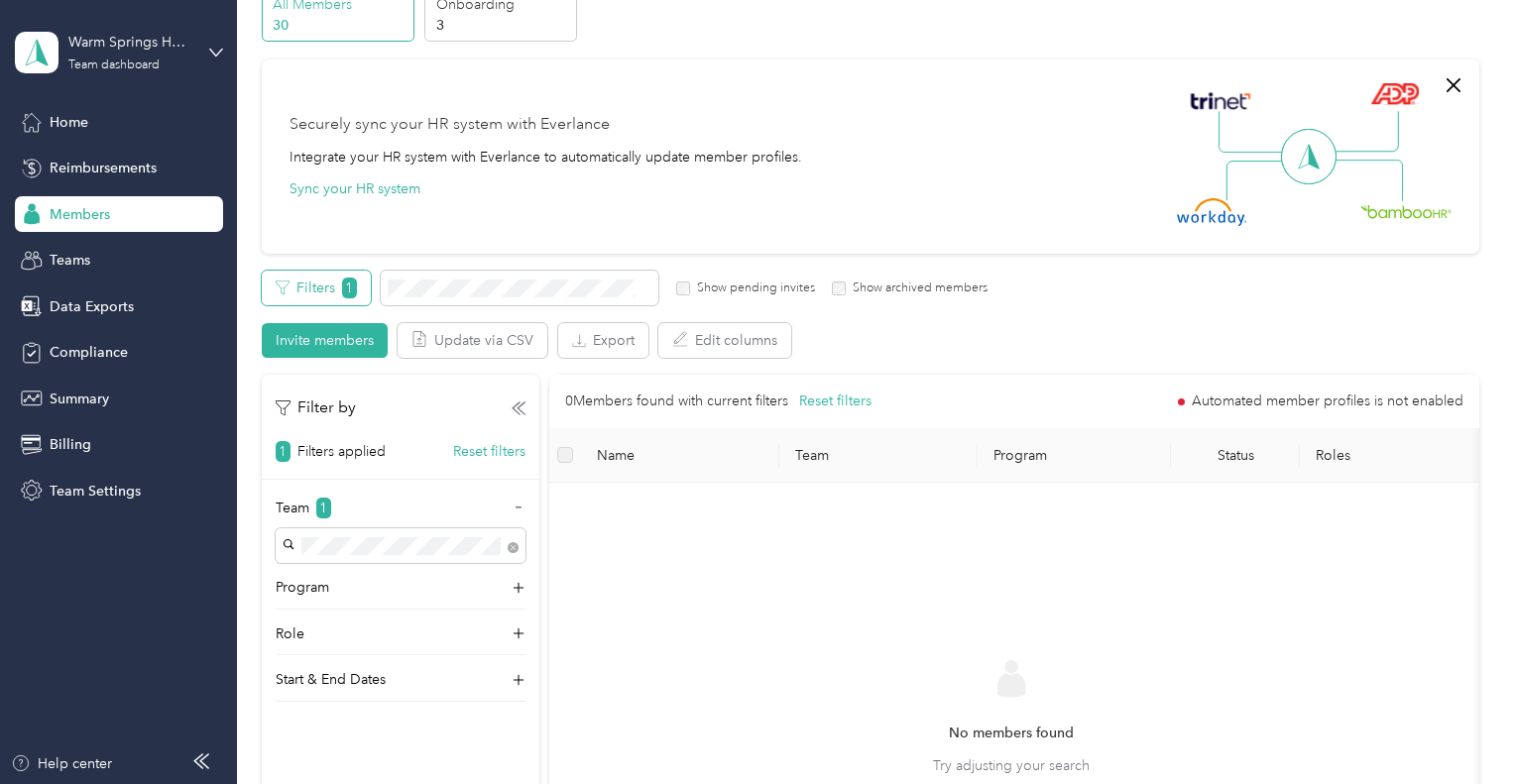 click on "Filters 1" at bounding box center (316, 287) 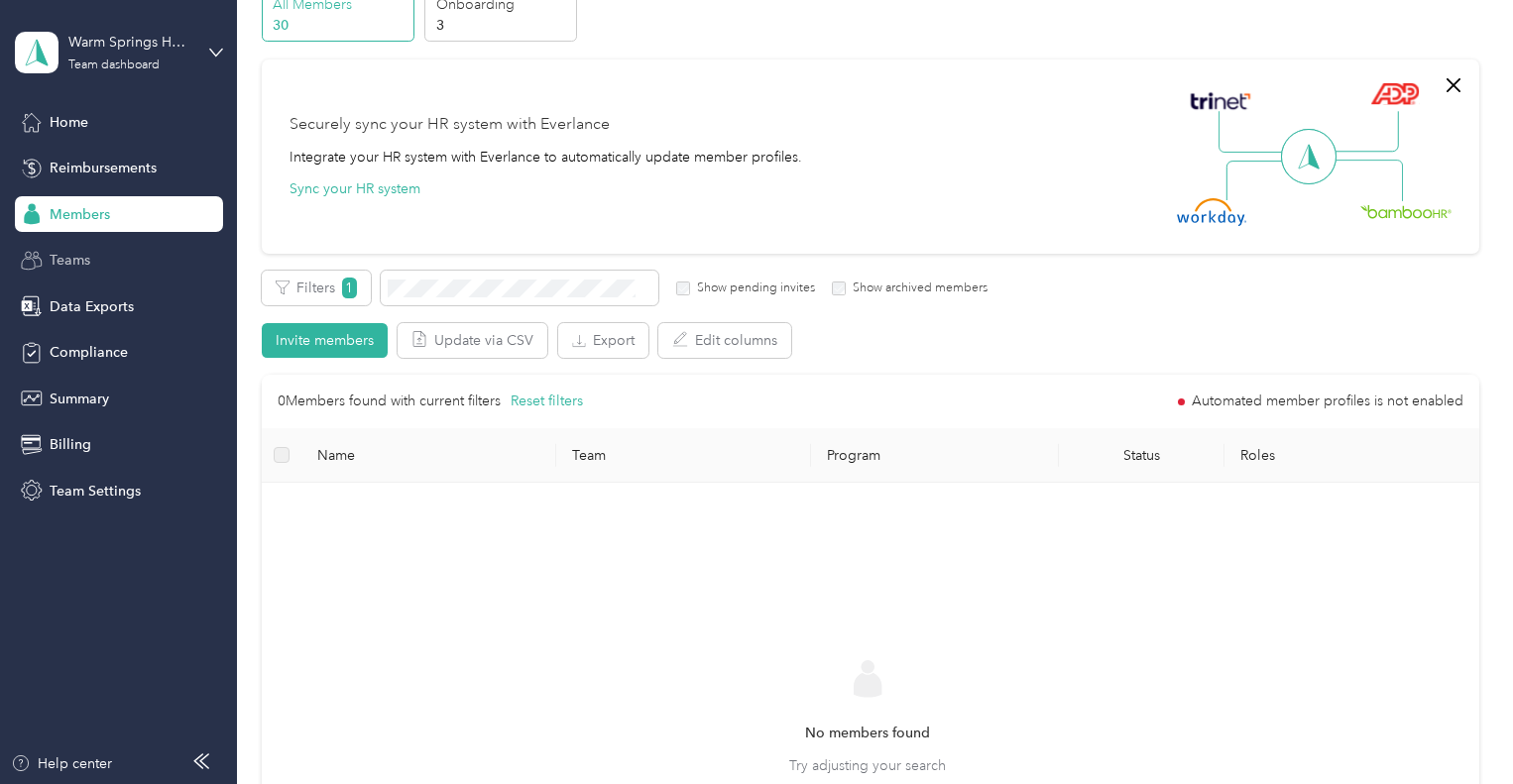 click on "Teams" at bounding box center (119, 261) 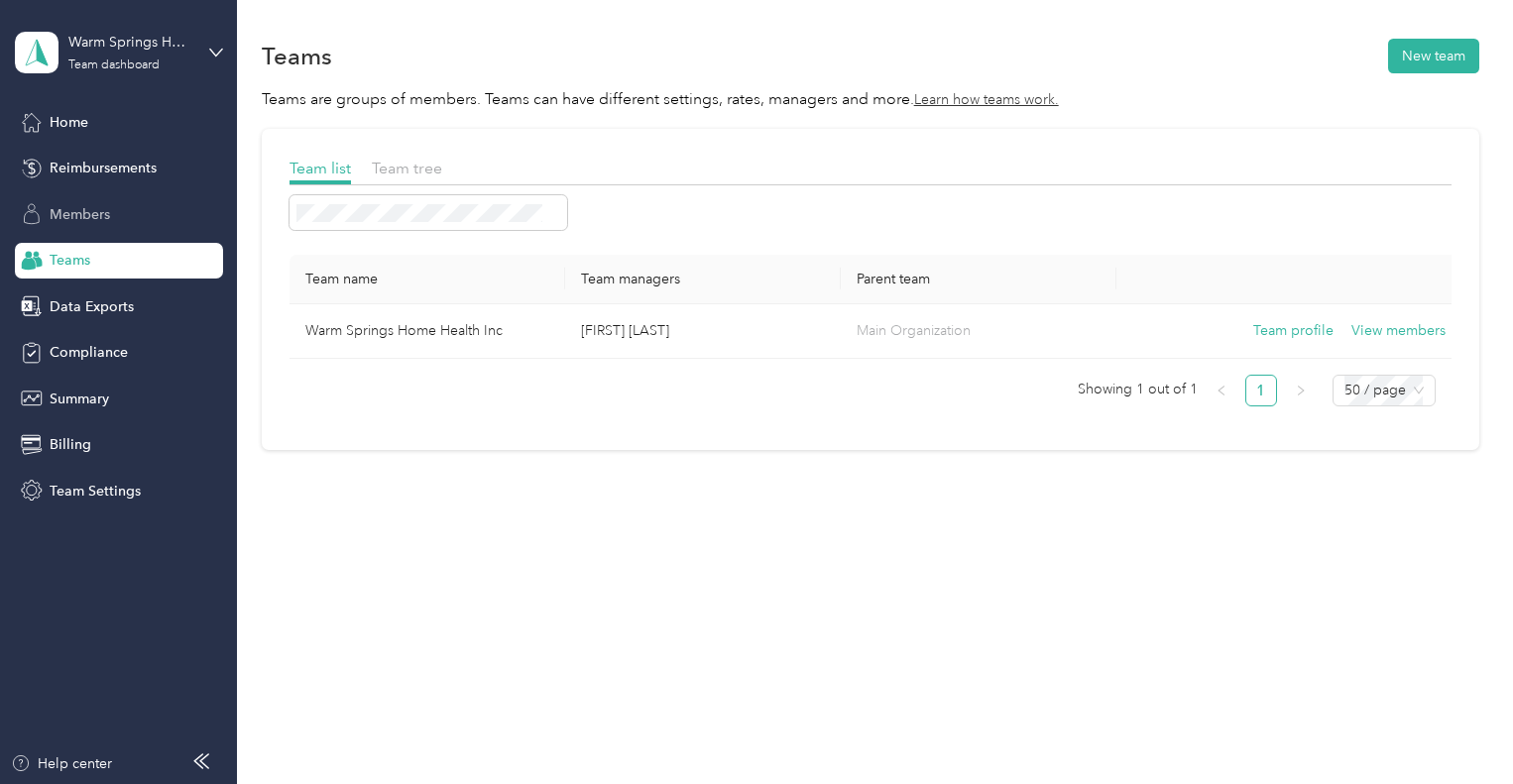 click on "Members" at bounding box center (119, 214) 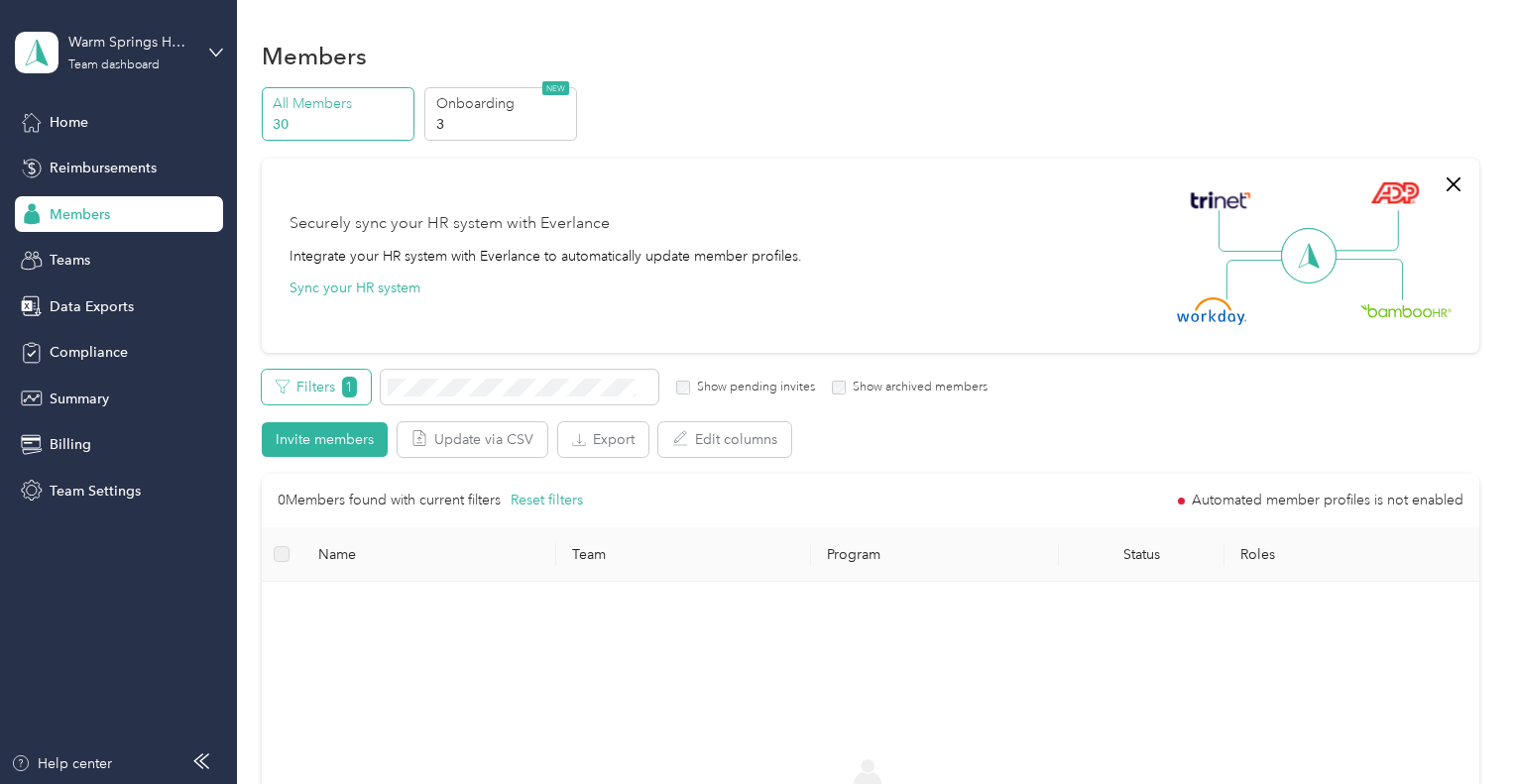 click on "1" at bounding box center [349, 387] 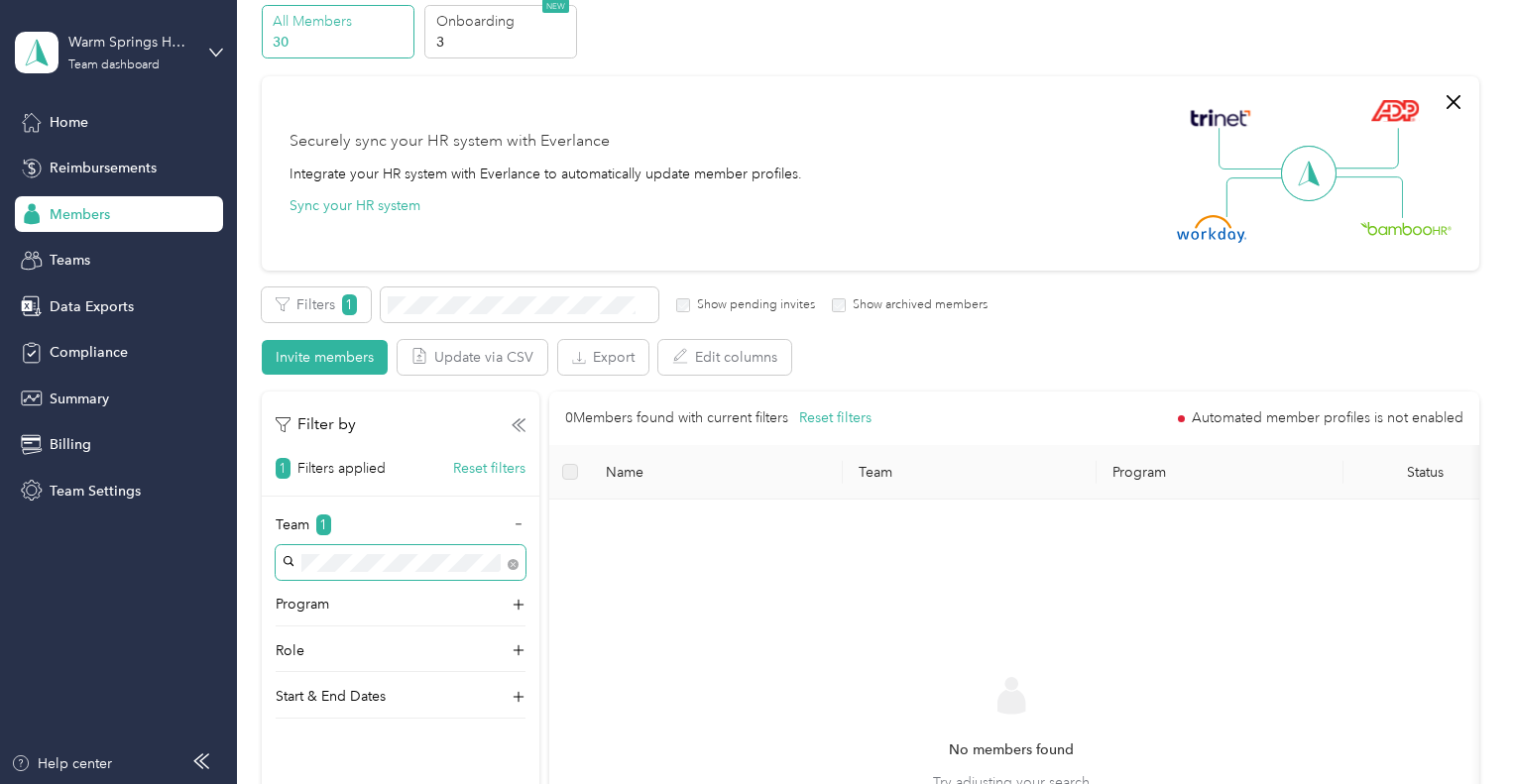 scroll, scrollTop: 99, scrollLeft: 0, axis: vertical 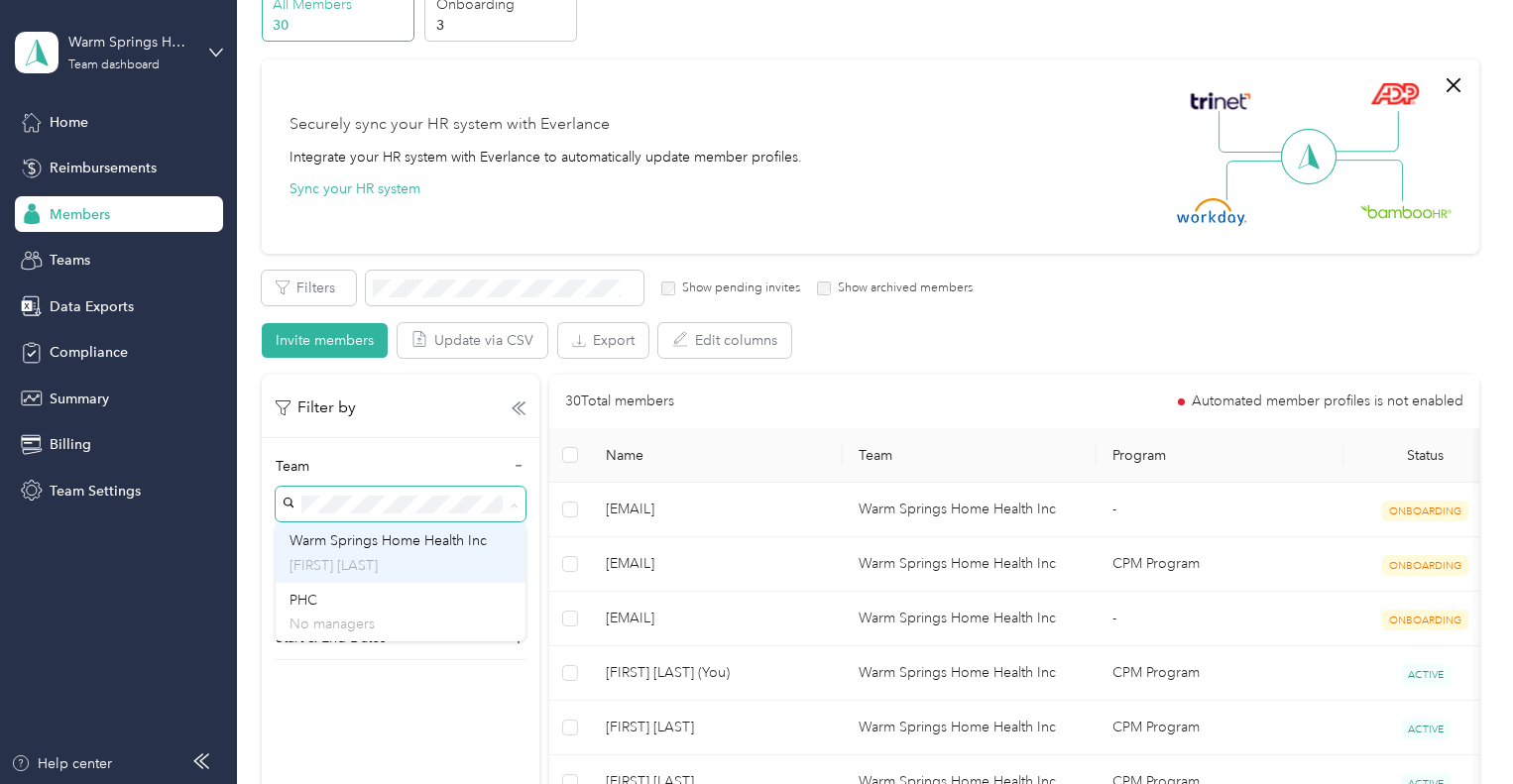 drag, startPoint x: 427, startPoint y: 560, endPoint x: 484, endPoint y: 558, distance: 57.035077 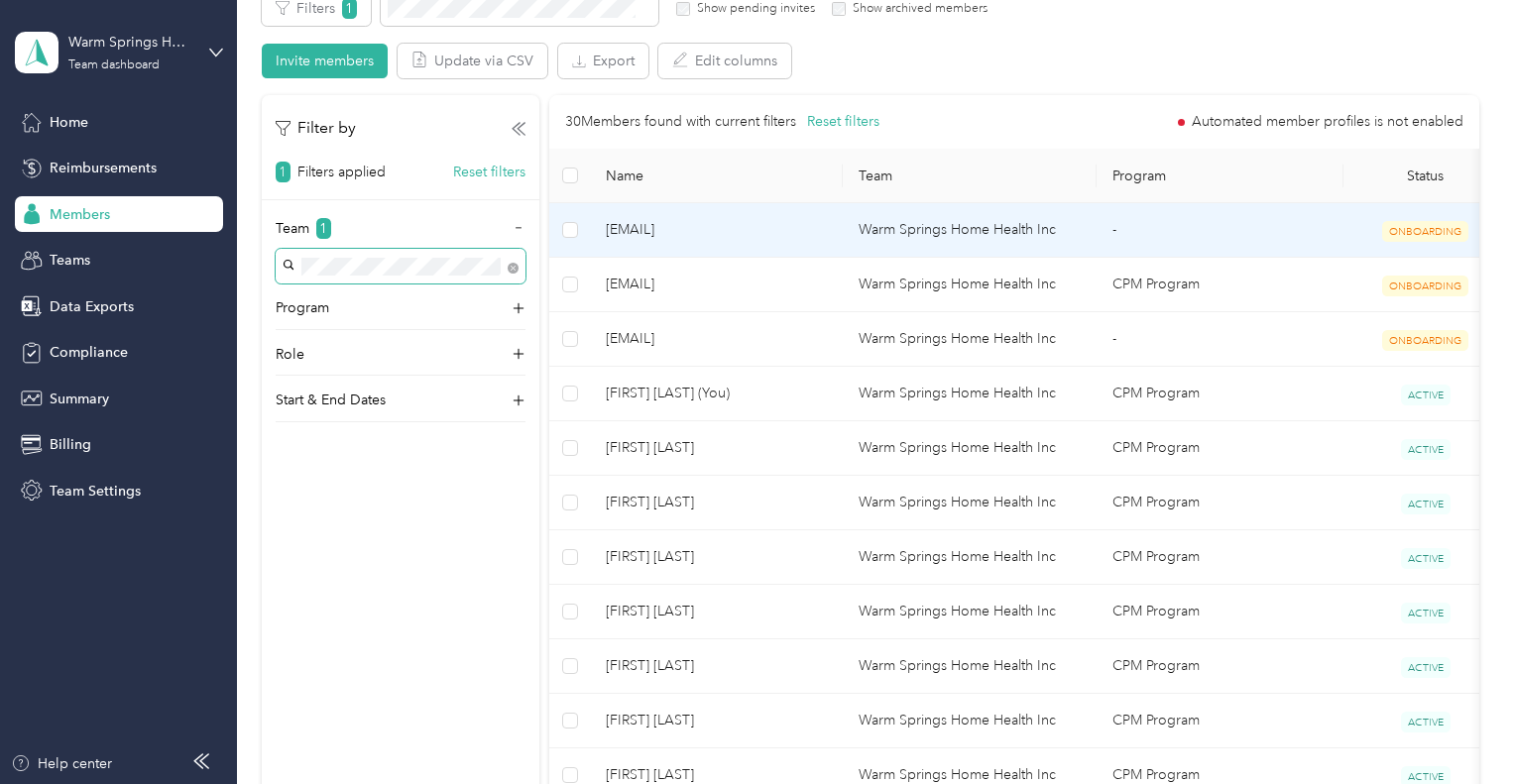 scroll, scrollTop: 396, scrollLeft: 0, axis: vertical 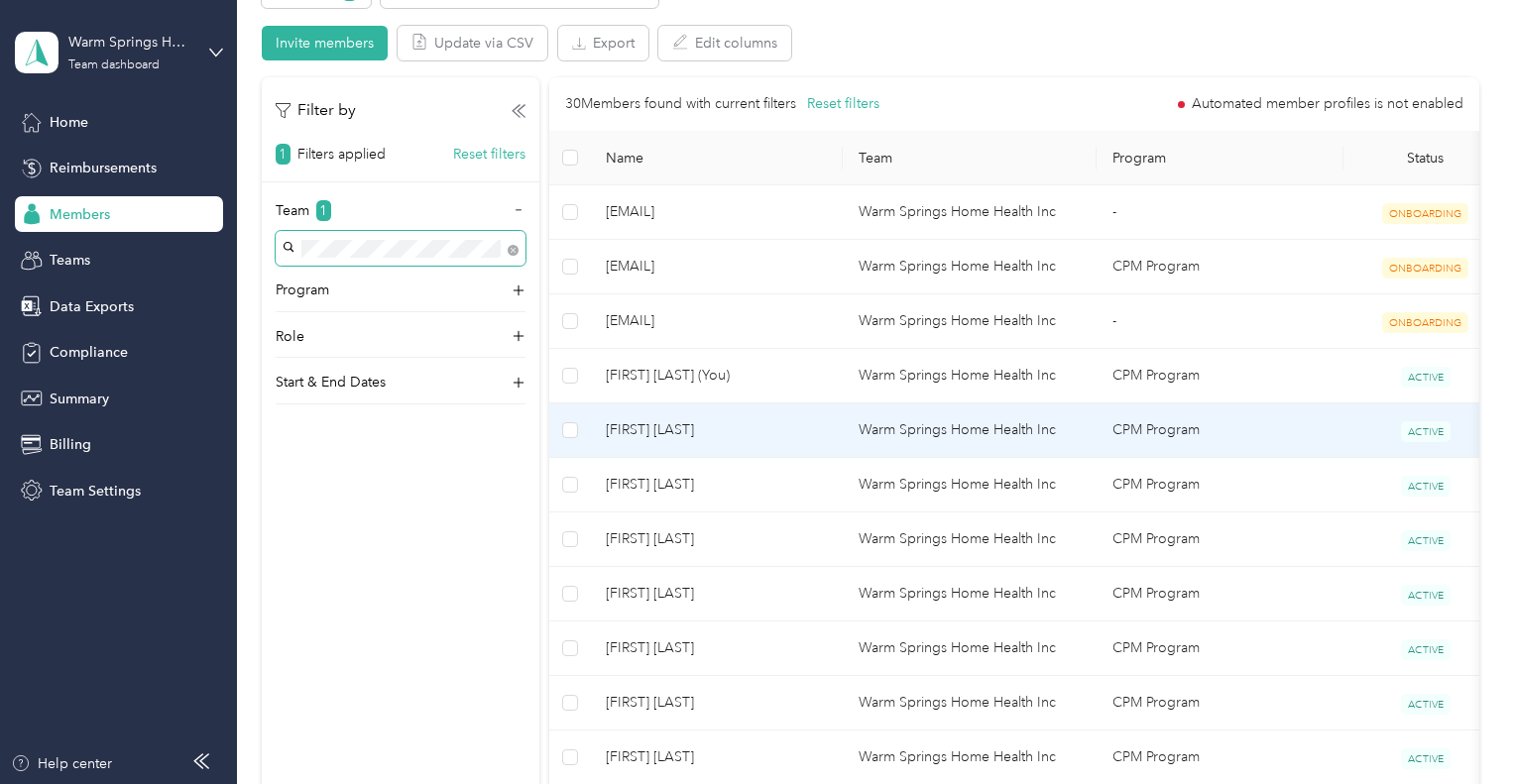 click on "[FIRST] [LAST]" at bounding box center [716, 430] 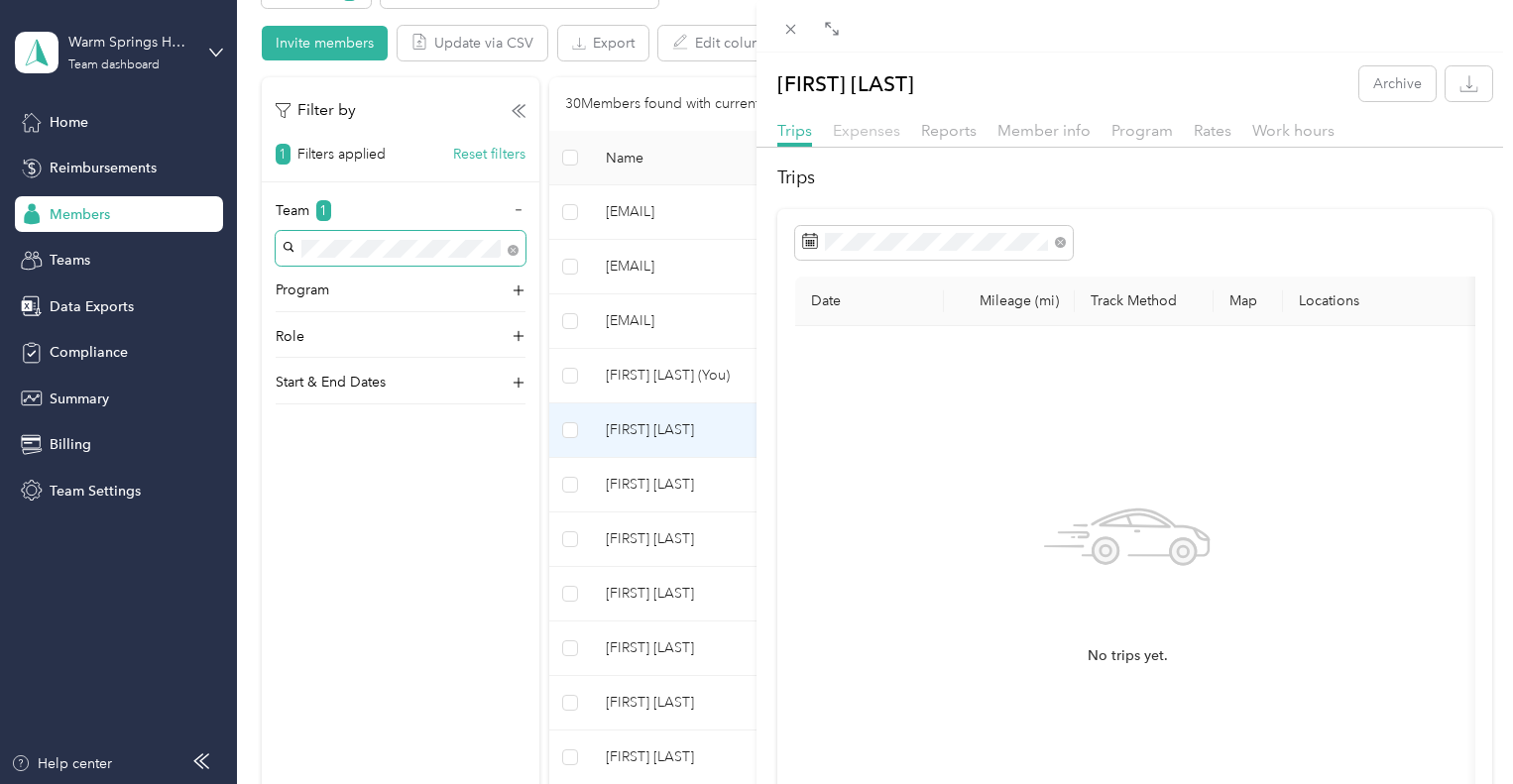 click on "Expenses" at bounding box center [867, 130] 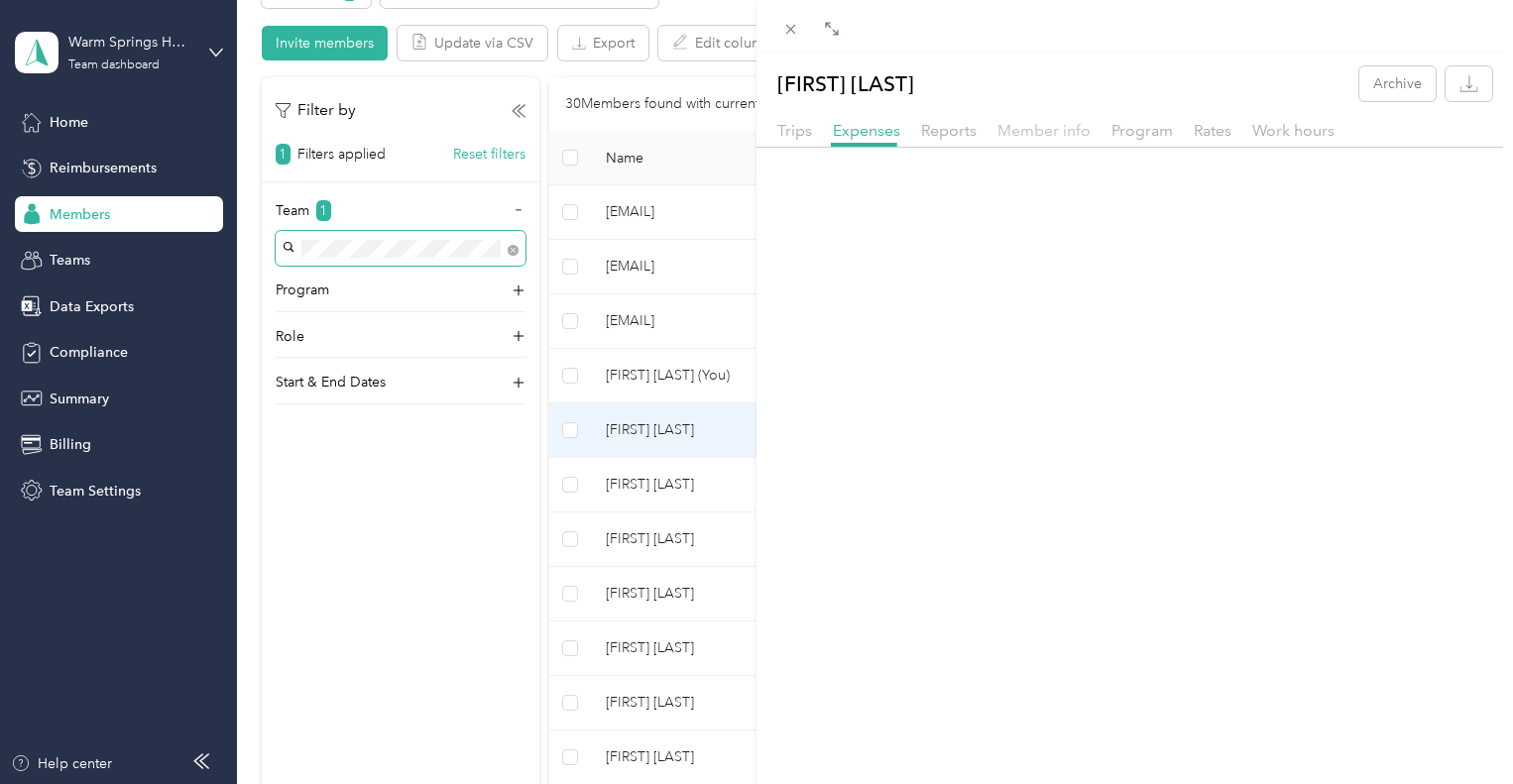 click on "Member info" at bounding box center [1044, 130] 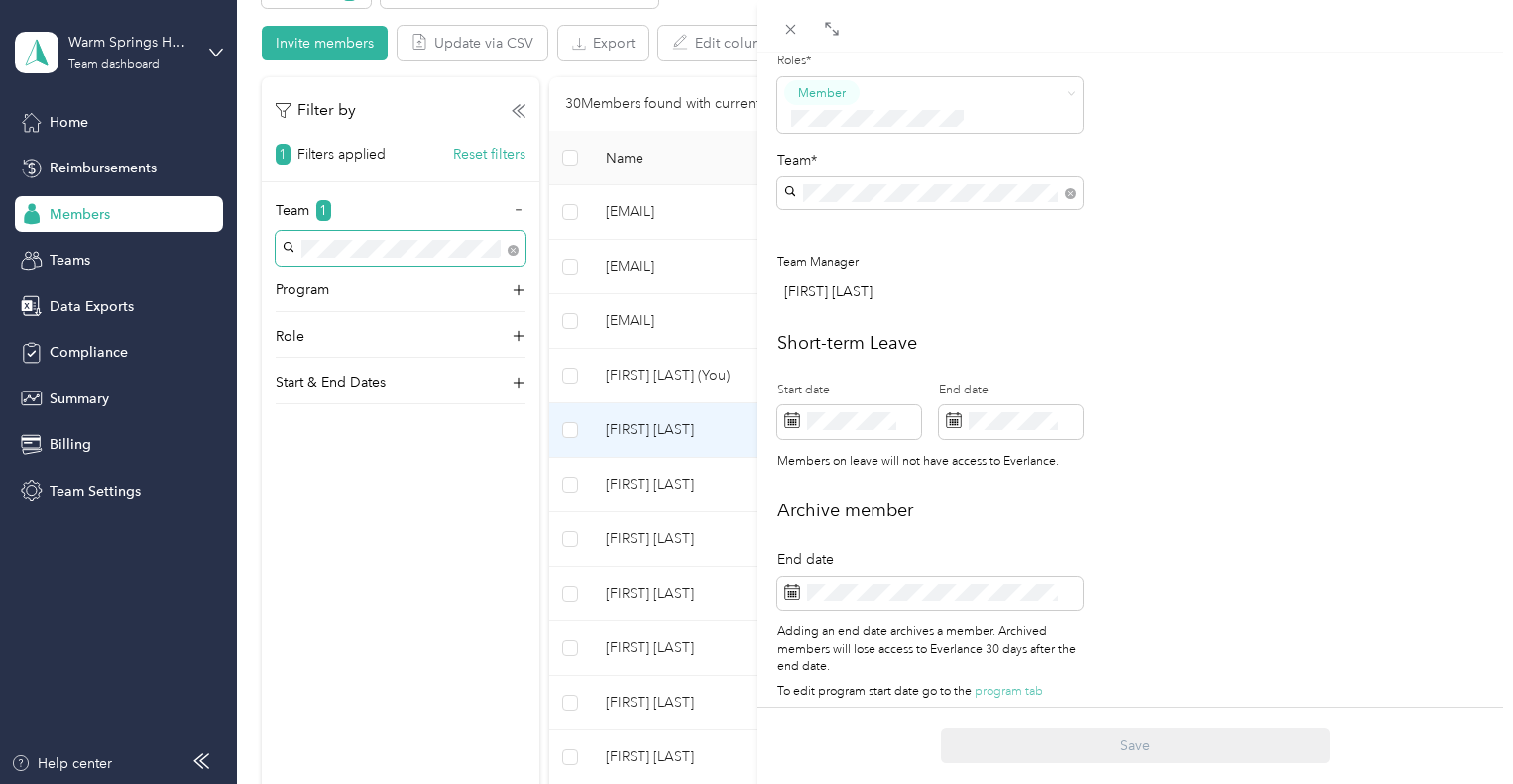 scroll, scrollTop: 606, scrollLeft: 0, axis: vertical 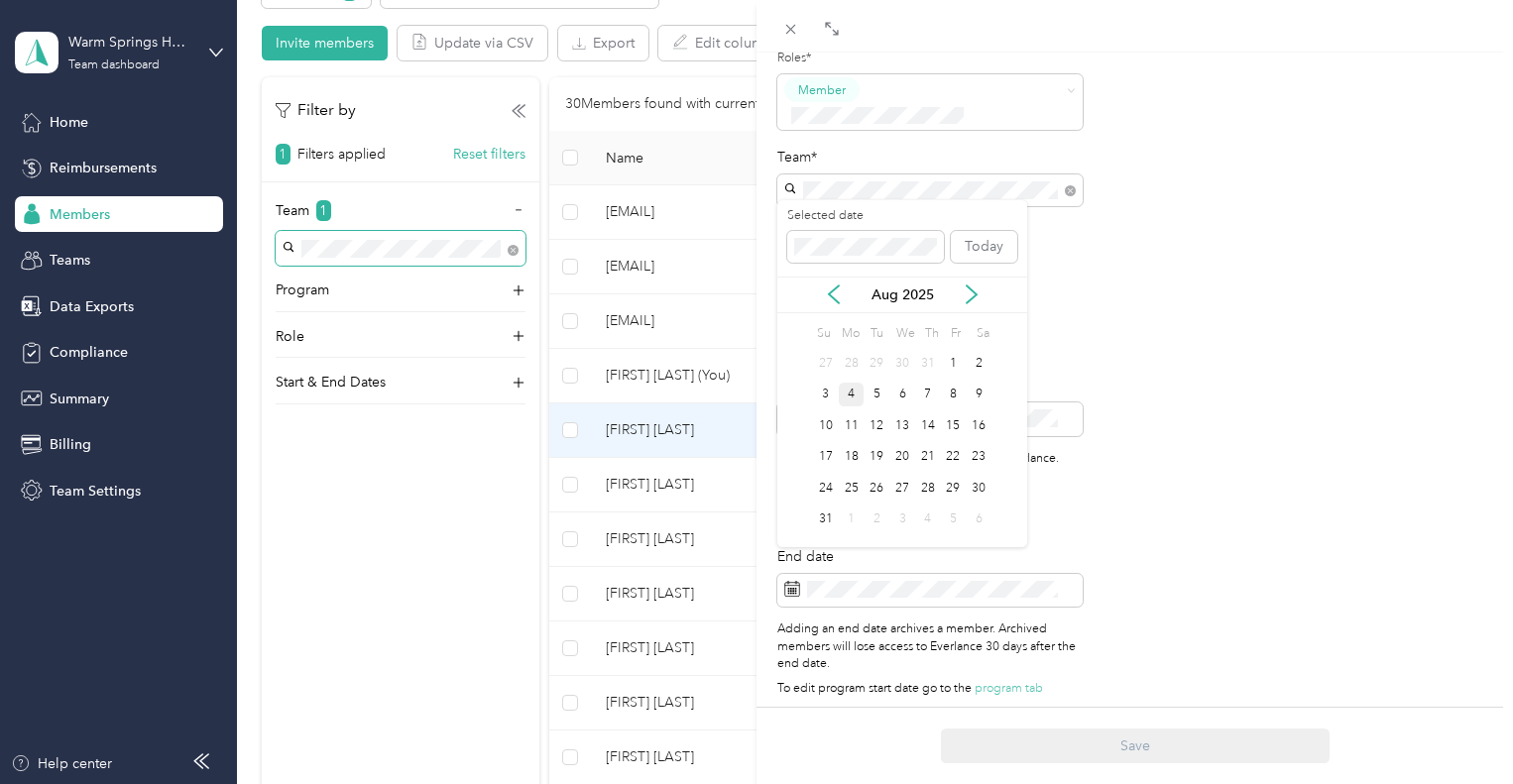 click on "Aug 2025" at bounding box center (902, 294) 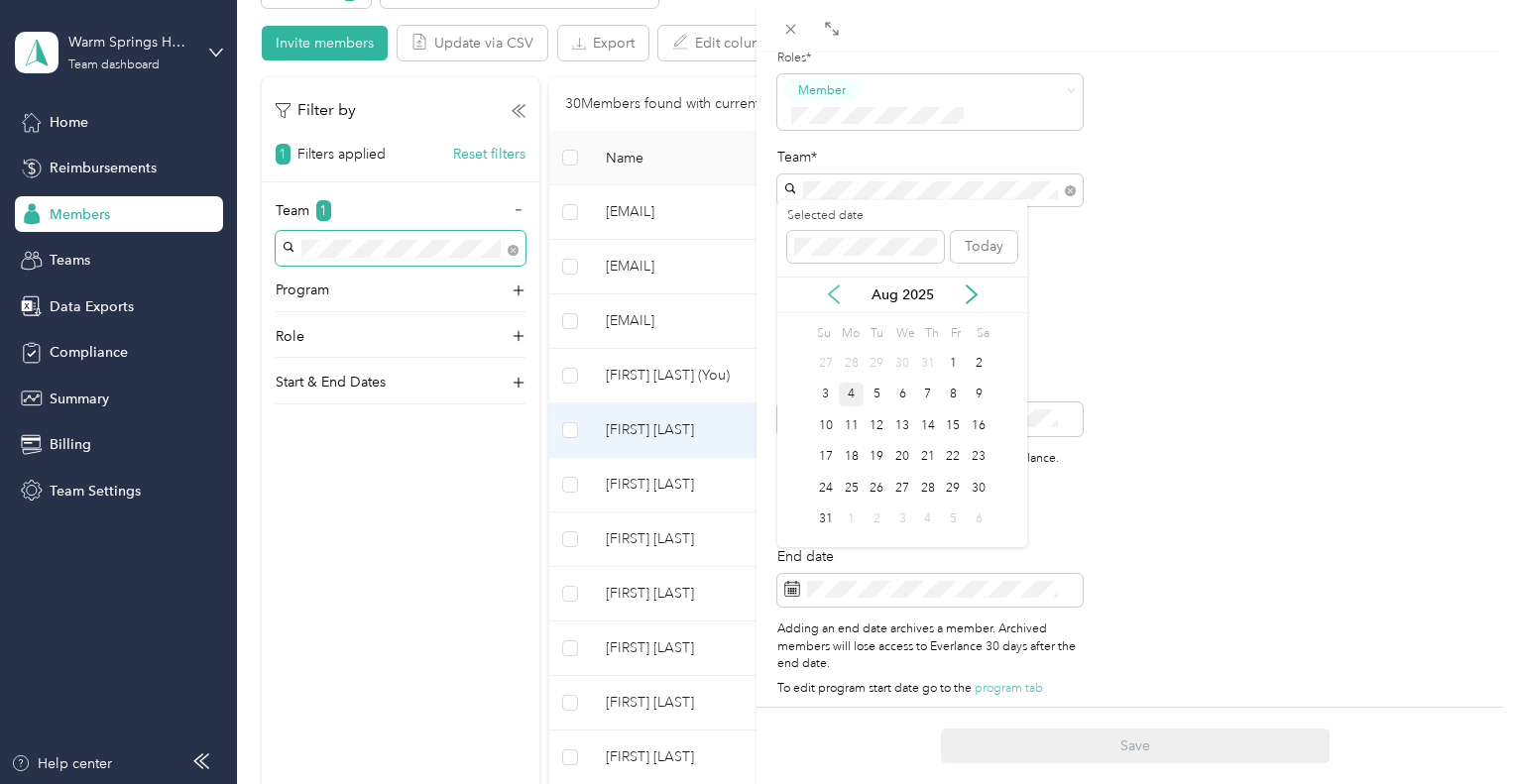 click 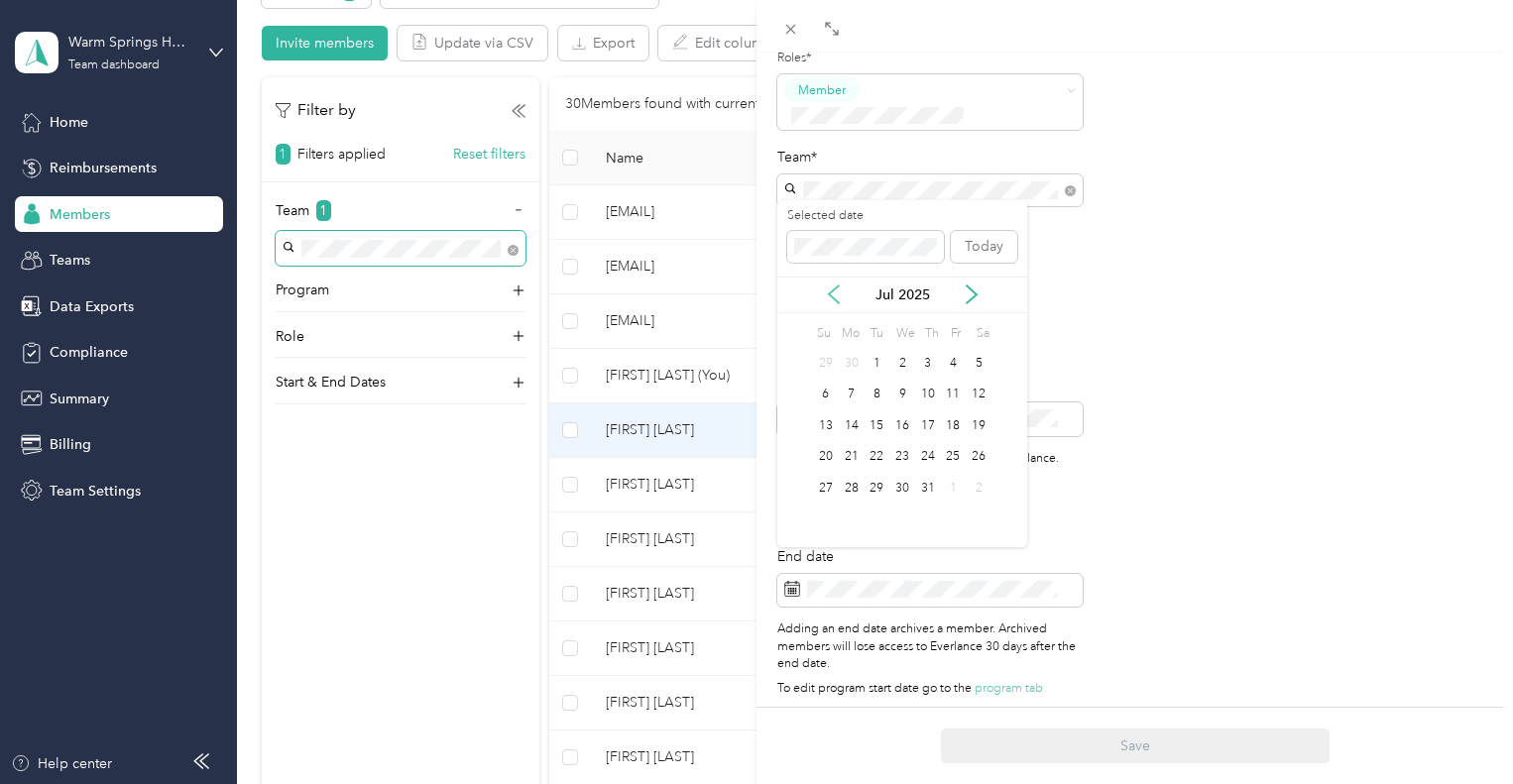 click 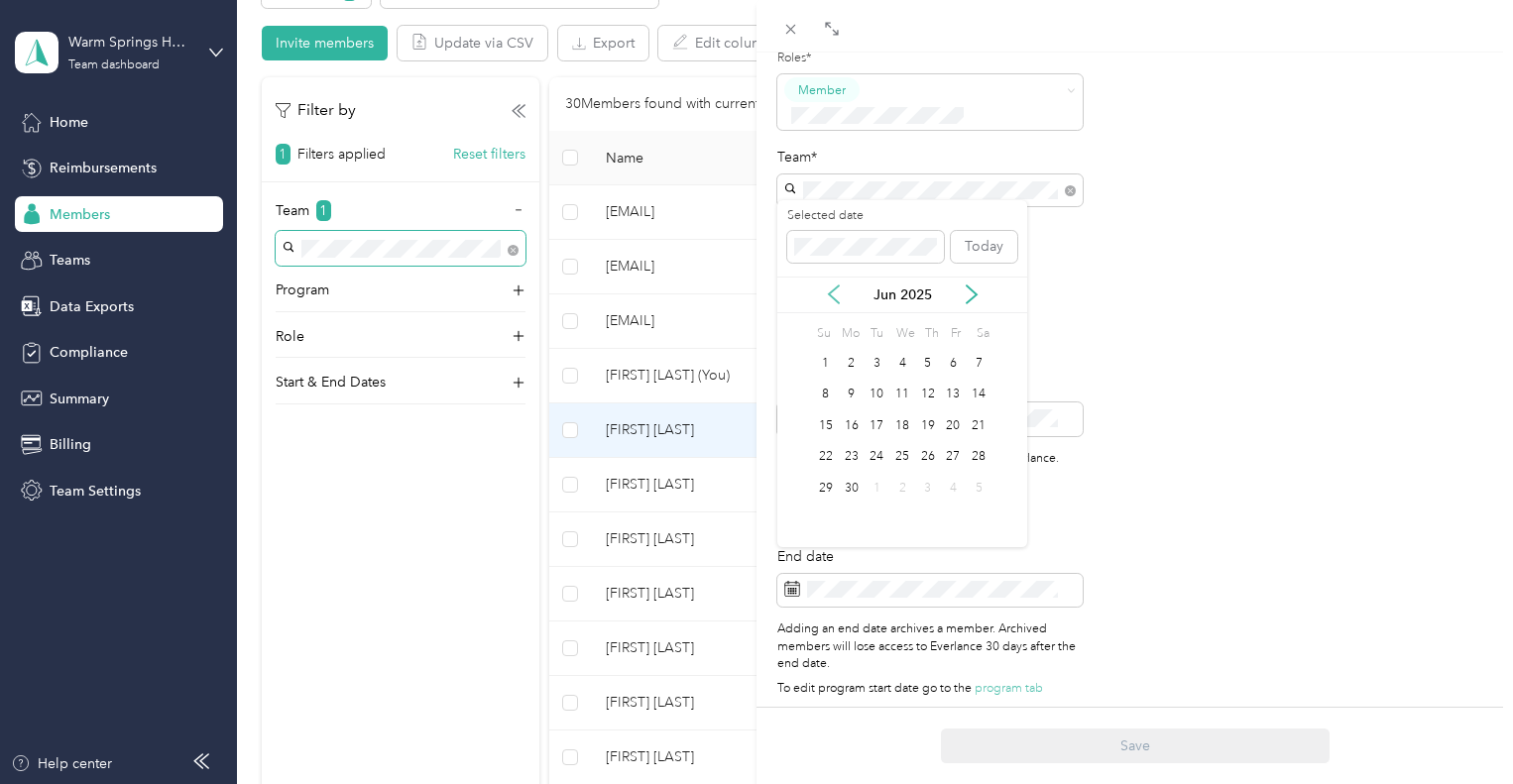 click 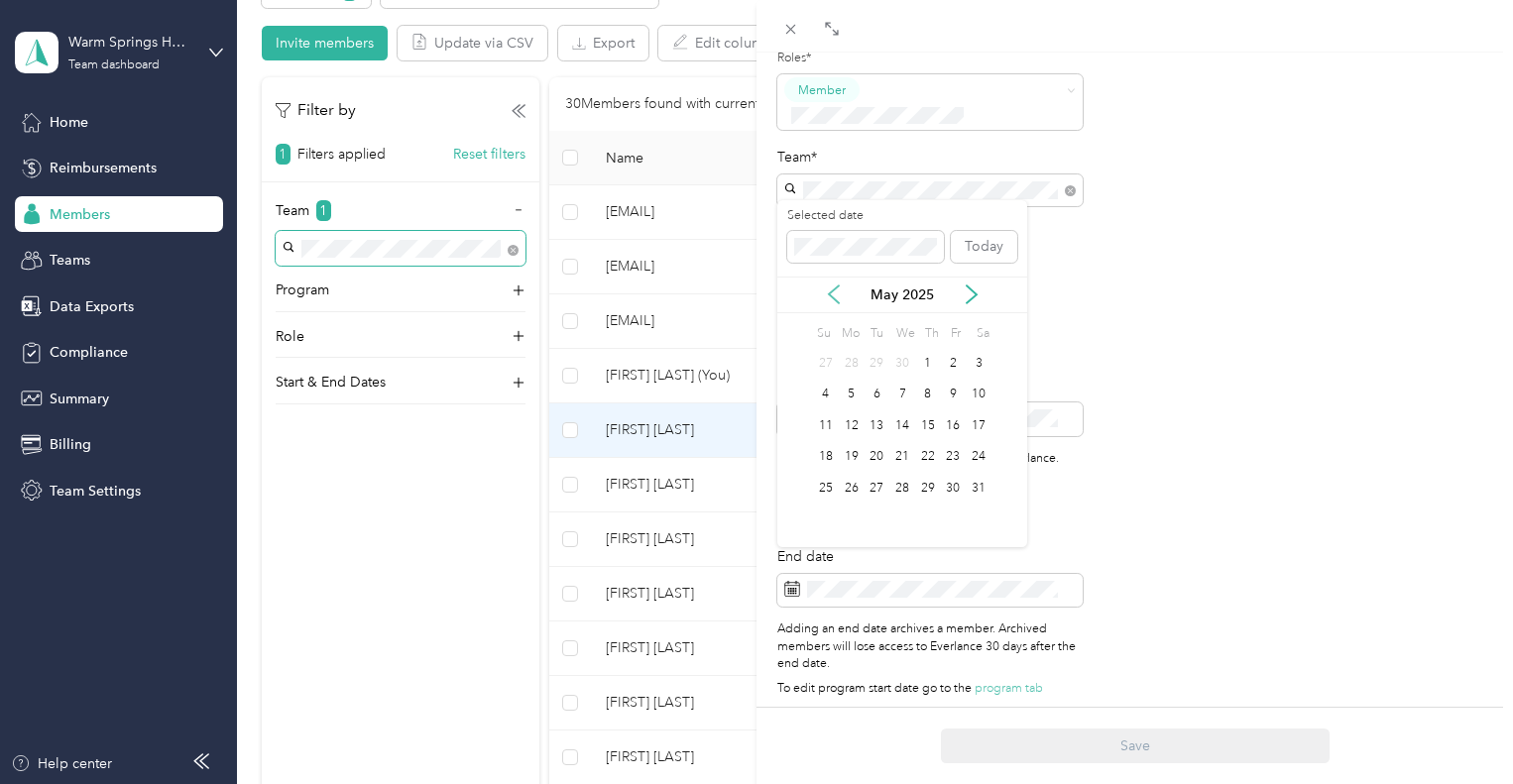 click 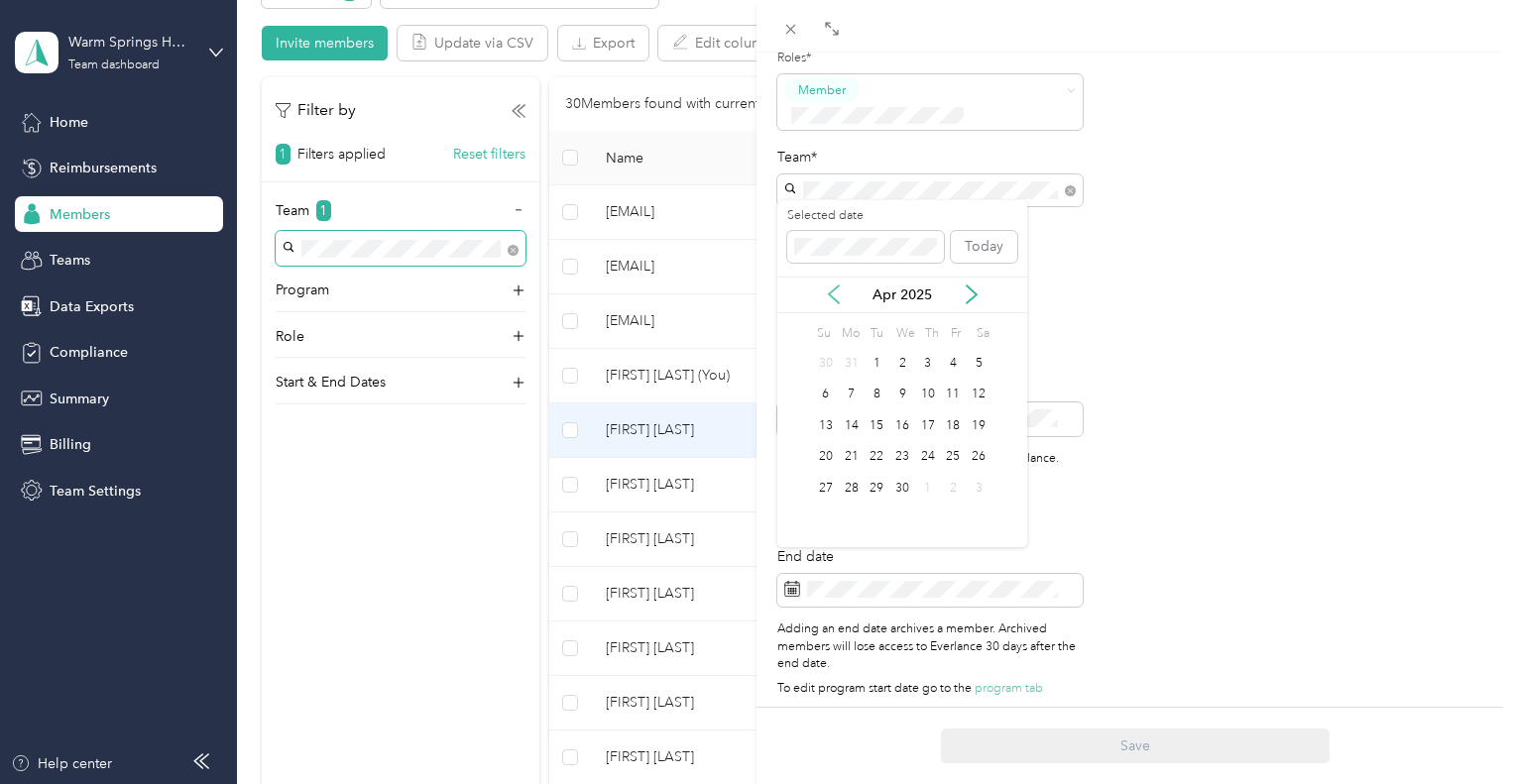 click 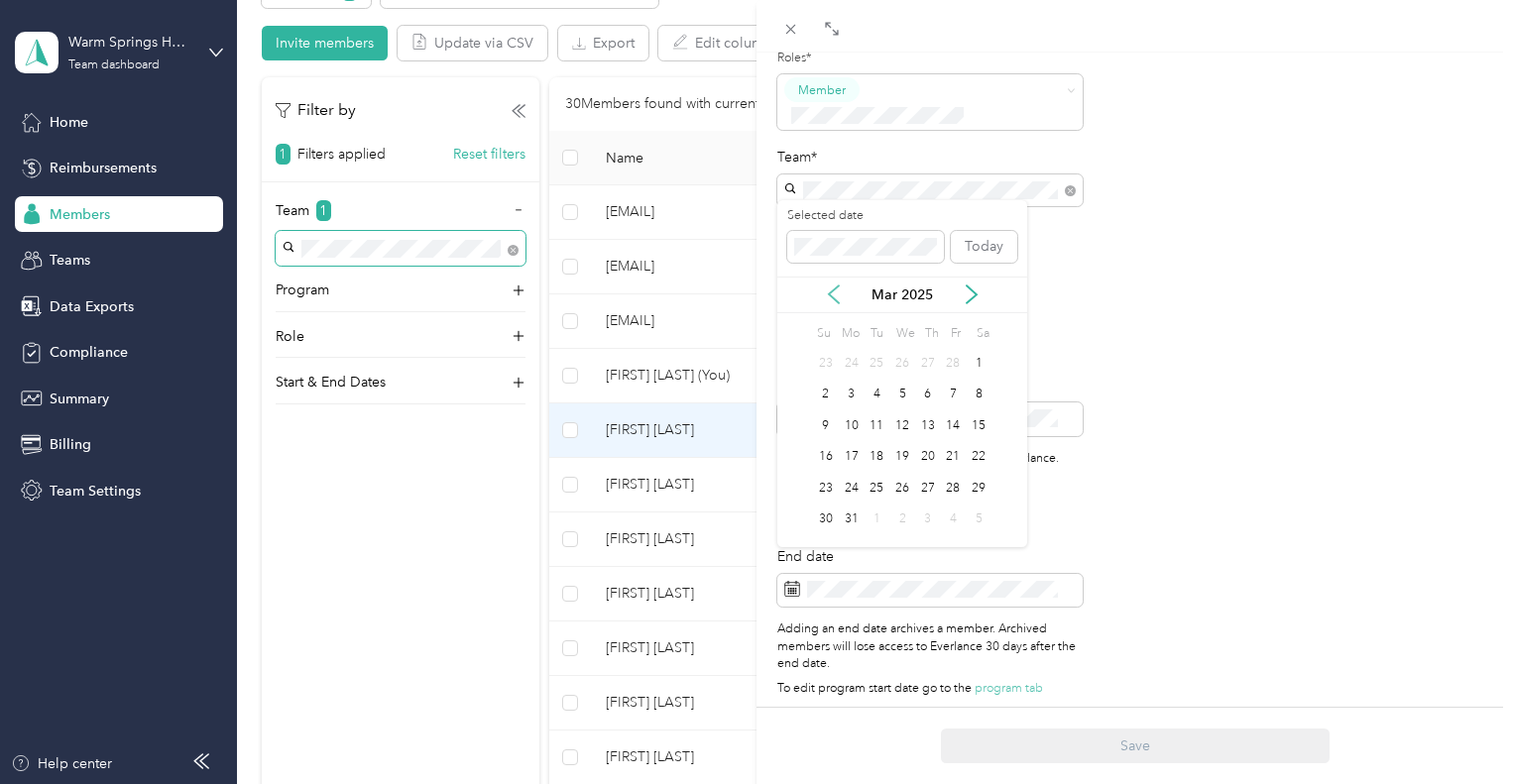 click 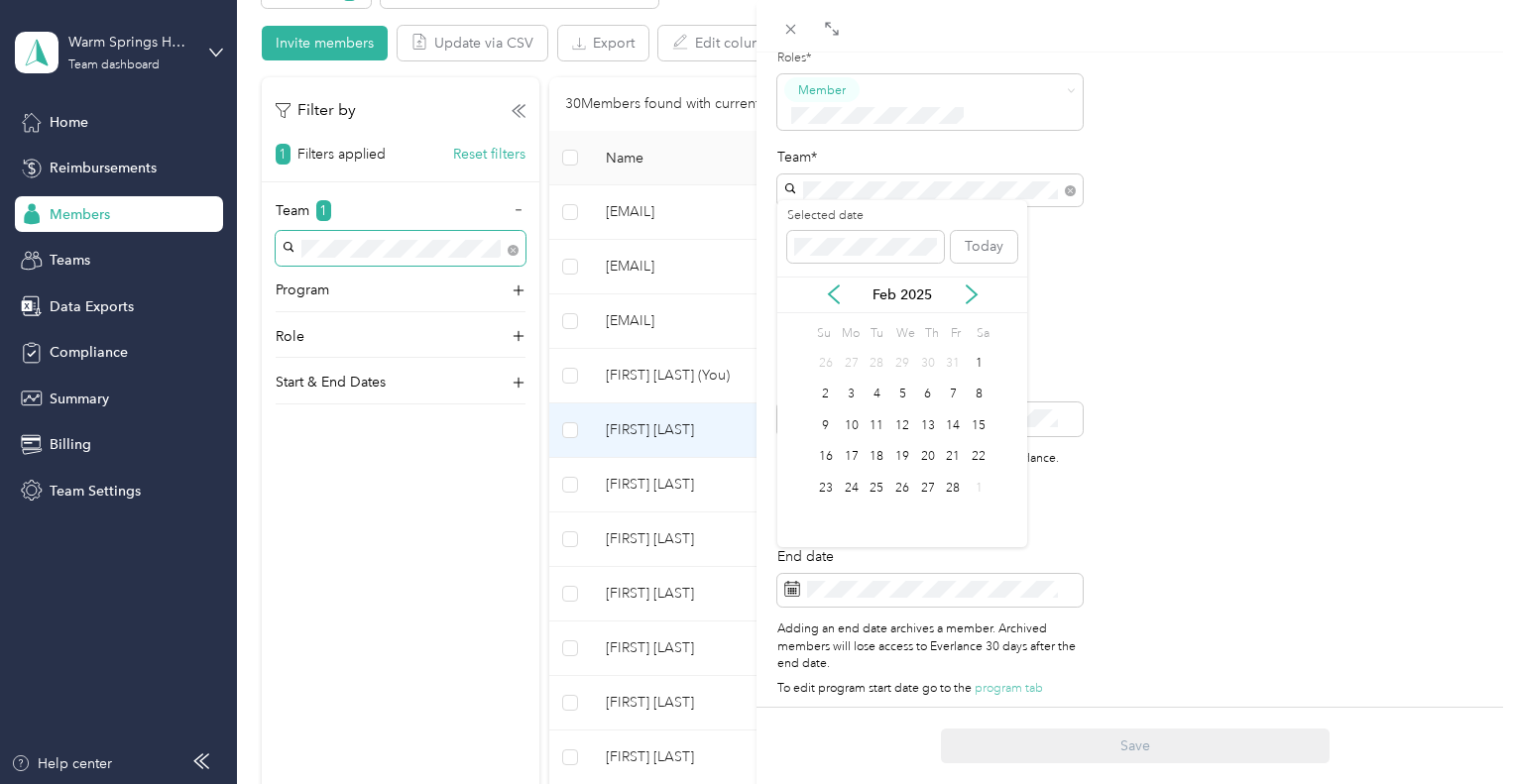 click on "Feb 2025" at bounding box center [902, 294] 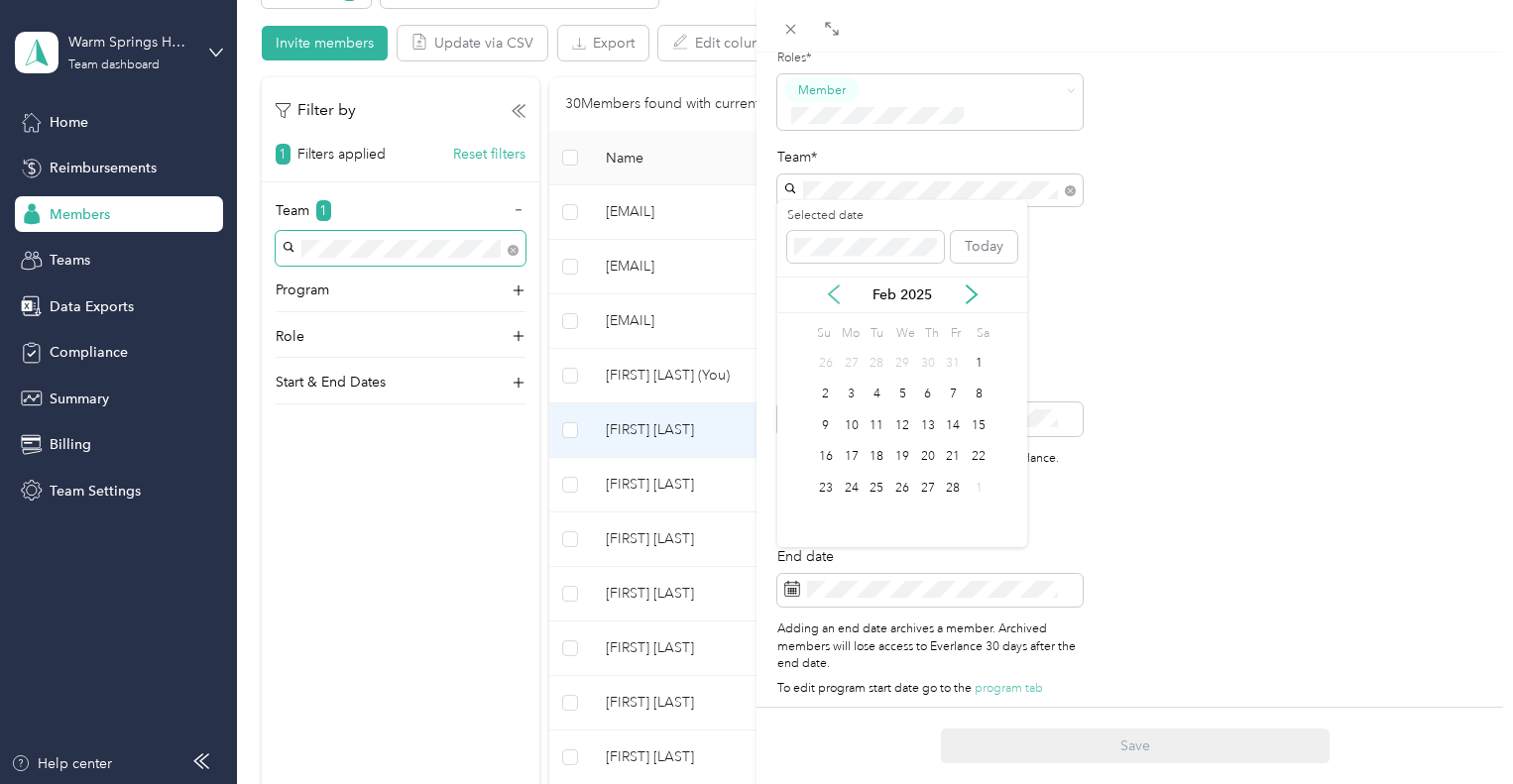 click 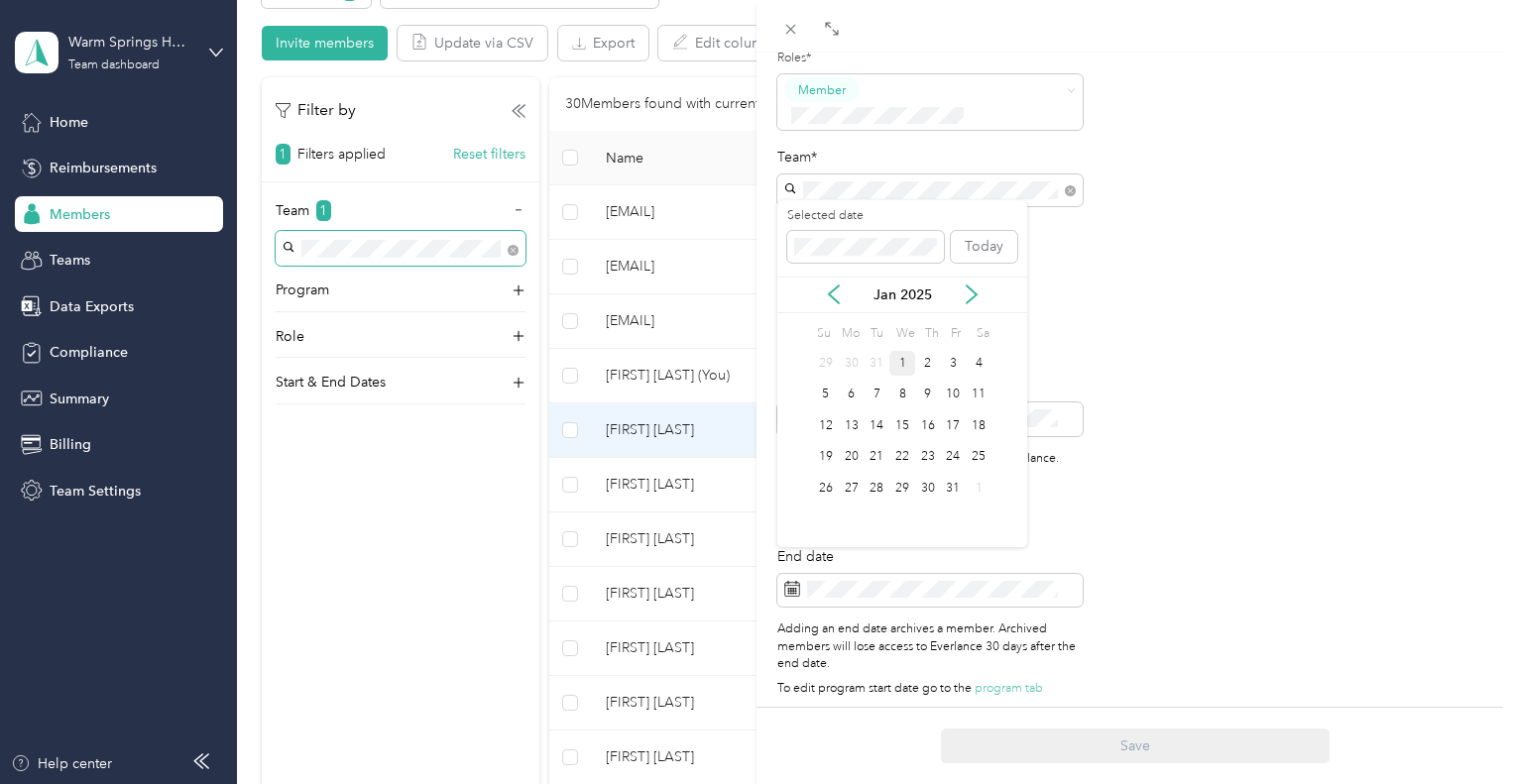 click on "1" at bounding box center [902, 363] 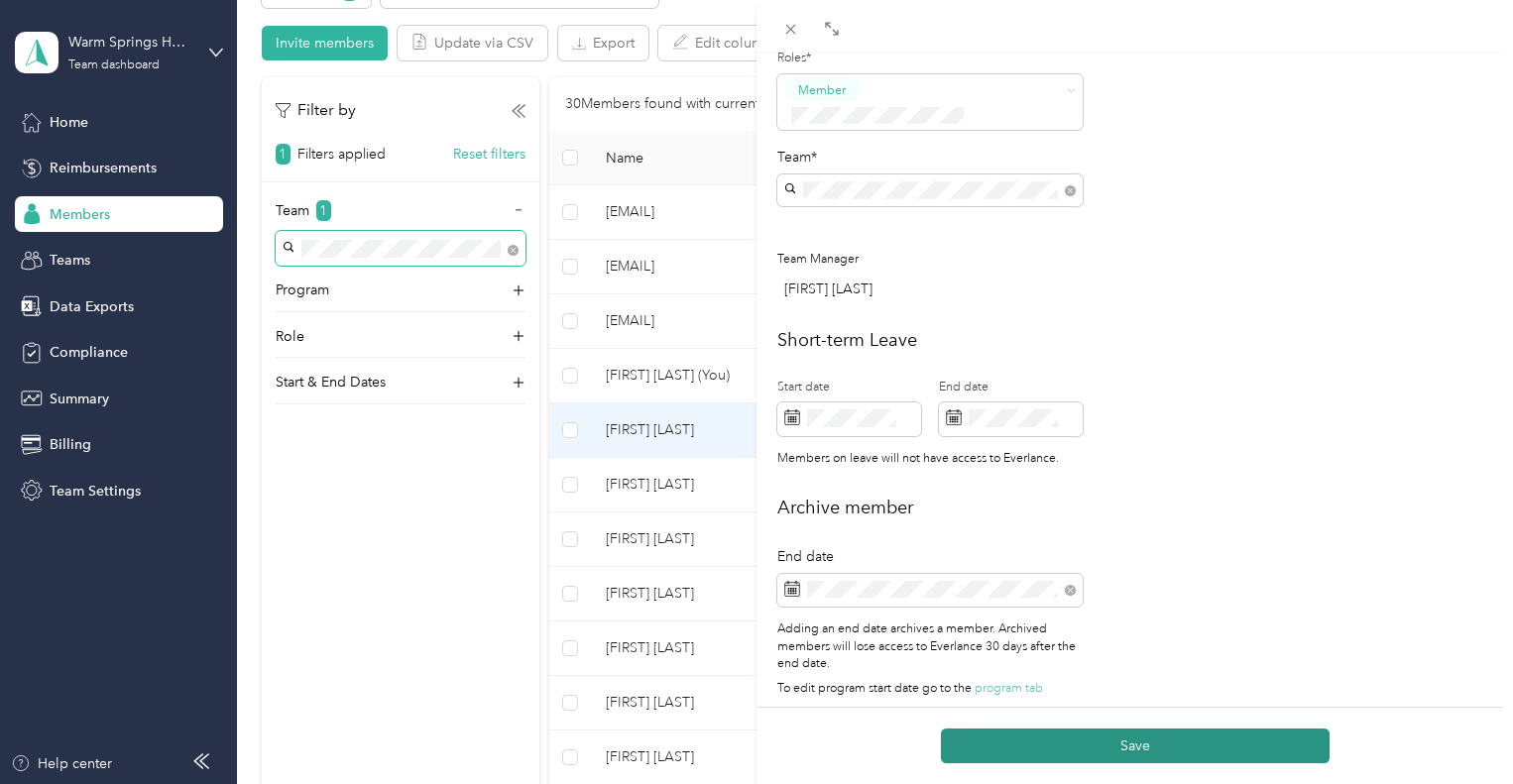 click on "Save" at bounding box center (1135, 745) 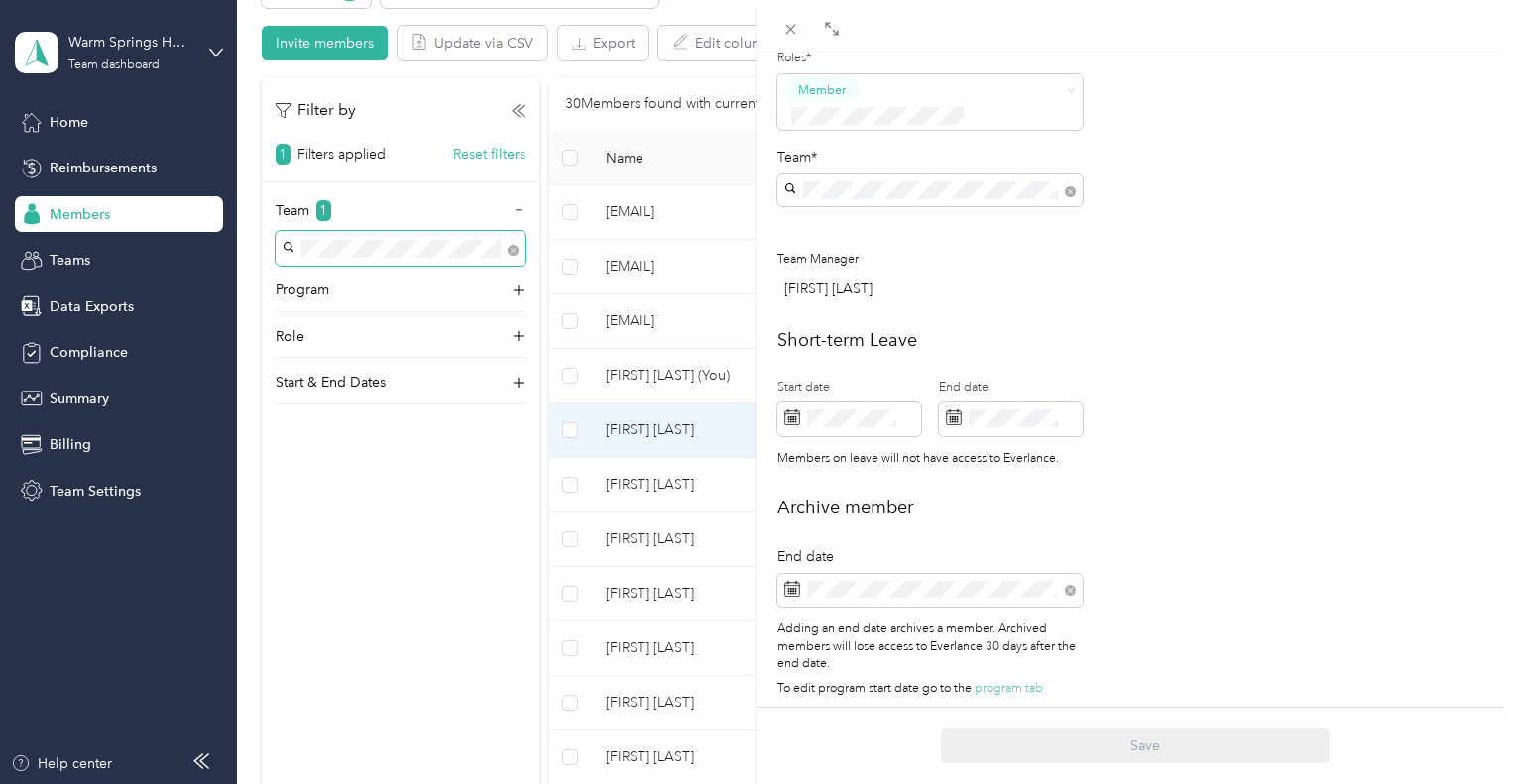 scroll, scrollTop: 674, scrollLeft: 0, axis: vertical 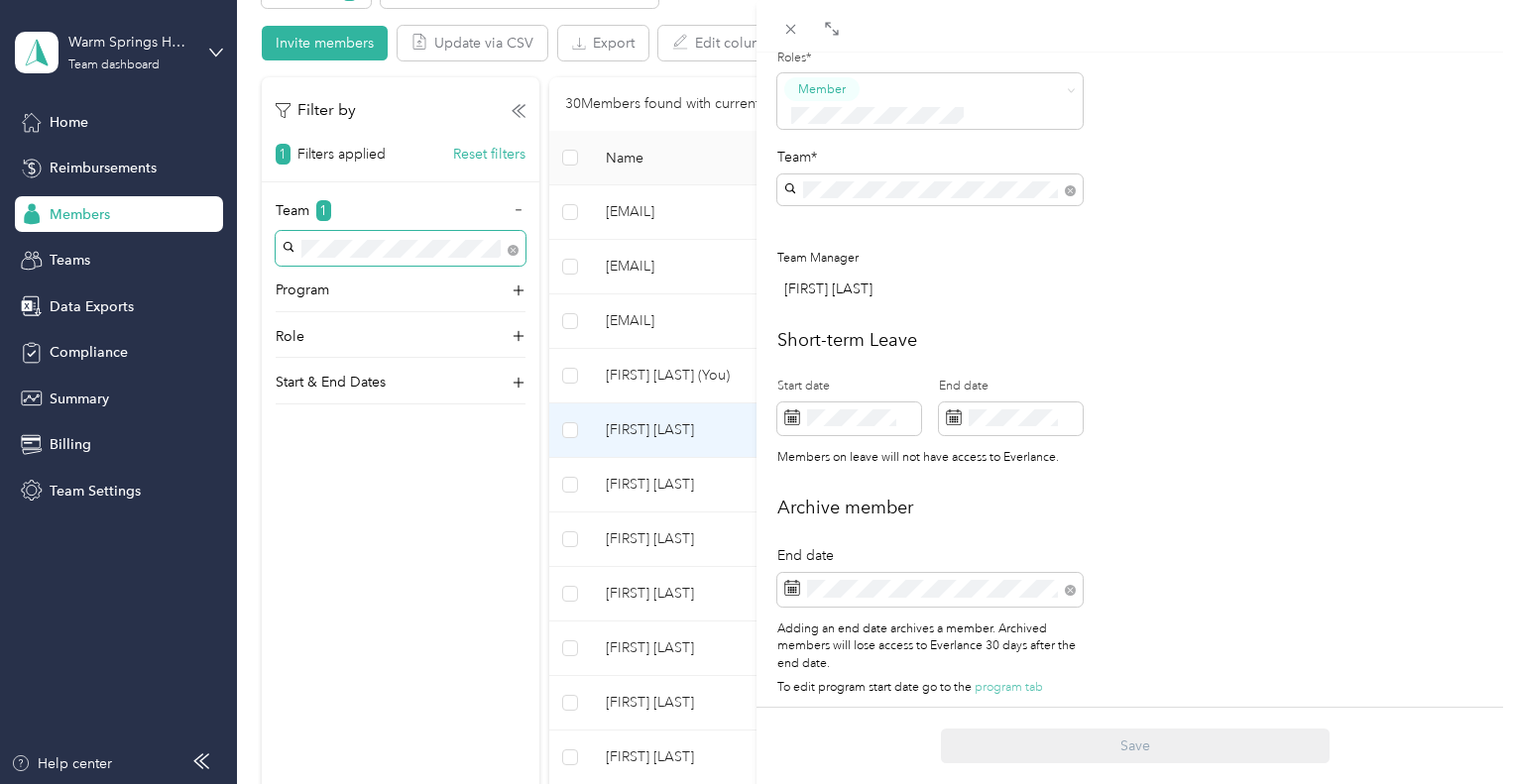 click on "This member was archived on   [DATE] .   To restore their access to Everlance reactivate them. Arvin Garcia ARCHIVED Reactivate Trips Expenses Reports Member info Program Rates Work hours Personal [FIRST] [LAST] Email* Employee ID Zip code State Annual business miles   miles Team Roles*   Member Team* Team Manager Alphie De Guzman Short-term Leave Start date   End date   Members on leave will not have access to Everlance. Archive member End date Adding an end date archives a member. Archived members will lose access to Everlance 30 days after the end date. To edit program start date go to the   program tab Save" at bounding box center [756, 392] 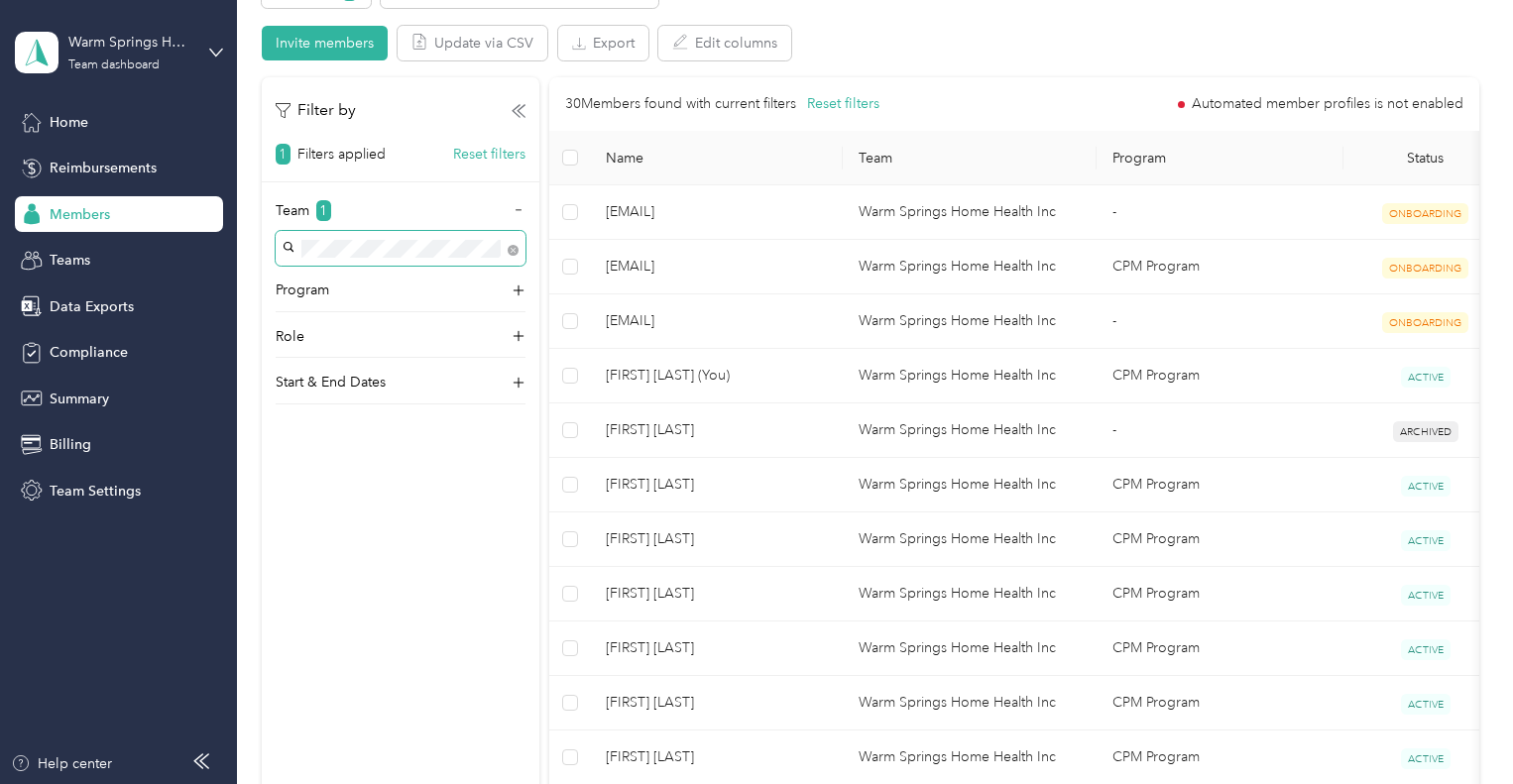 scroll, scrollTop: 653, scrollLeft: 0, axis: vertical 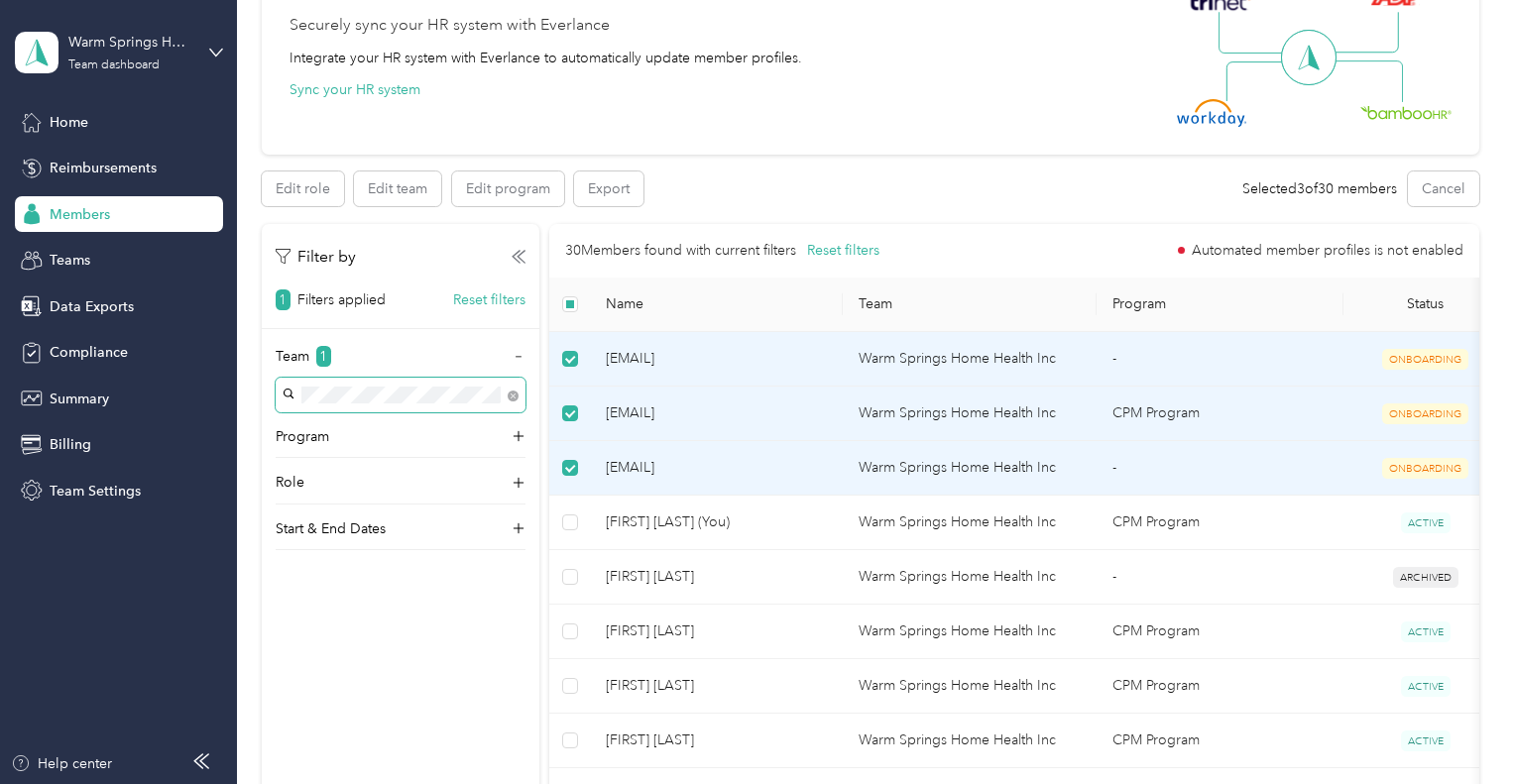click on "Warm Springs Home Health Inc" at bounding box center [969, 359] 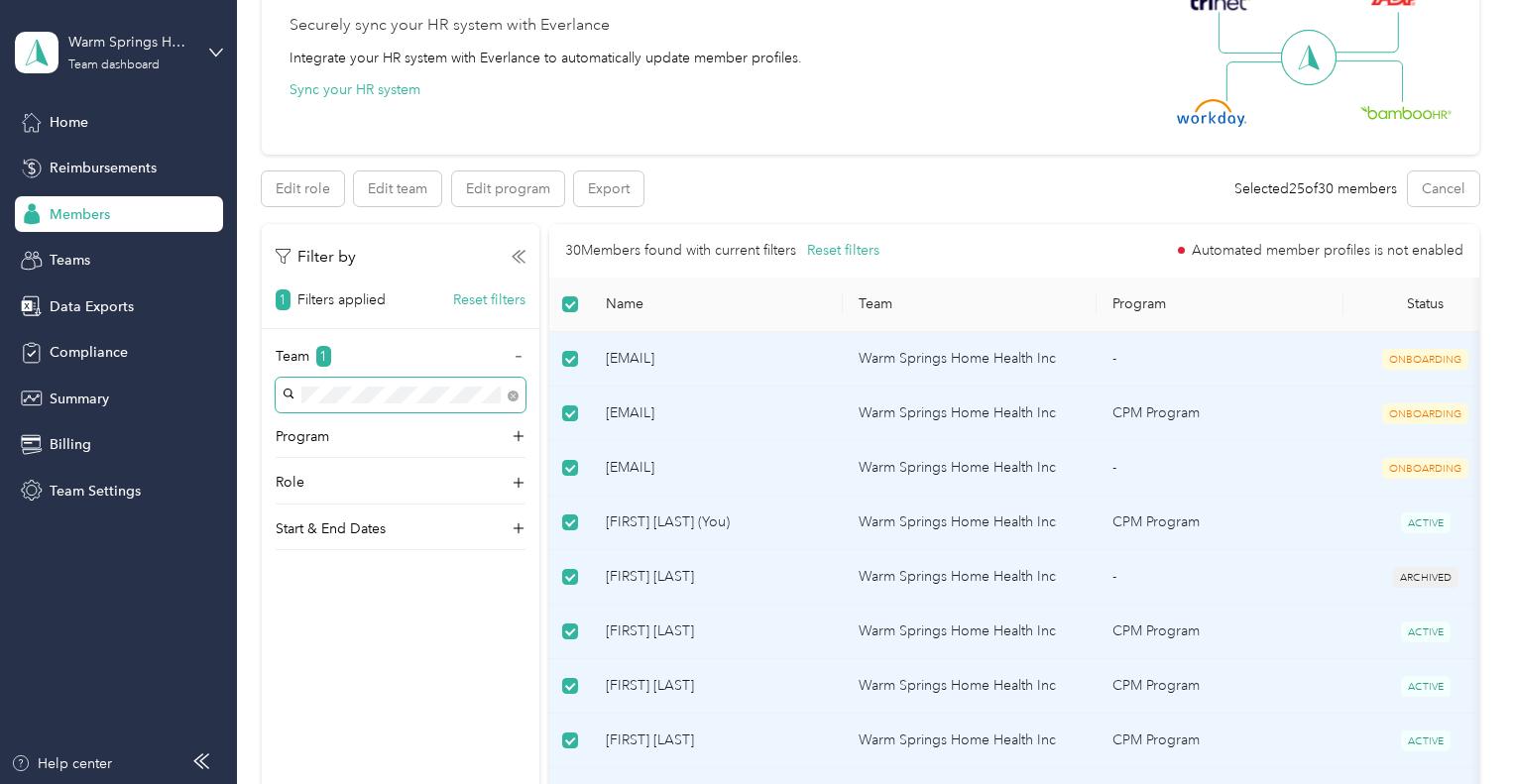 click at bounding box center [569, 304] 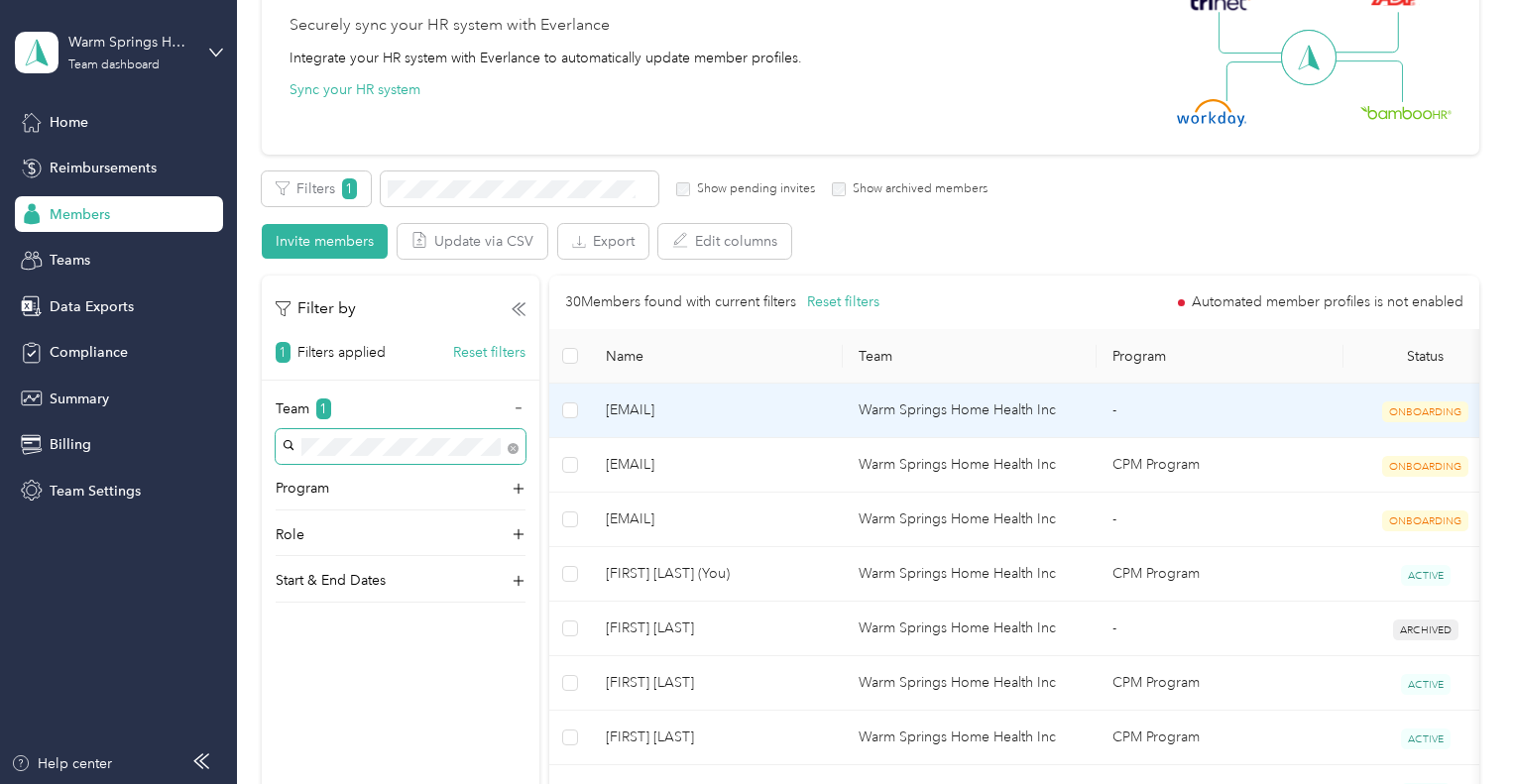 click on "[EMAIL]" at bounding box center (716, 410) 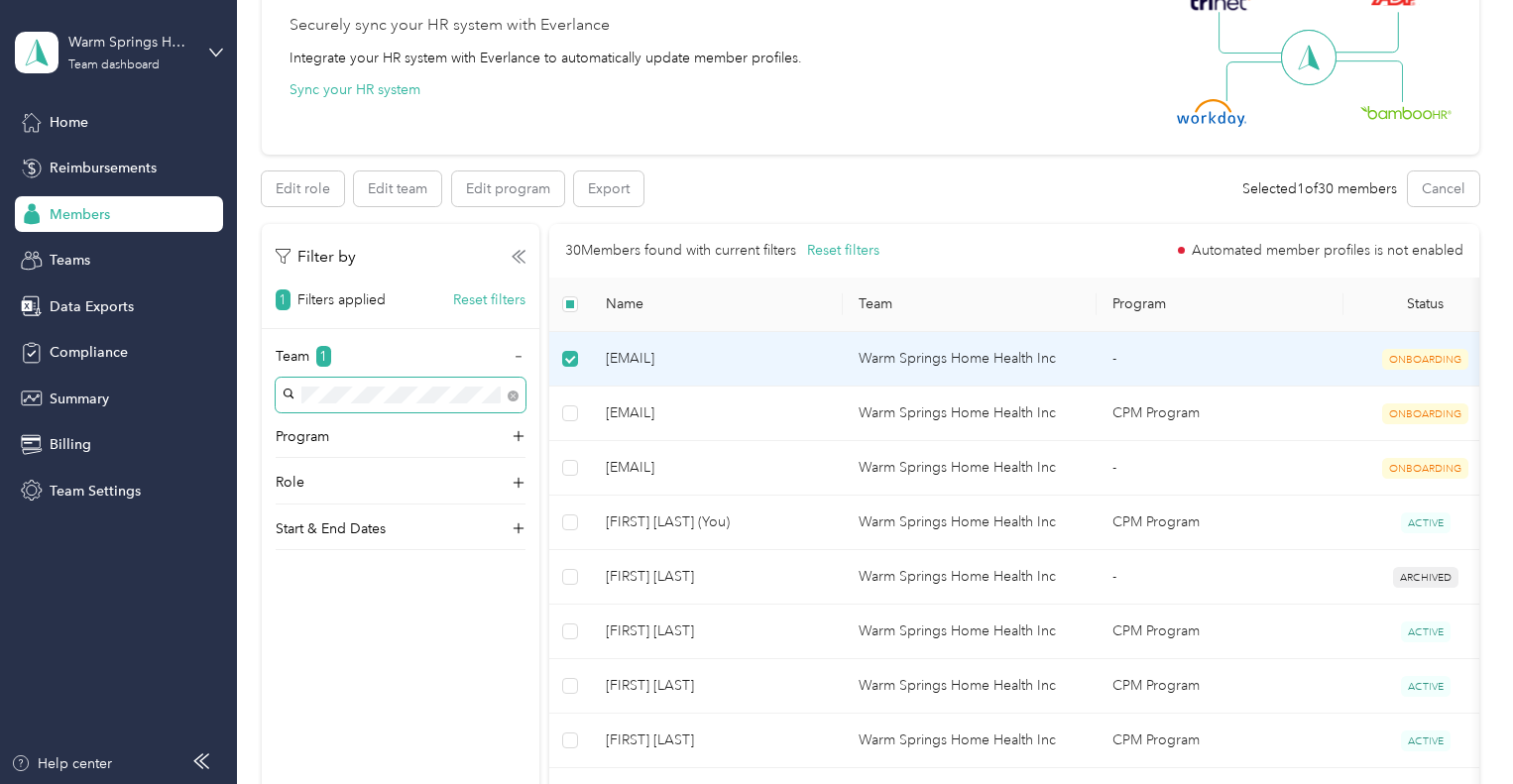 click on "-" at bounding box center (1220, 359) 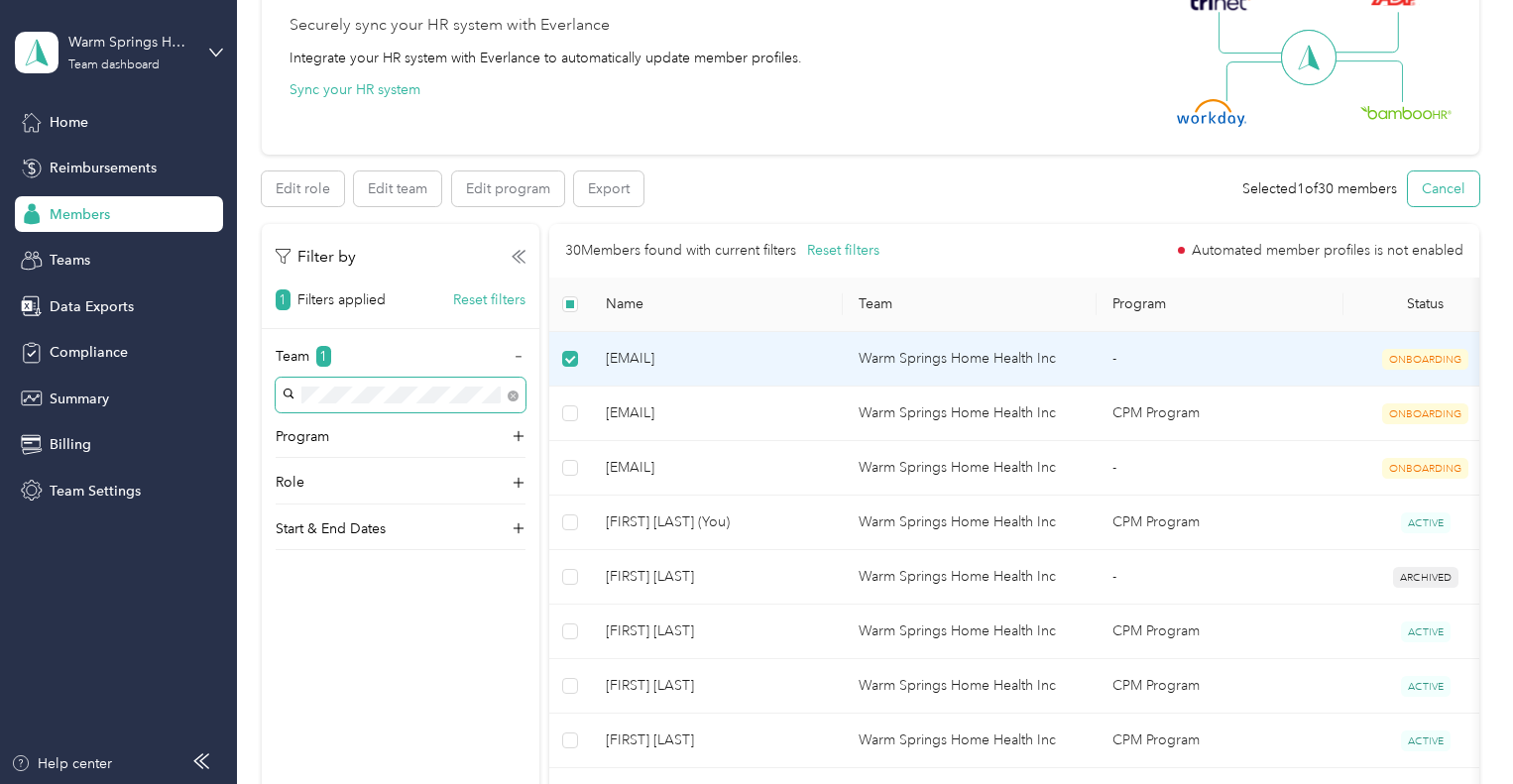 click on "Cancel" at bounding box center (1444, 188) 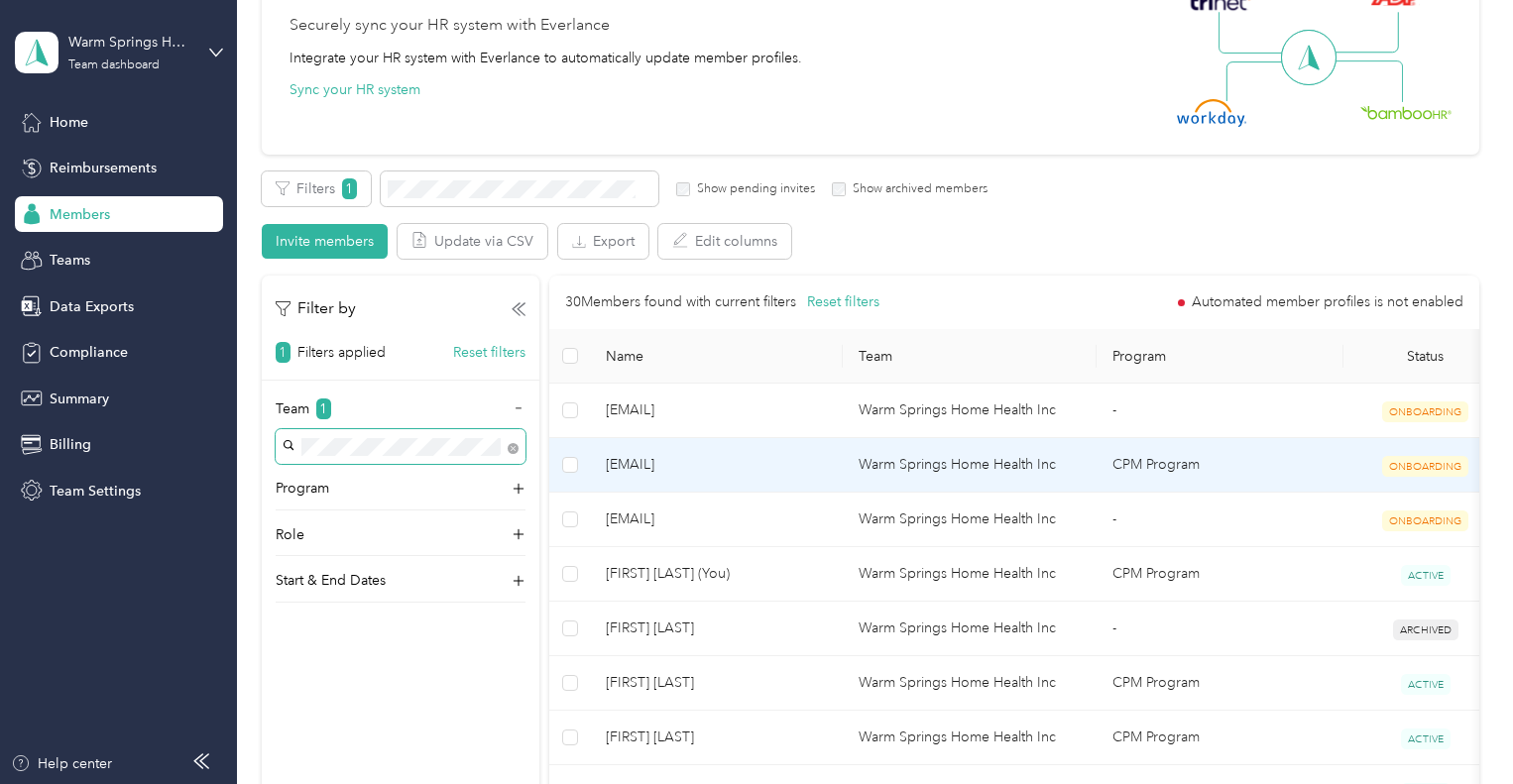 click on "[EMAIL]" at bounding box center [716, 465] 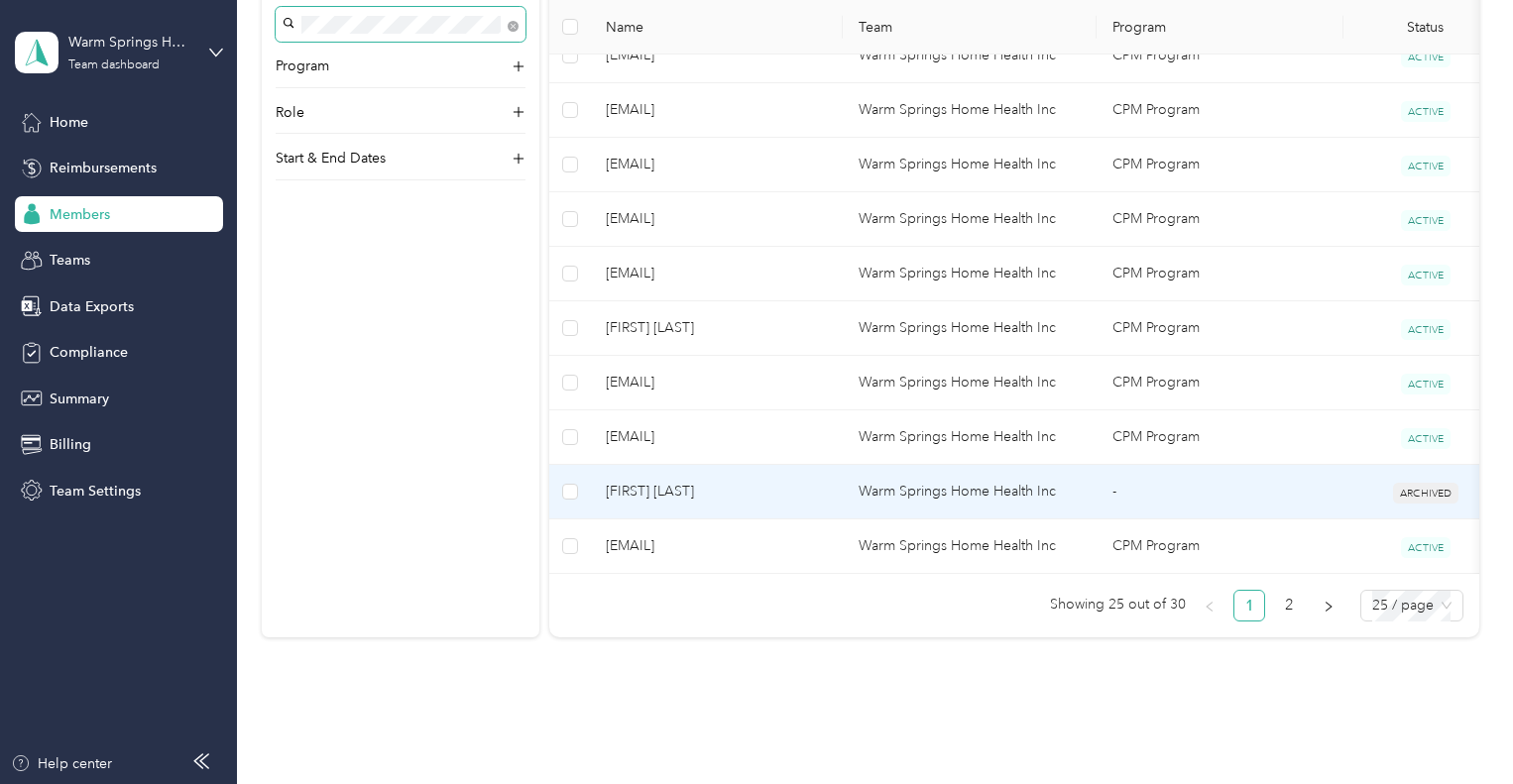scroll, scrollTop: 1388, scrollLeft: 0, axis: vertical 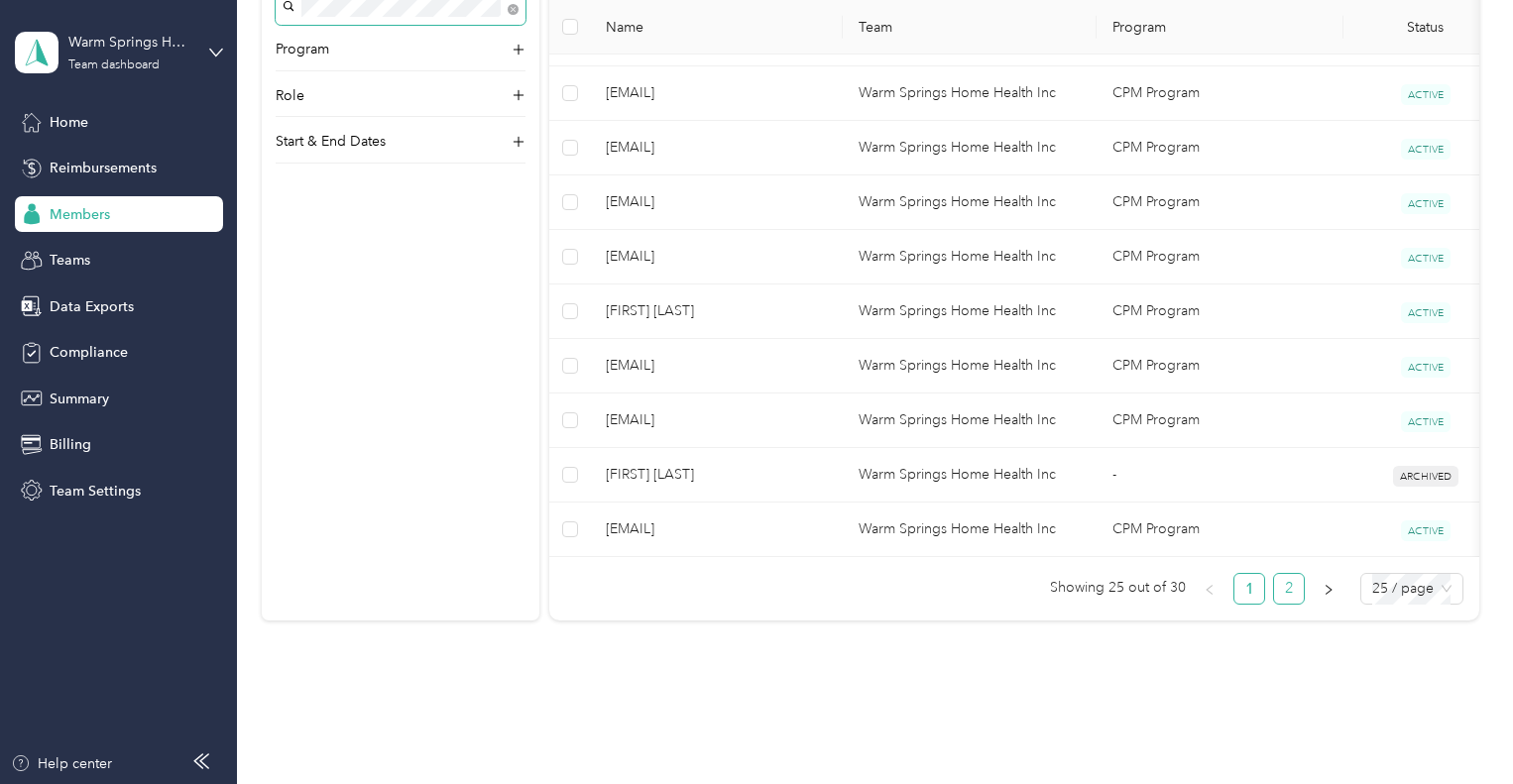 click on "2" at bounding box center [1289, 589] 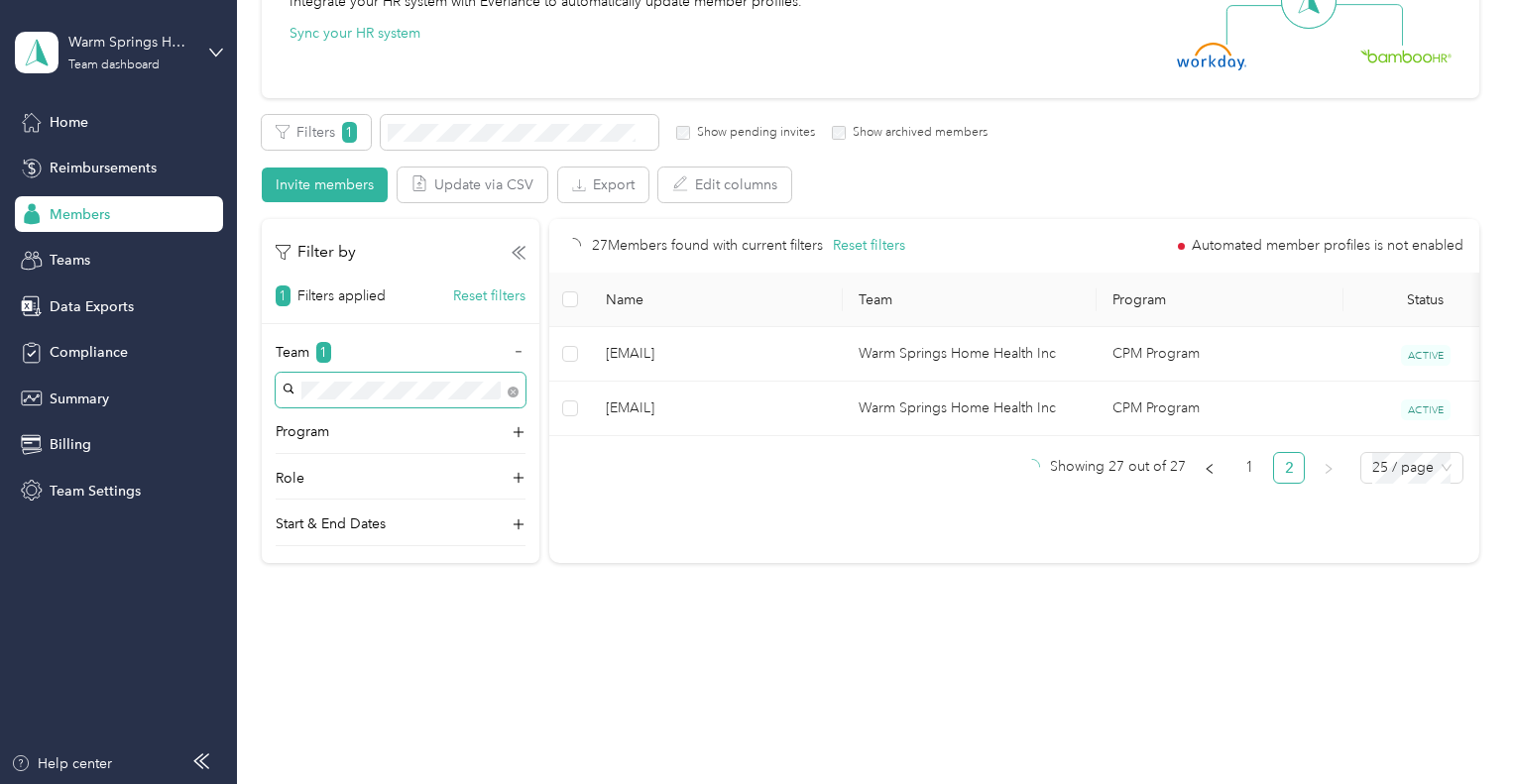scroll, scrollTop: 370, scrollLeft: 0, axis: vertical 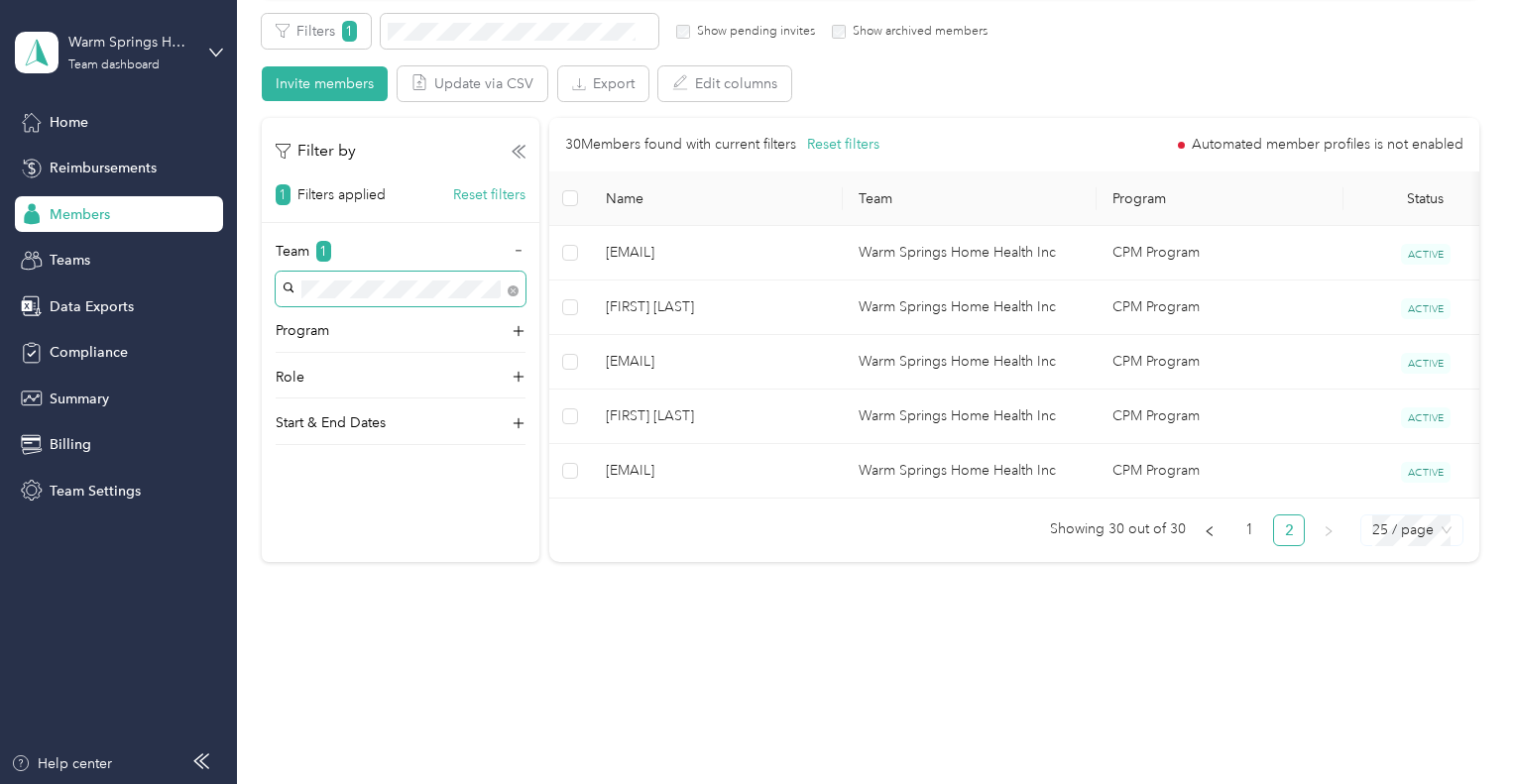 click on "25 / page" at bounding box center [1412, 530] 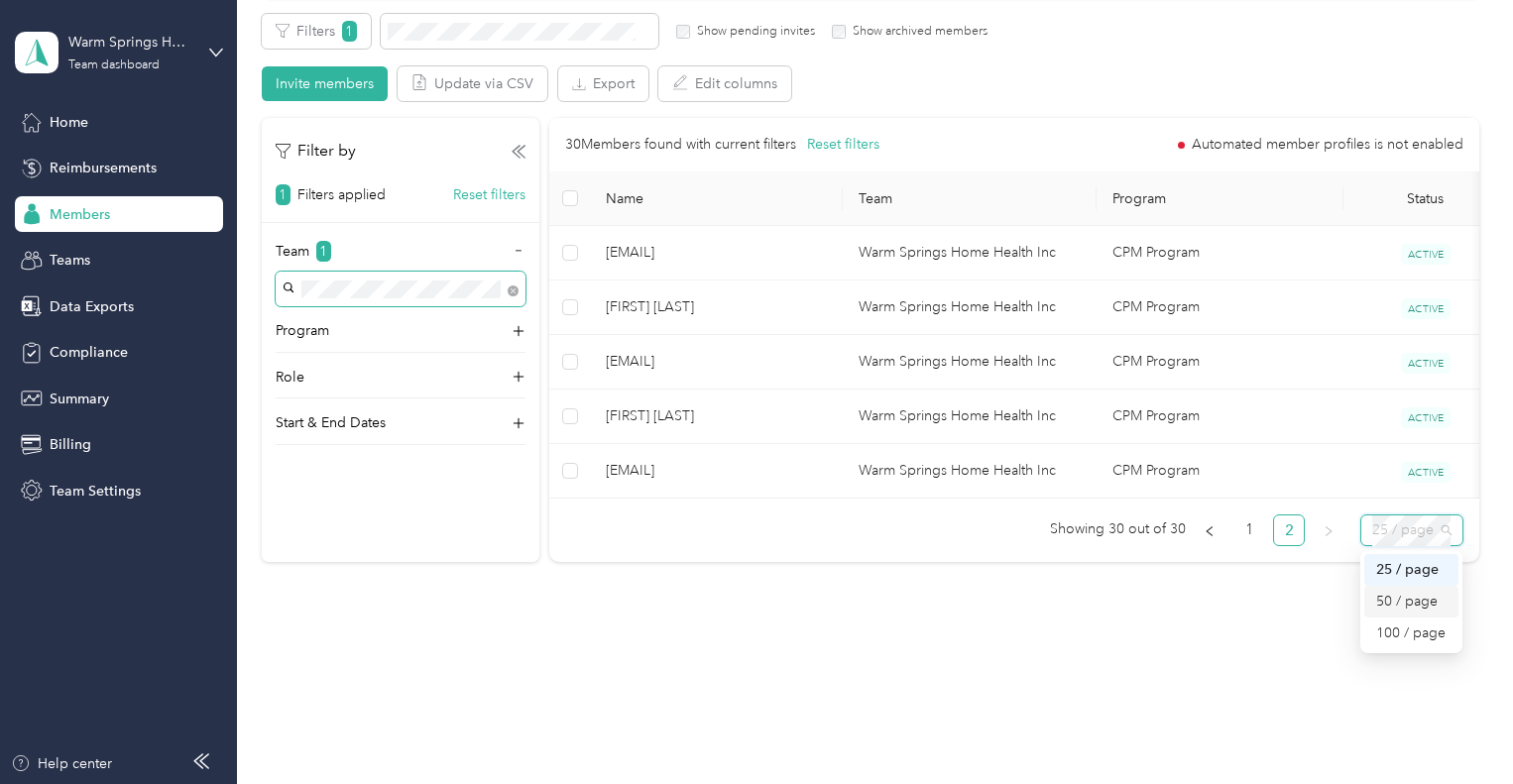 click on "50 / page" at bounding box center [1411, 602] 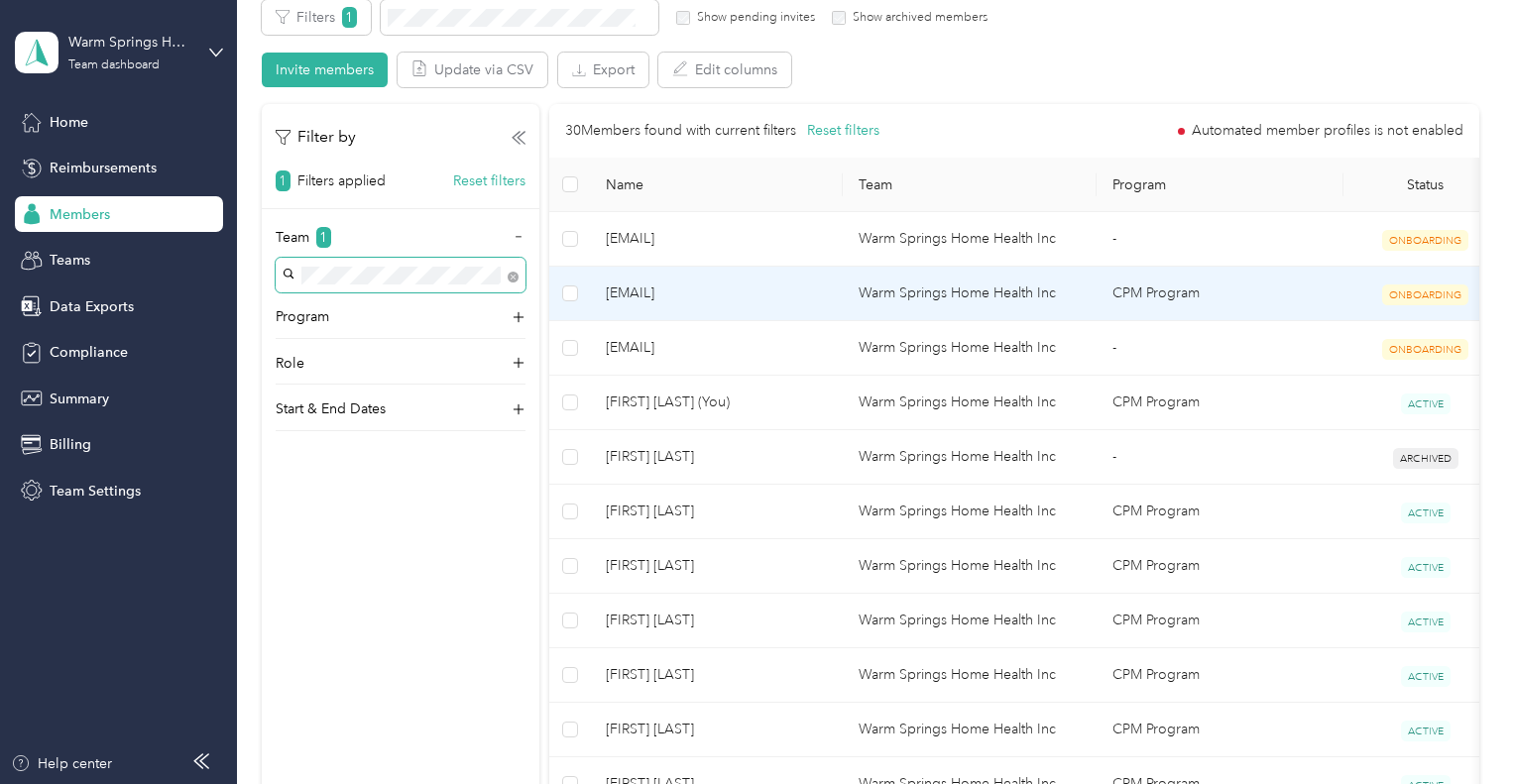 scroll, scrollTop: 171, scrollLeft: 0, axis: vertical 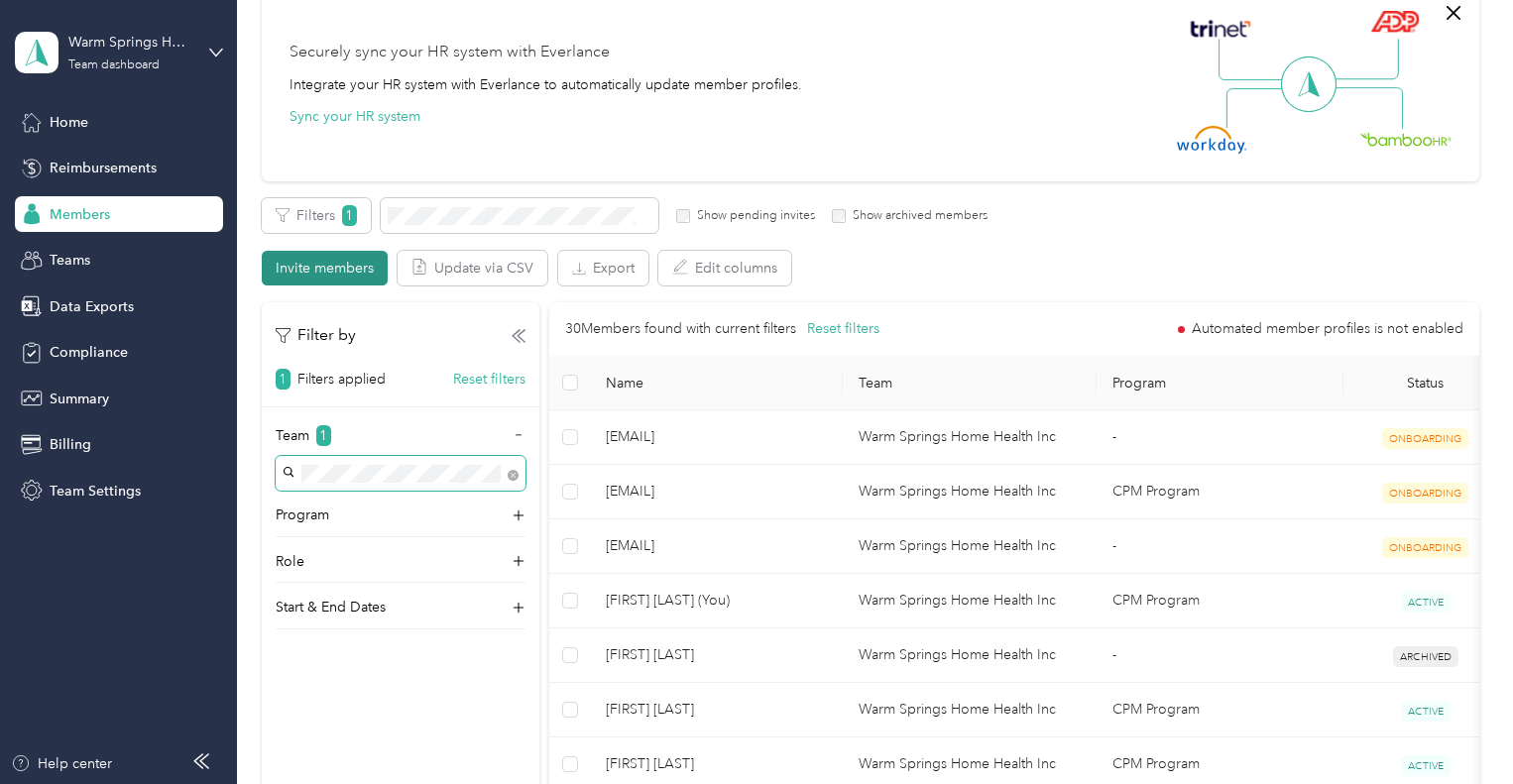 click on "Invite members" at bounding box center (324, 268) 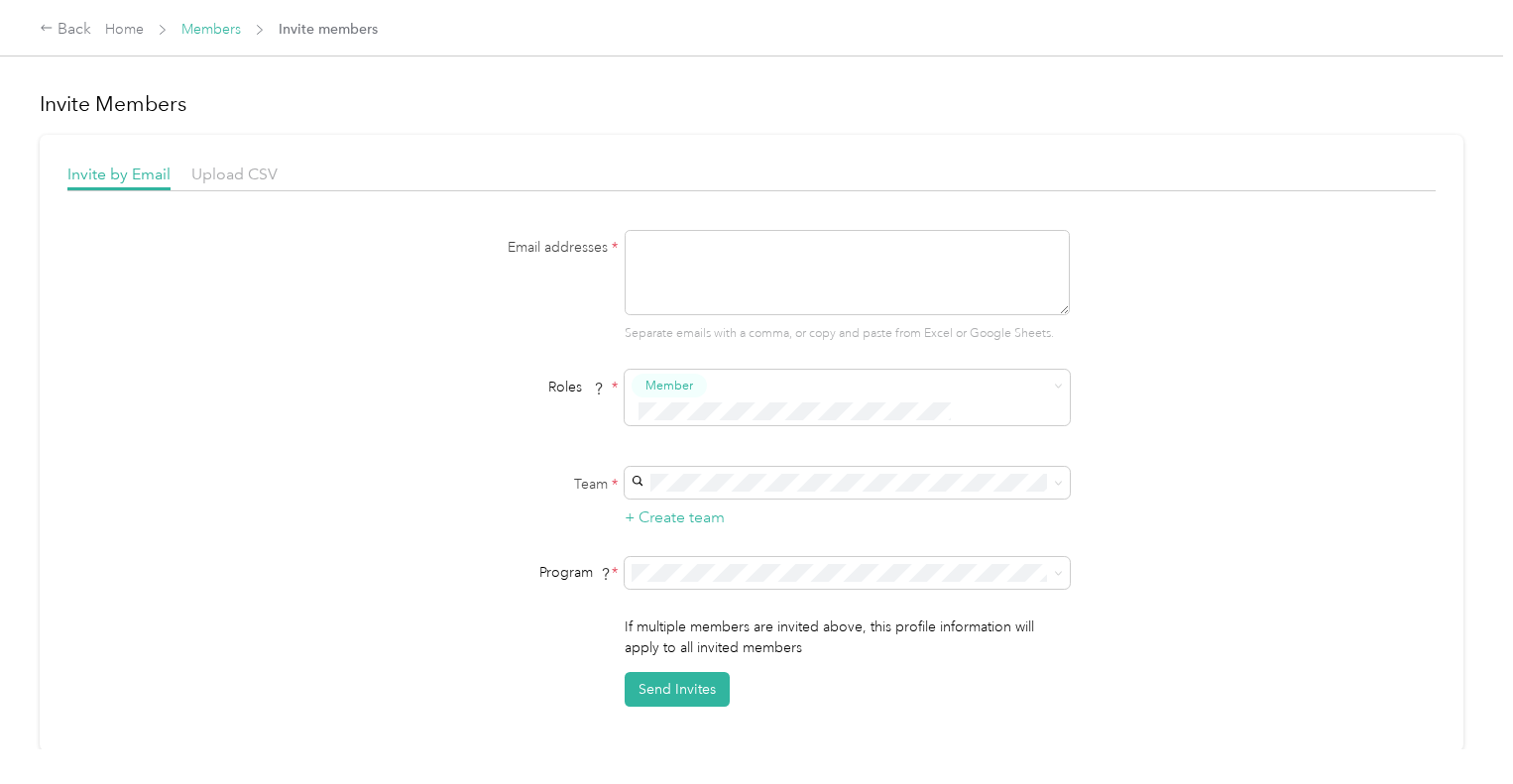 click on "Members" at bounding box center [211, 29] 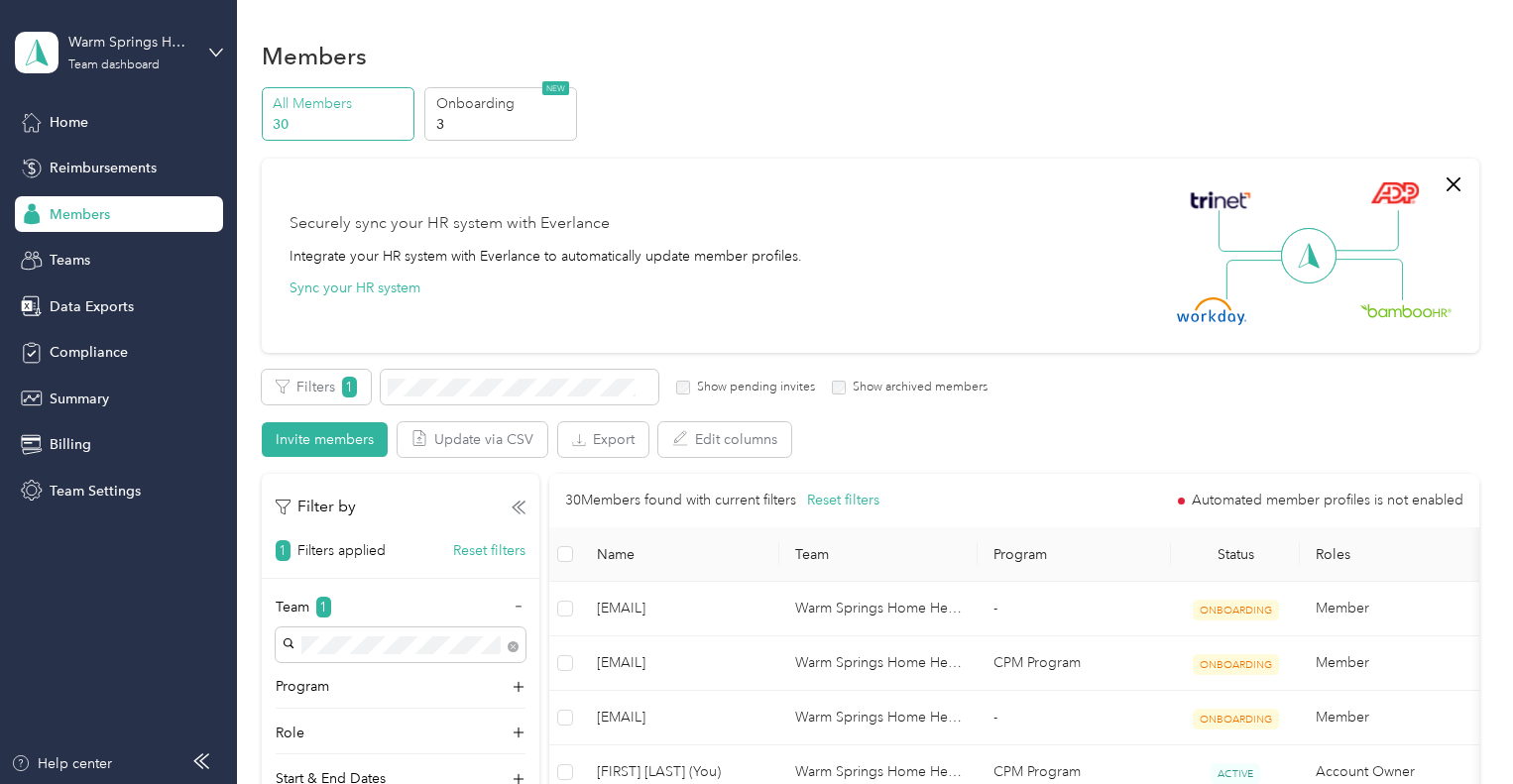 scroll, scrollTop: 99, scrollLeft: 0, axis: vertical 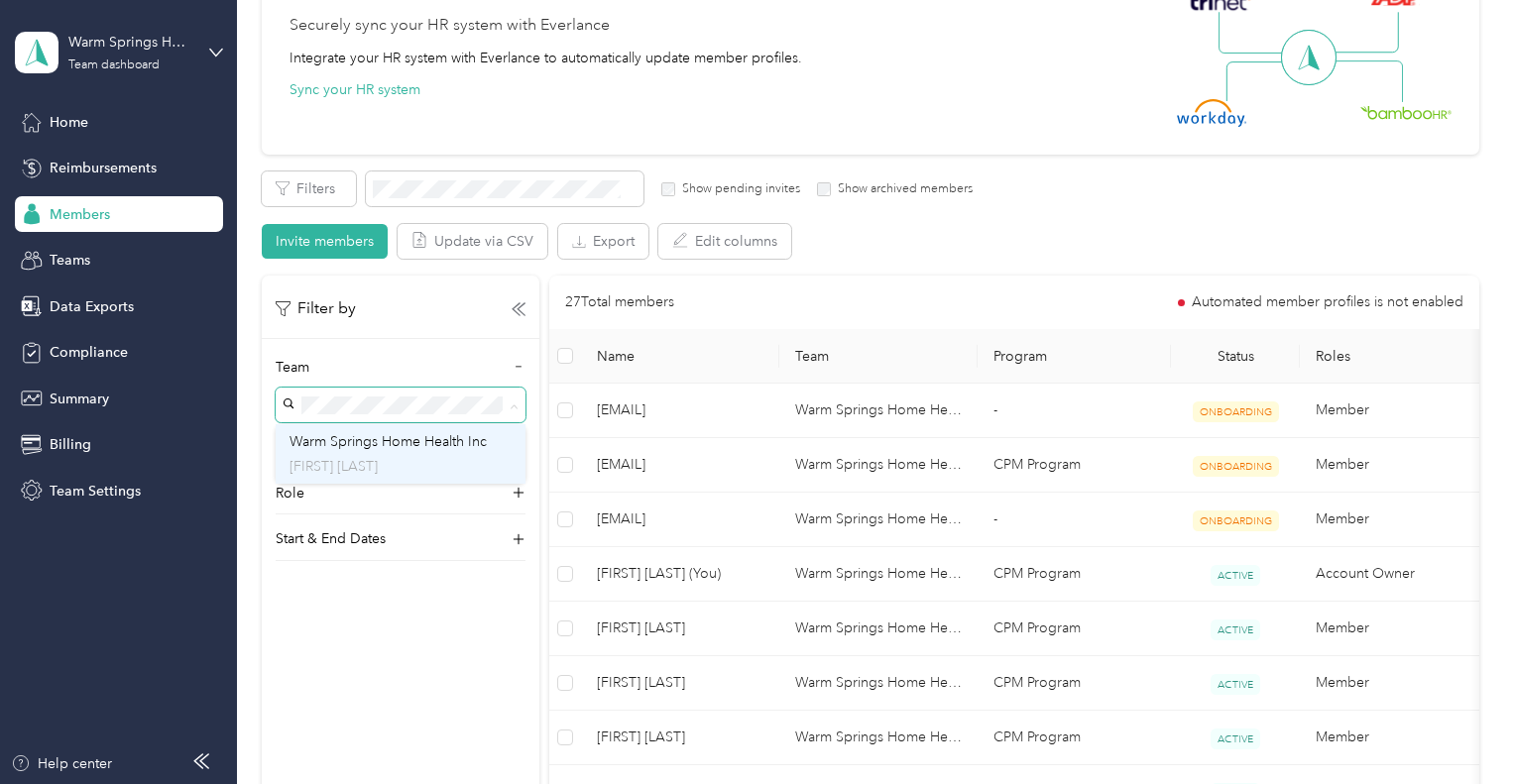 click on "[PLACE_NAME] [FIRST] [LAST]" at bounding box center [401, 454] 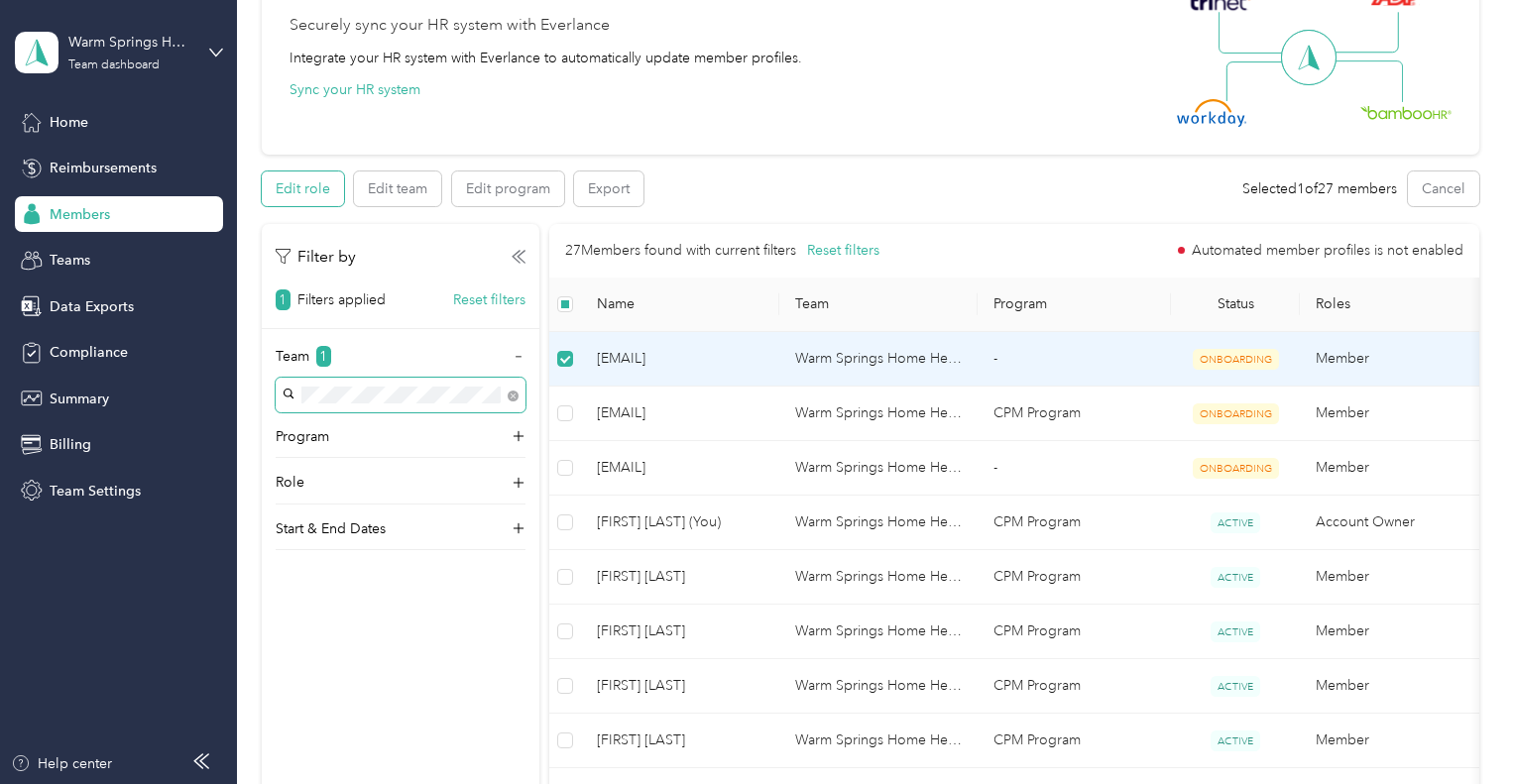 click on "Edit role" at bounding box center [302, 188] 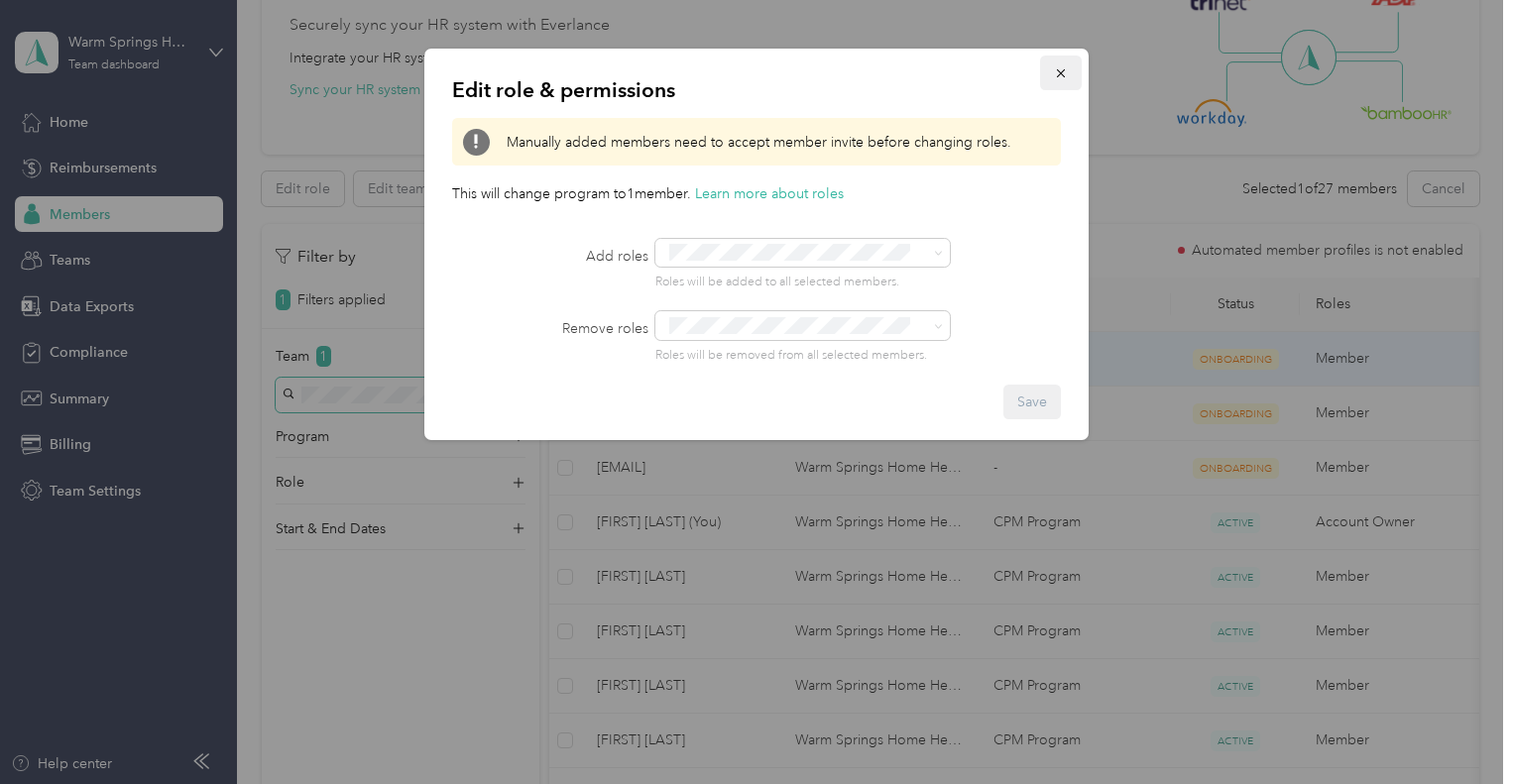 click 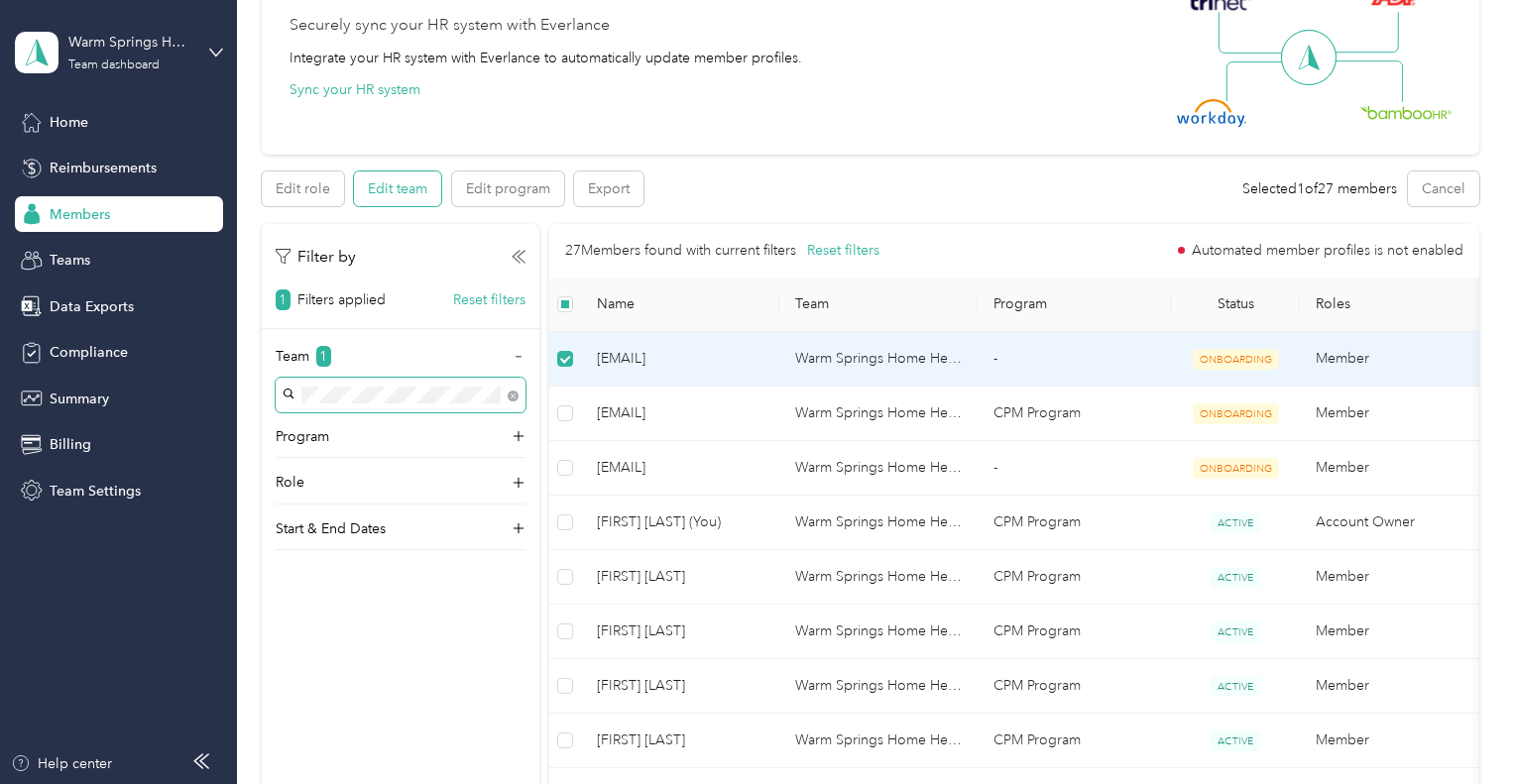 click on "Edit team" at bounding box center (398, 188) 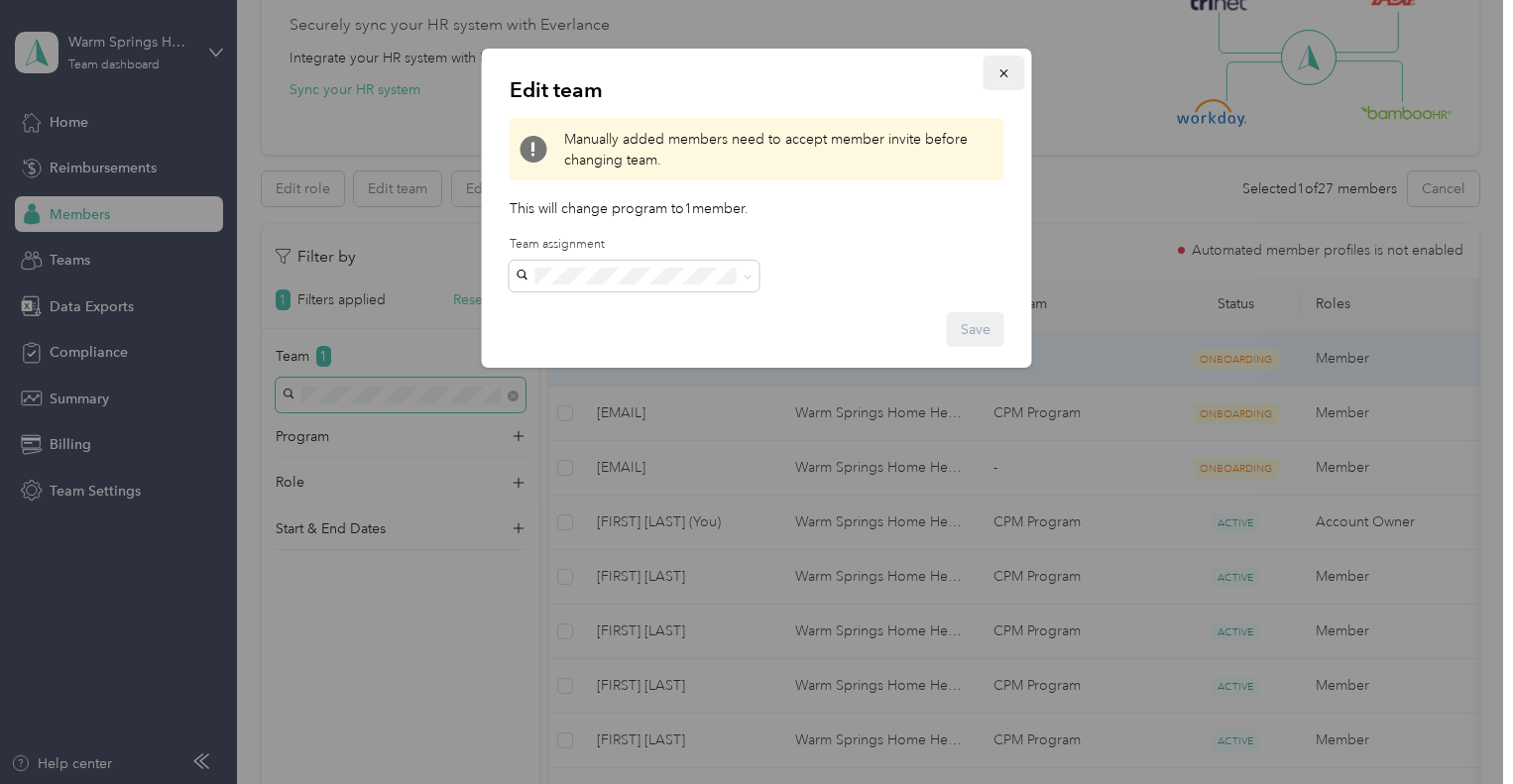 click at bounding box center (1004, 72) 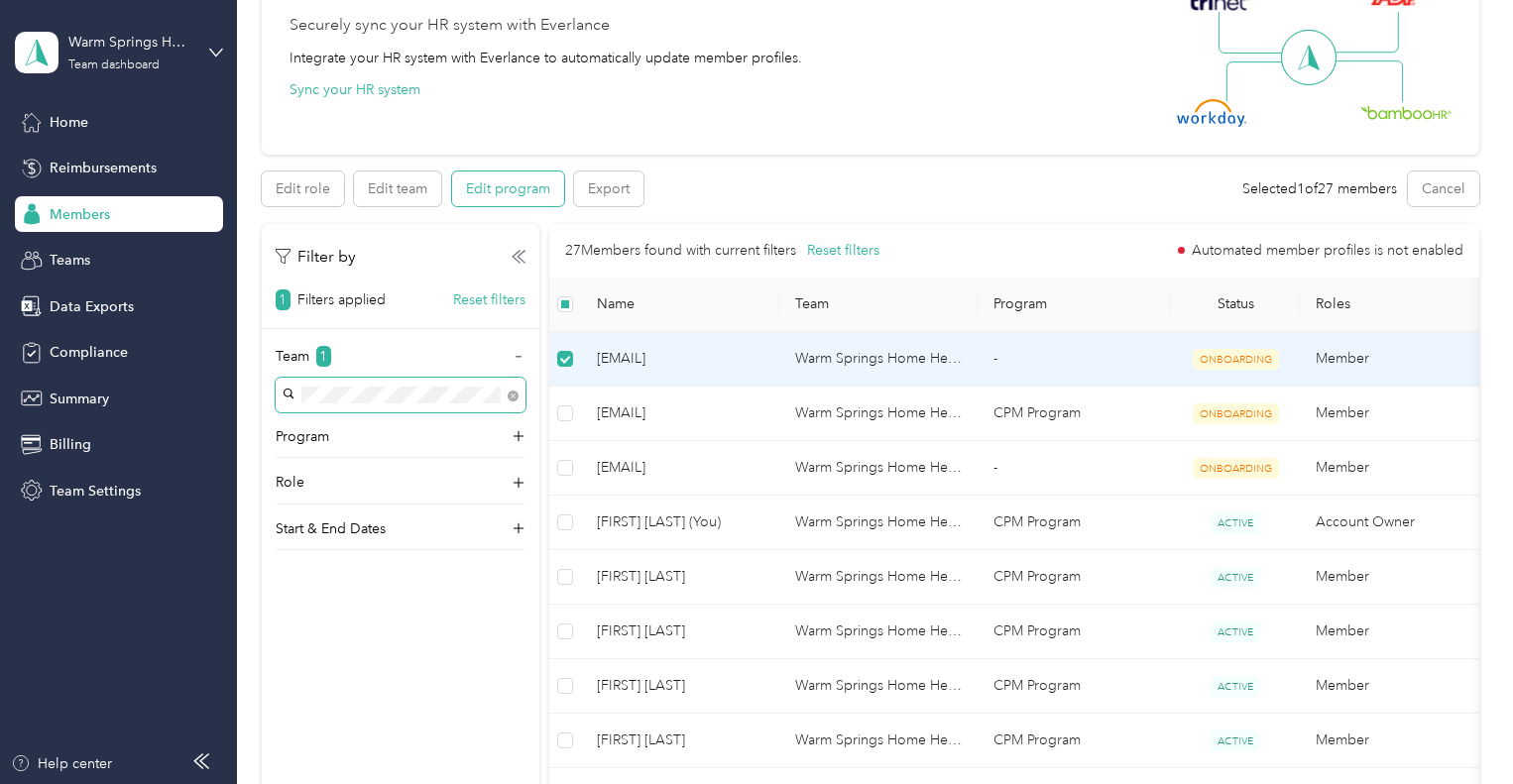 click on "Edit program" at bounding box center (508, 188) 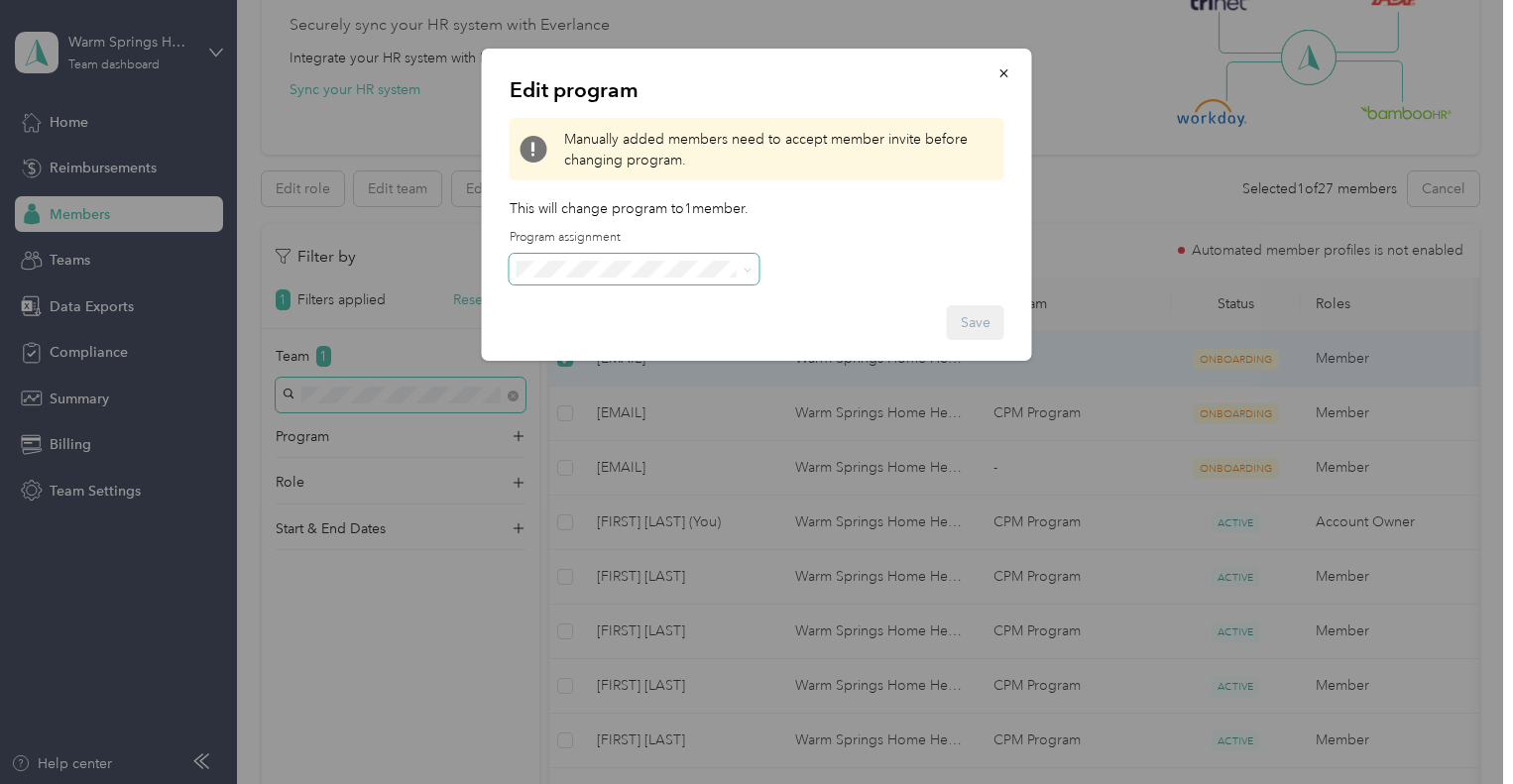click 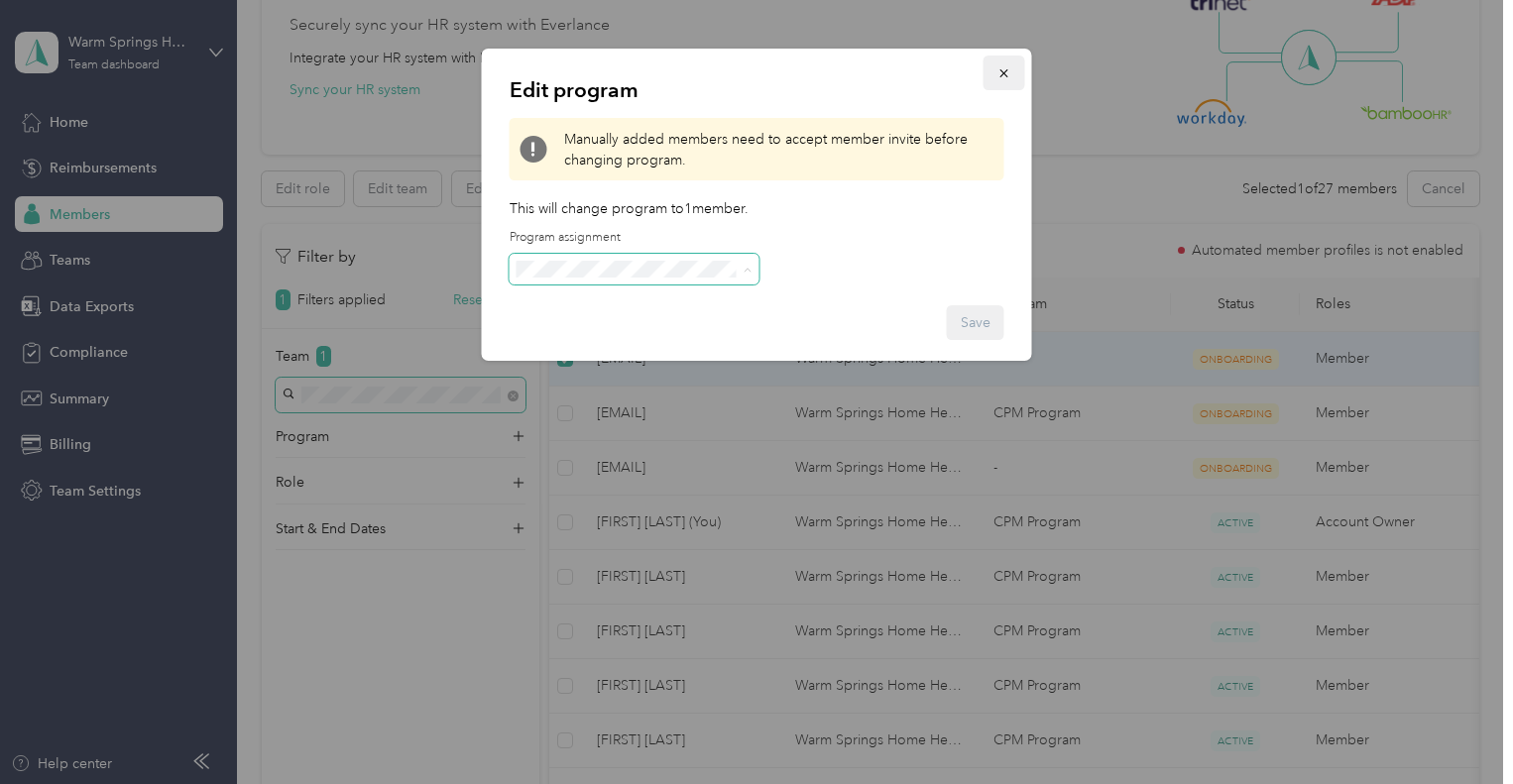 click at bounding box center (1004, 72) 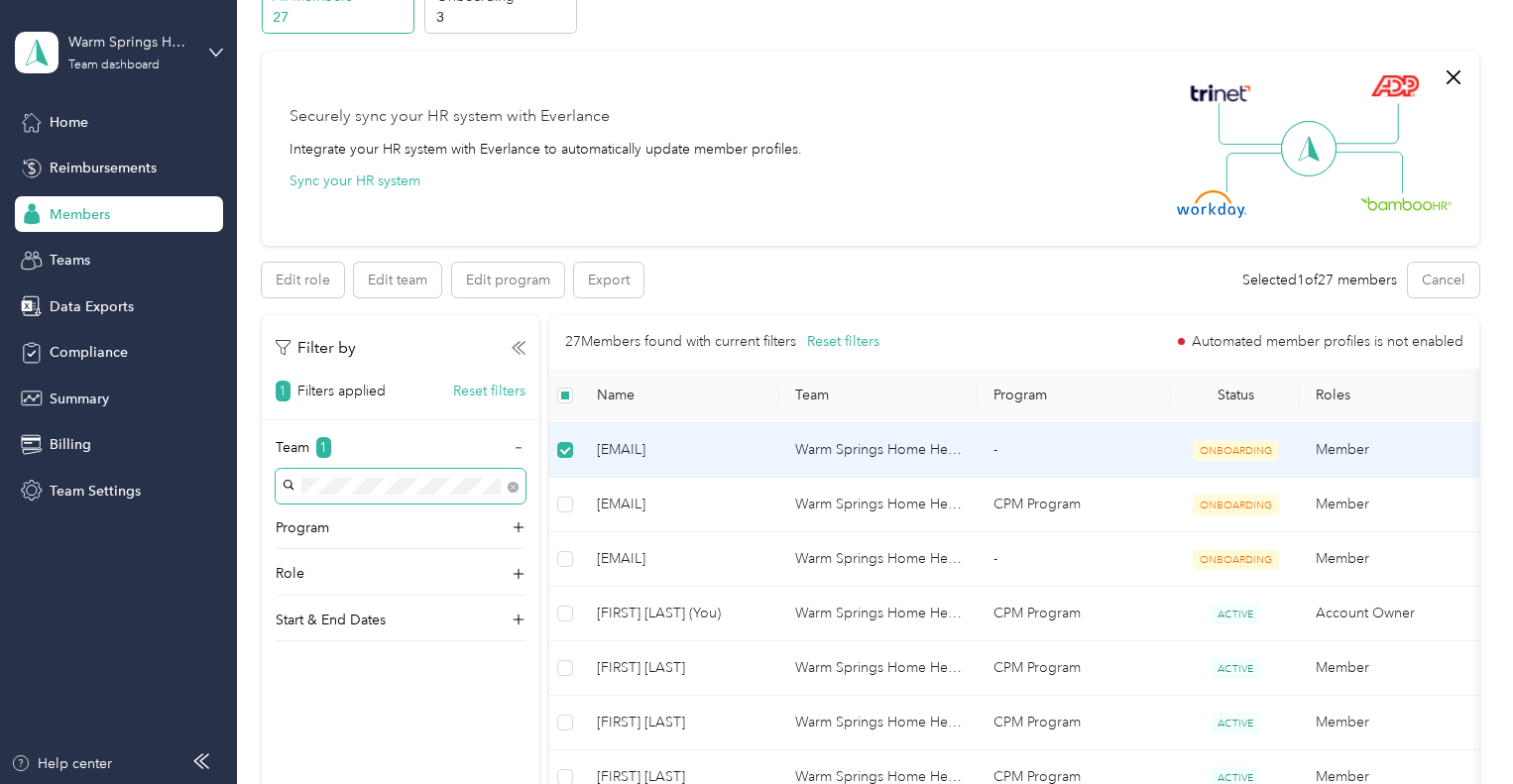 scroll, scrollTop: 198, scrollLeft: 0, axis: vertical 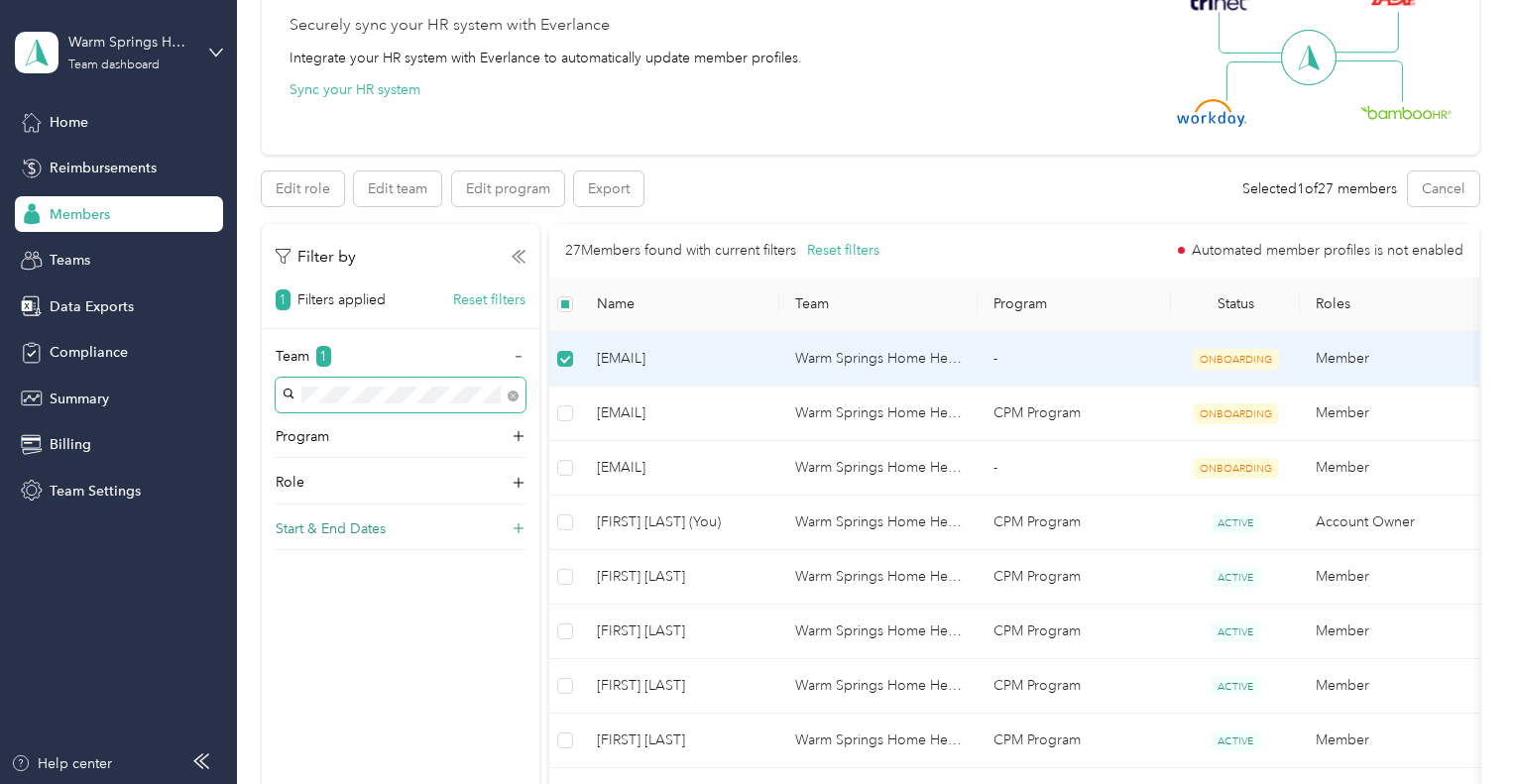 click on "Start & End Dates" at bounding box center [401, 534] 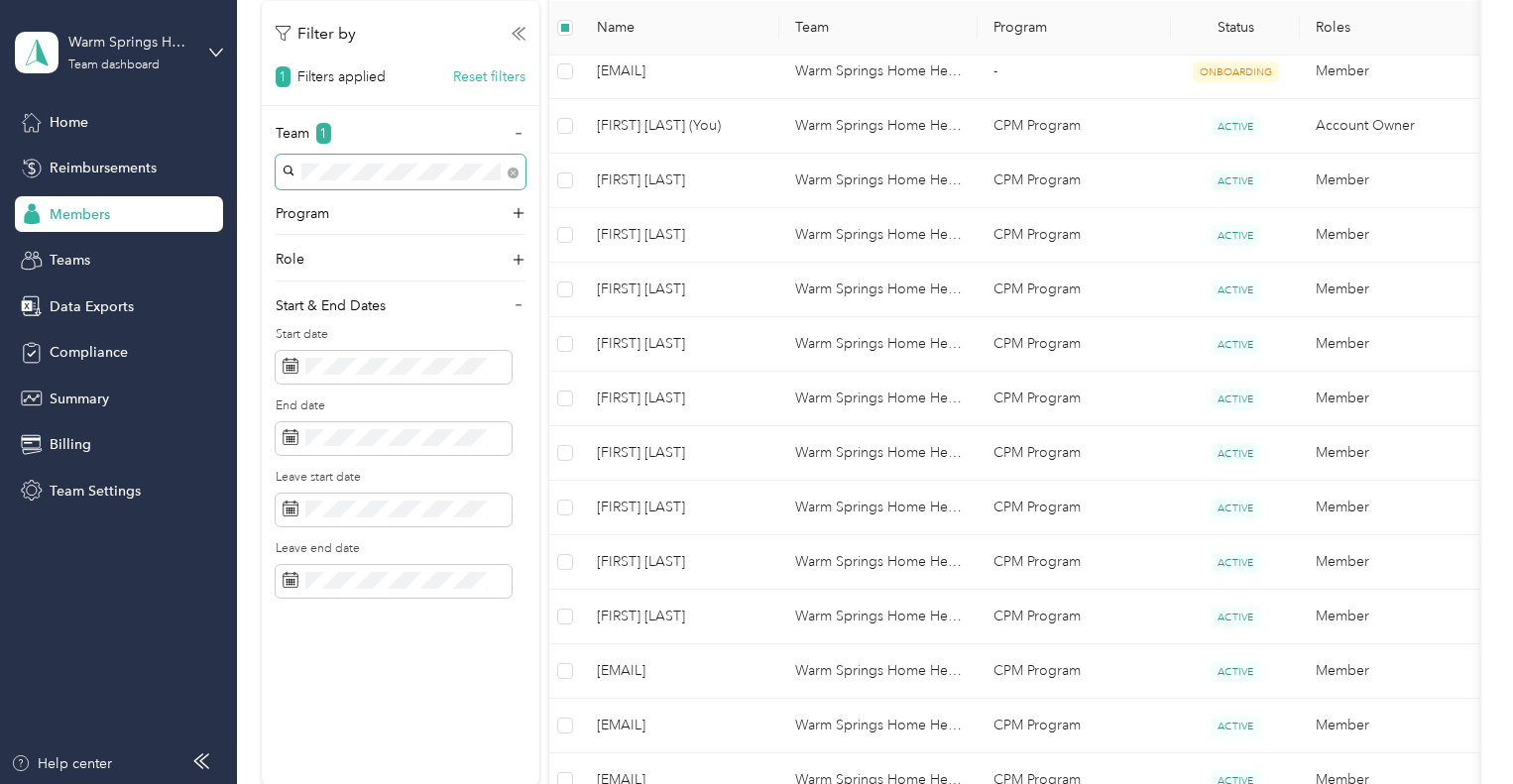 scroll, scrollTop: 396, scrollLeft: 0, axis: vertical 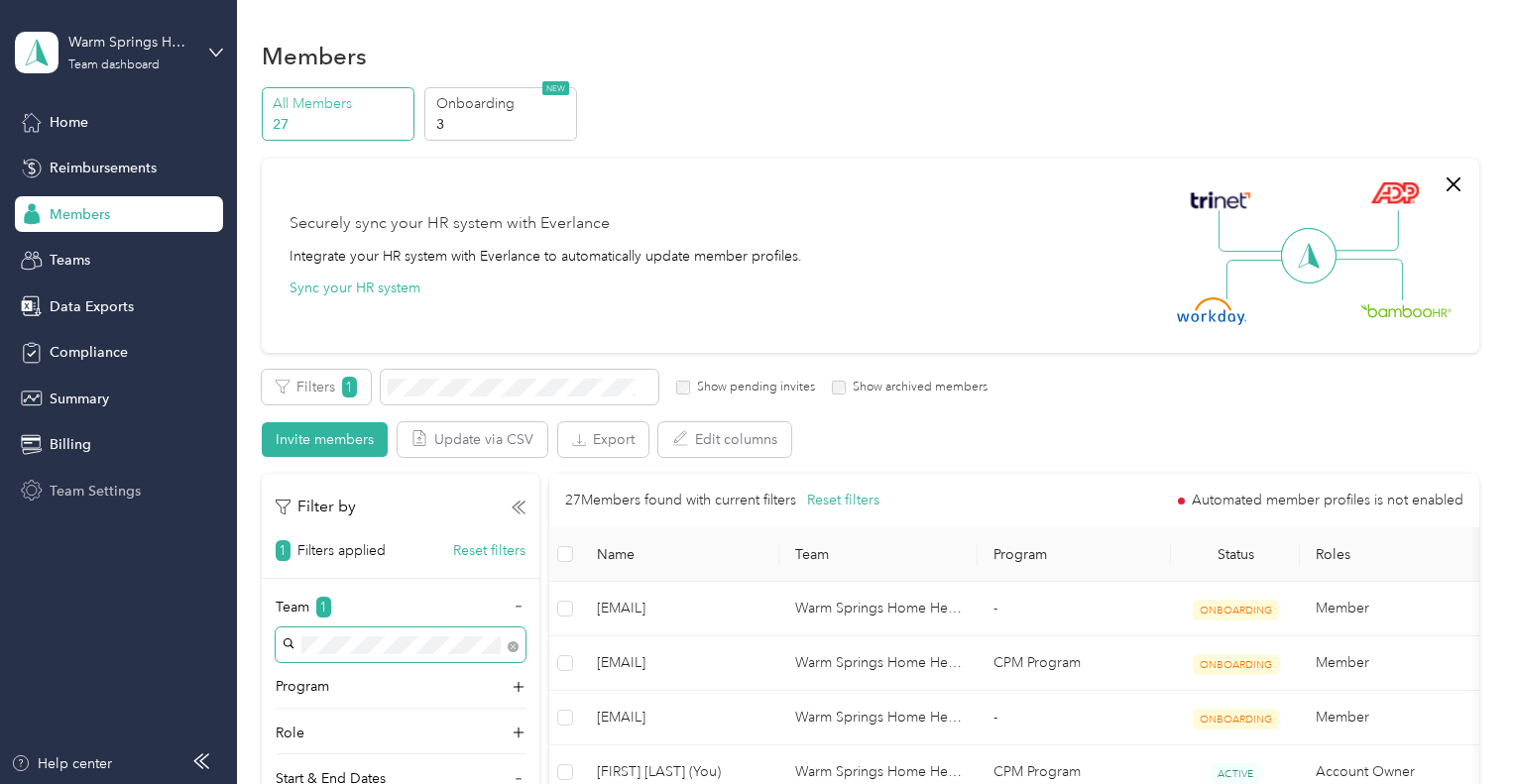 click on "Team Settings" at bounding box center (119, 491) 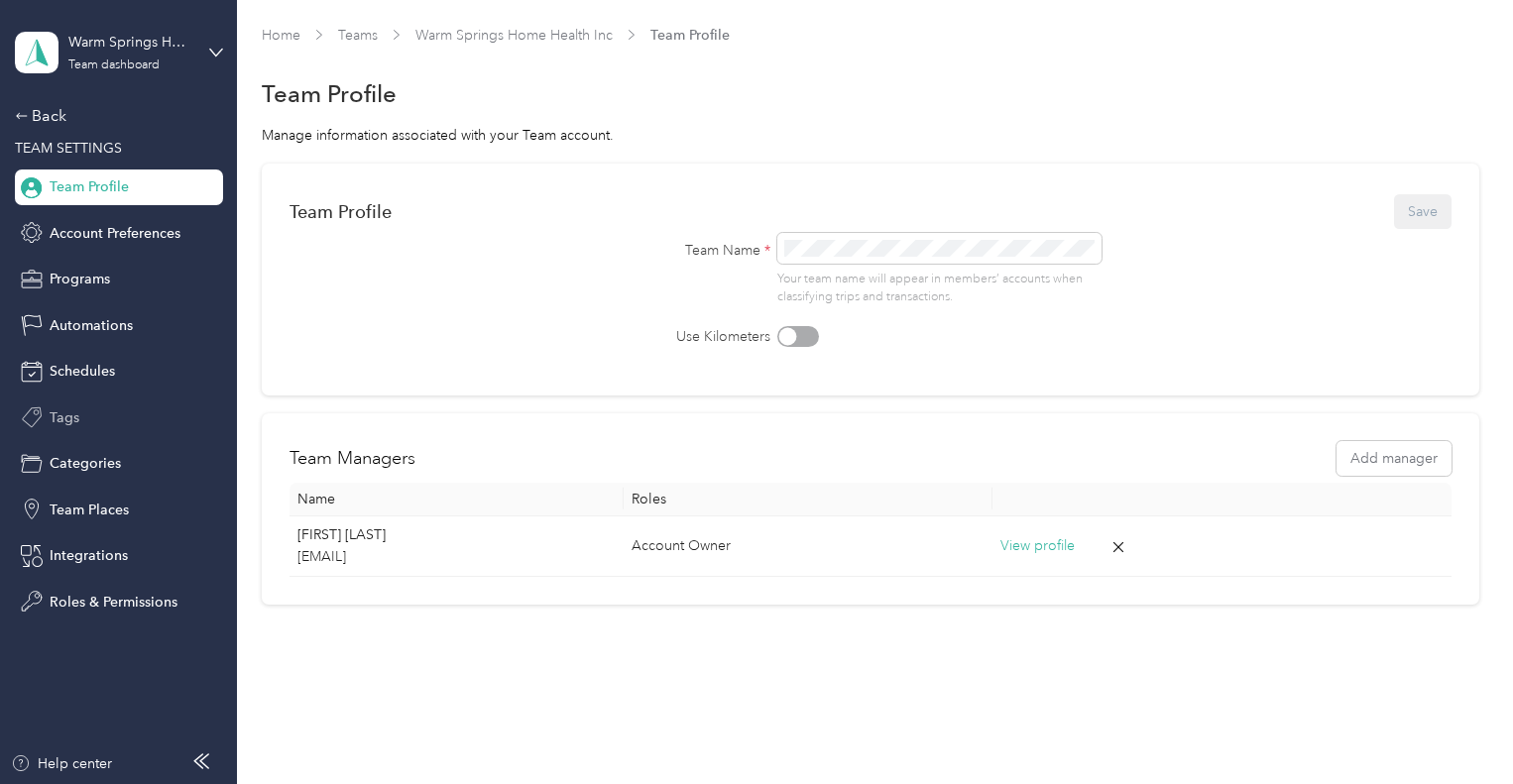 click on "Tags" at bounding box center (119, 417) 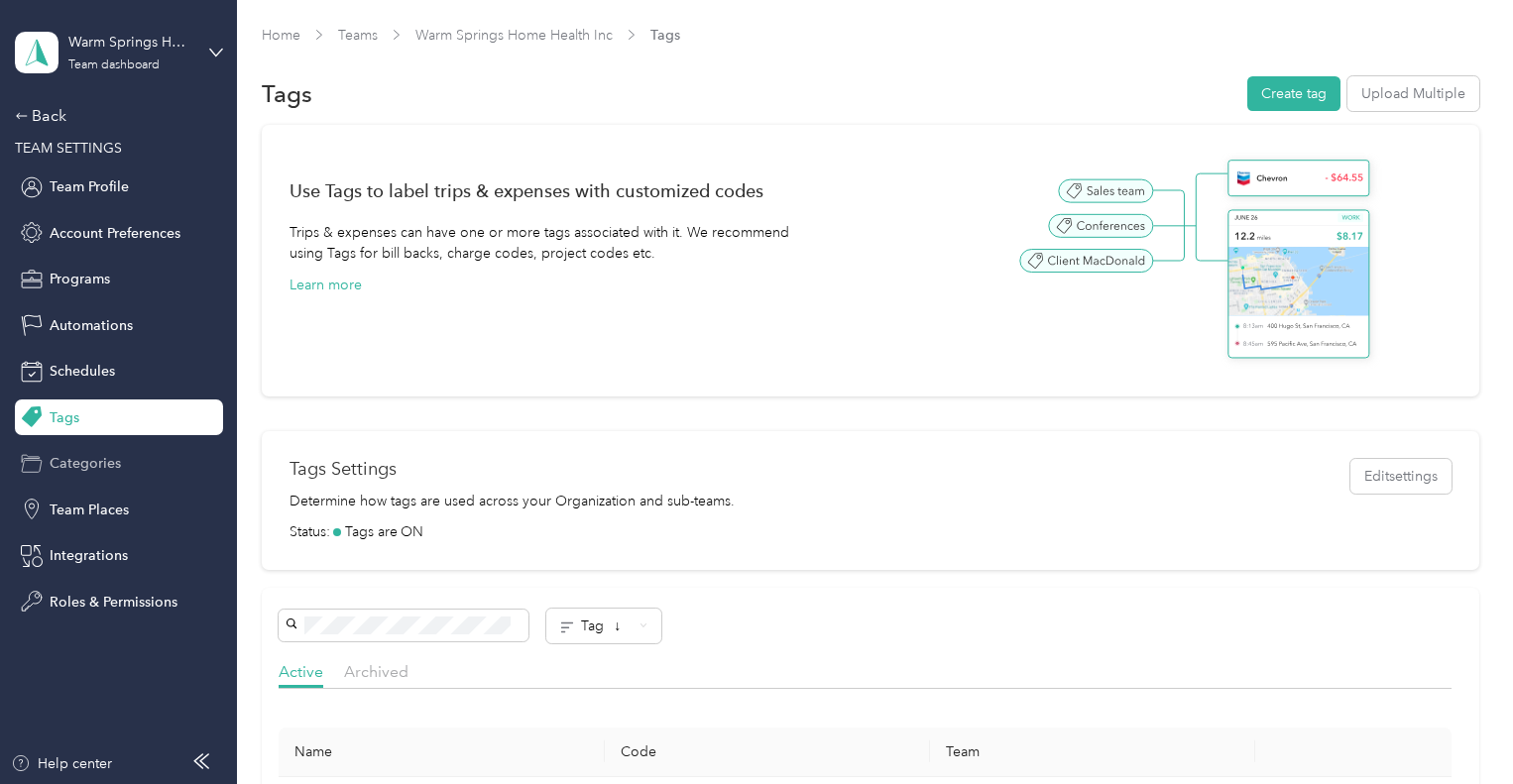 click on "Categories" at bounding box center (119, 464) 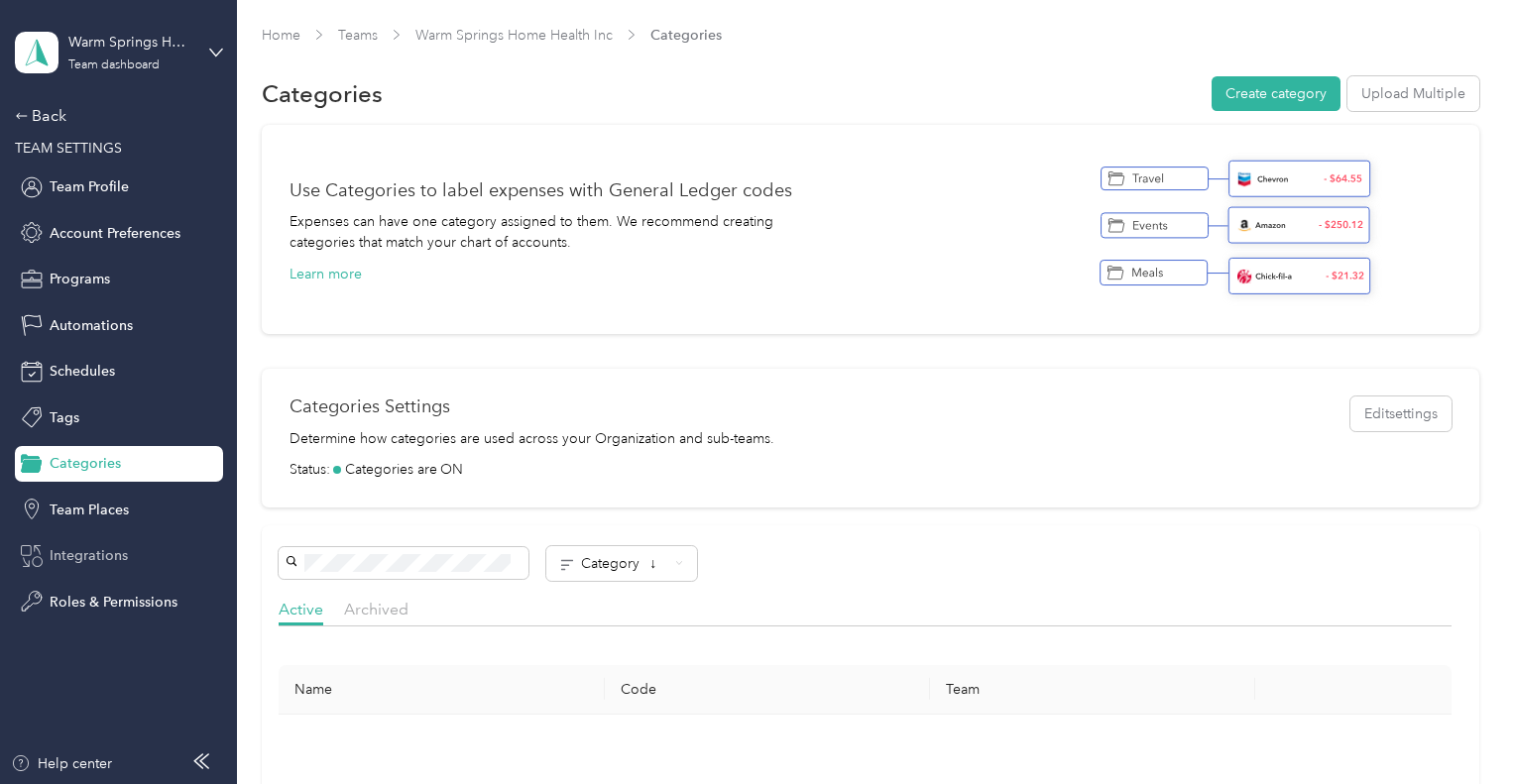 click on "Integrations" at bounding box center (88, 555) 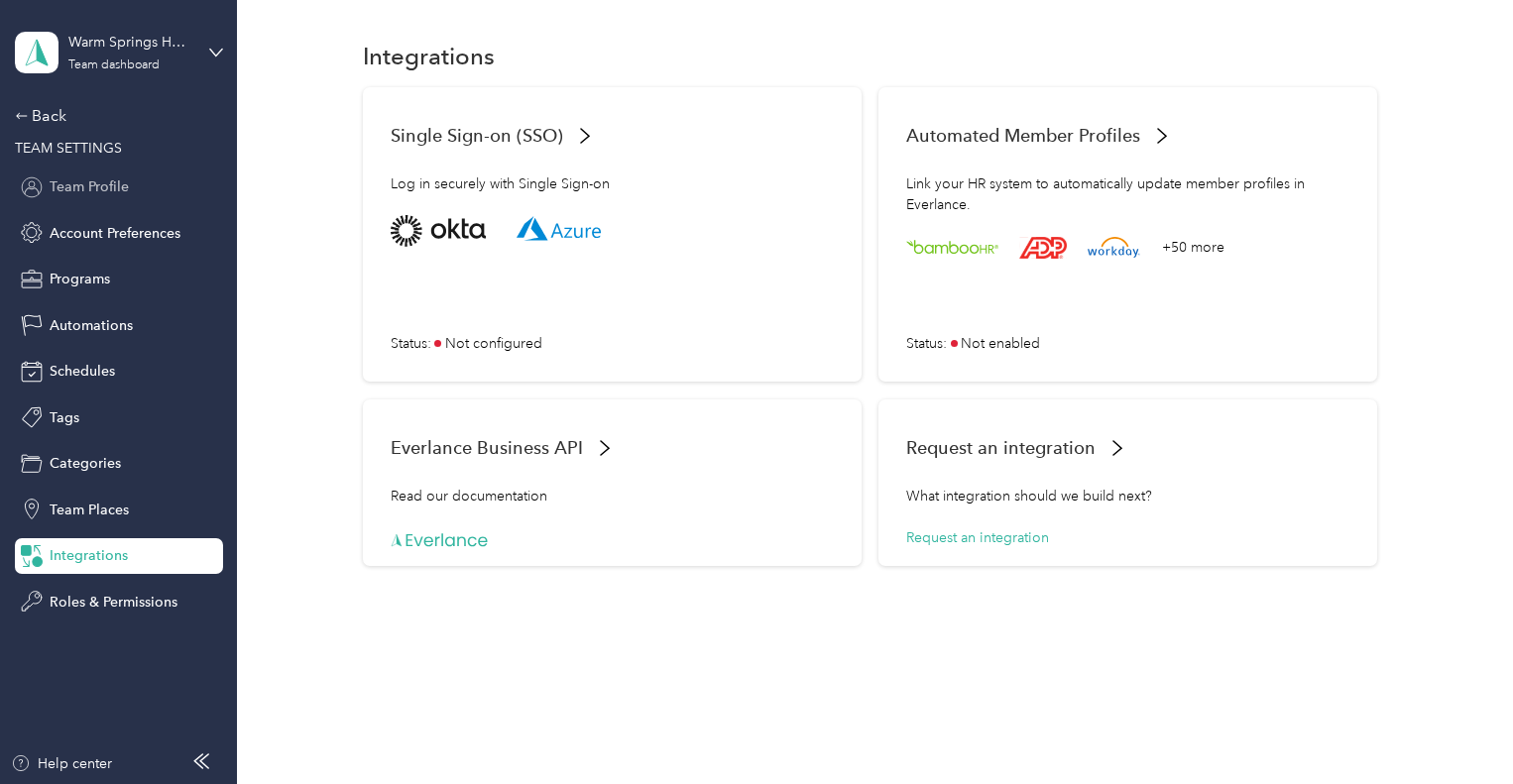 click on "Team Profile" at bounding box center [89, 186] 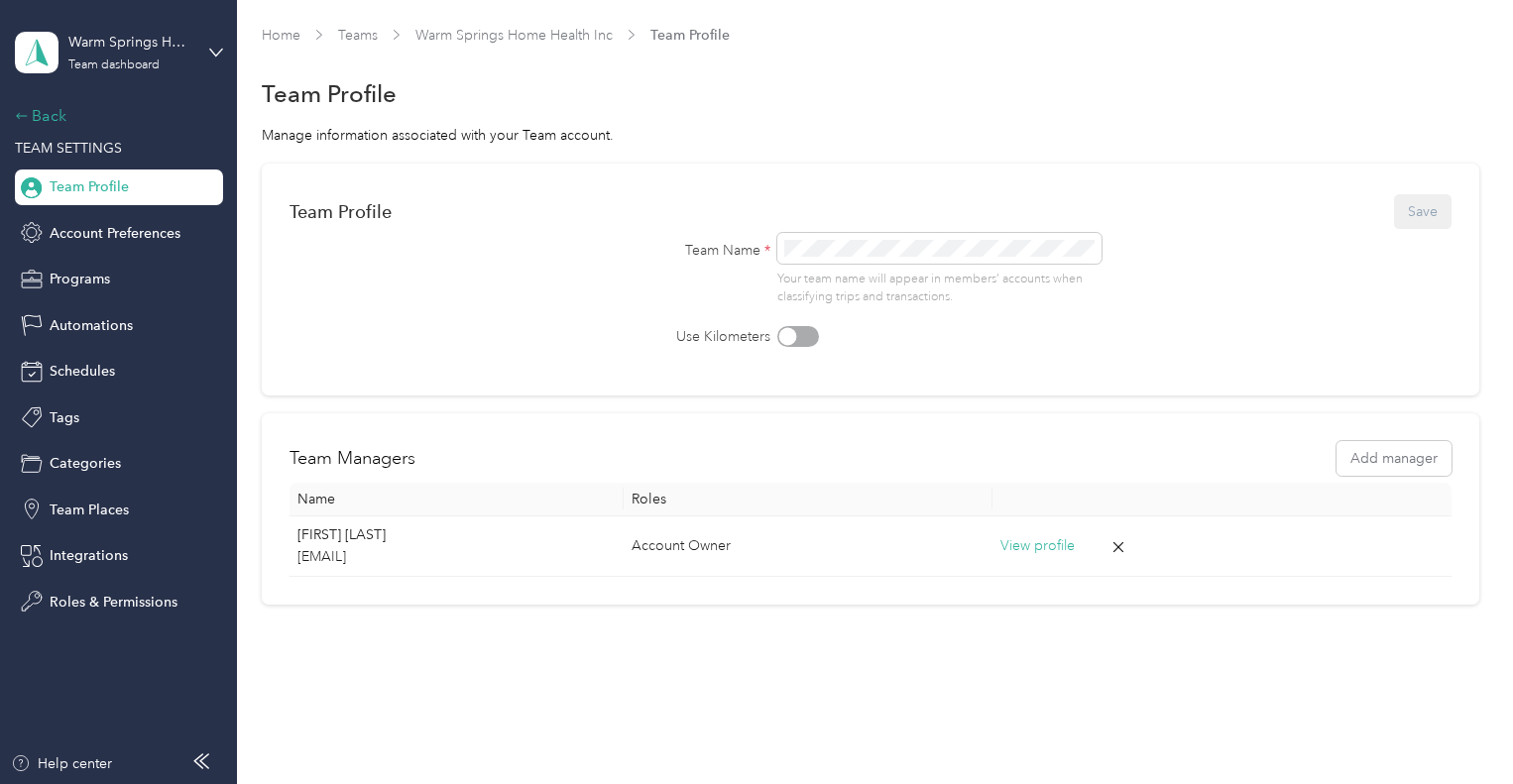 click on "Back" at bounding box center (114, 116) 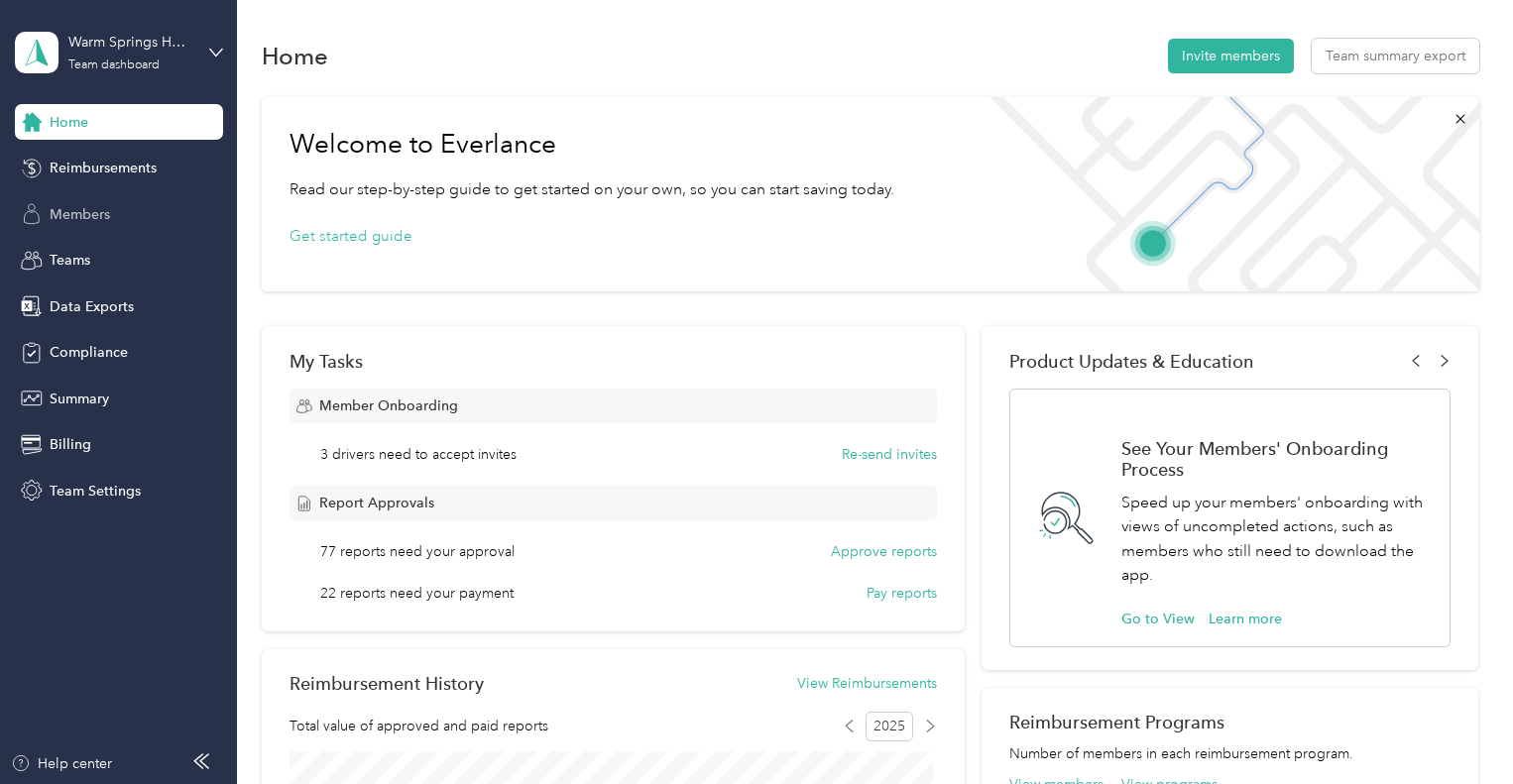 click on "Members" at bounding box center [119, 214] 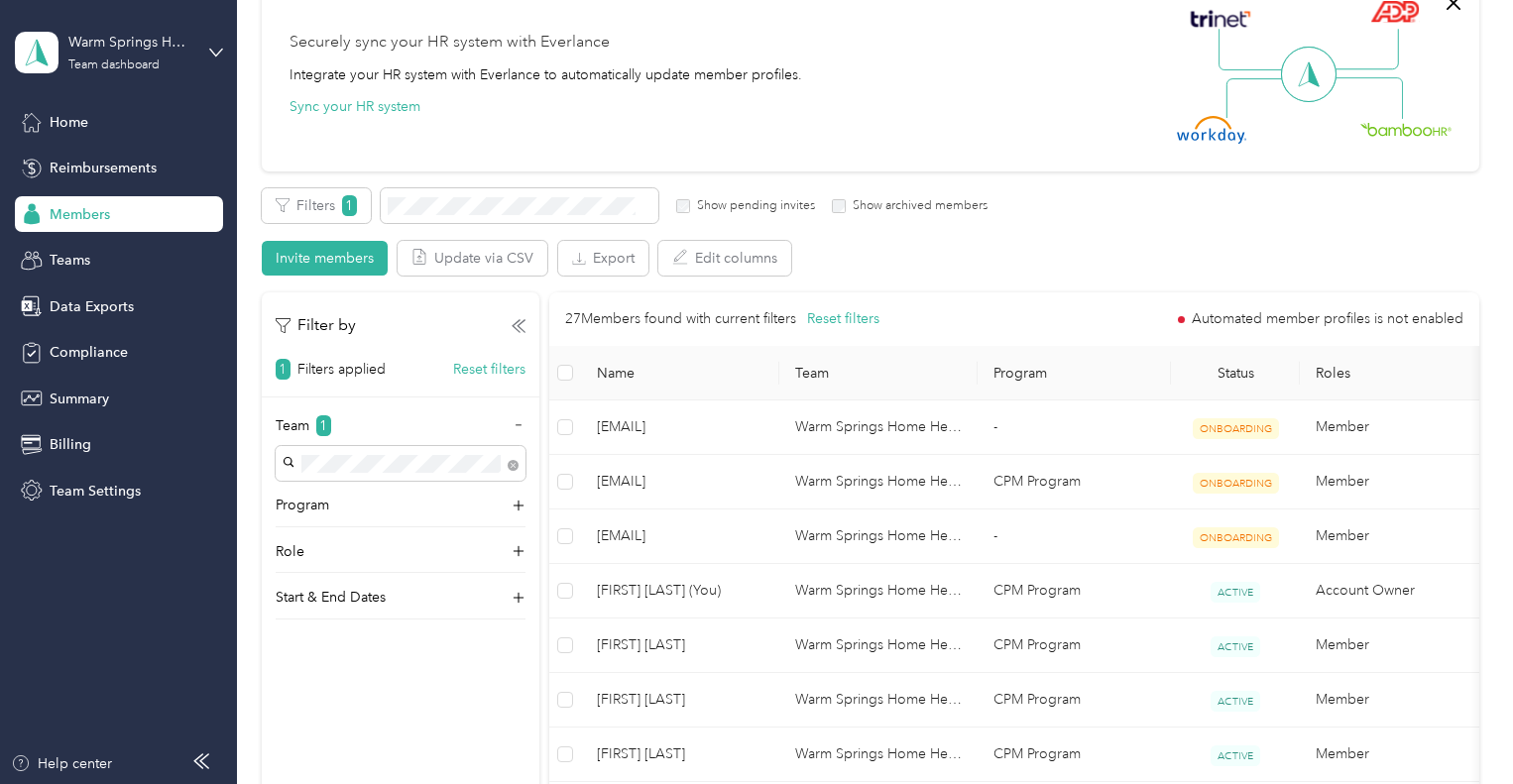 scroll, scrollTop: 198, scrollLeft: 0, axis: vertical 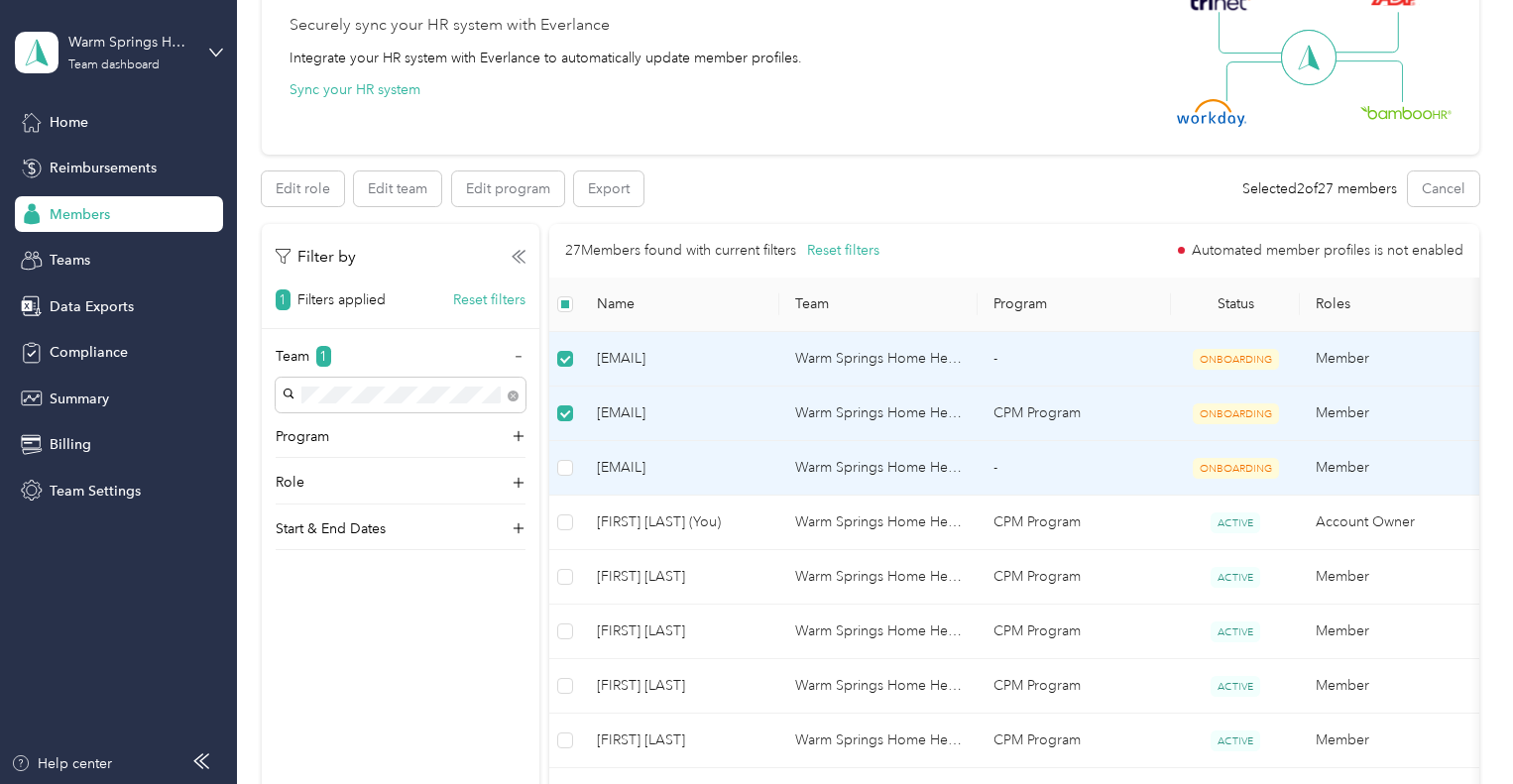 click at bounding box center [565, 468] 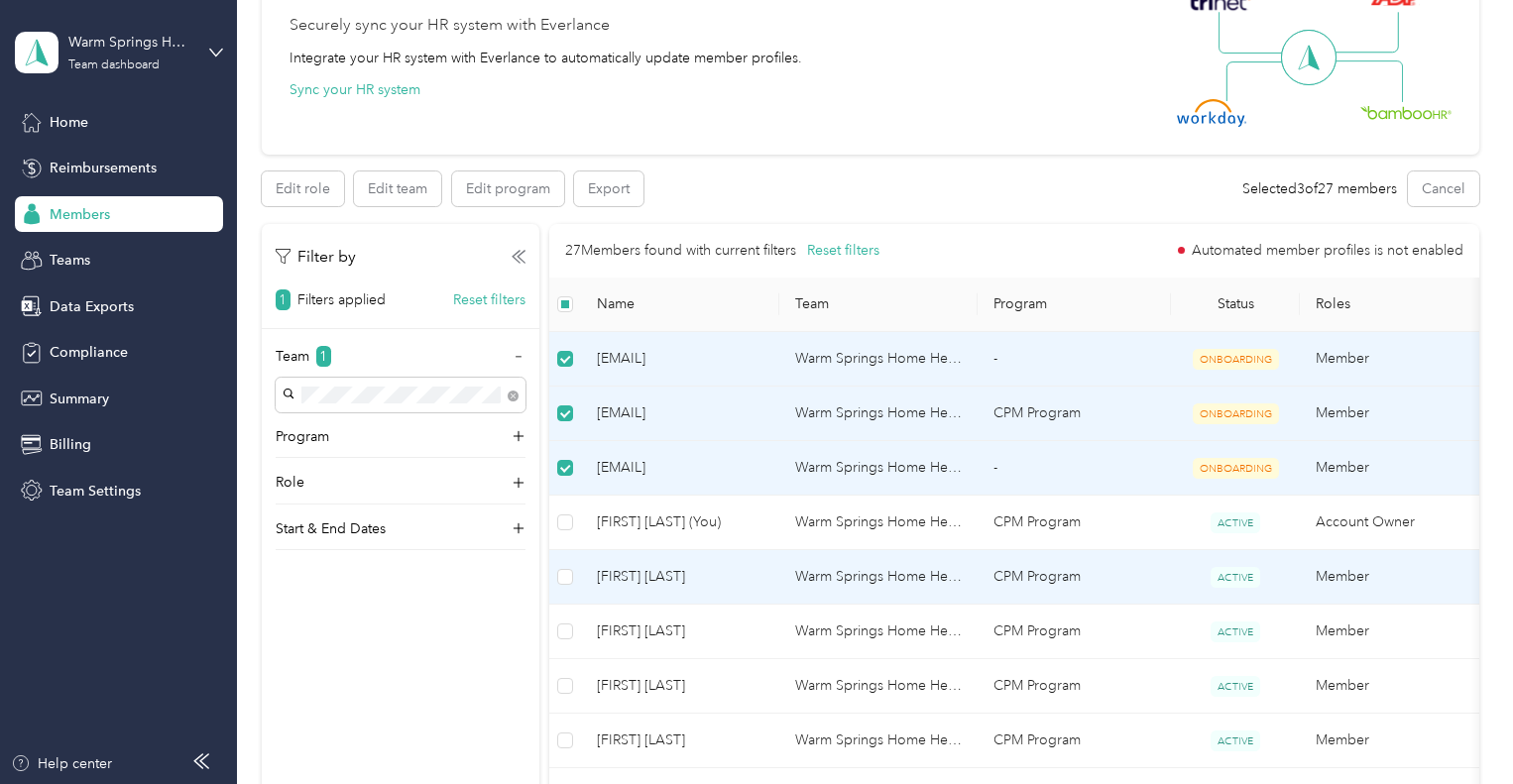 click on "[FIRST] [LAST]" at bounding box center (680, 577) 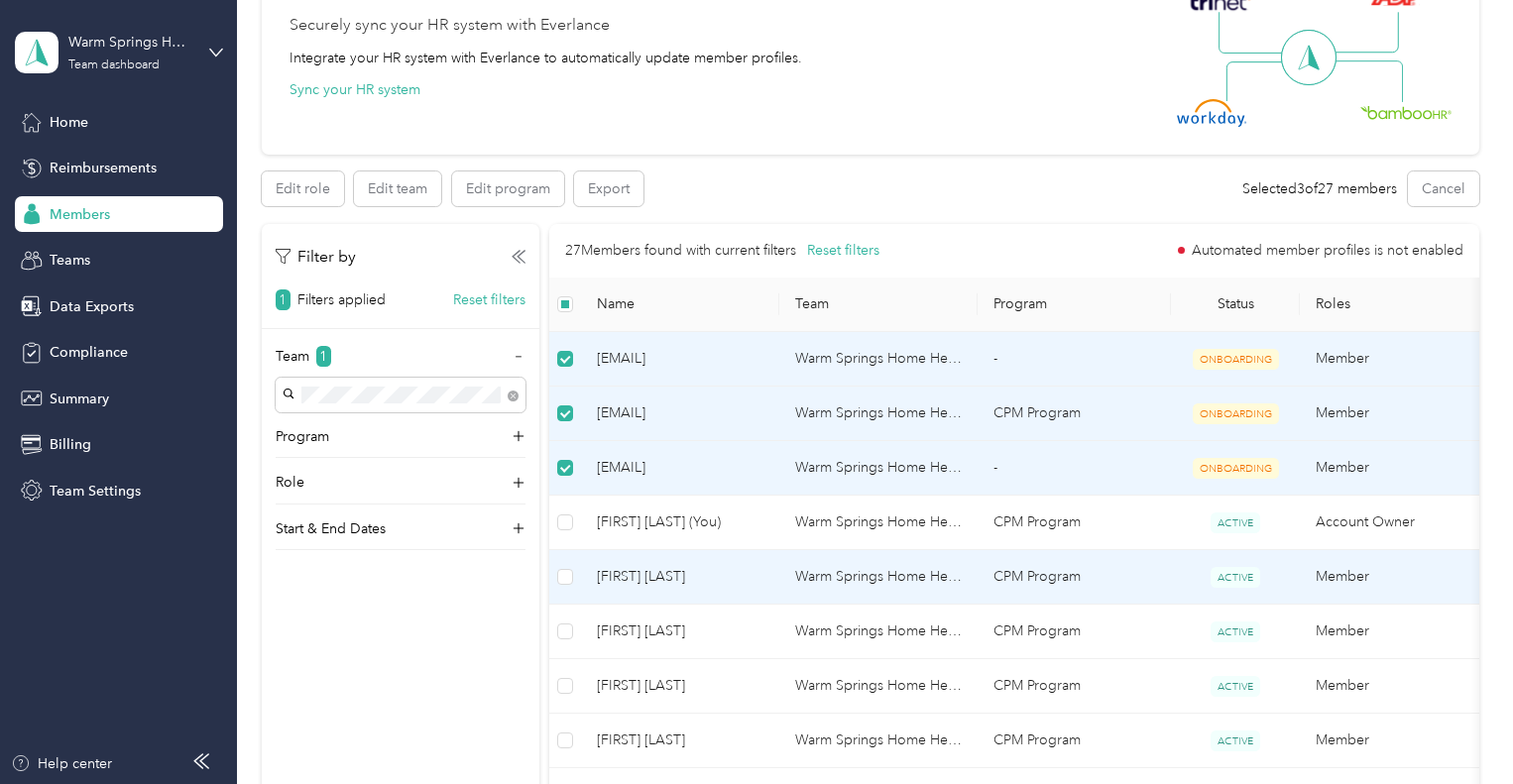 click on "[FIRST] [LAST]" at bounding box center (680, 577) 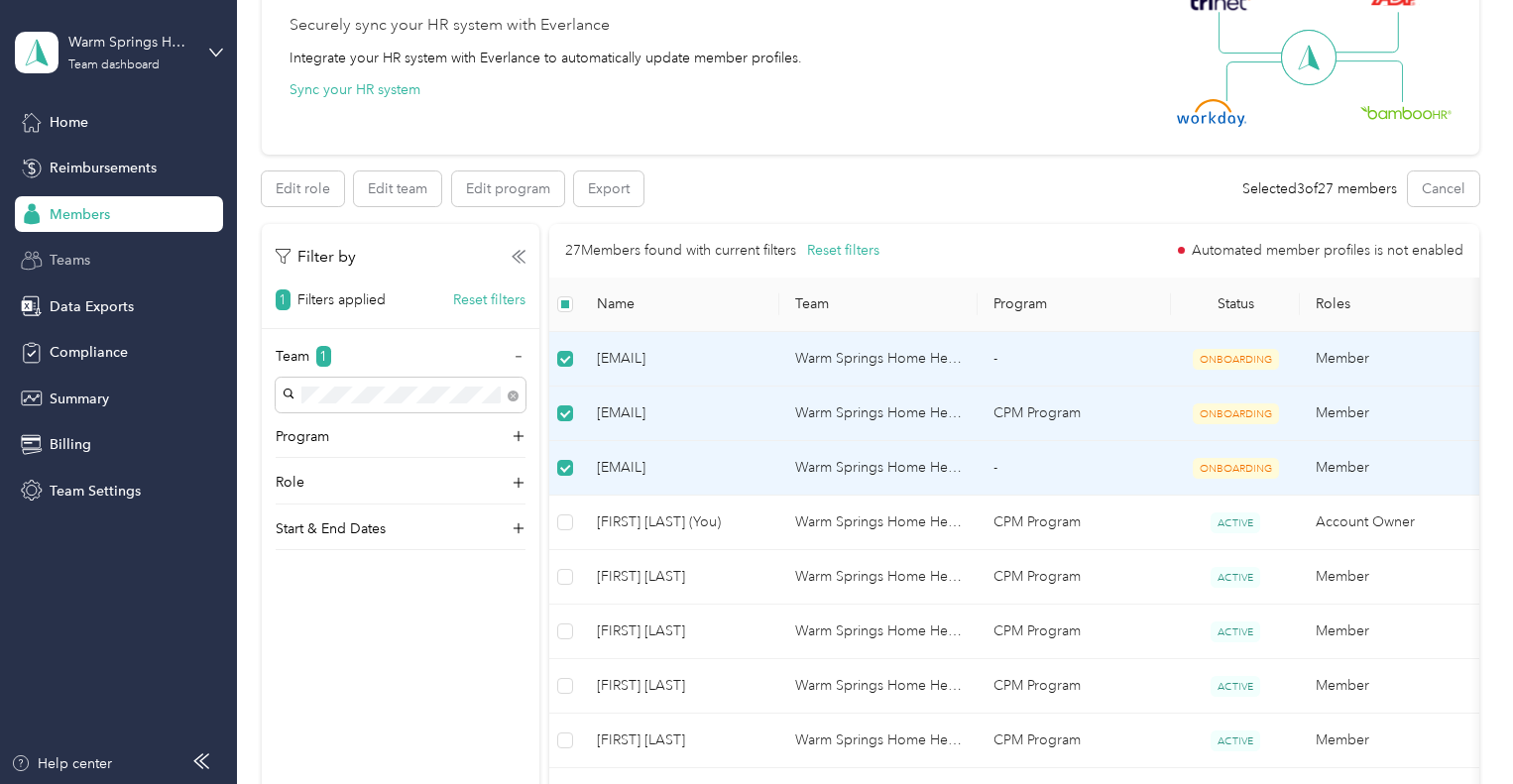 click on "Teams" at bounding box center (119, 261) 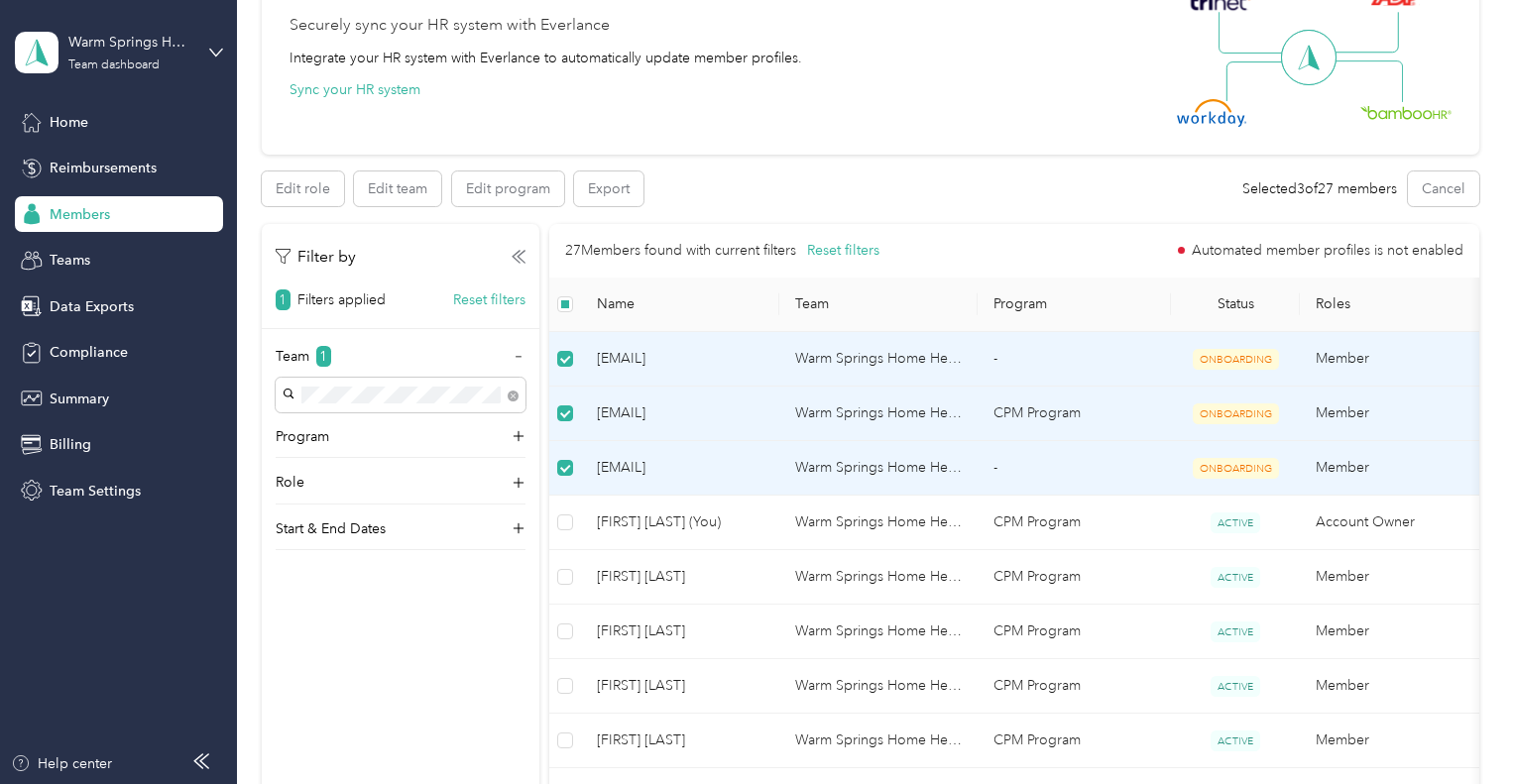 scroll, scrollTop: 0, scrollLeft: 0, axis: both 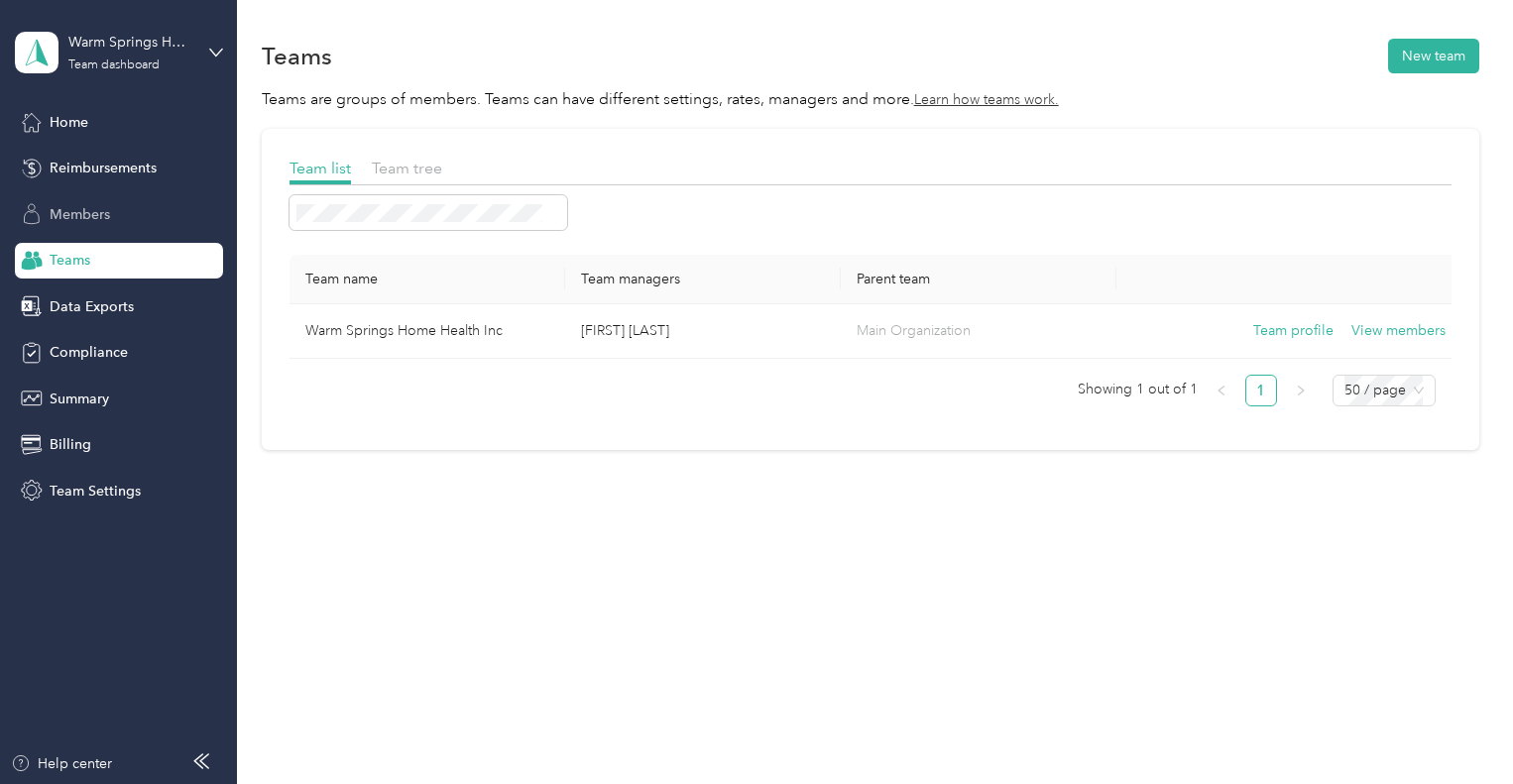 click on "Members" at bounding box center (119, 214) 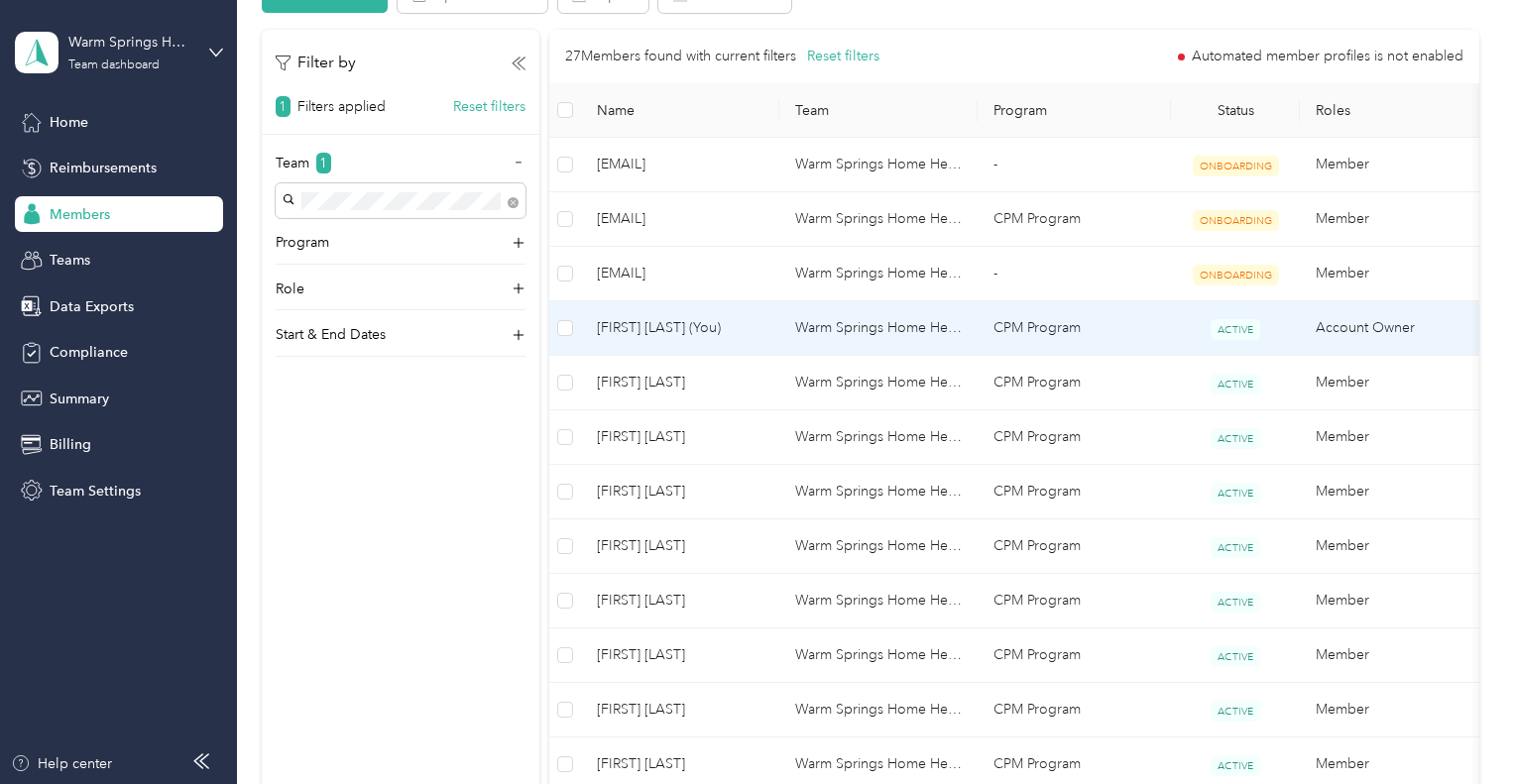 scroll, scrollTop: 396, scrollLeft: 0, axis: vertical 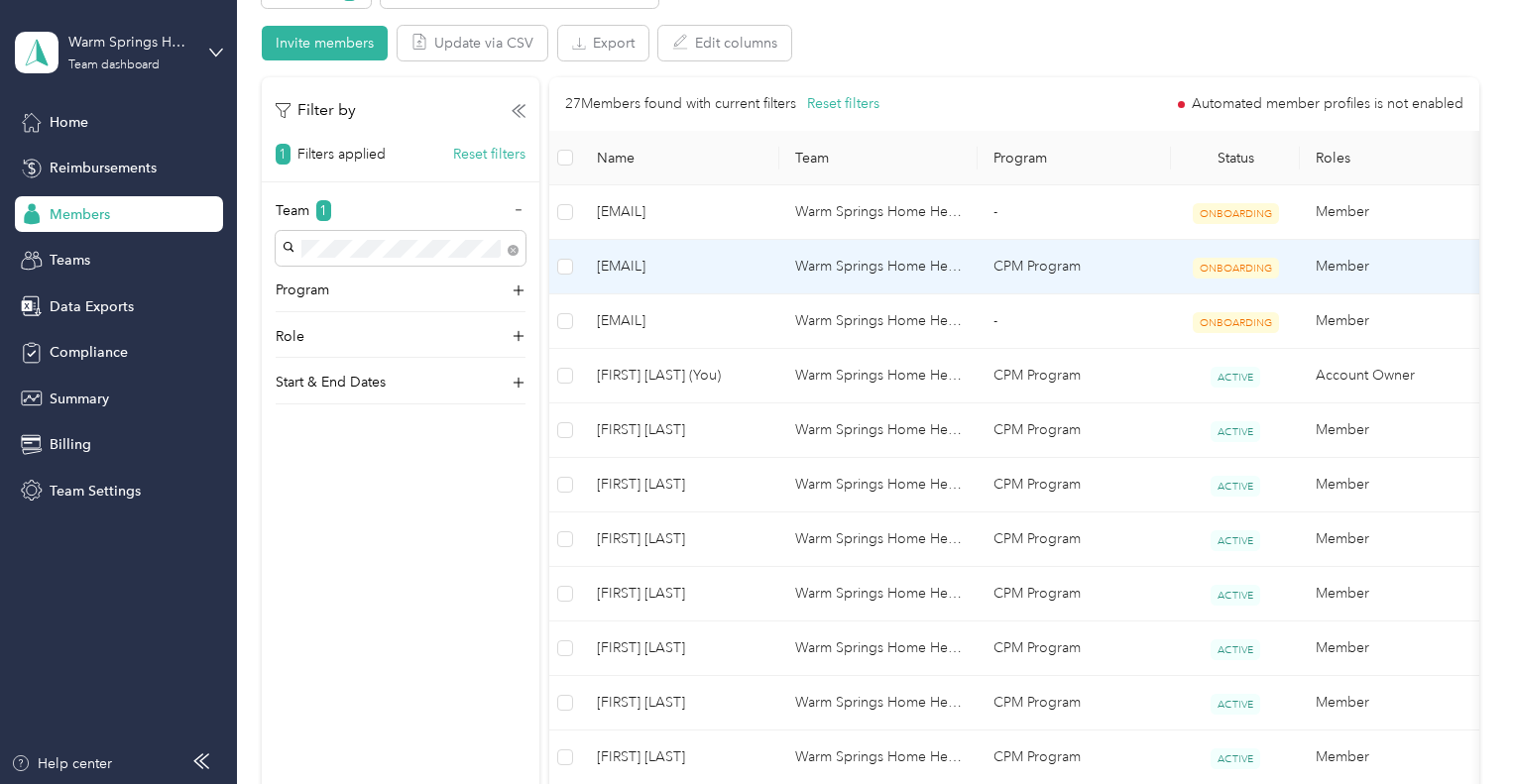 click on "[EMAIL]" at bounding box center [680, 321] 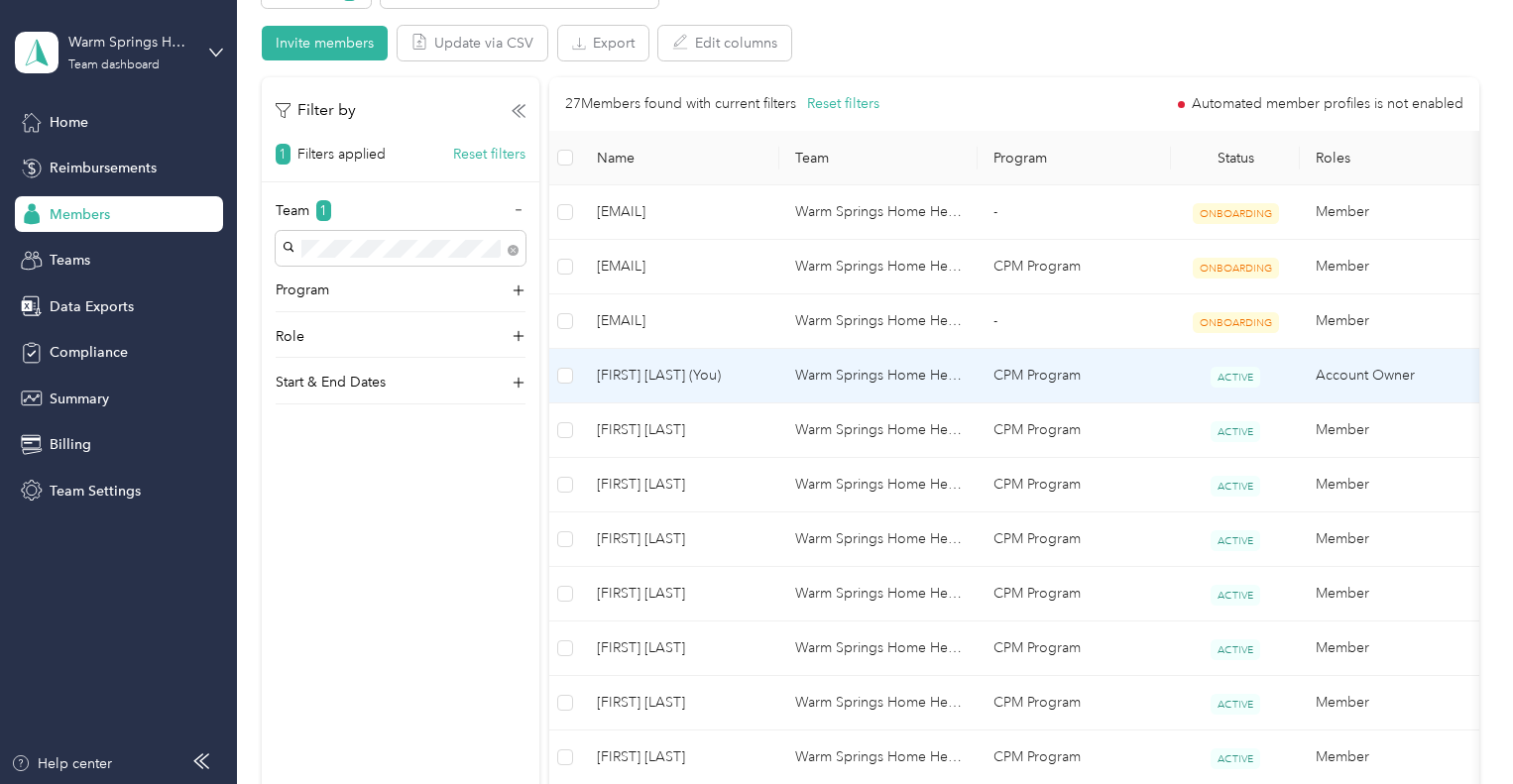 click on "[FIRST] [LAST] (You)" at bounding box center [680, 376] 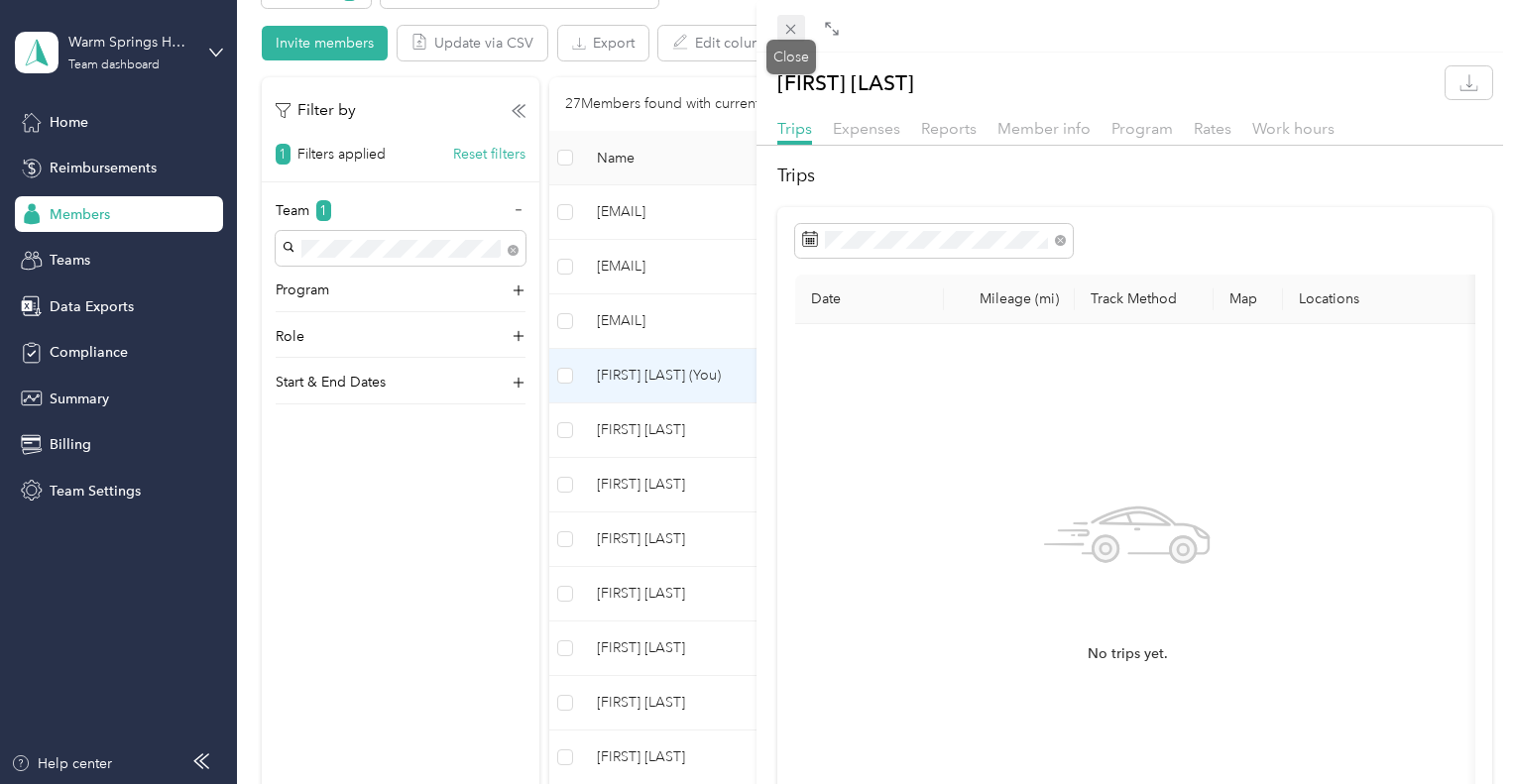 click 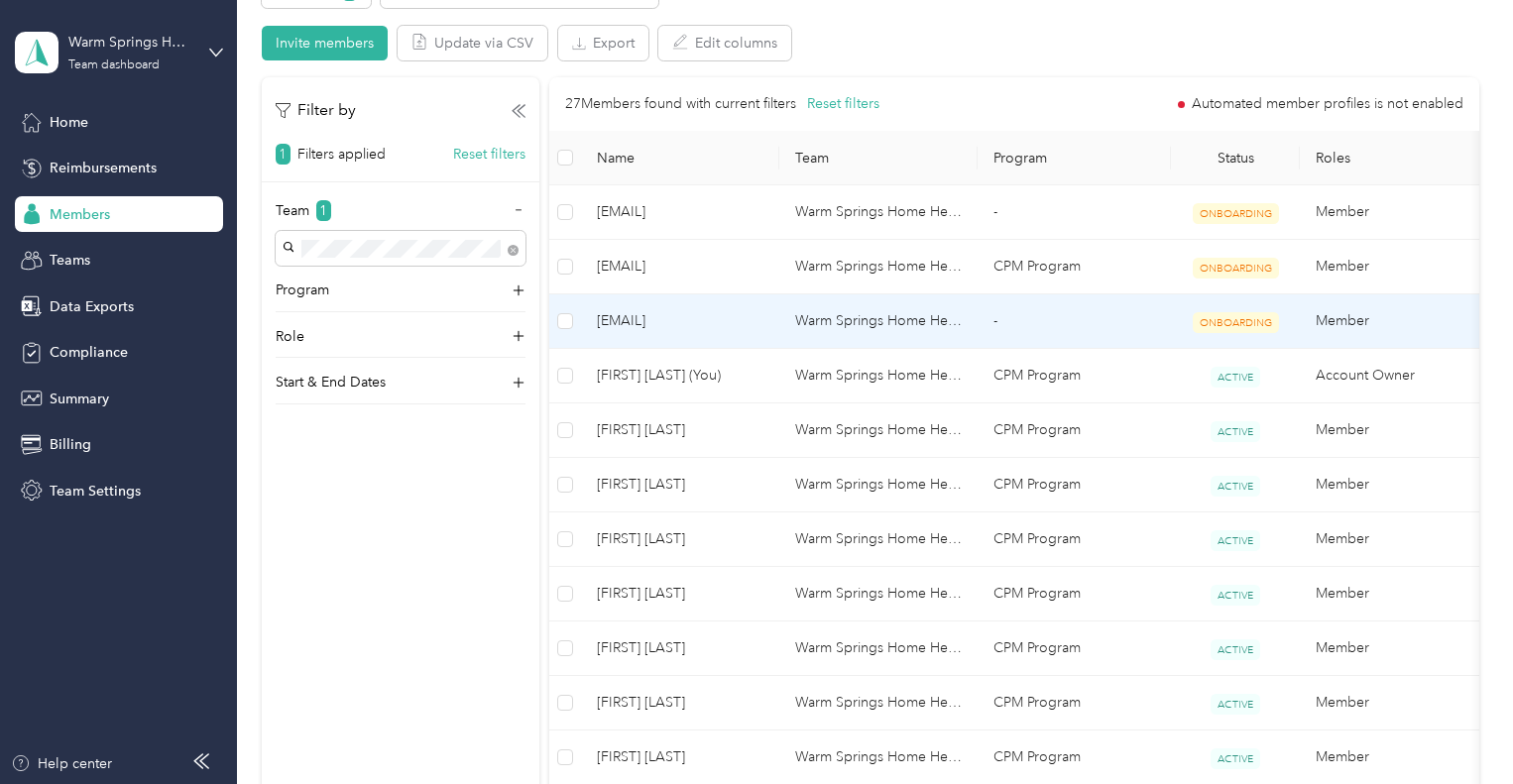 scroll, scrollTop: 297, scrollLeft: 0, axis: vertical 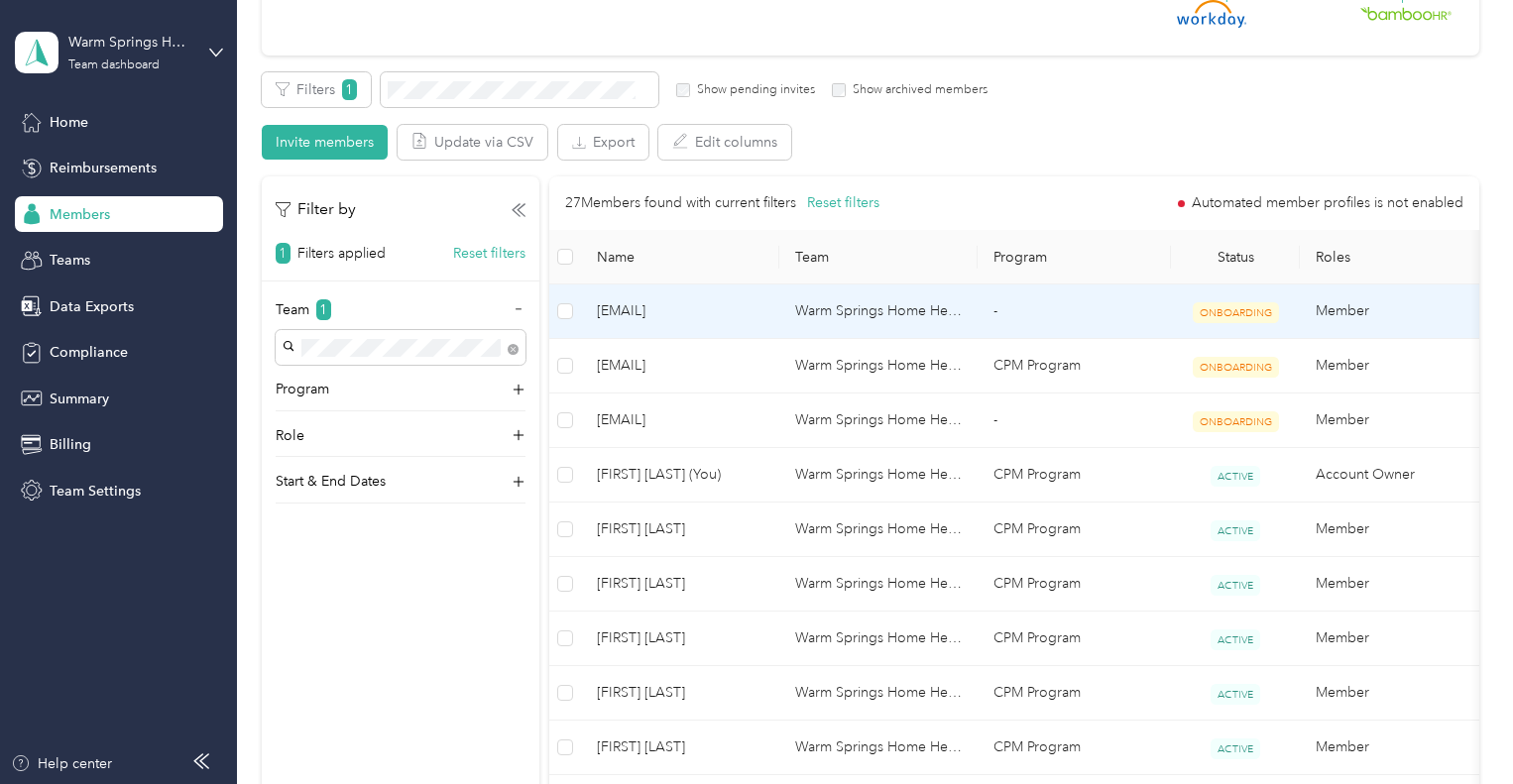 click on "[EMAIL]" at bounding box center [680, 311] 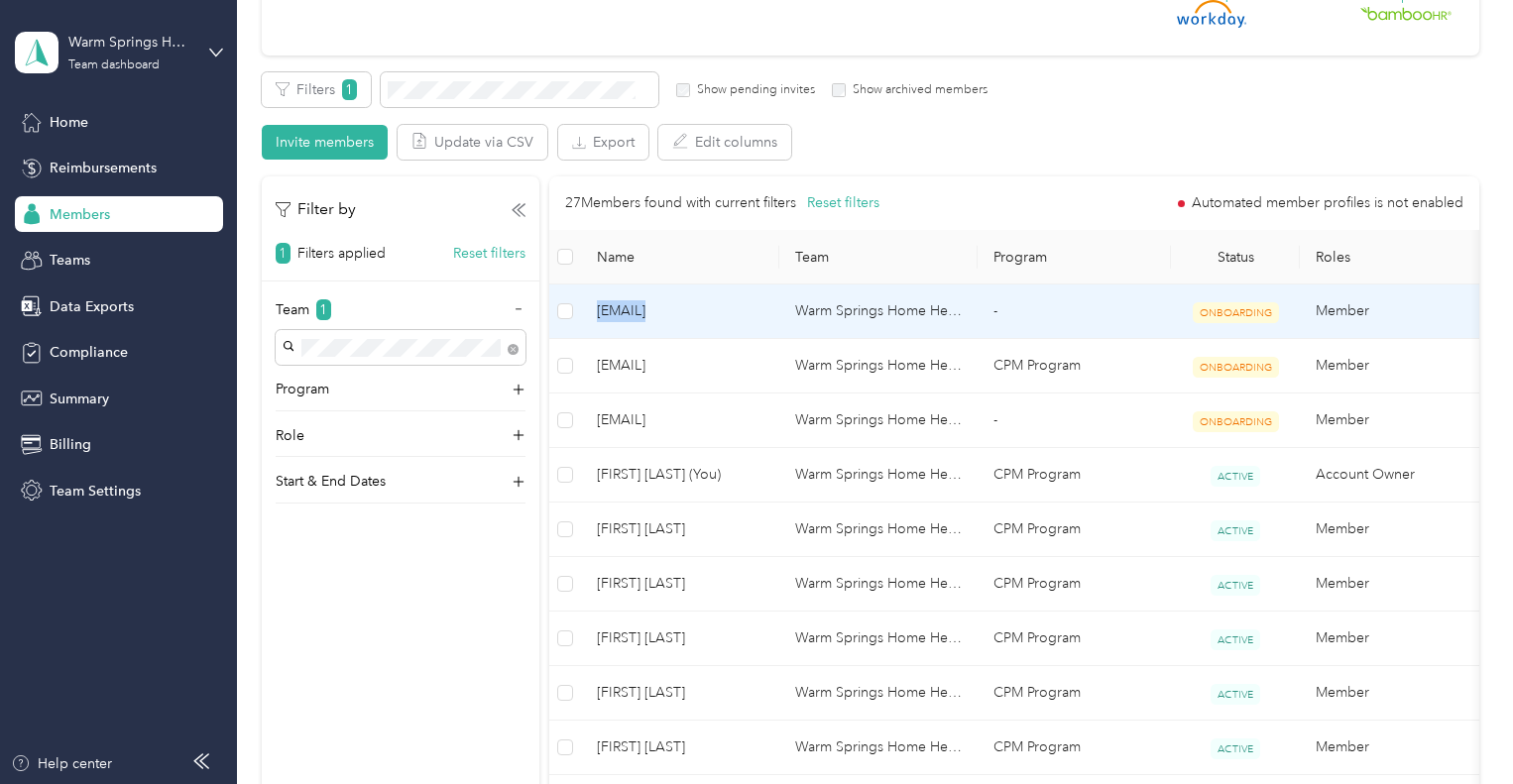 click on "[EMAIL]" at bounding box center (680, 311) 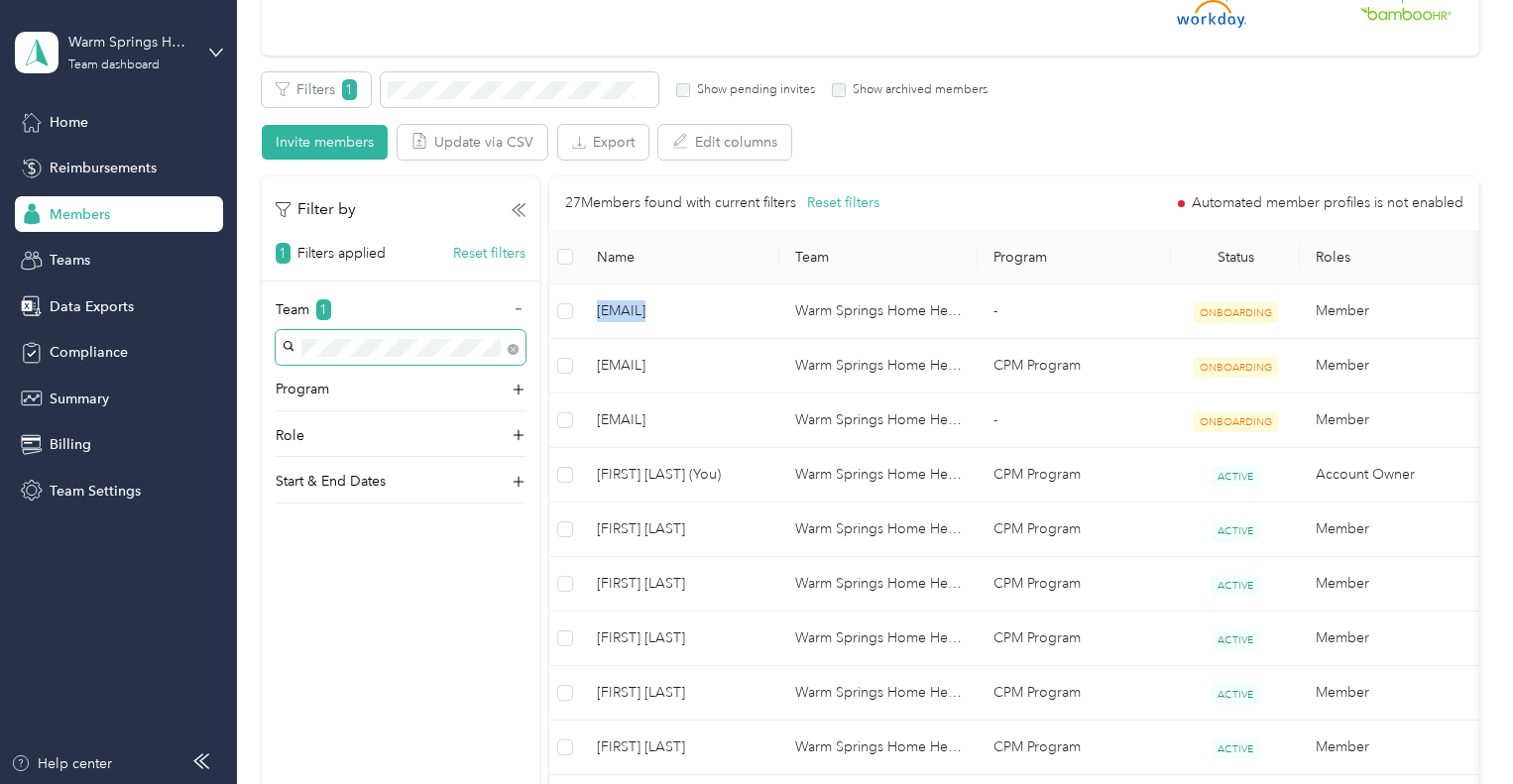 scroll, scrollTop: 99, scrollLeft: 0, axis: vertical 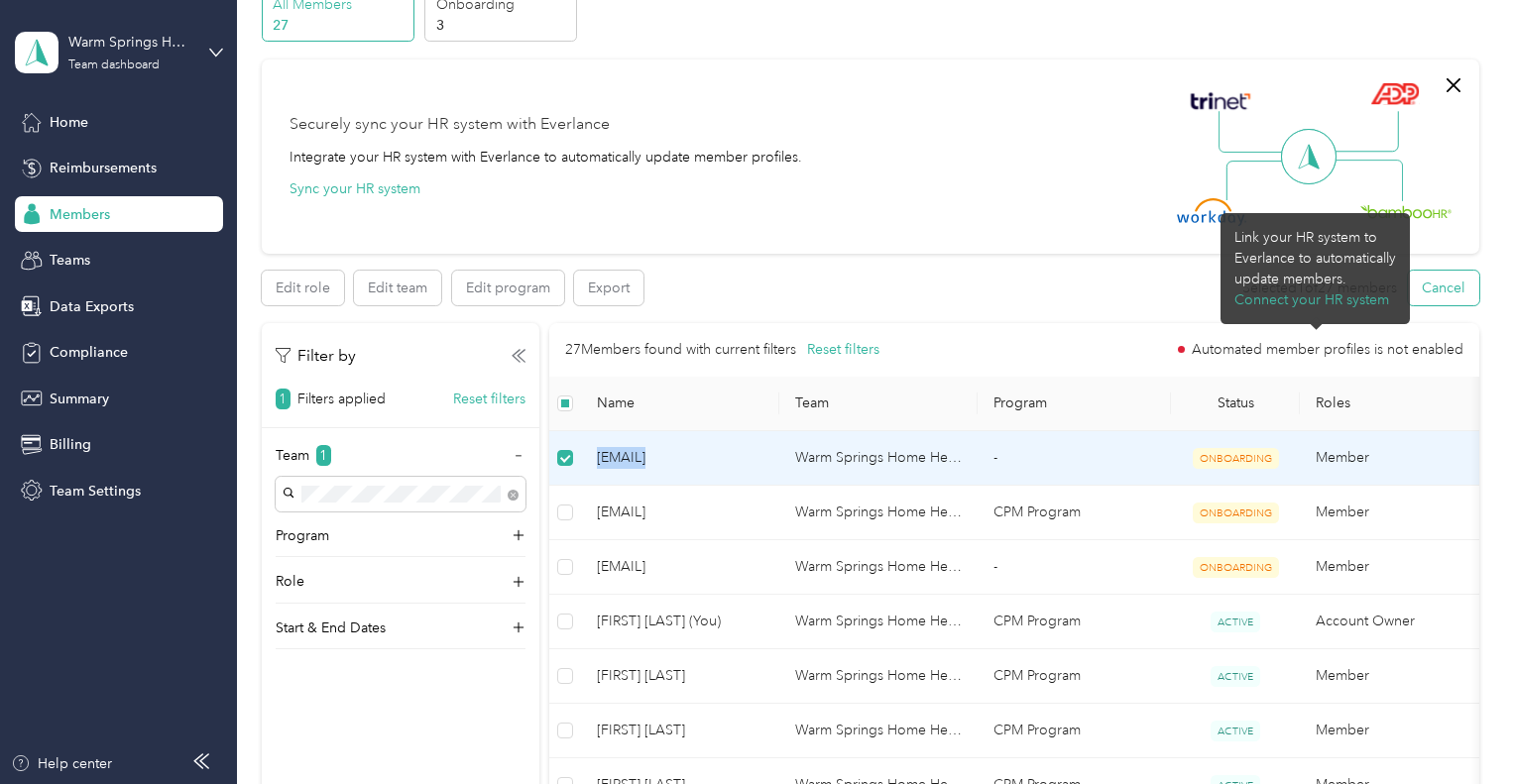 click on "Cancel" at bounding box center (1444, 287) 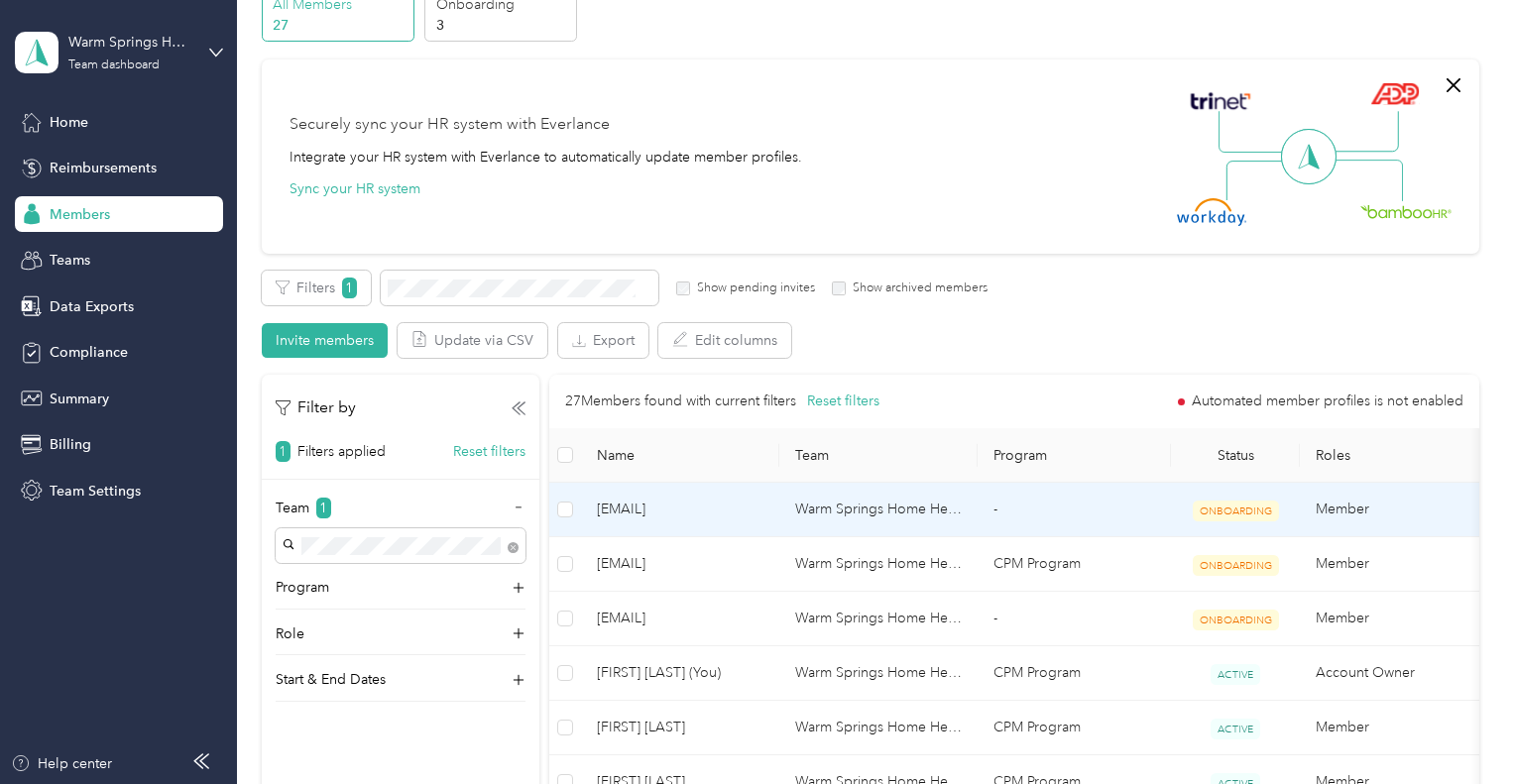 click at bounding box center (565, 509) 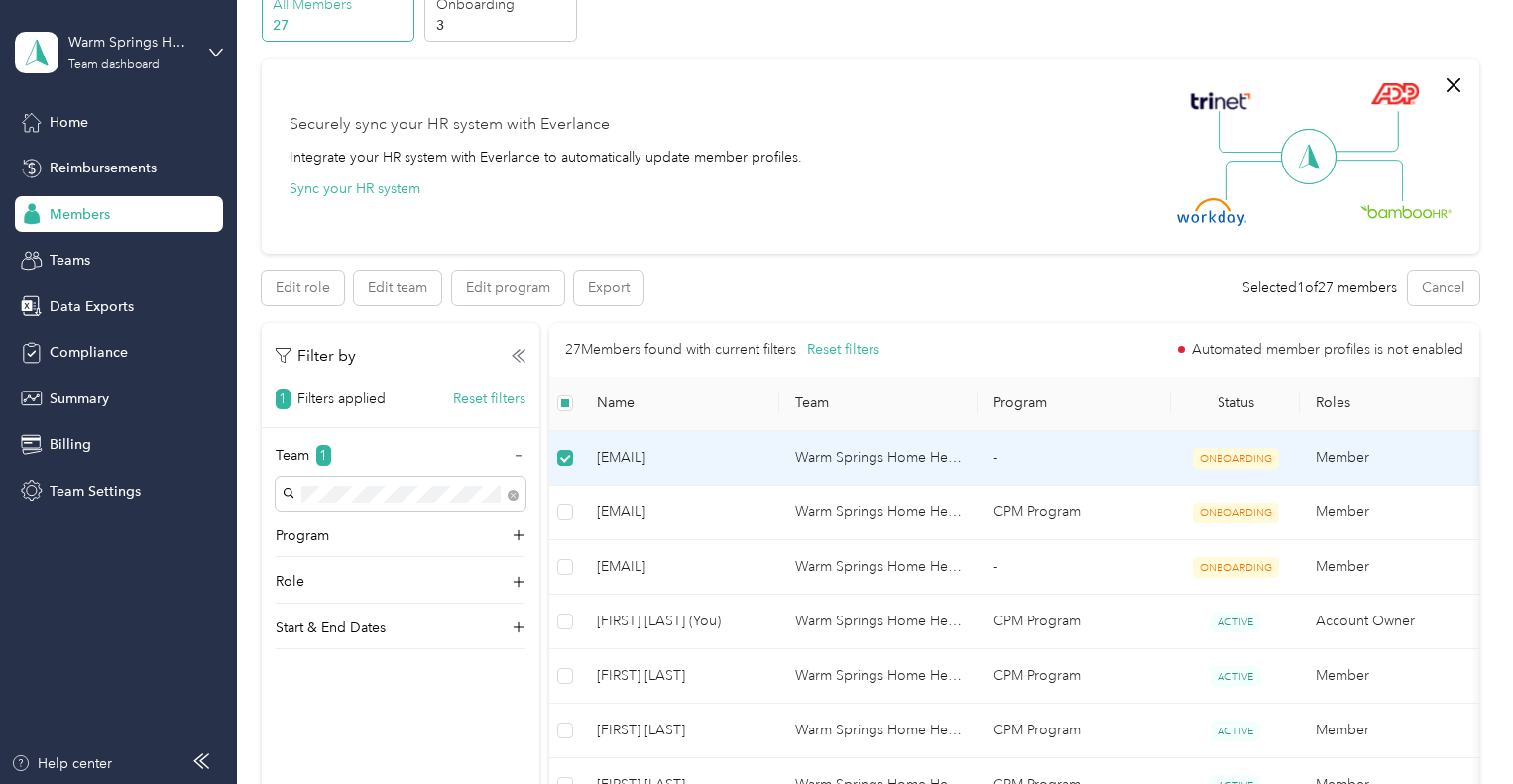 scroll, scrollTop: 0, scrollLeft: 0, axis: both 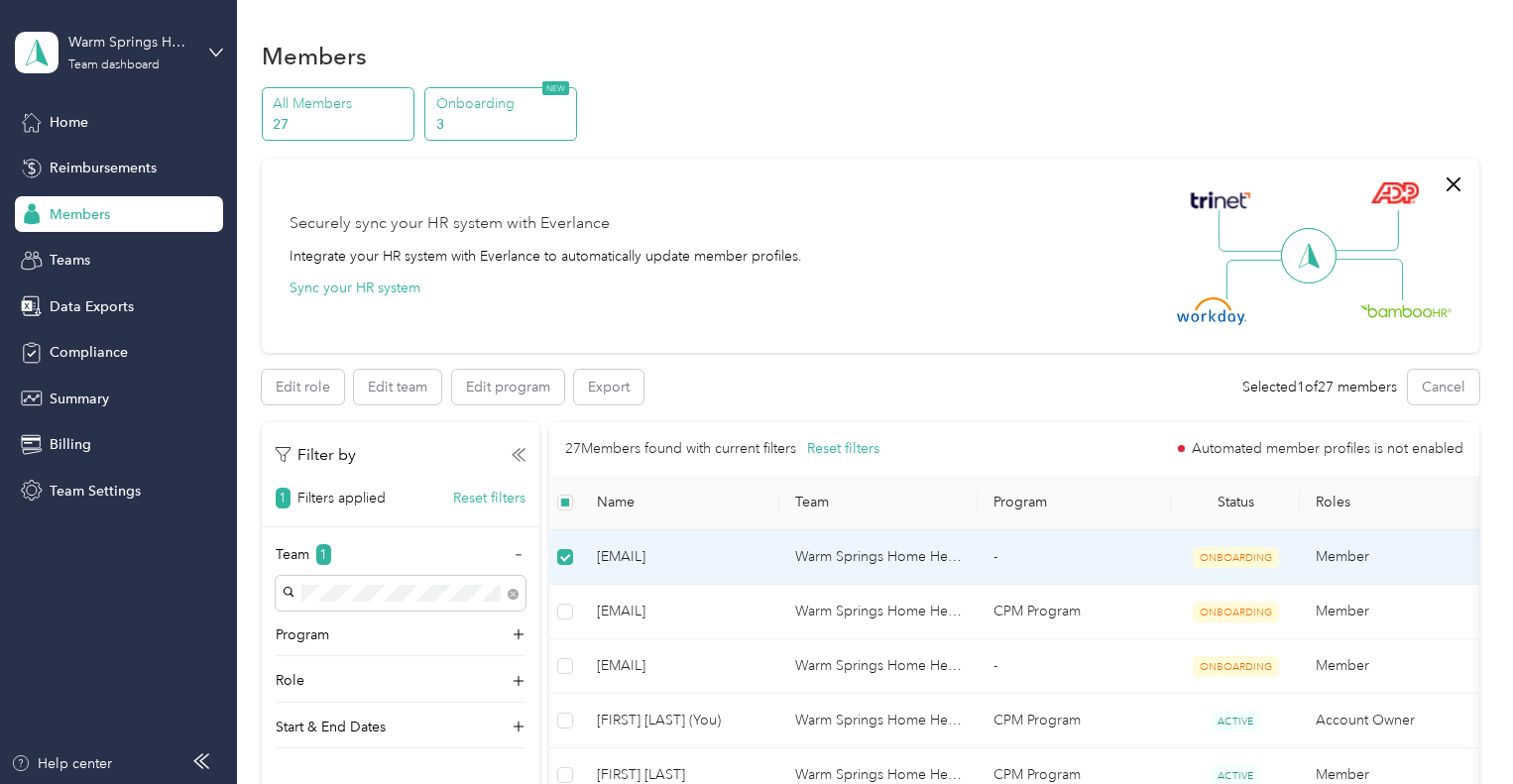 click on "Onboarding" at bounding box center [504, 103] 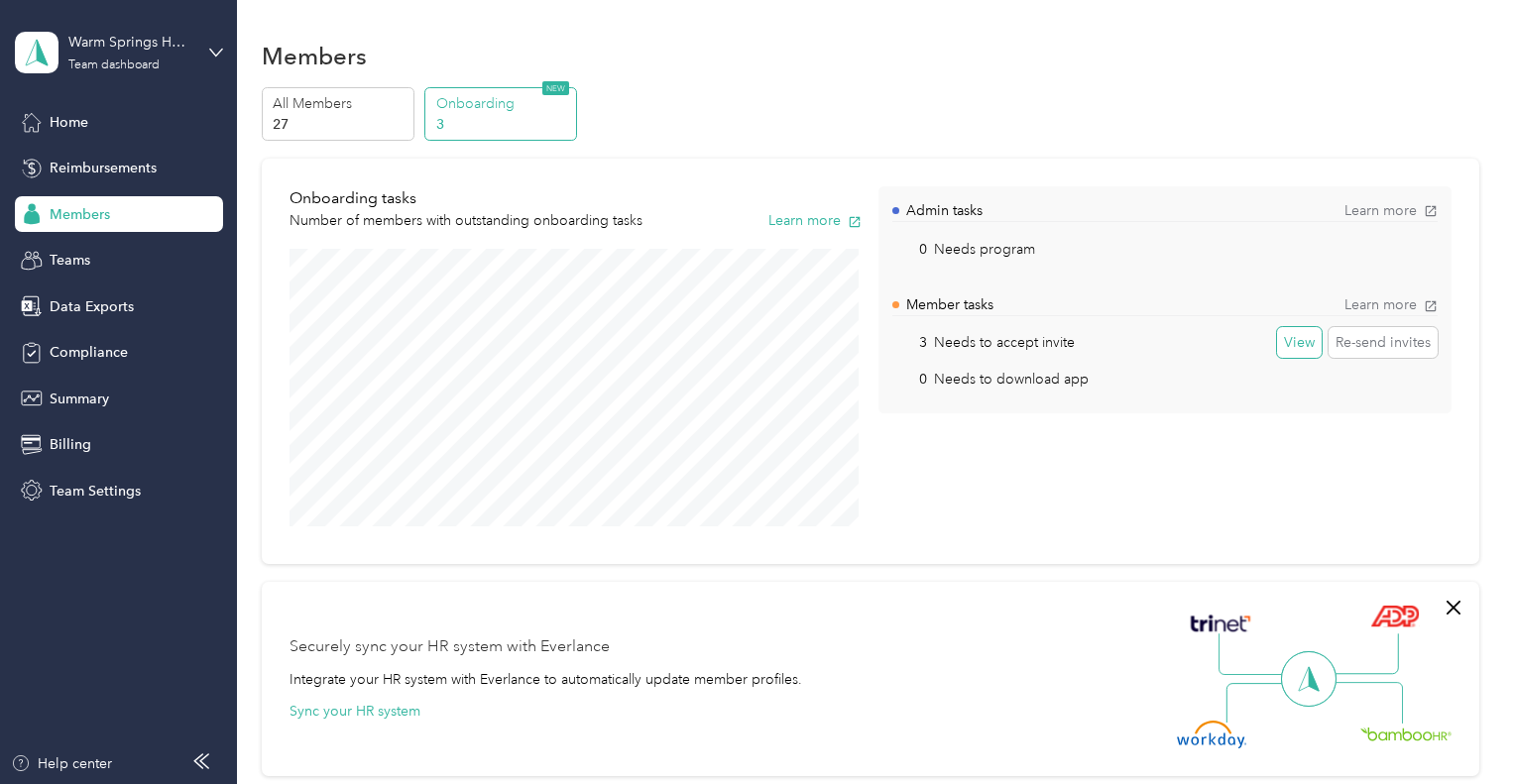 click on "View" at bounding box center (1299, 343) 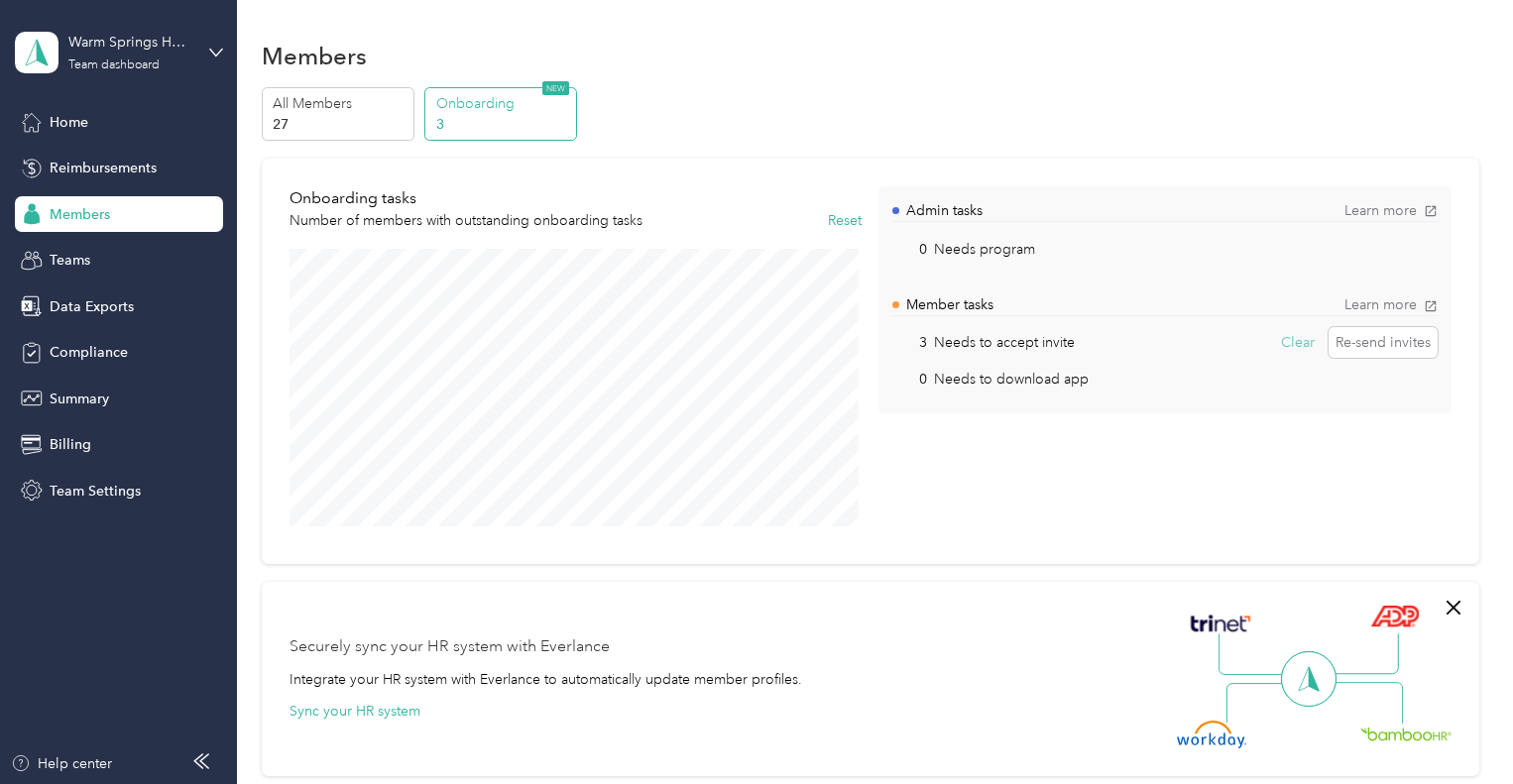 click on "Clear" at bounding box center (1298, 343) 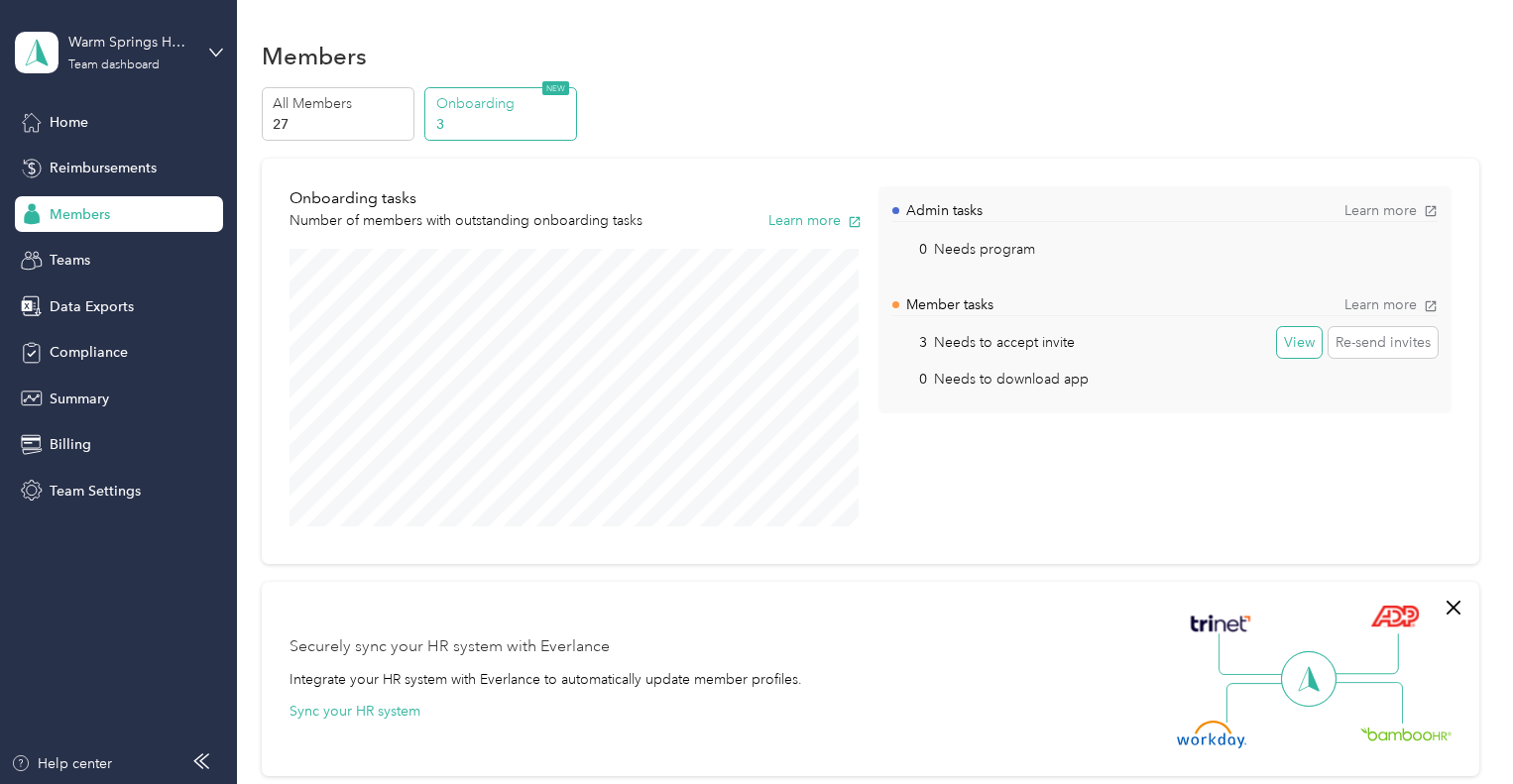 click on "View" at bounding box center [1299, 343] 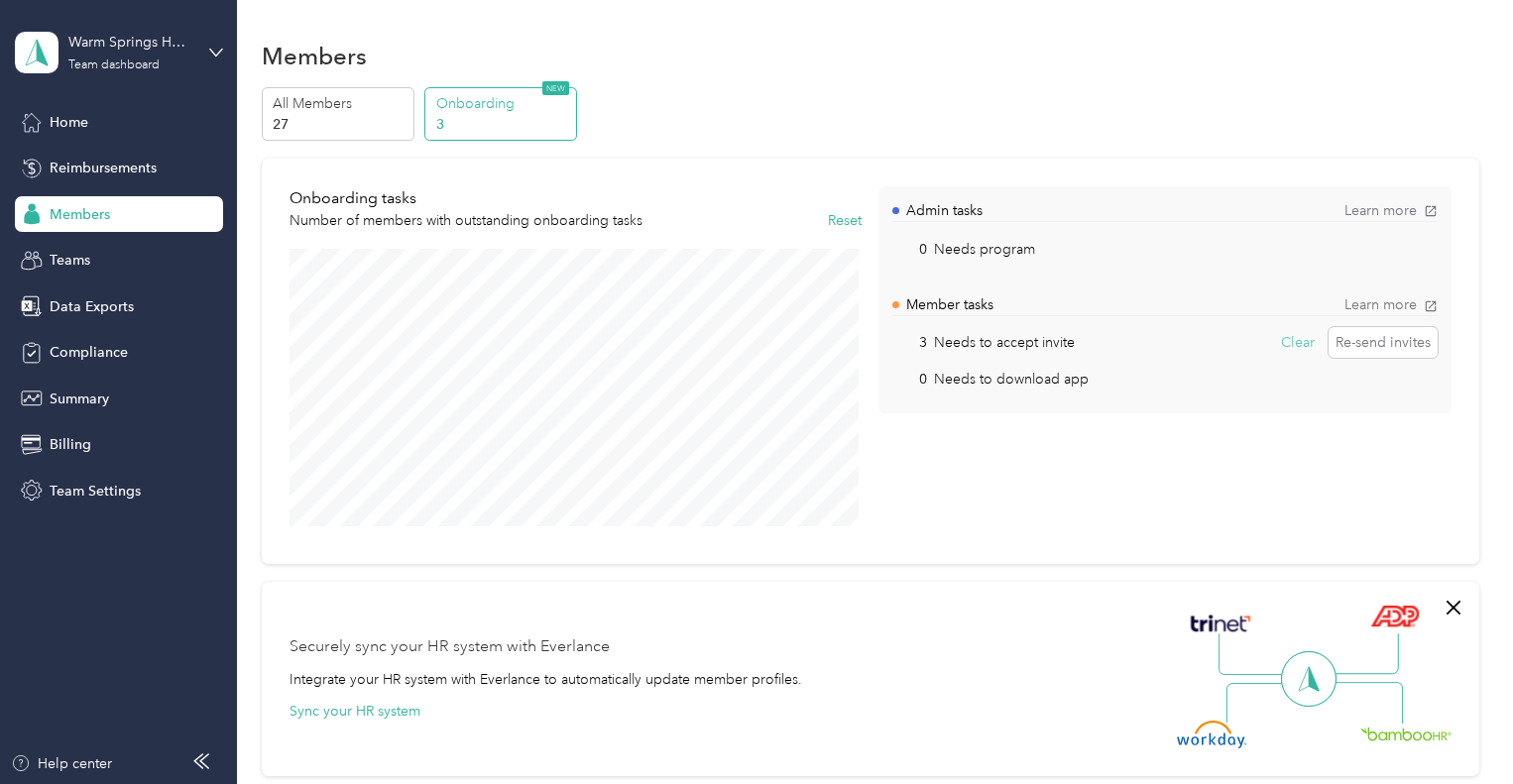 click on "Clear" at bounding box center [1298, 343] 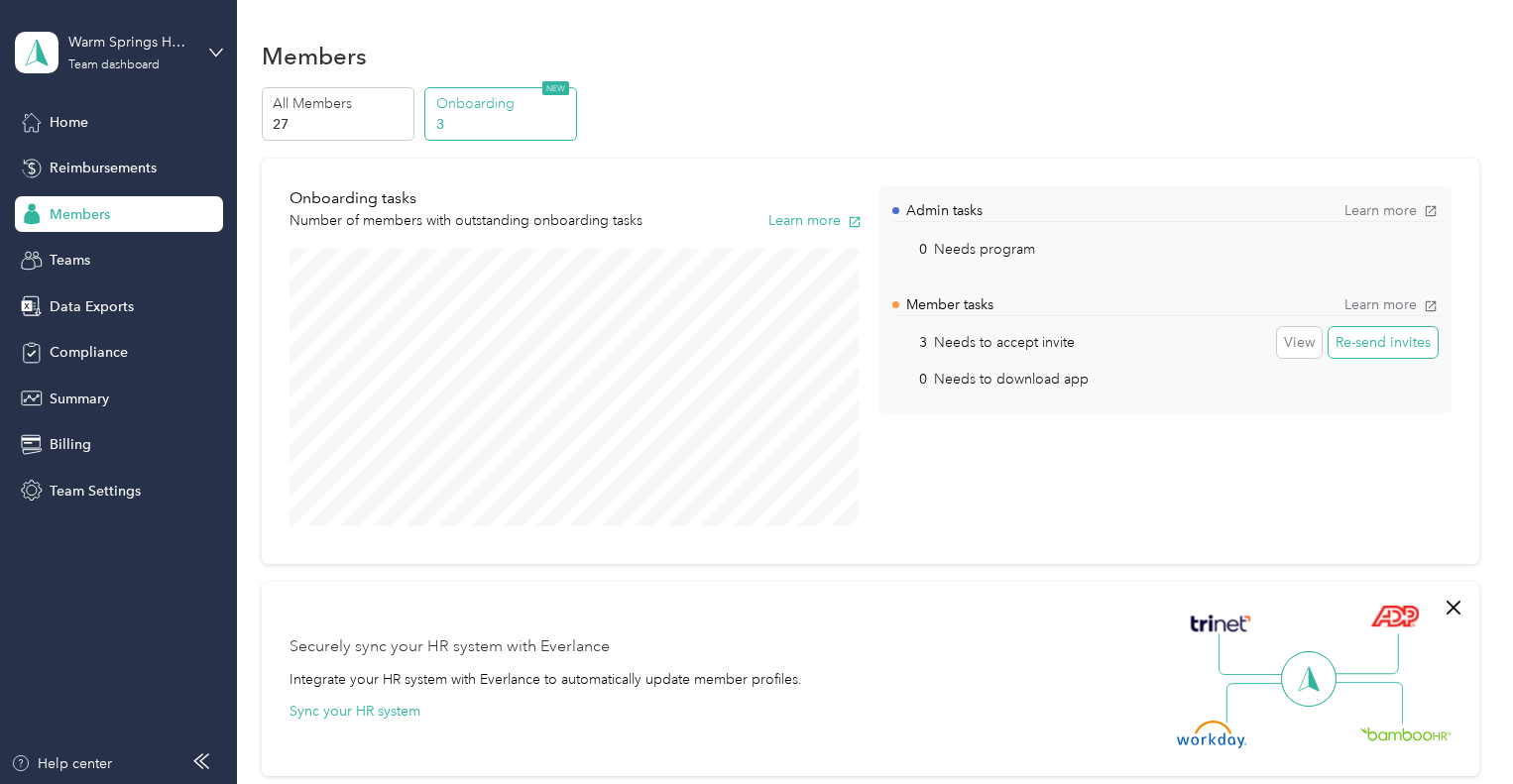 click on "Re-send invites" at bounding box center [1383, 343] 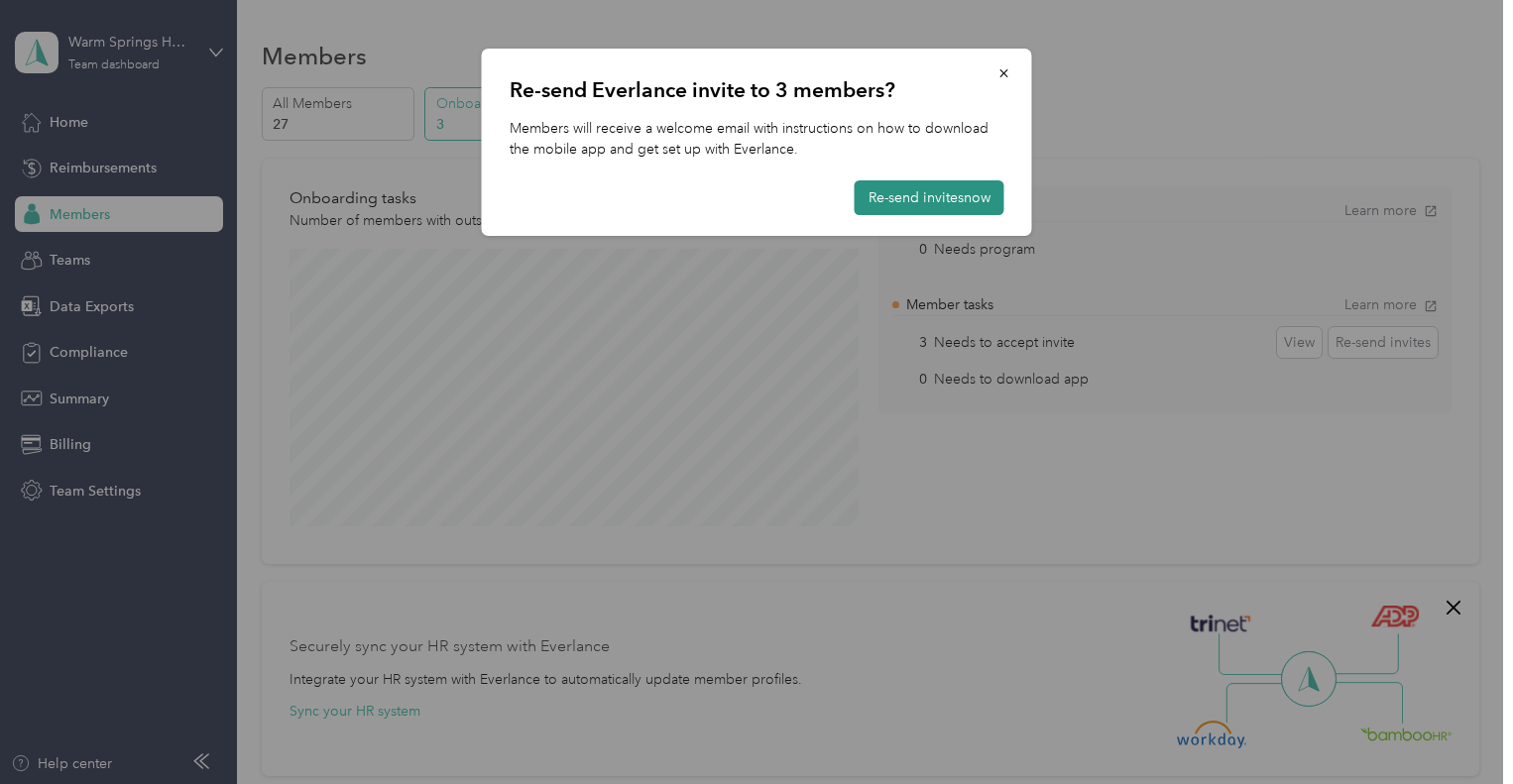 click on "Re-send invites  now" at bounding box center (929, 197) 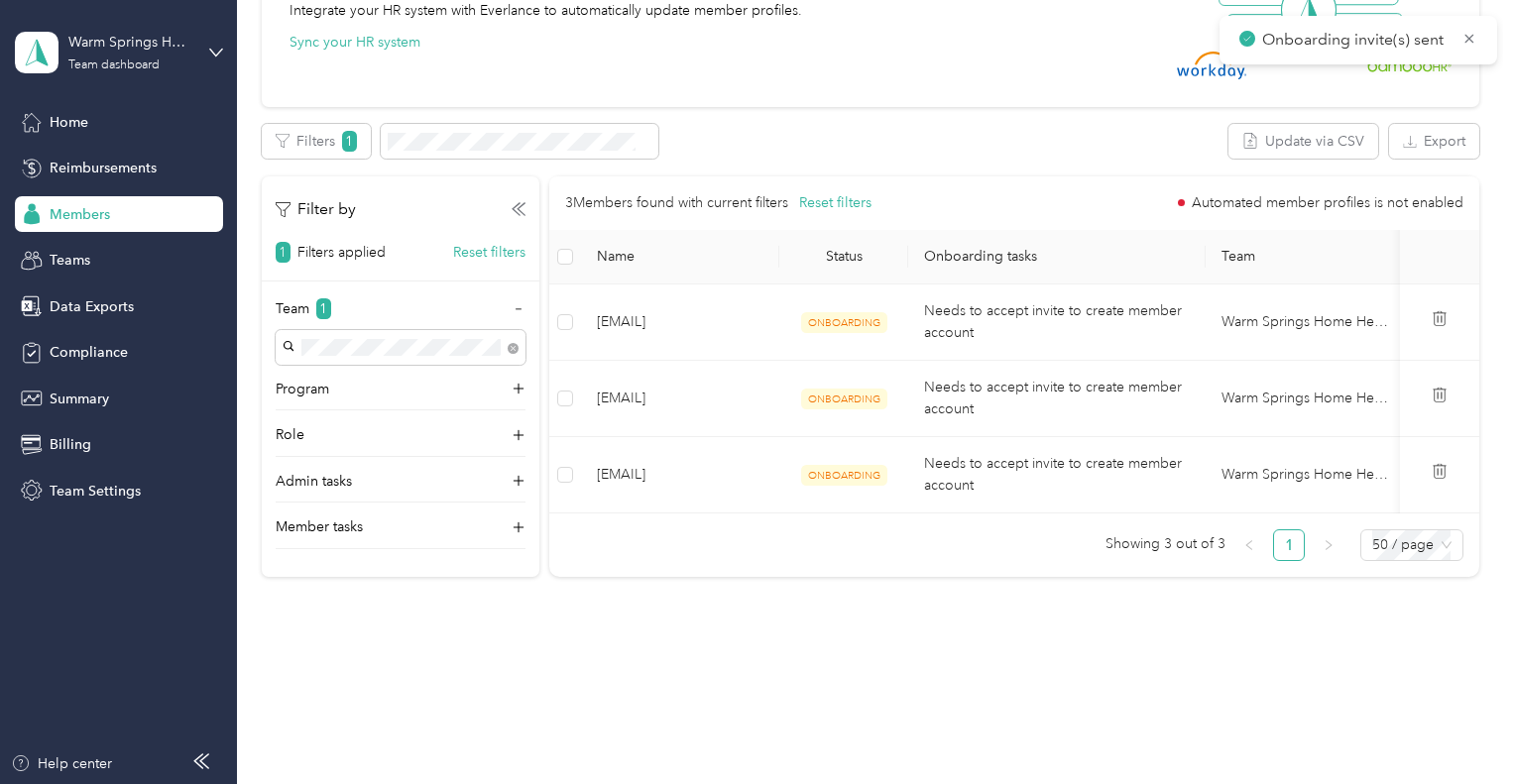 scroll, scrollTop: 694, scrollLeft: 0, axis: vertical 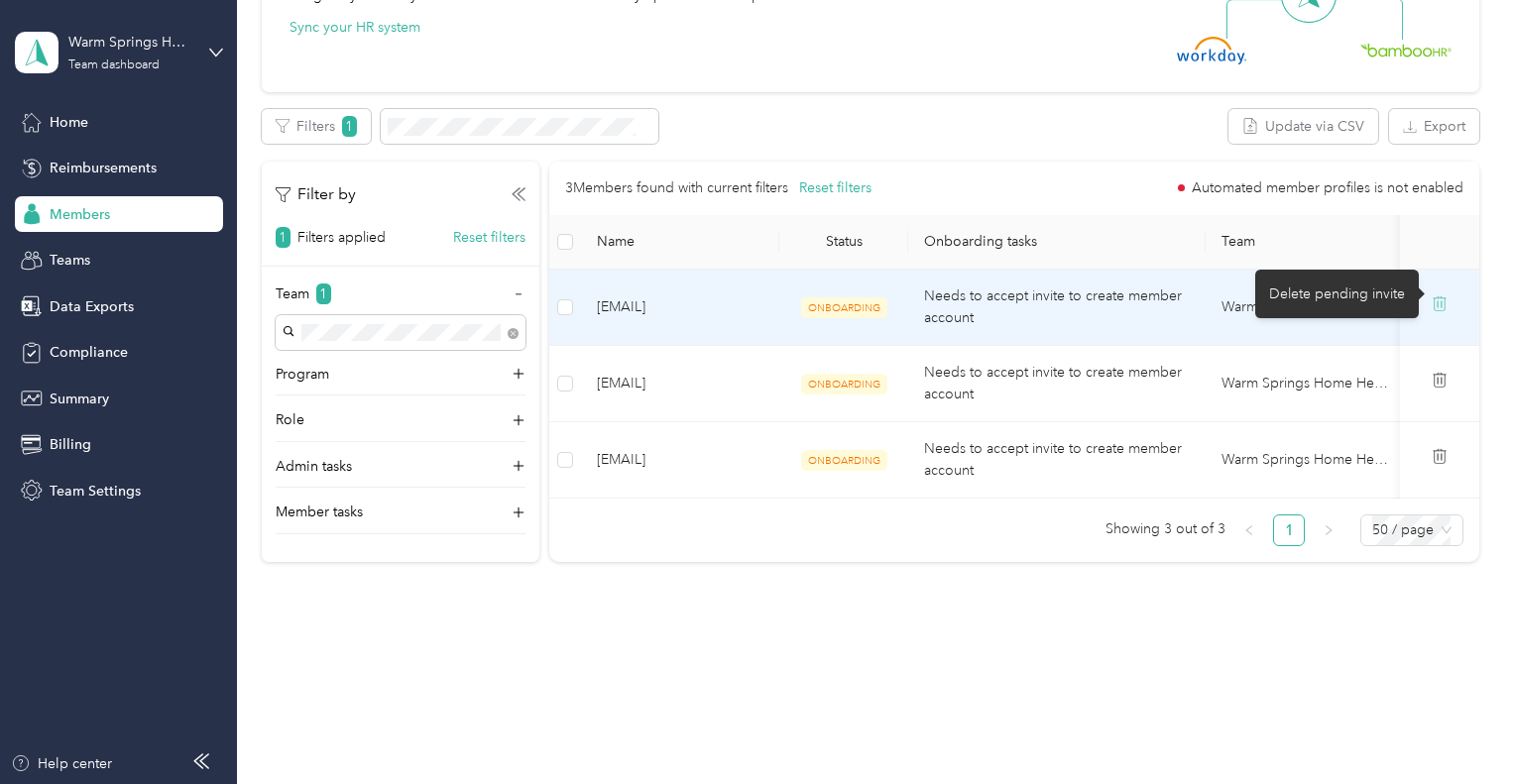 click 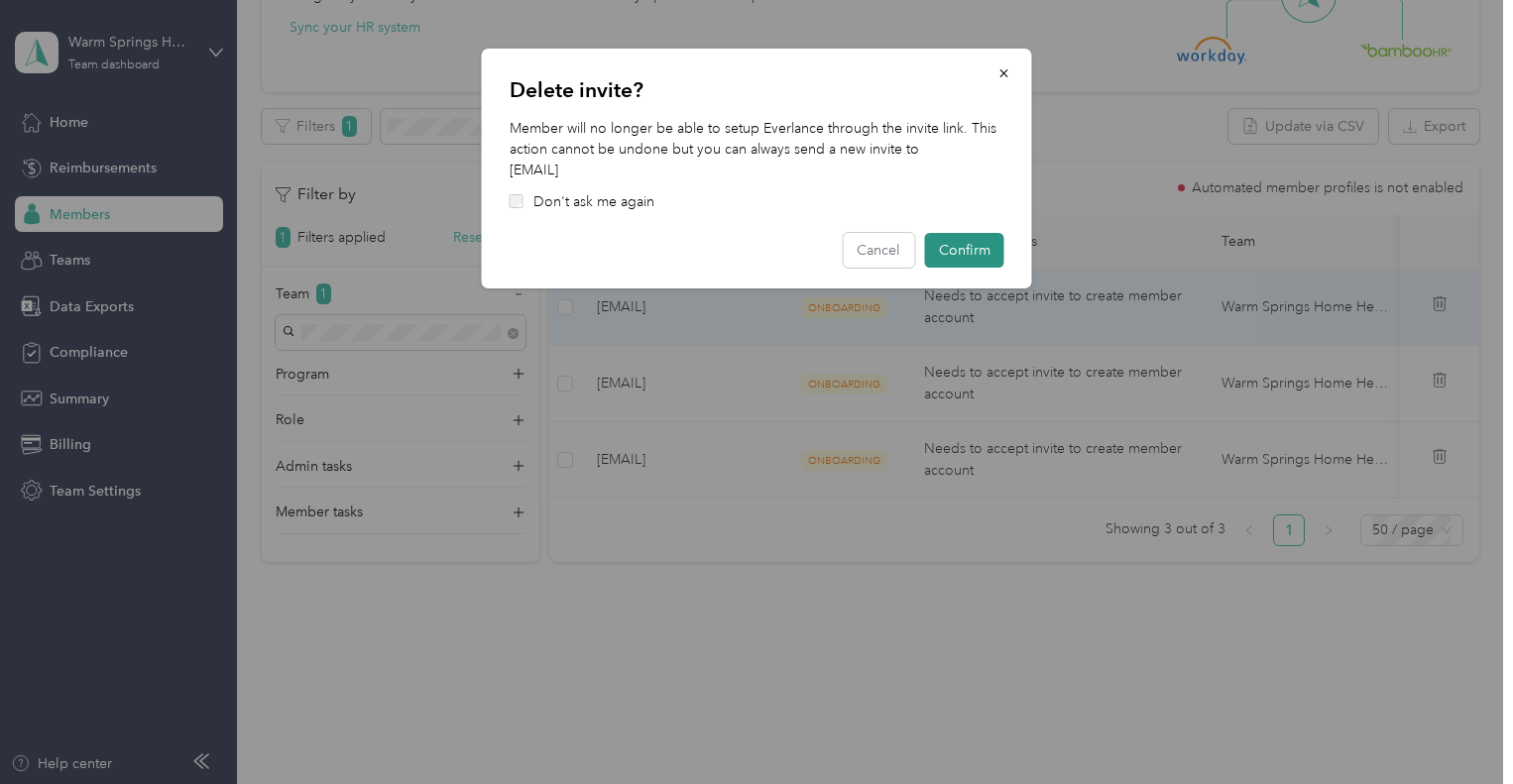 click on "Confirm" at bounding box center [965, 250] 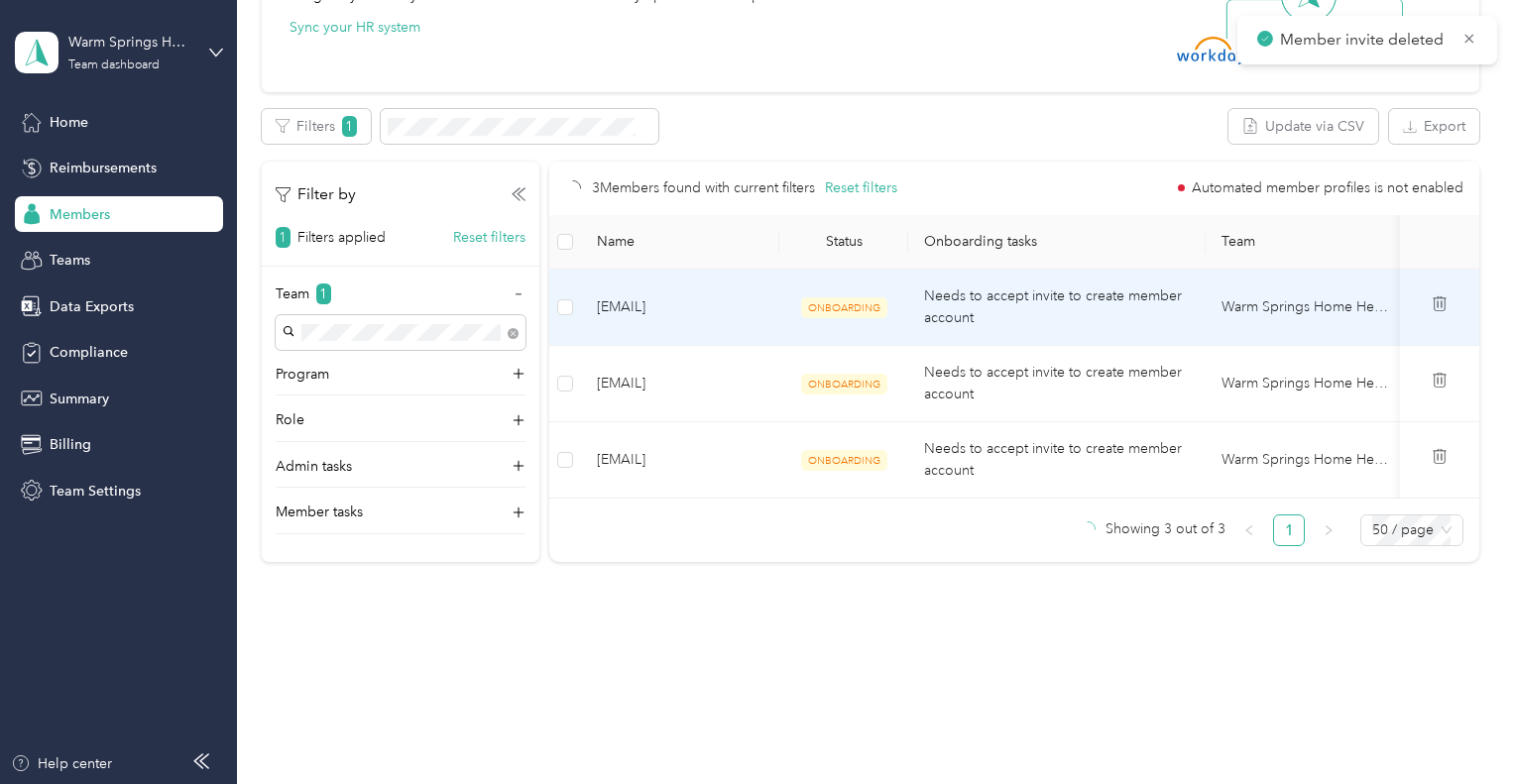 scroll, scrollTop: 672, scrollLeft: 0, axis: vertical 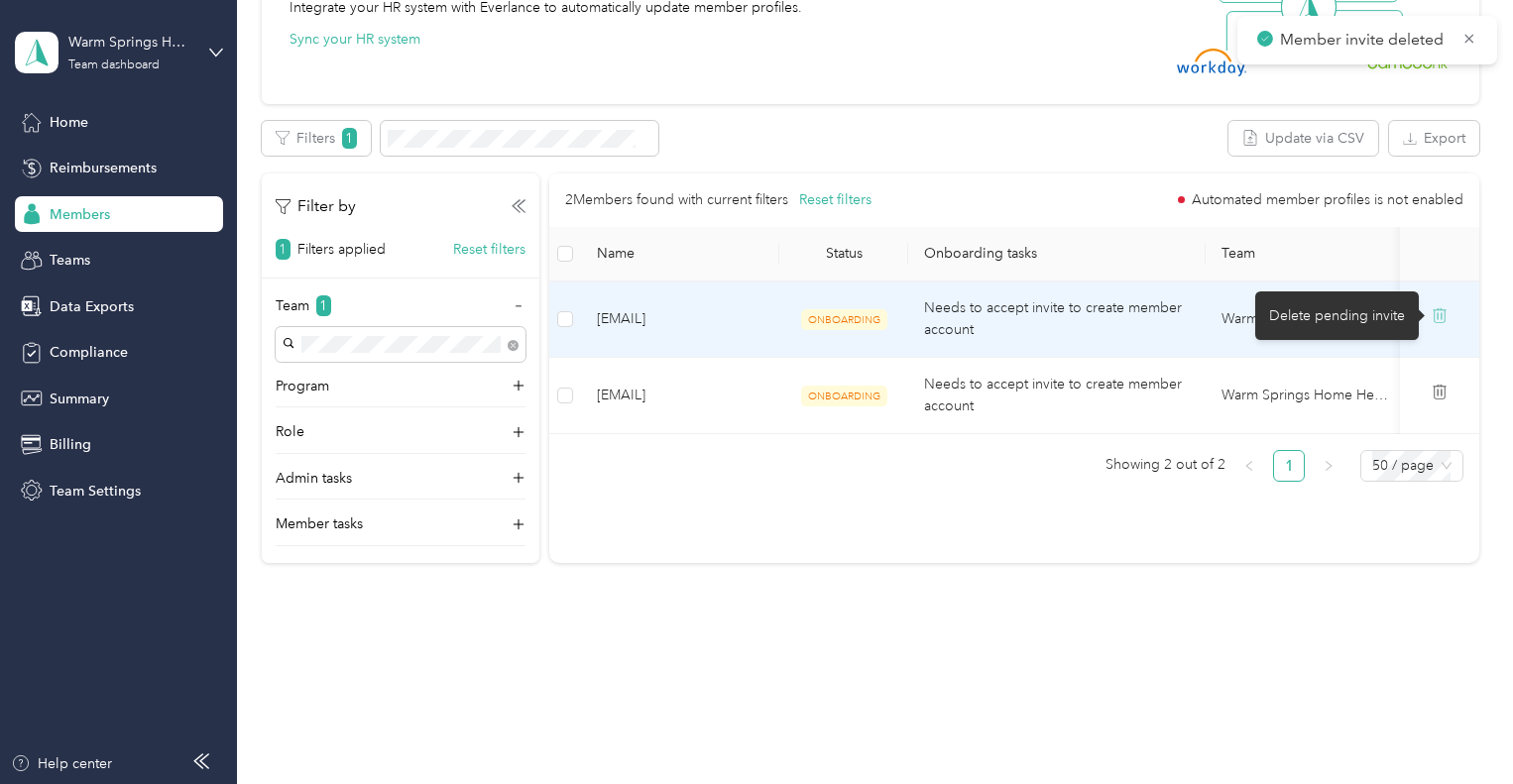 click 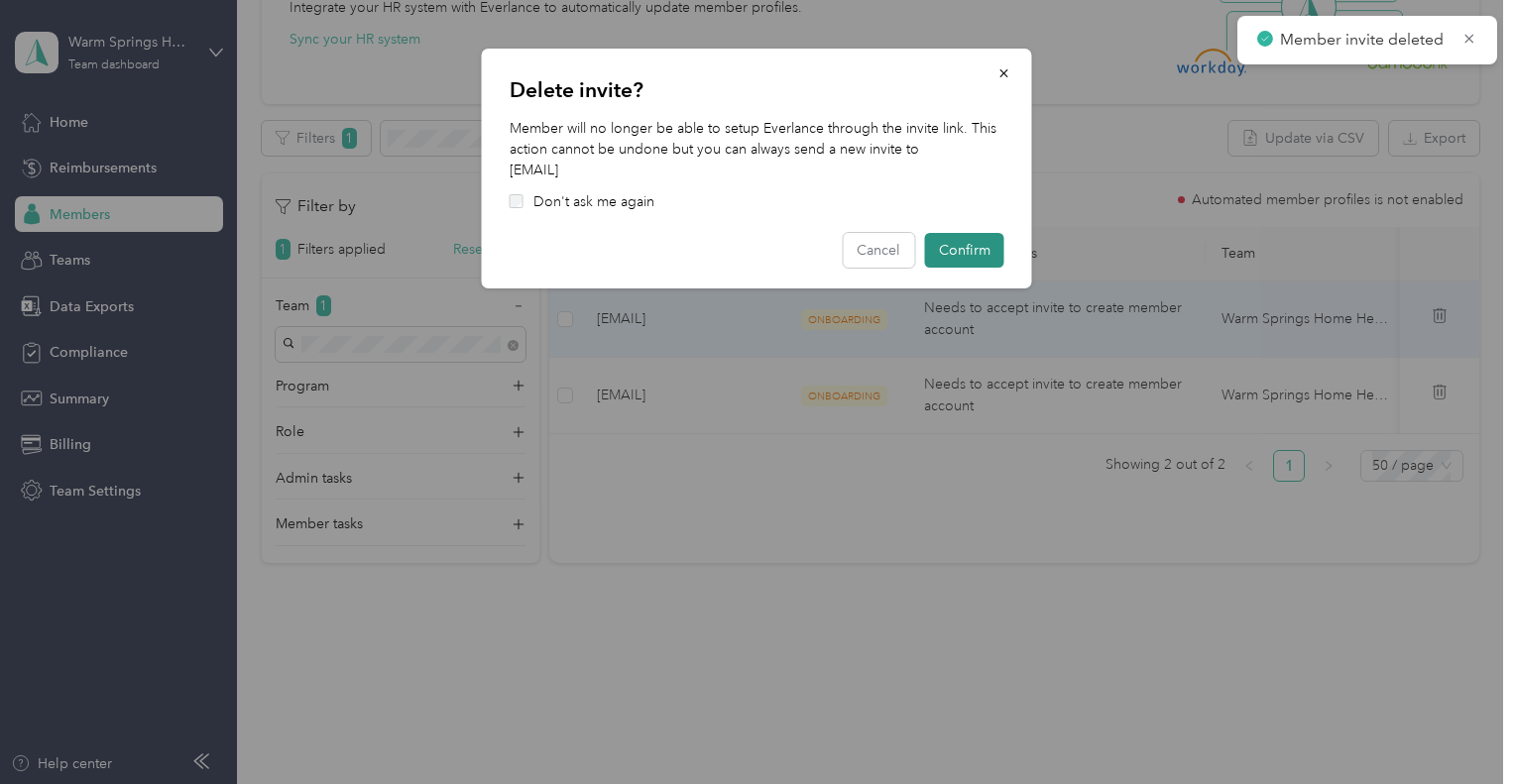 click on "Confirm" at bounding box center [965, 250] 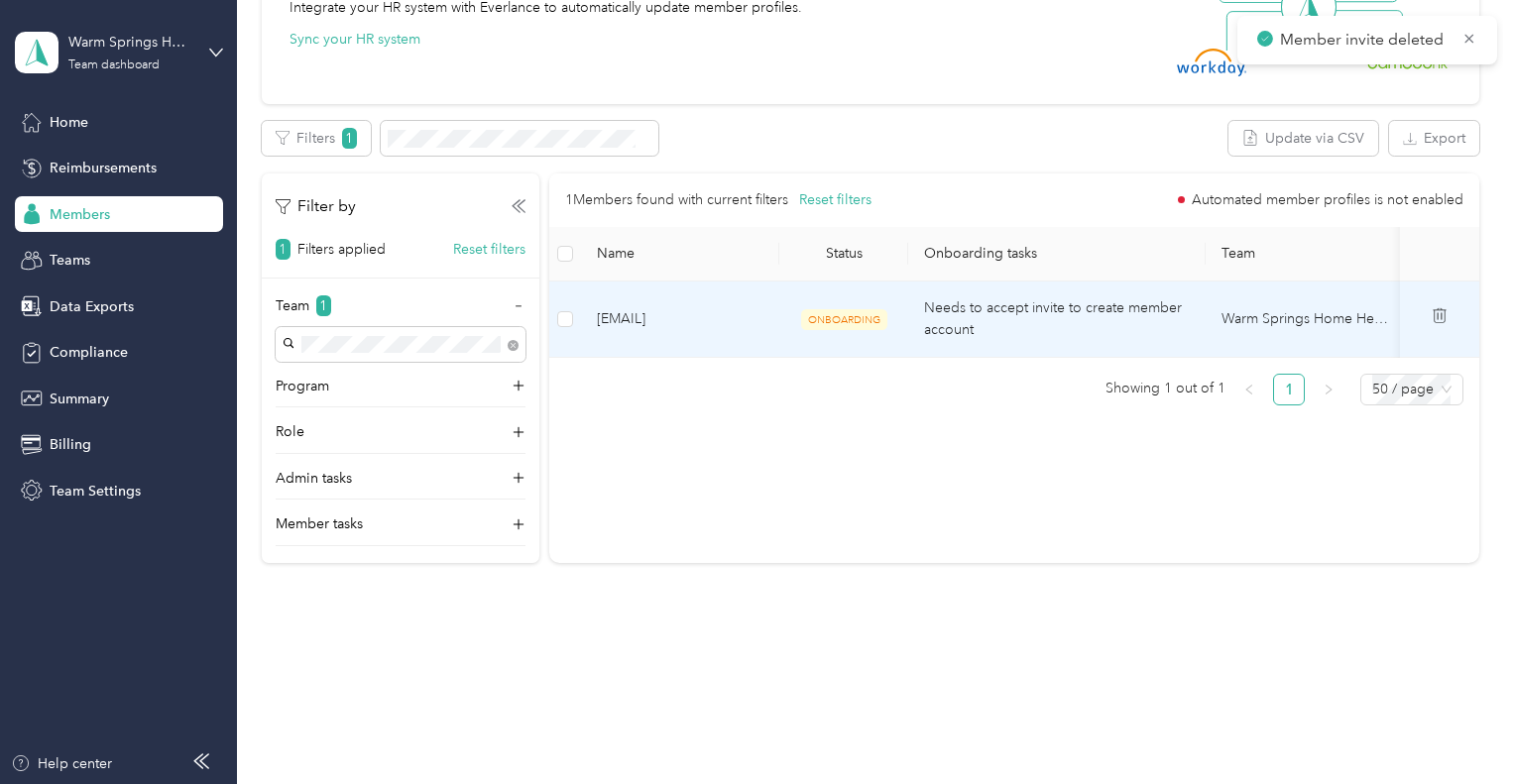 click at bounding box center [1440, 318] 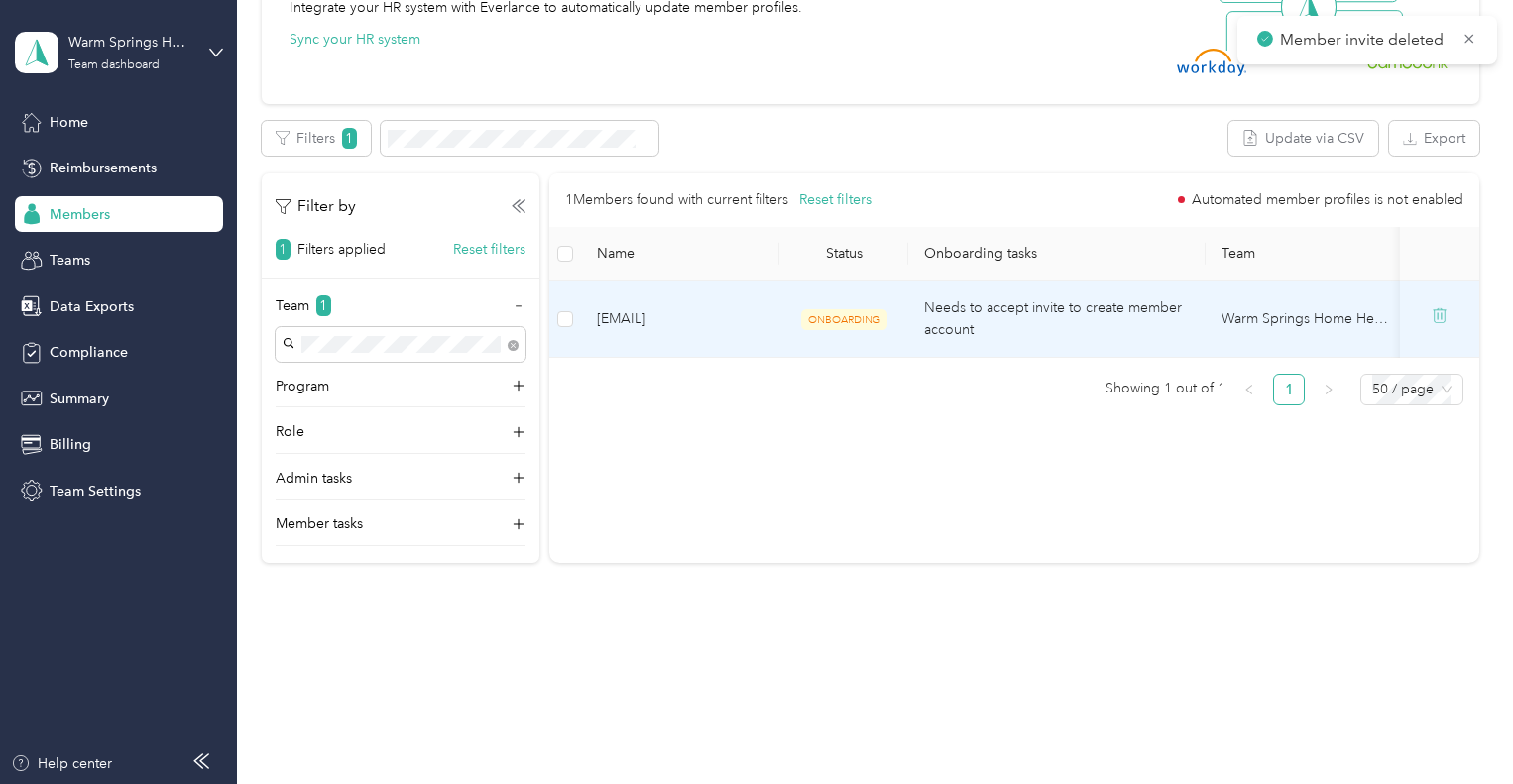 click 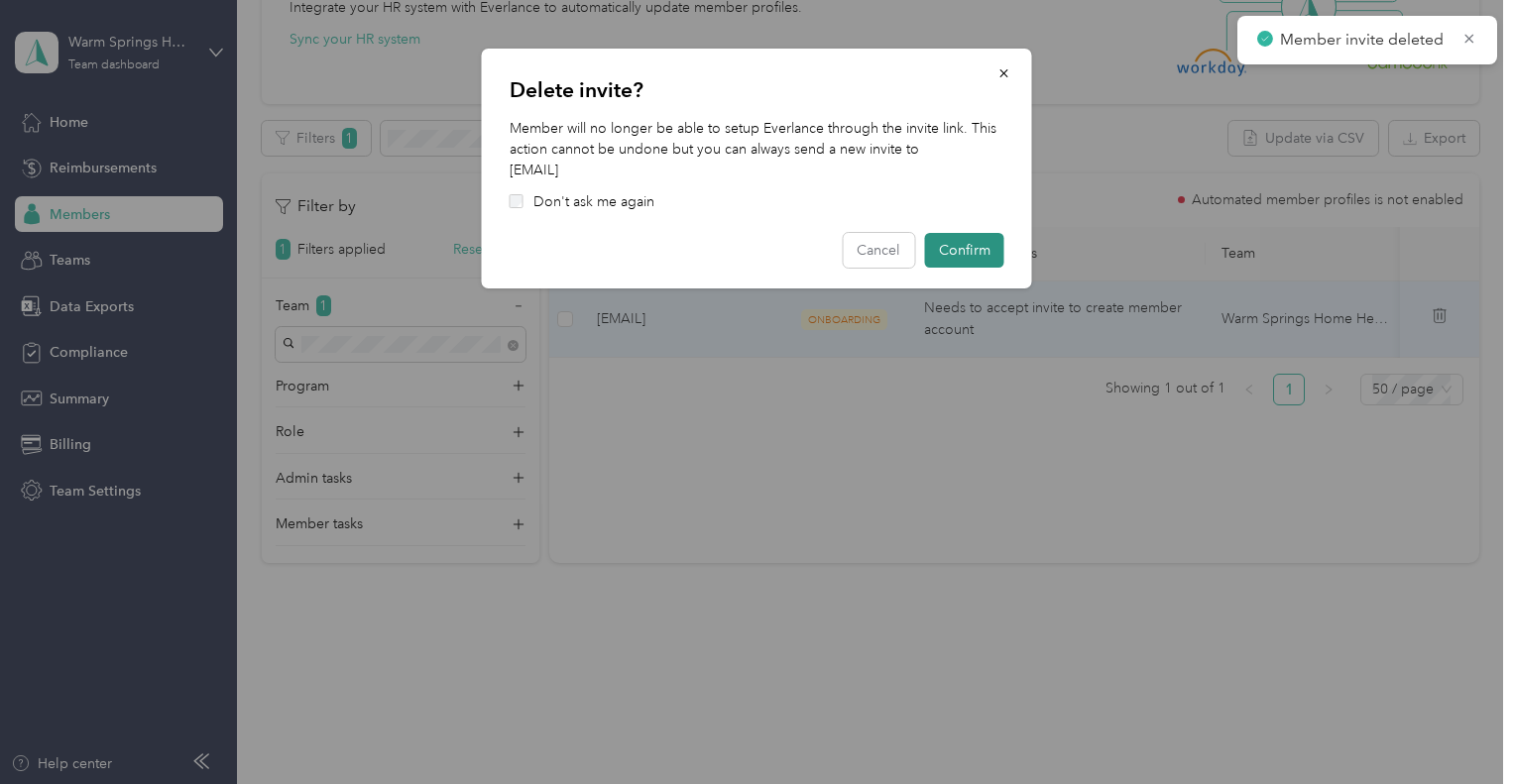 click on "Confirm" at bounding box center [965, 250] 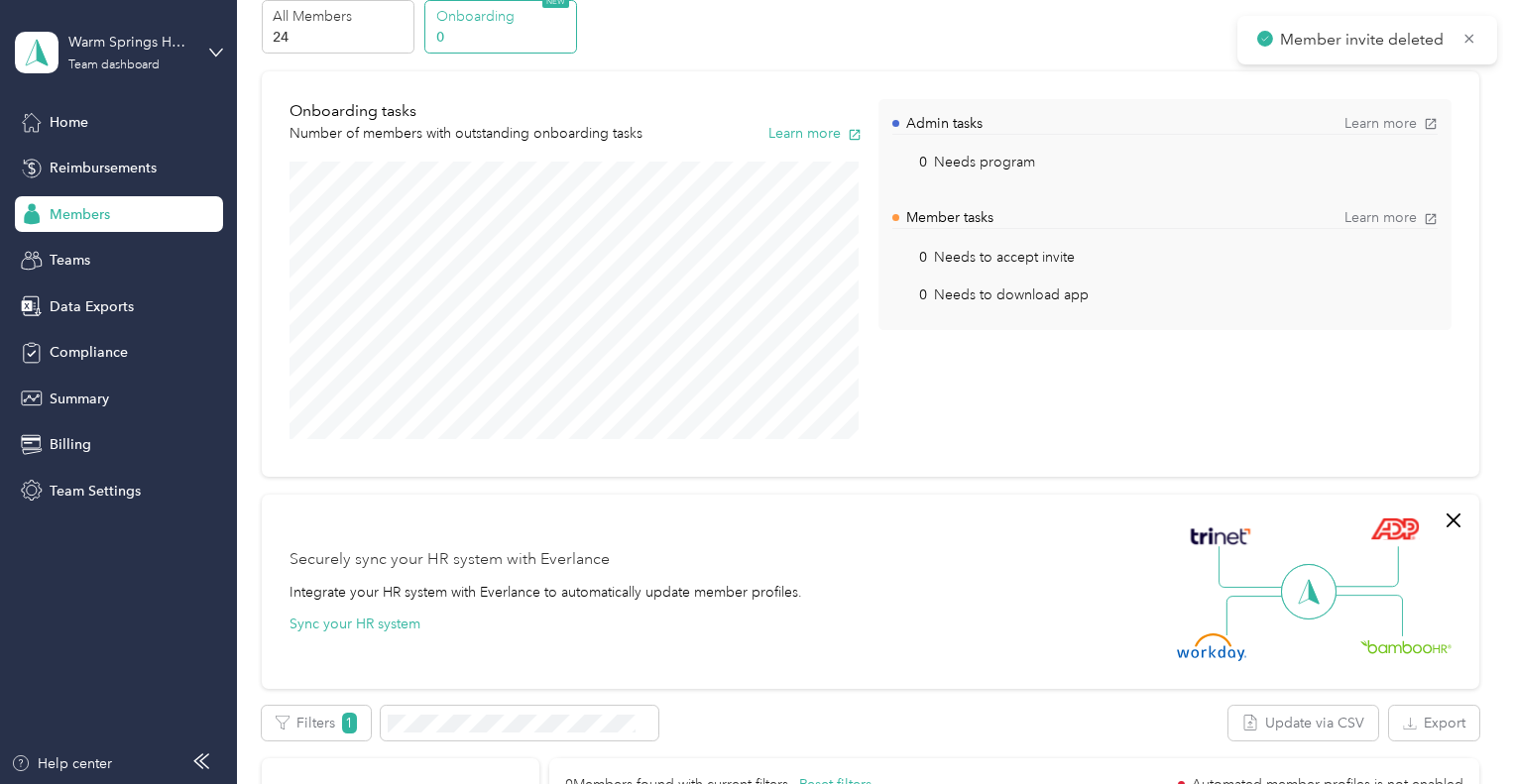 scroll, scrollTop: 77, scrollLeft: 0, axis: vertical 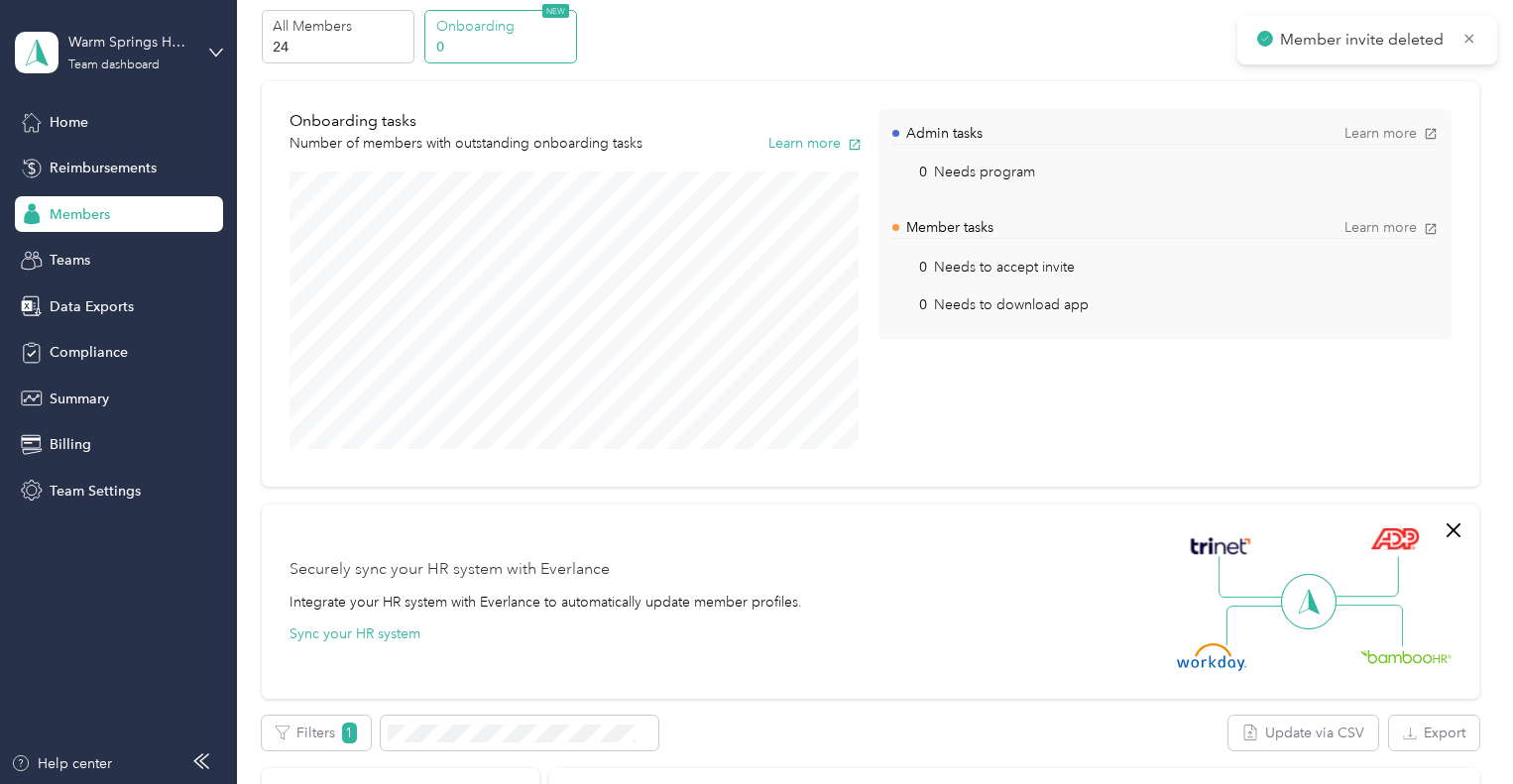 click on "Members" at bounding box center [79, 214] 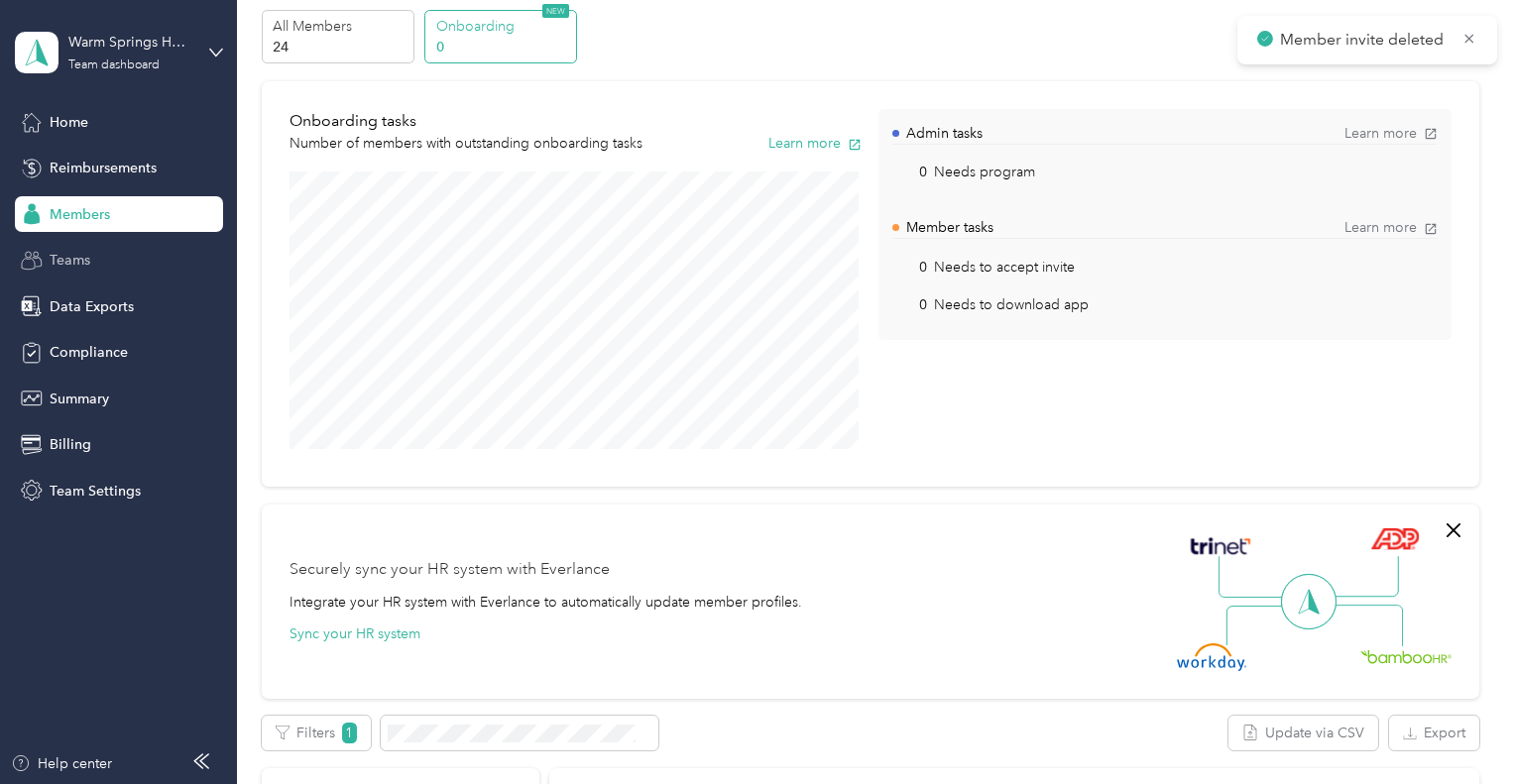 click on "Teams" at bounding box center [119, 261] 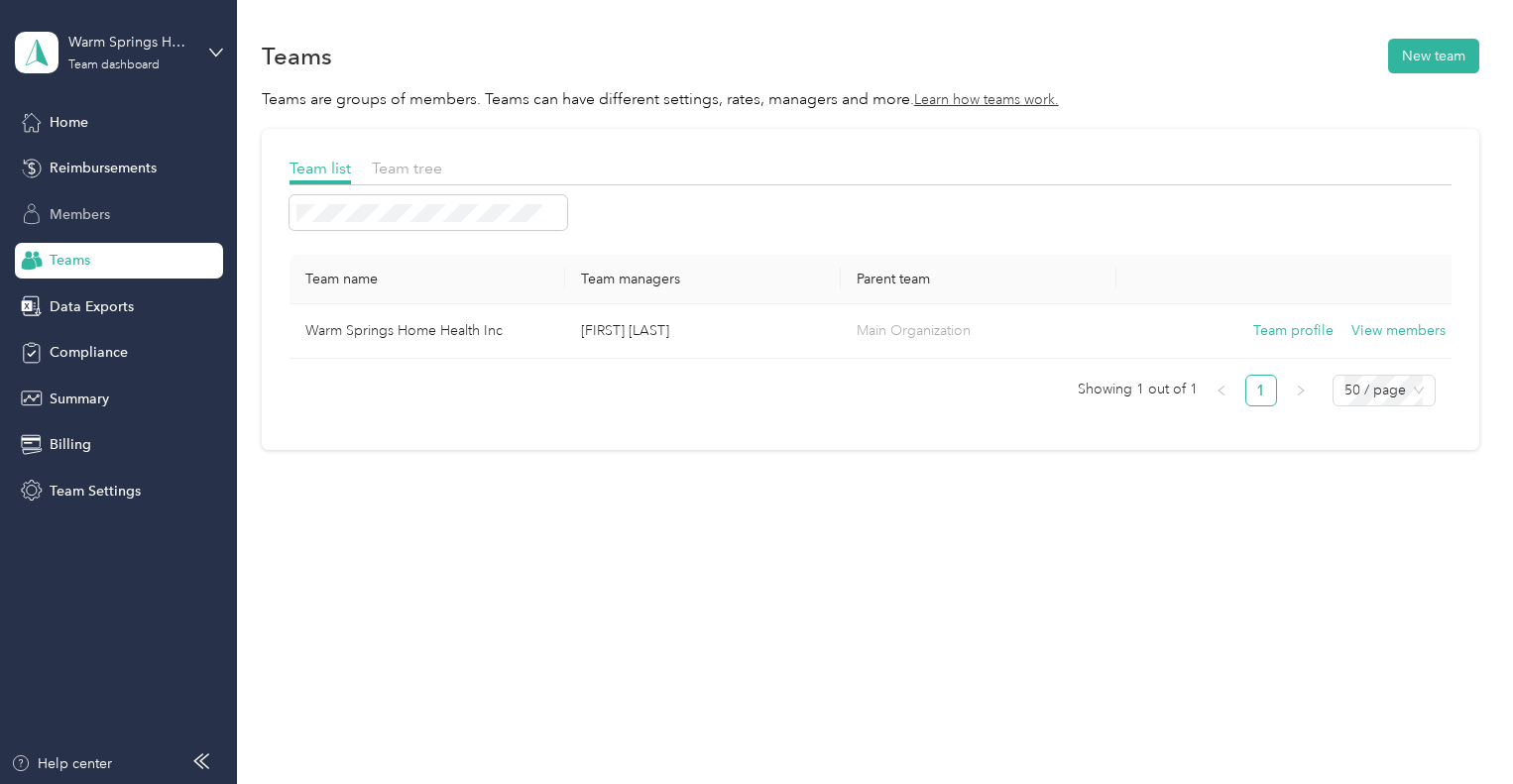 click on "Members" at bounding box center [79, 214] 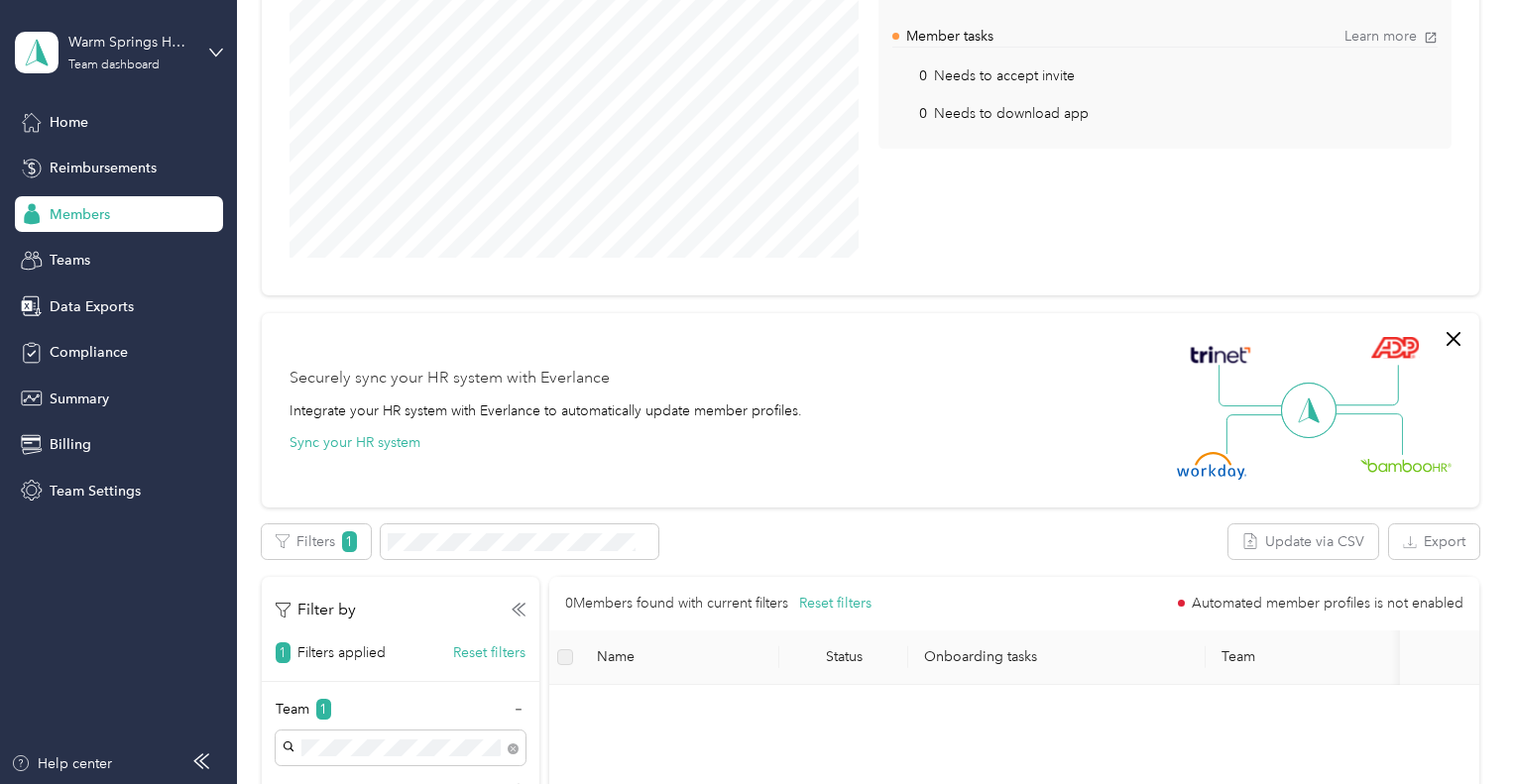 scroll, scrollTop: 297, scrollLeft: 0, axis: vertical 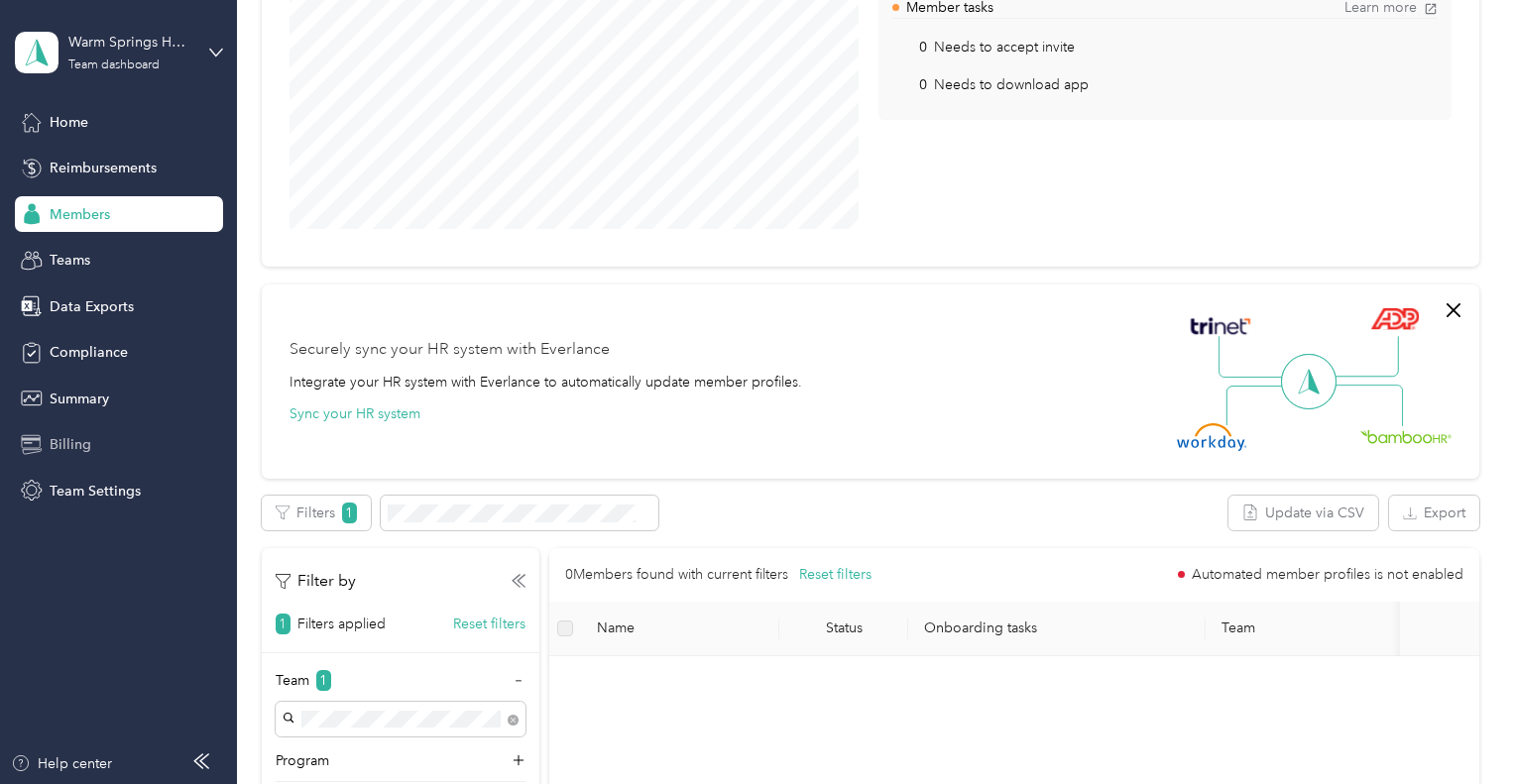 click on "Billing" at bounding box center [70, 444] 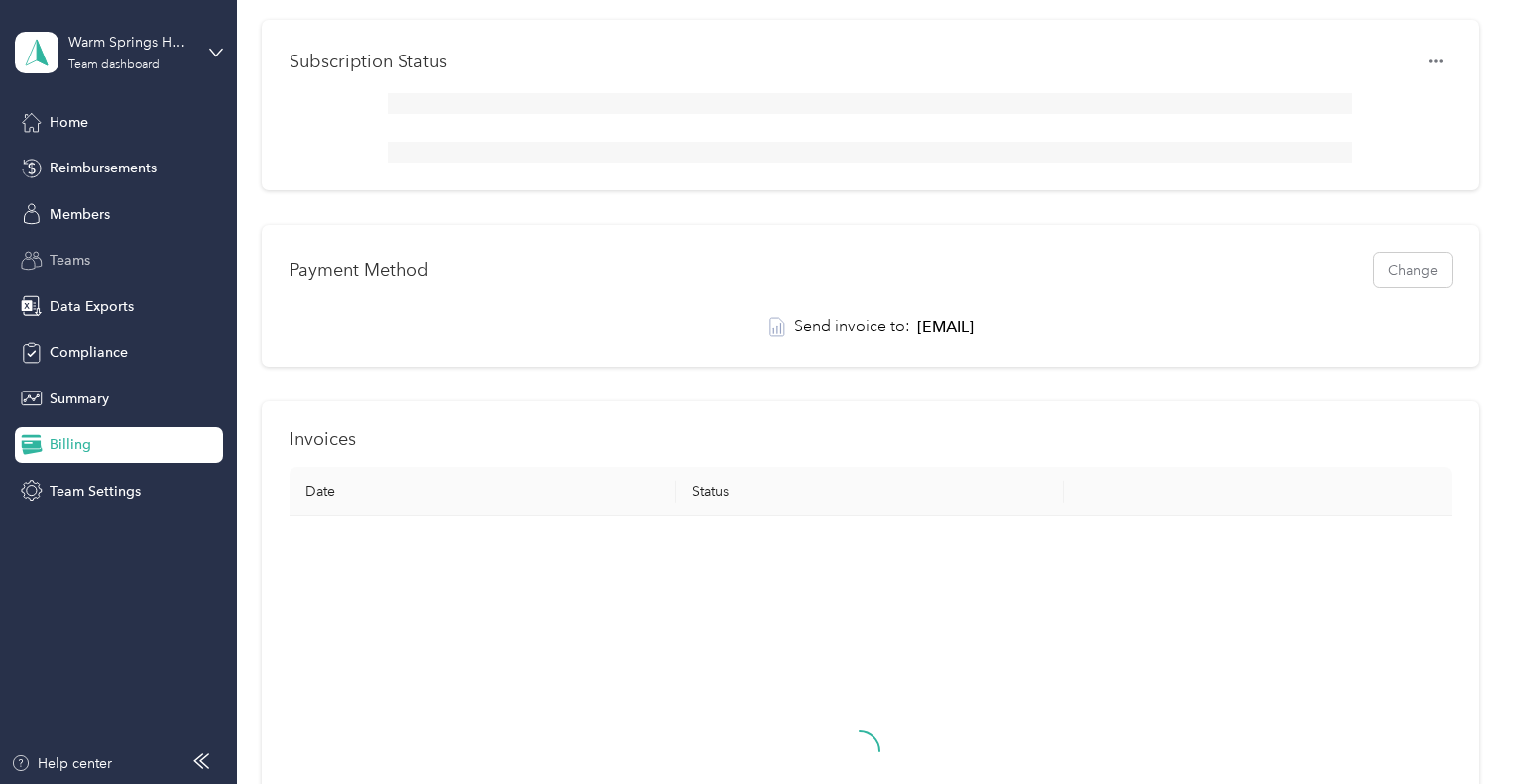 click on "Teams" at bounding box center (69, 260) 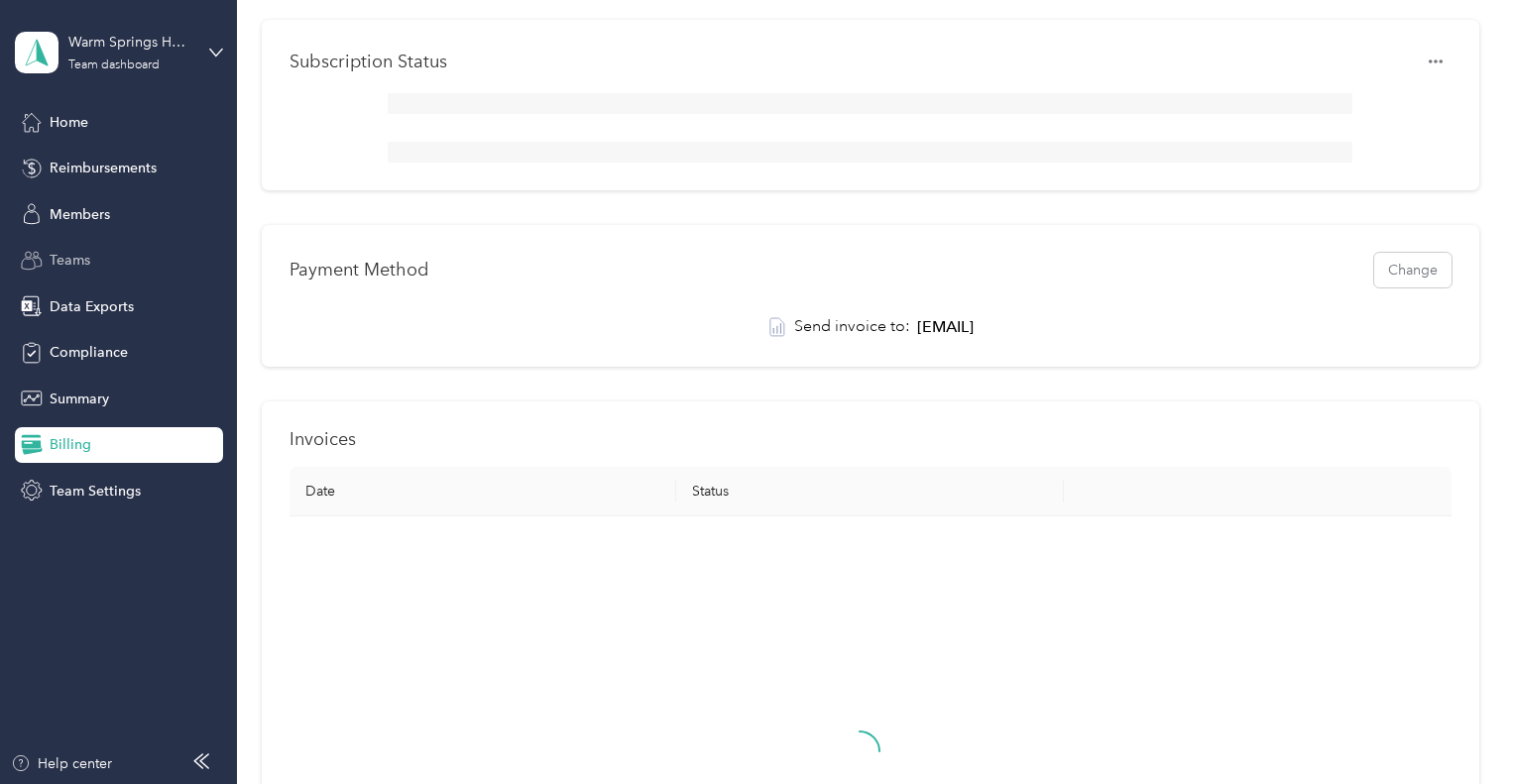 scroll, scrollTop: 0, scrollLeft: 0, axis: both 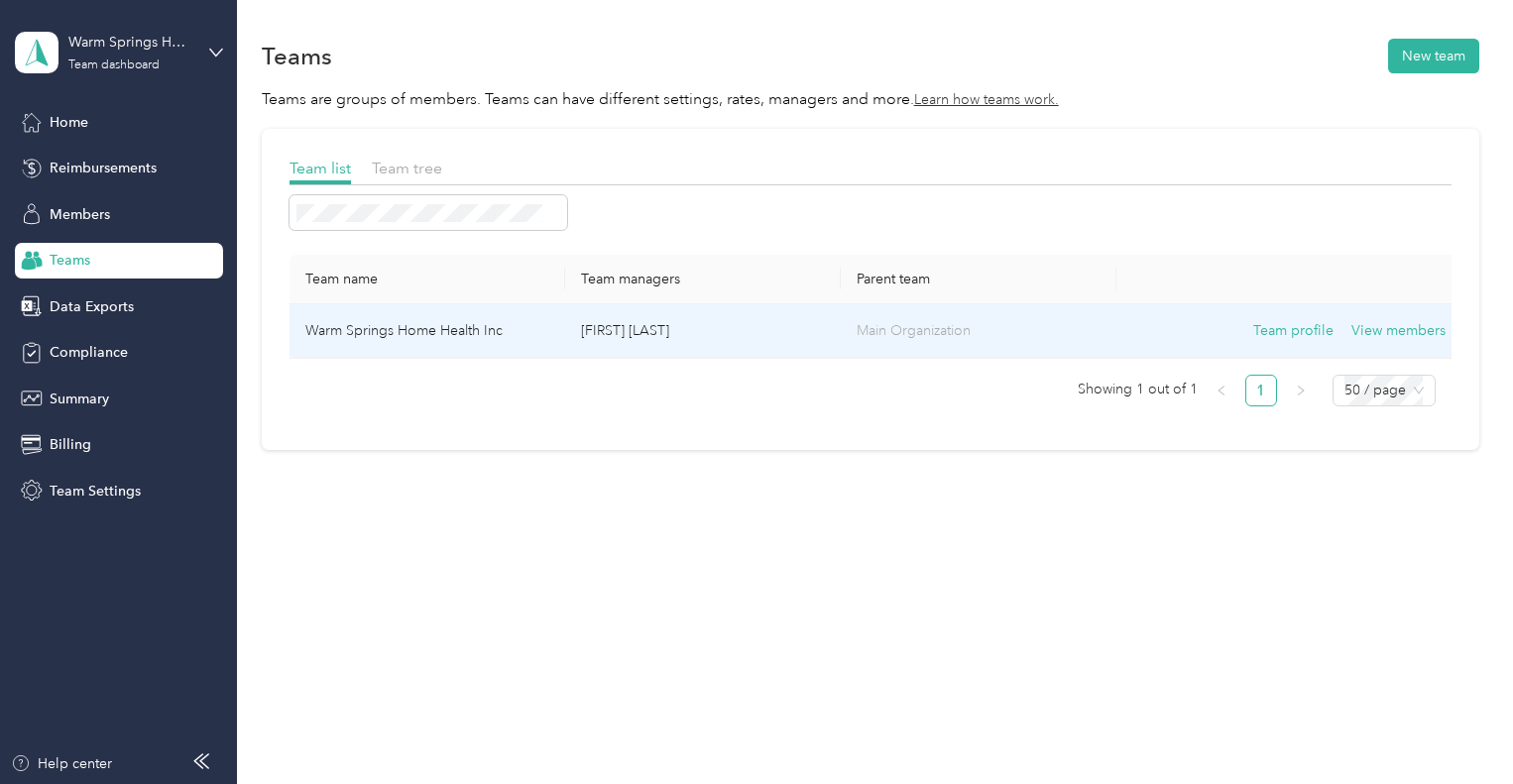 click on "Warm Springs Home Health Inc" at bounding box center [427, 331] 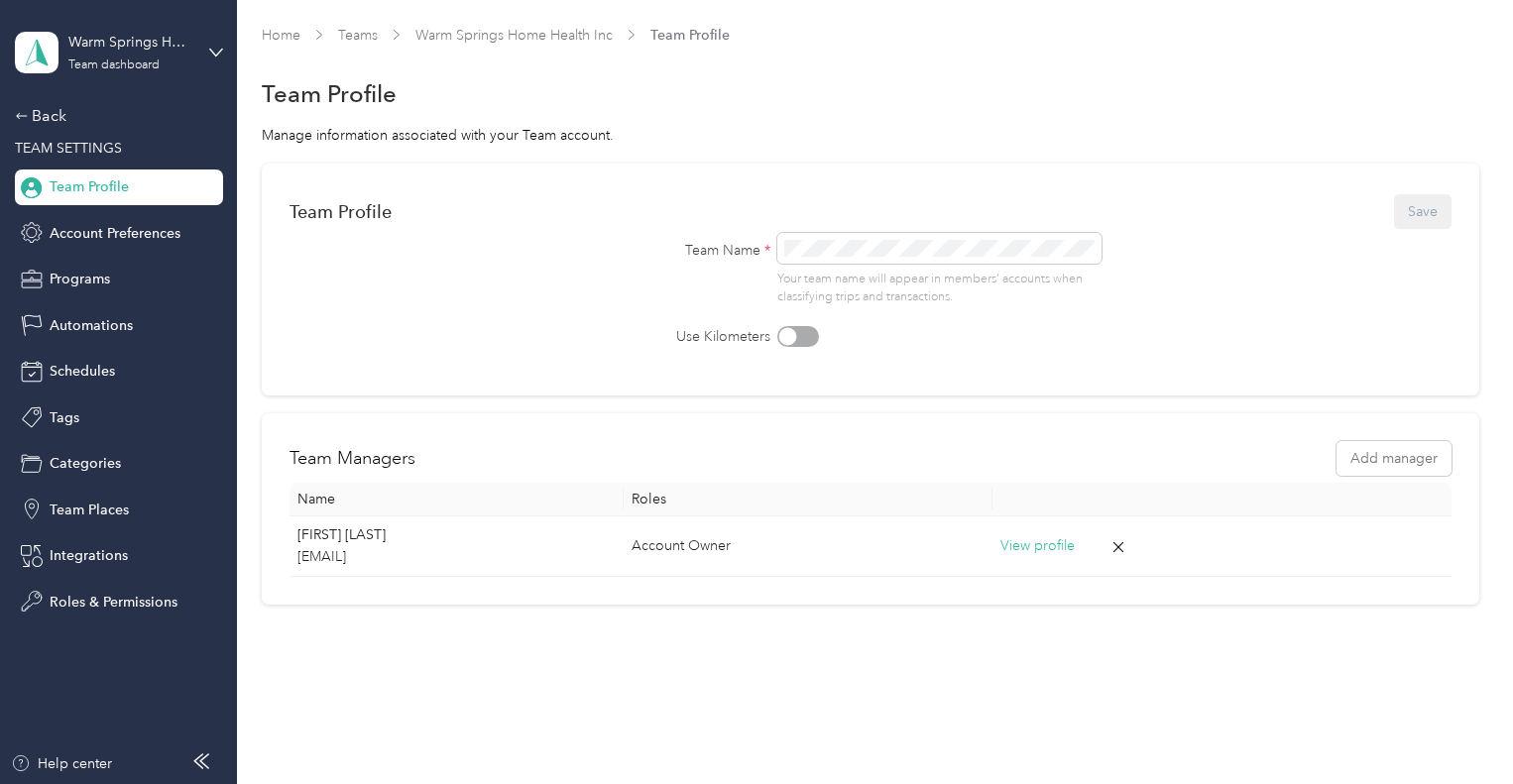 click on "Back TEAM SETTINGS Team Profile Account Preferences Programs Automations Schedules Tags Categories Team Places Integrations Roles & Permissions" at bounding box center (119, 362) 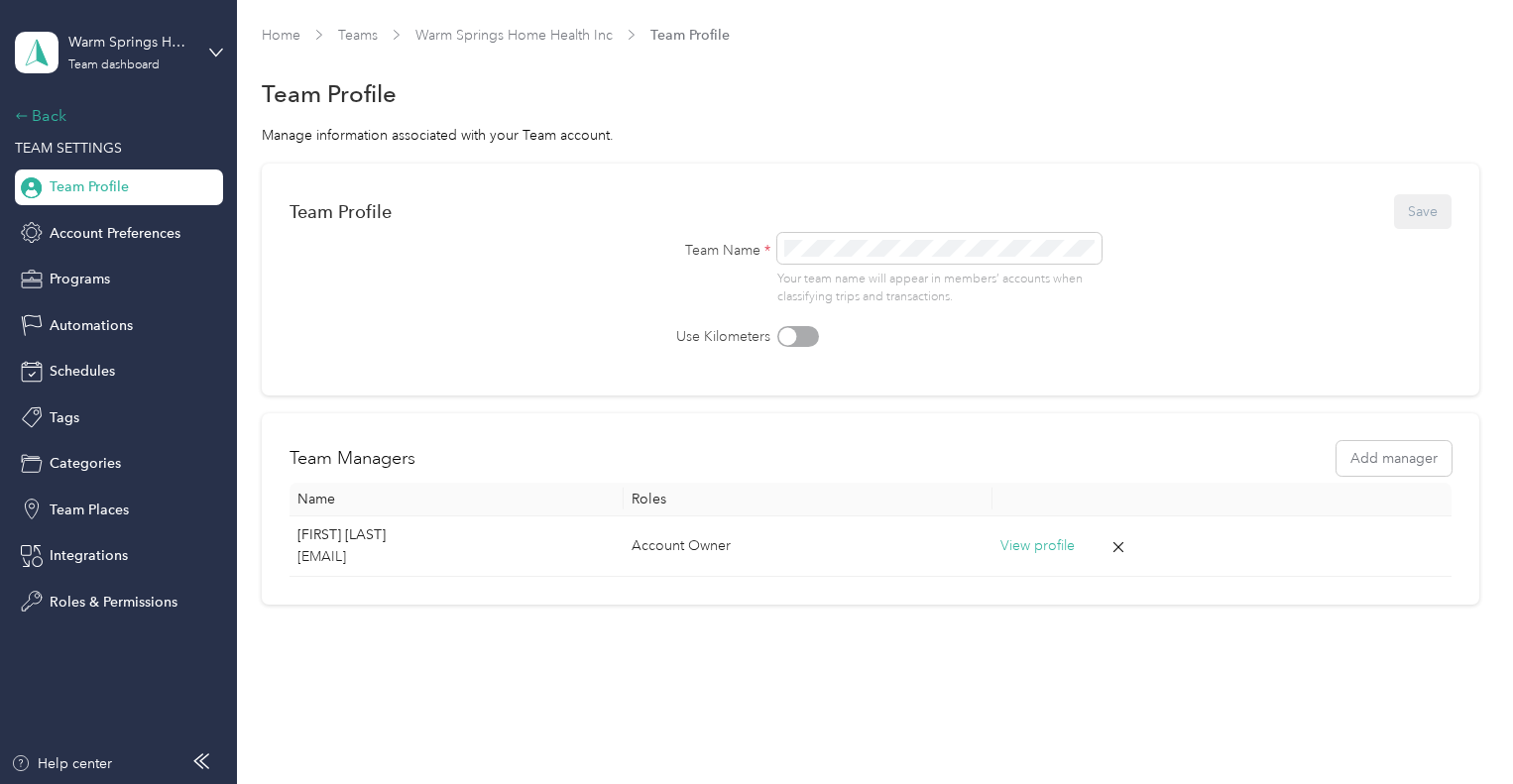 click on "Back" at bounding box center [114, 116] 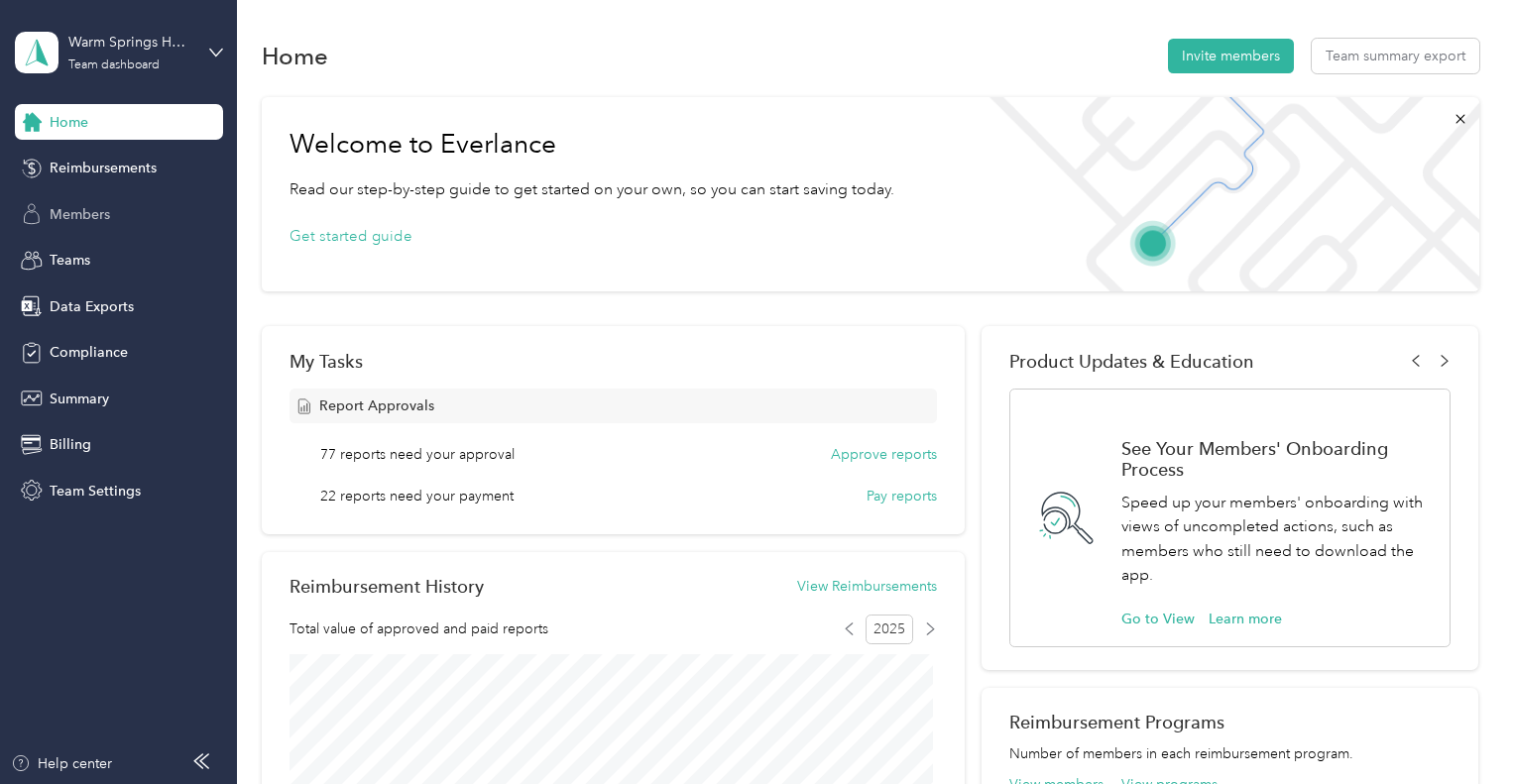 click on "Members" at bounding box center [79, 214] 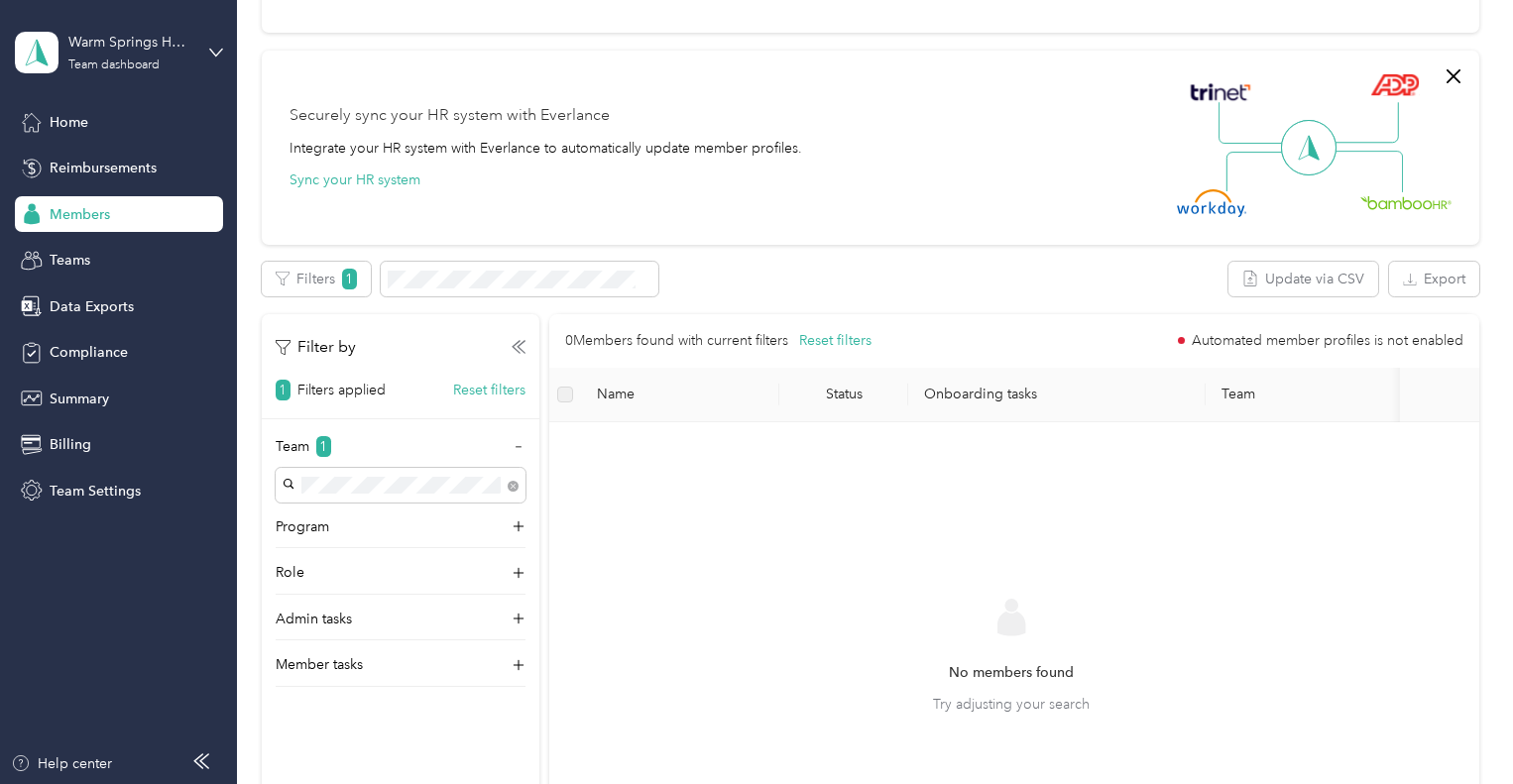 scroll, scrollTop: 595, scrollLeft: 0, axis: vertical 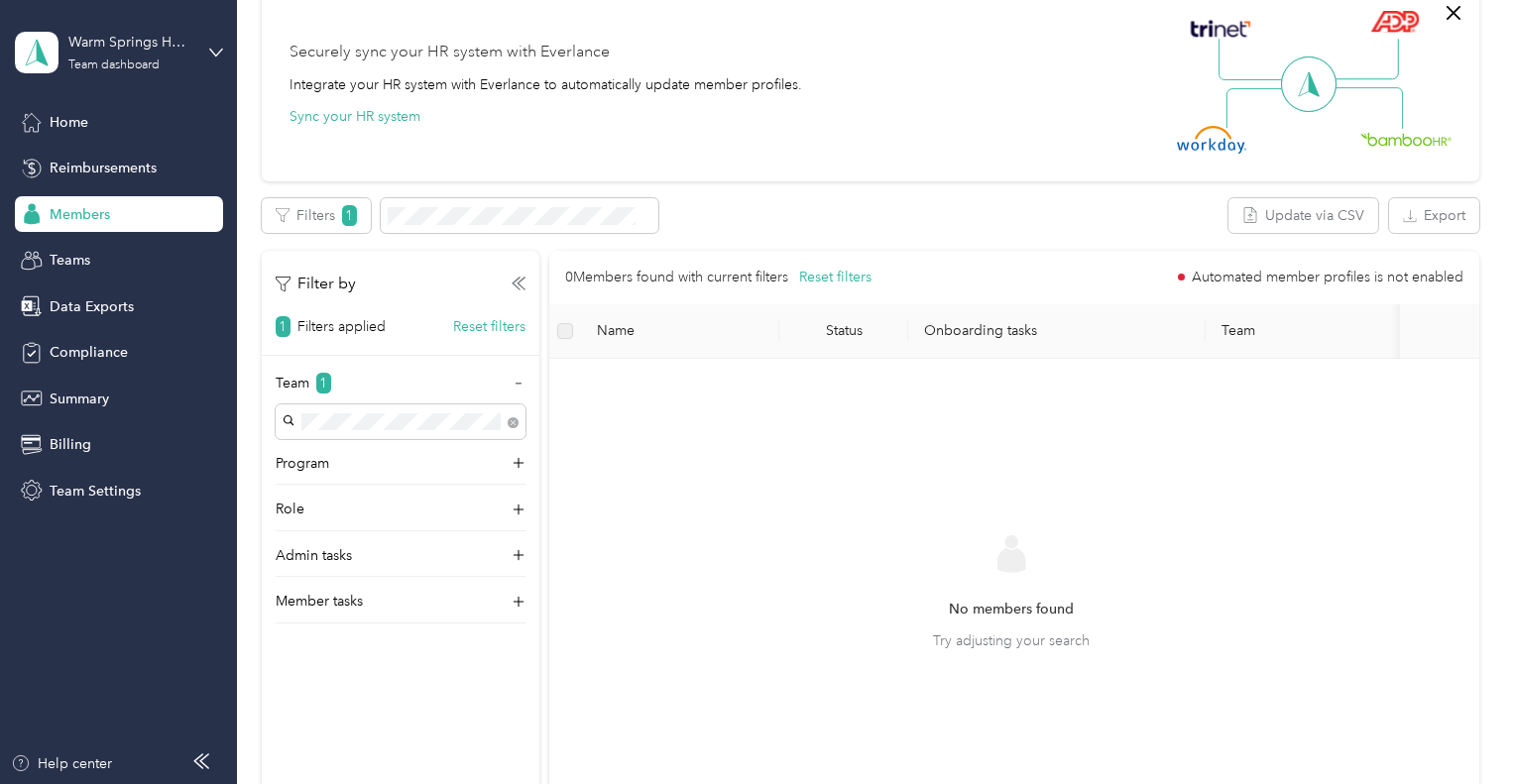 click on "Reset filters" at bounding box center (489, 326) 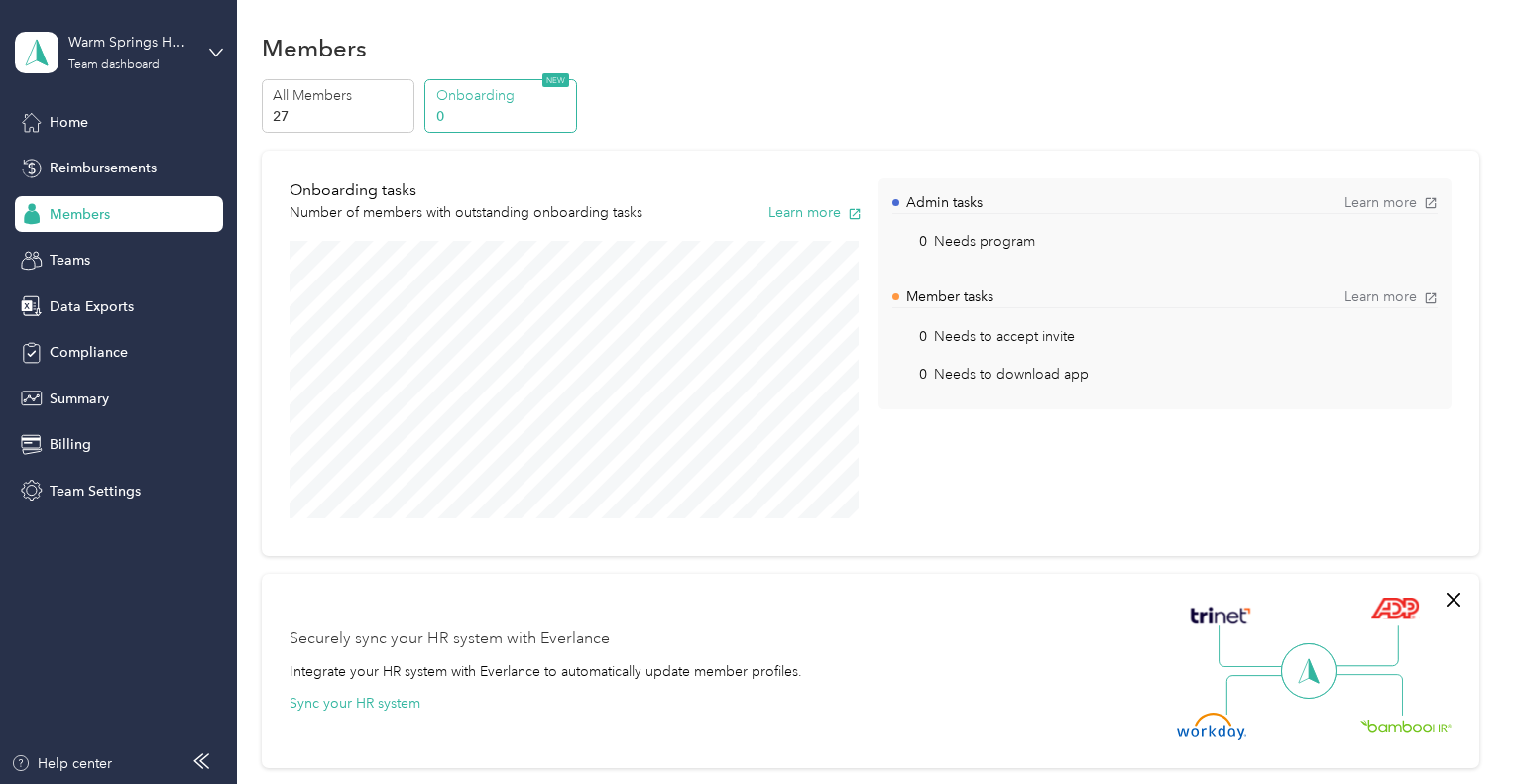 scroll, scrollTop: 0, scrollLeft: 0, axis: both 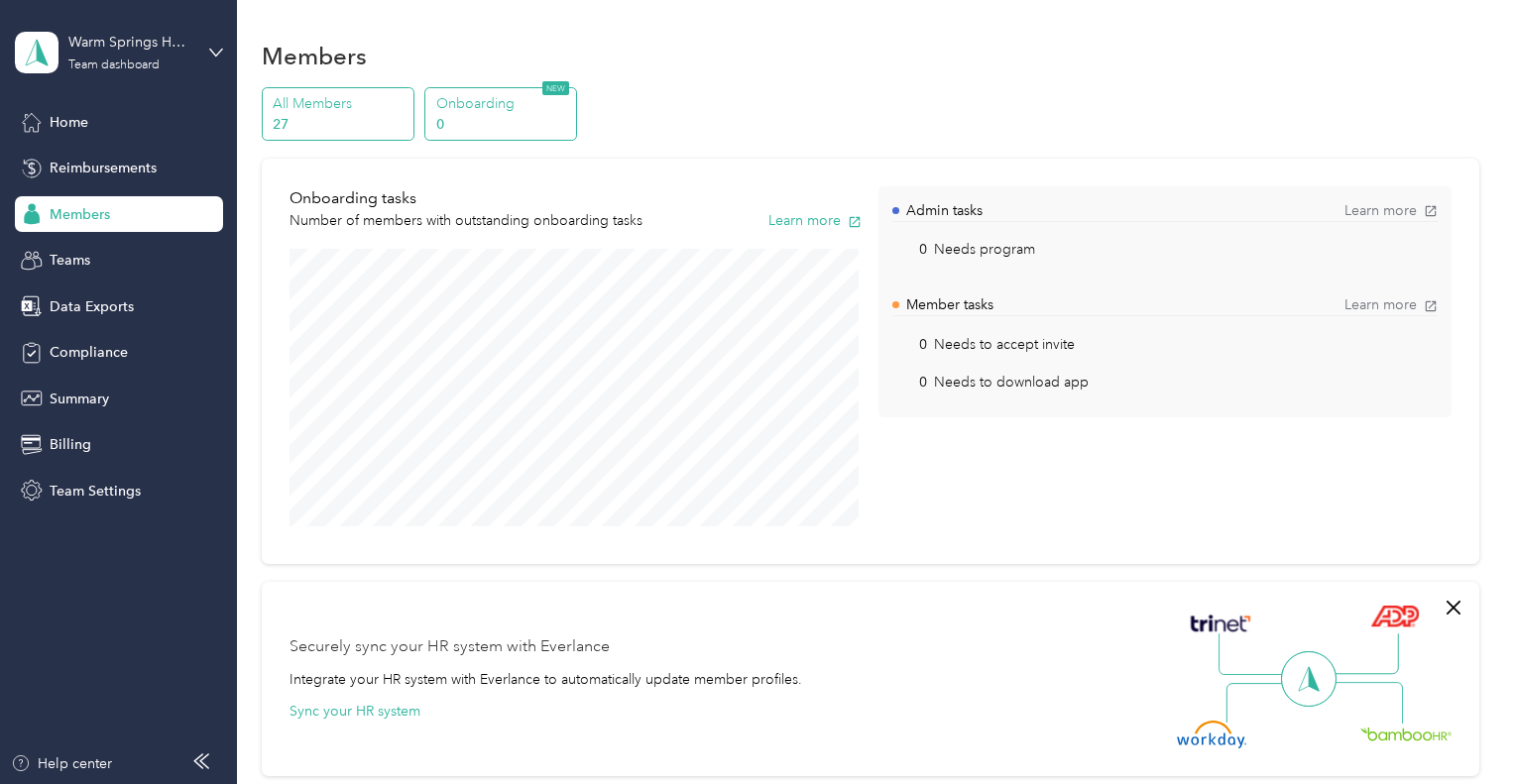 click on "27" at bounding box center [340, 124] 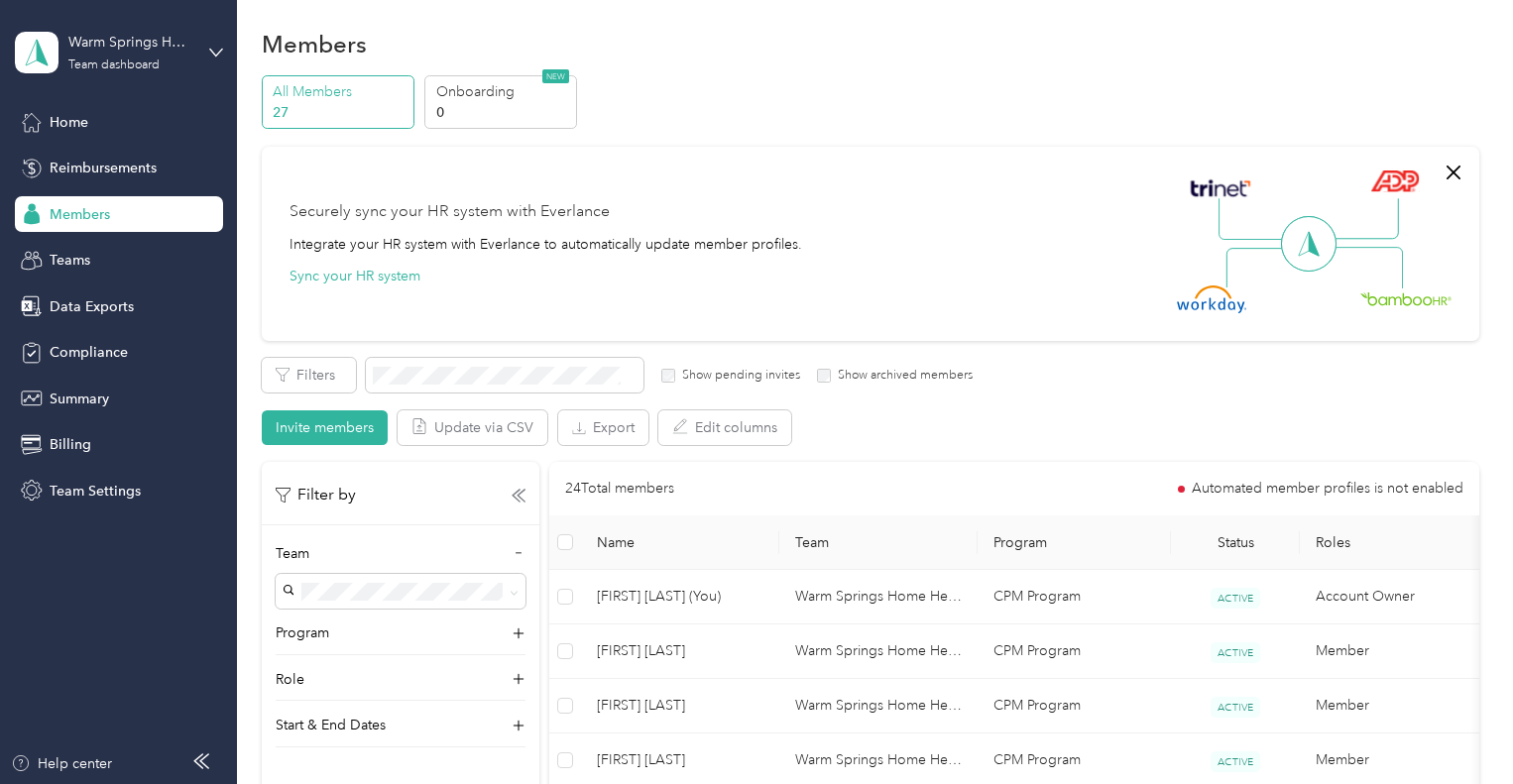 scroll, scrollTop: 0, scrollLeft: 0, axis: both 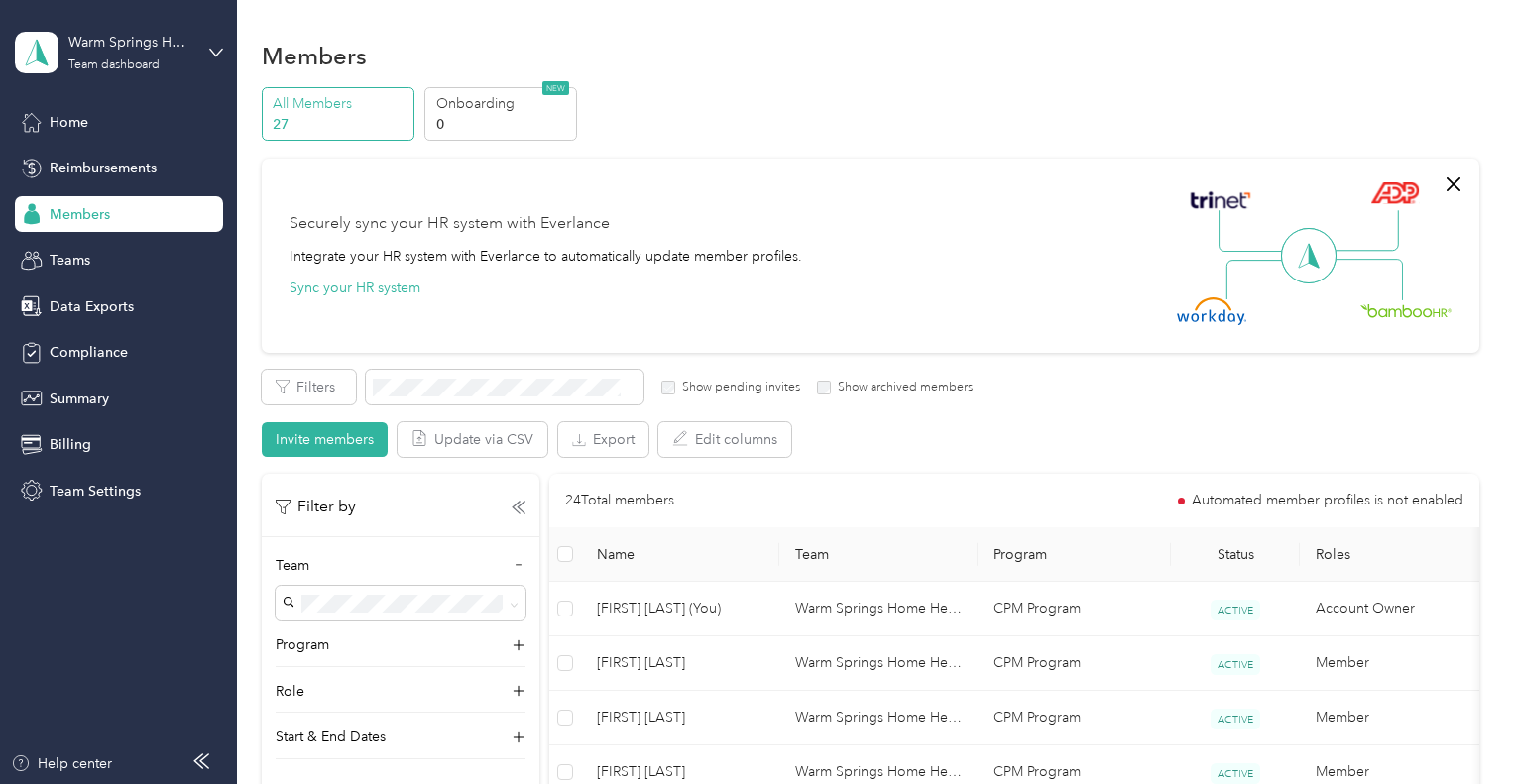 click on "Show archived members" at bounding box center (901, 388) 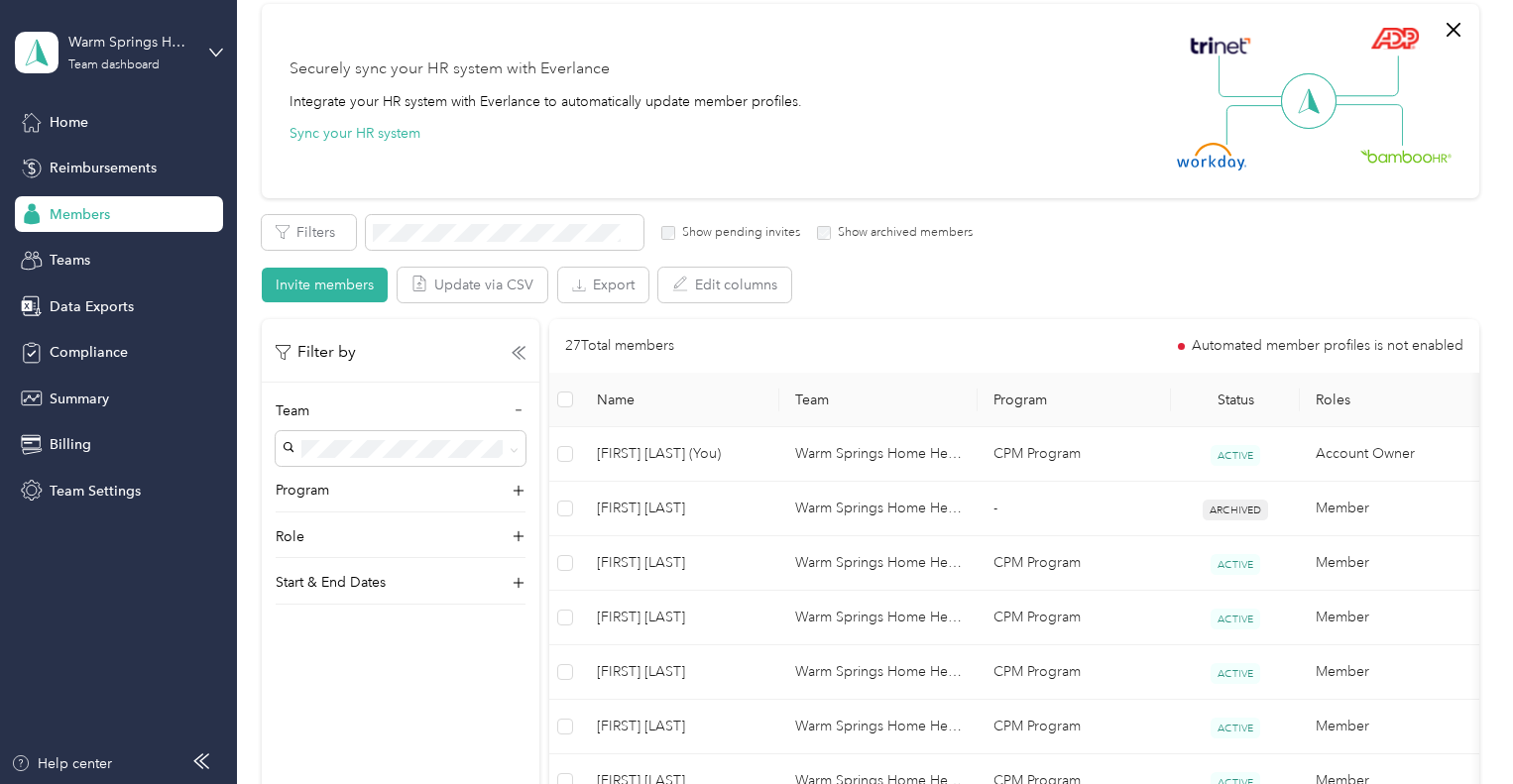 scroll, scrollTop: 198, scrollLeft: 0, axis: vertical 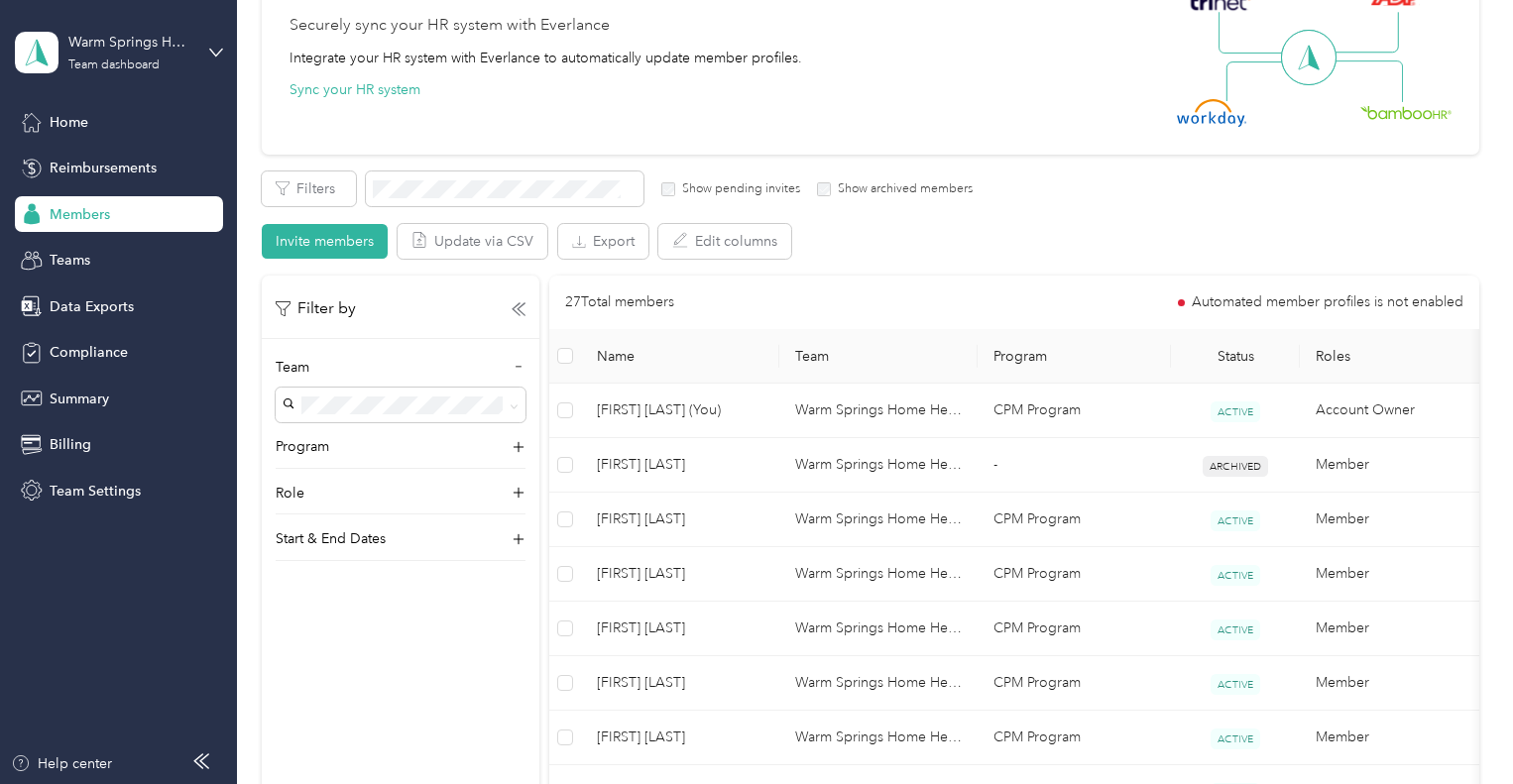 click on "Status" at bounding box center (1235, 356) 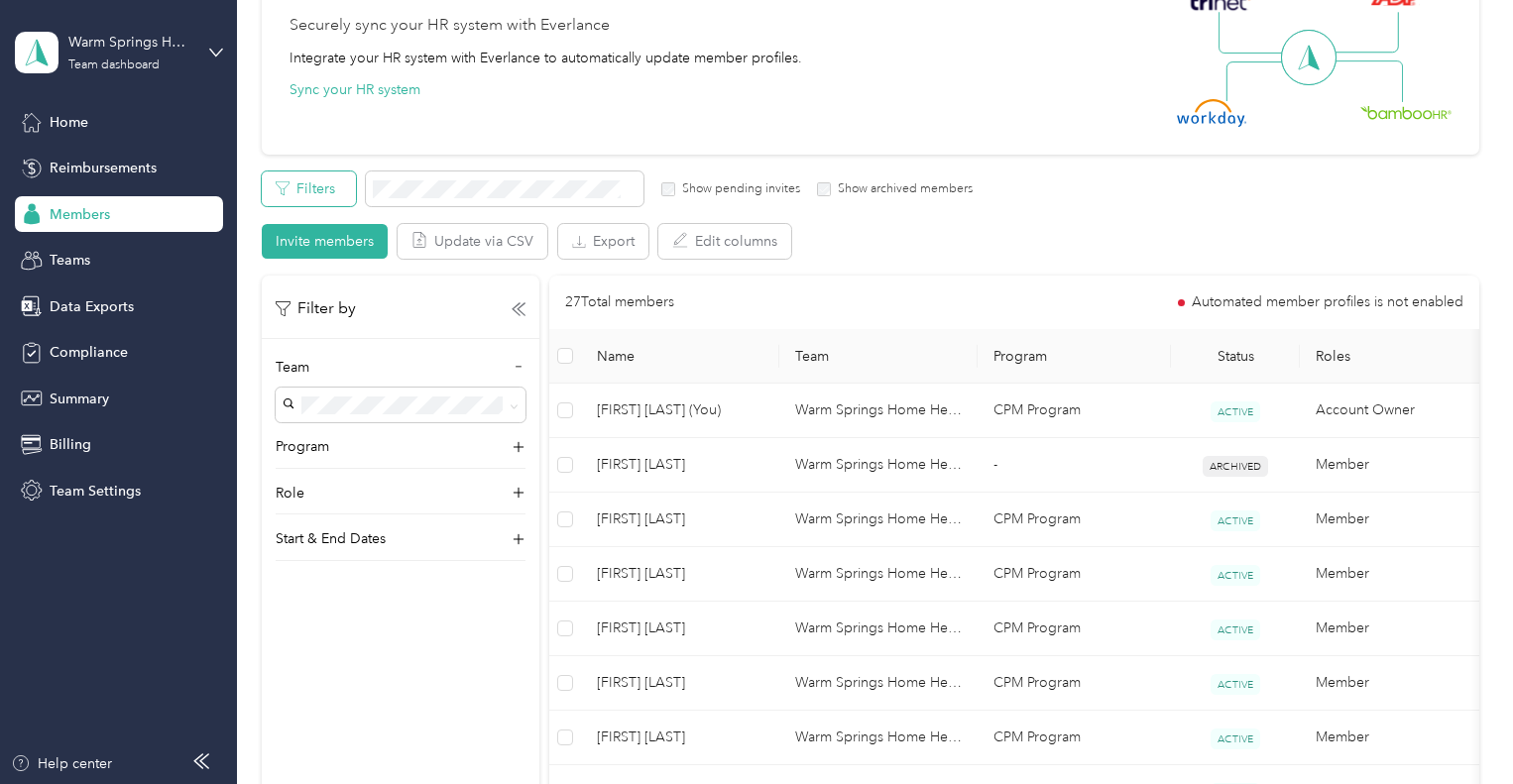 click on "Filters" at bounding box center (308, 188) 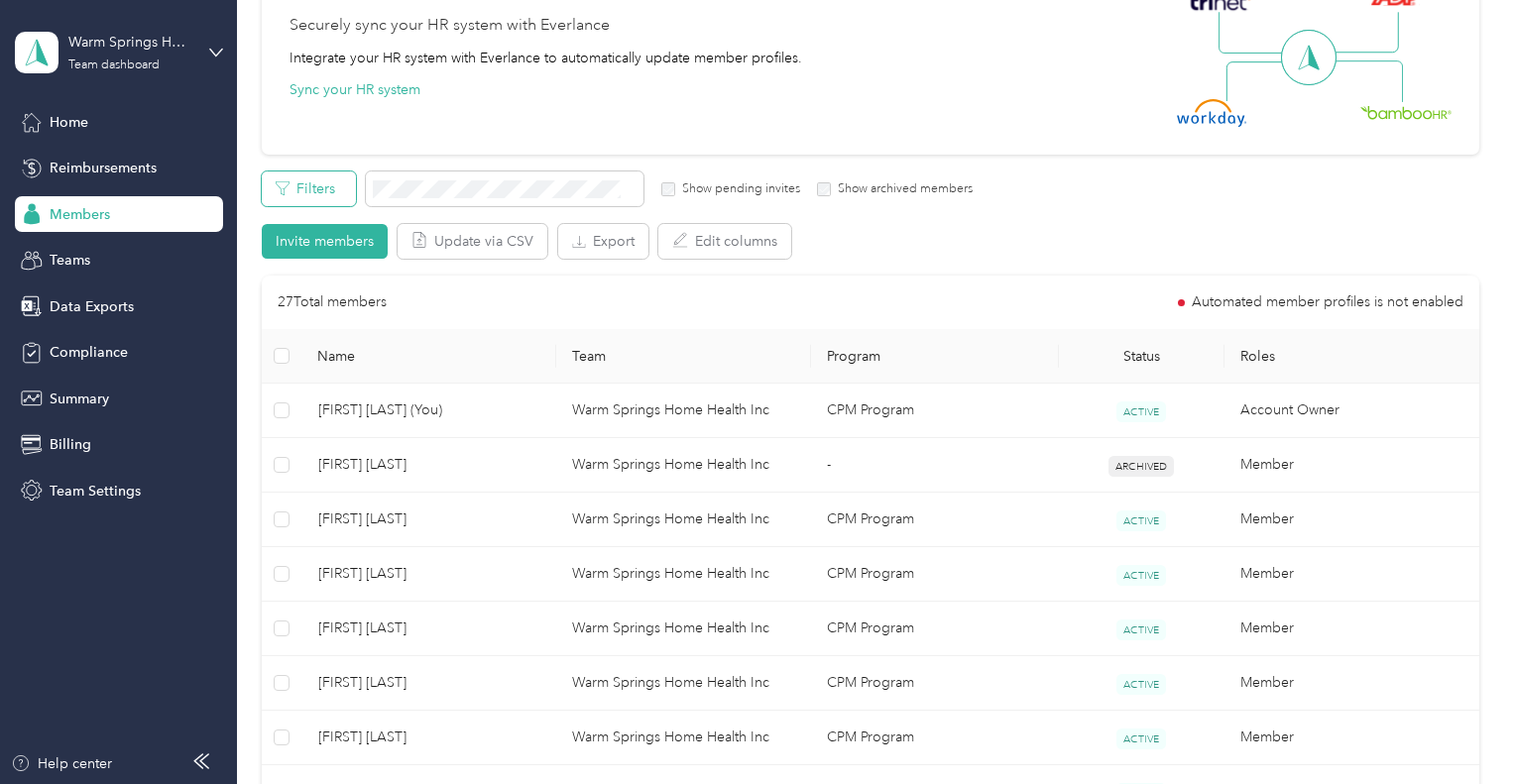 click on "Filters" at bounding box center (308, 188) 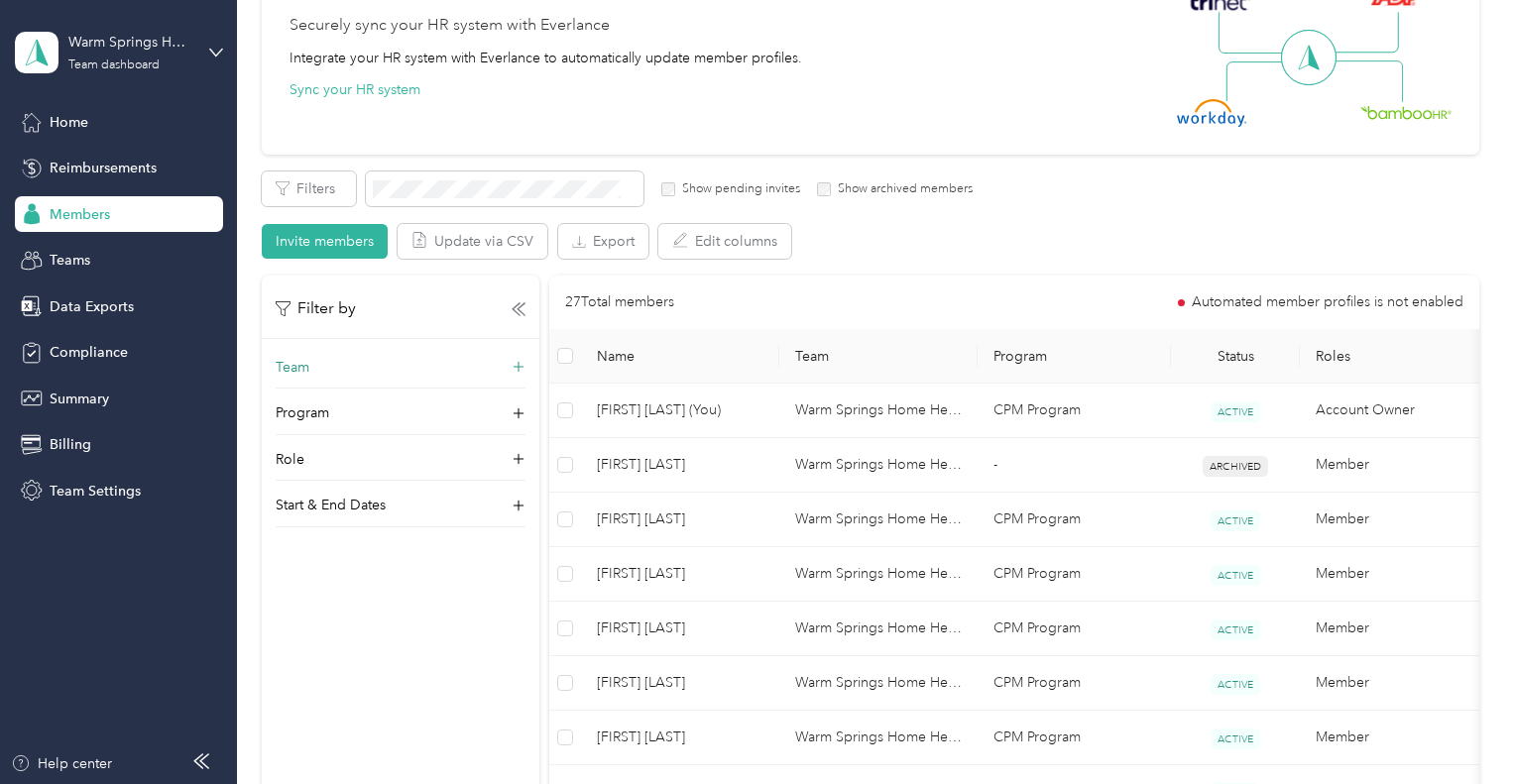 click on "Team" at bounding box center (401, 373) 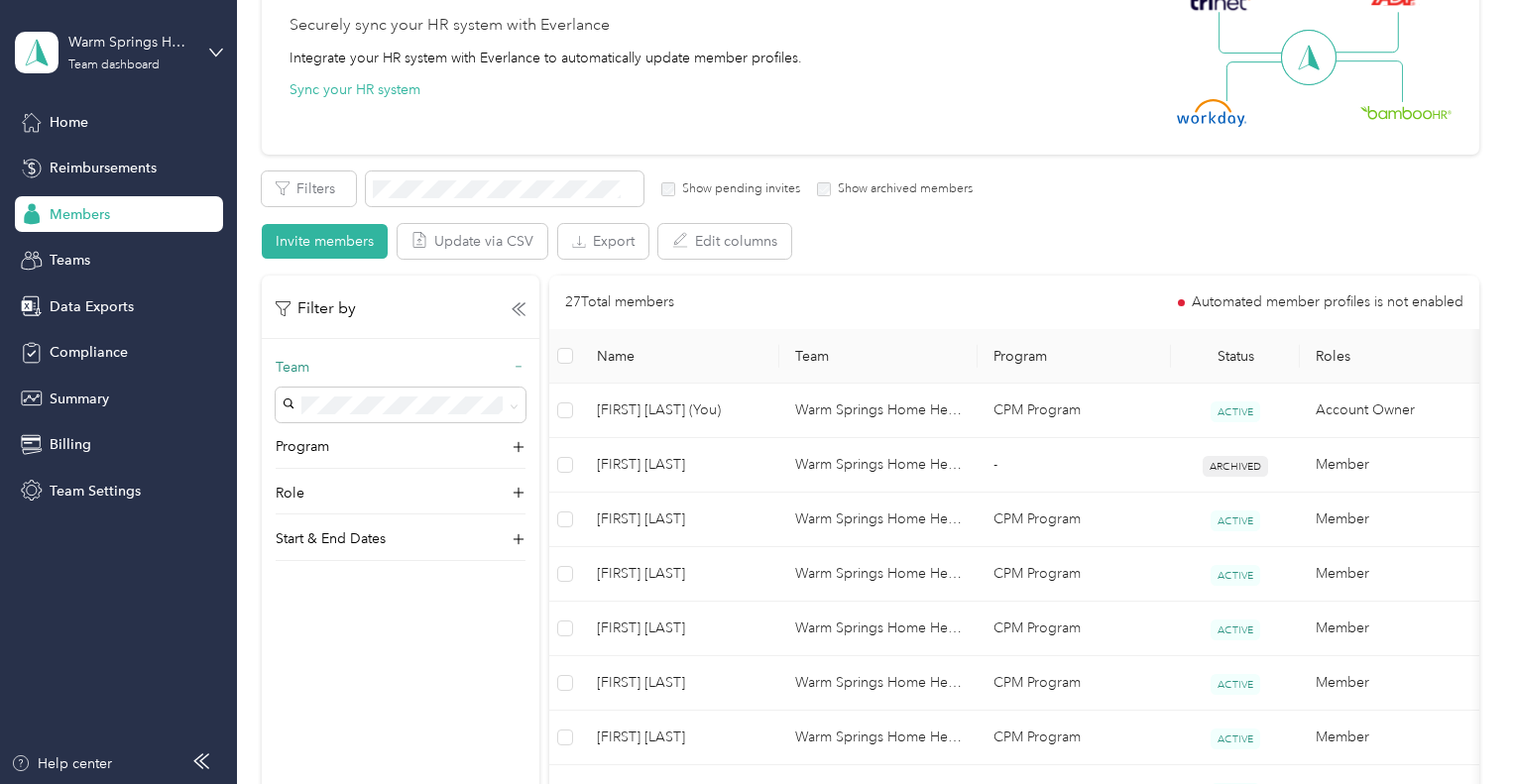 click on "Team" at bounding box center (401, 373) 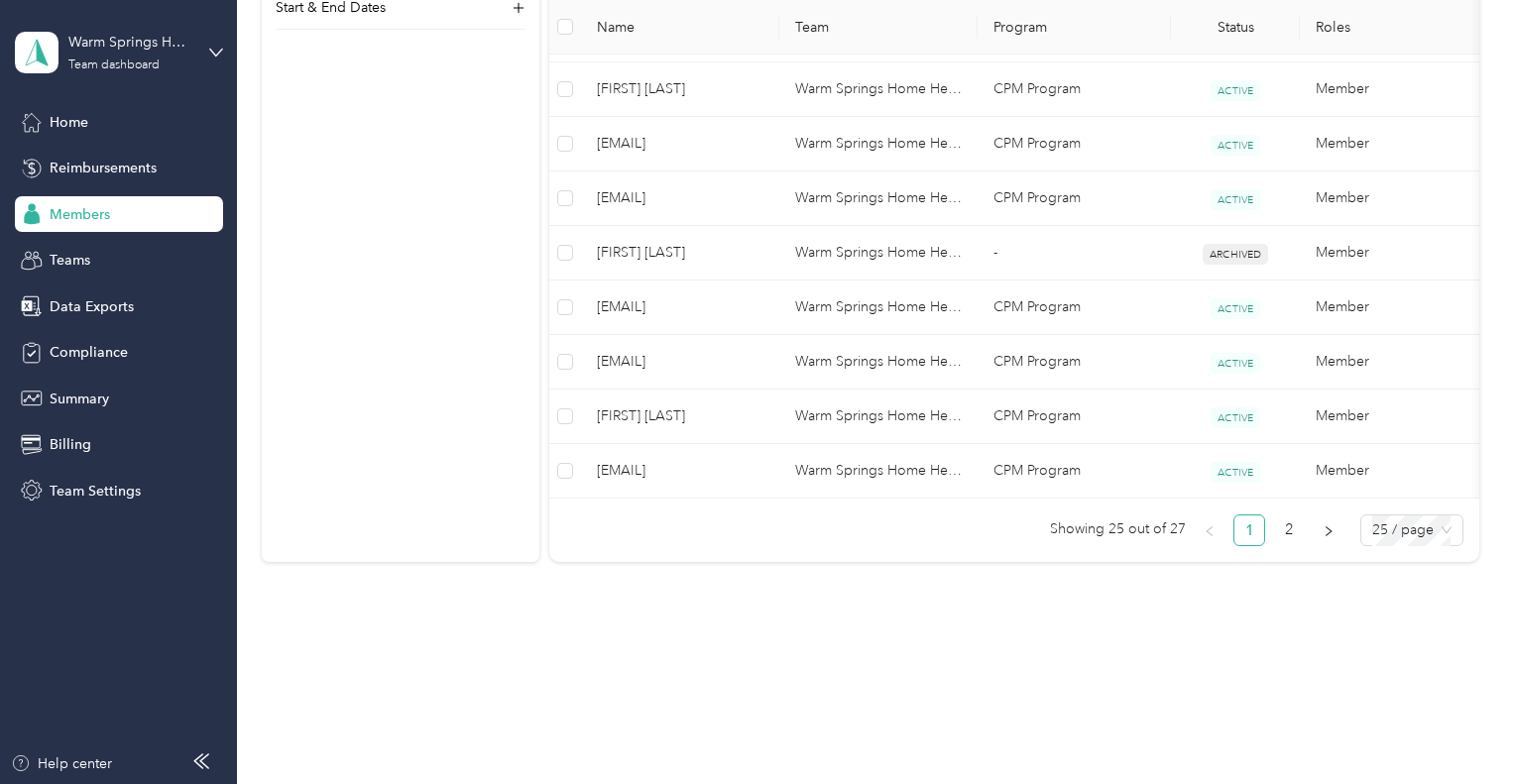 scroll, scrollTop: 1456, scrollLeft: 0, axis: vertical 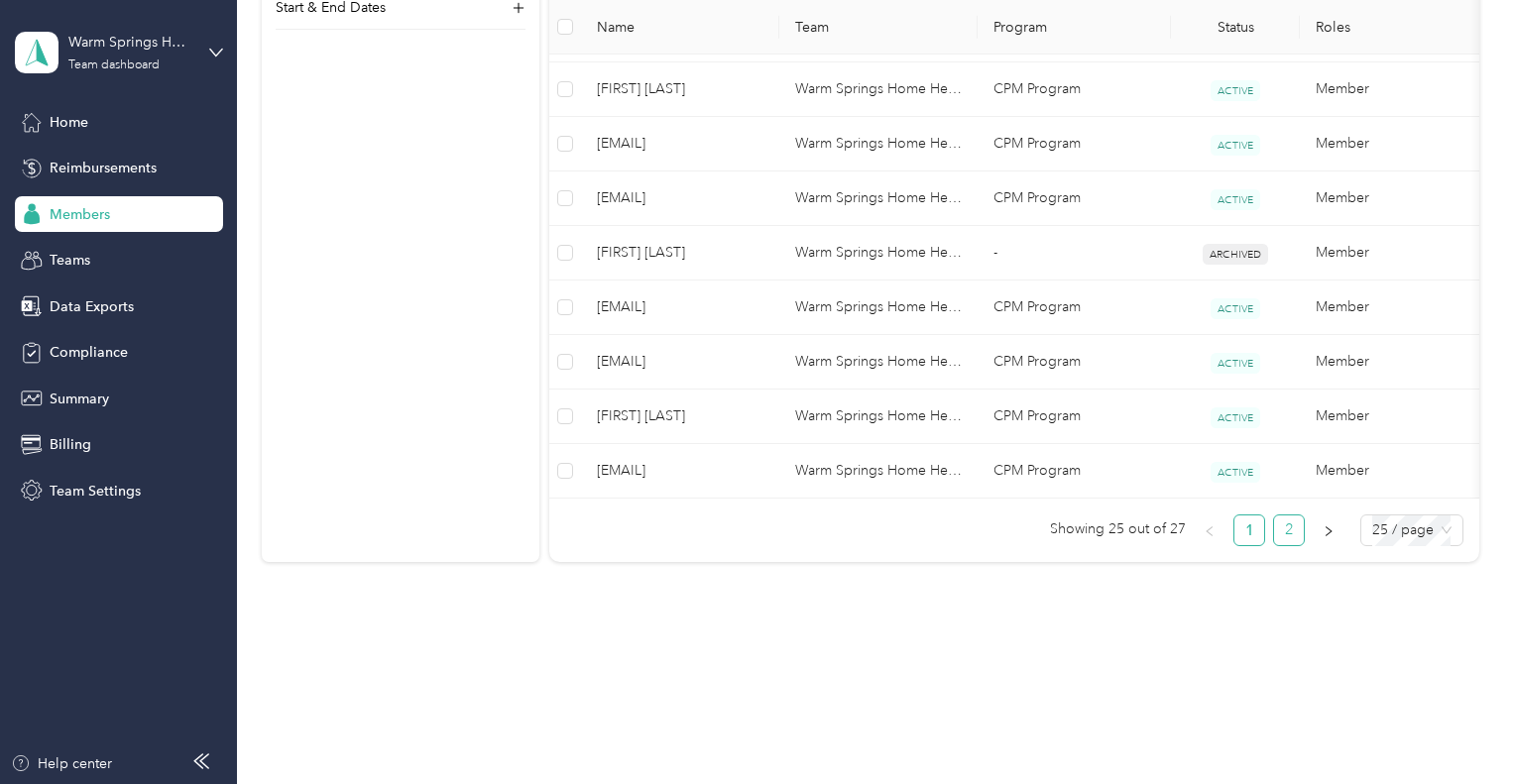 click on "2" at bounding box center (1289, 530) 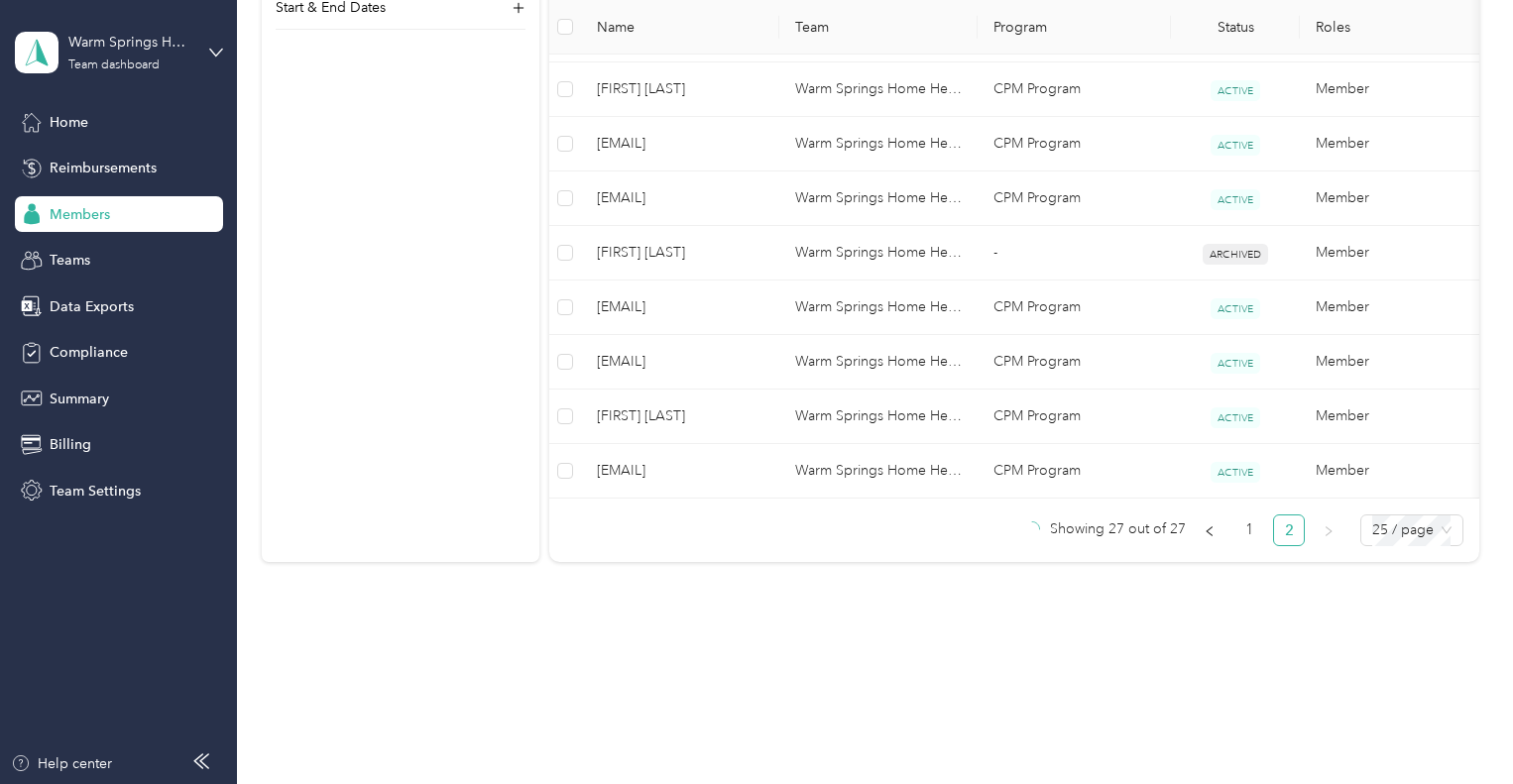 scroll, scrollTop: 206, scrollLeft: 0, axis: vertical 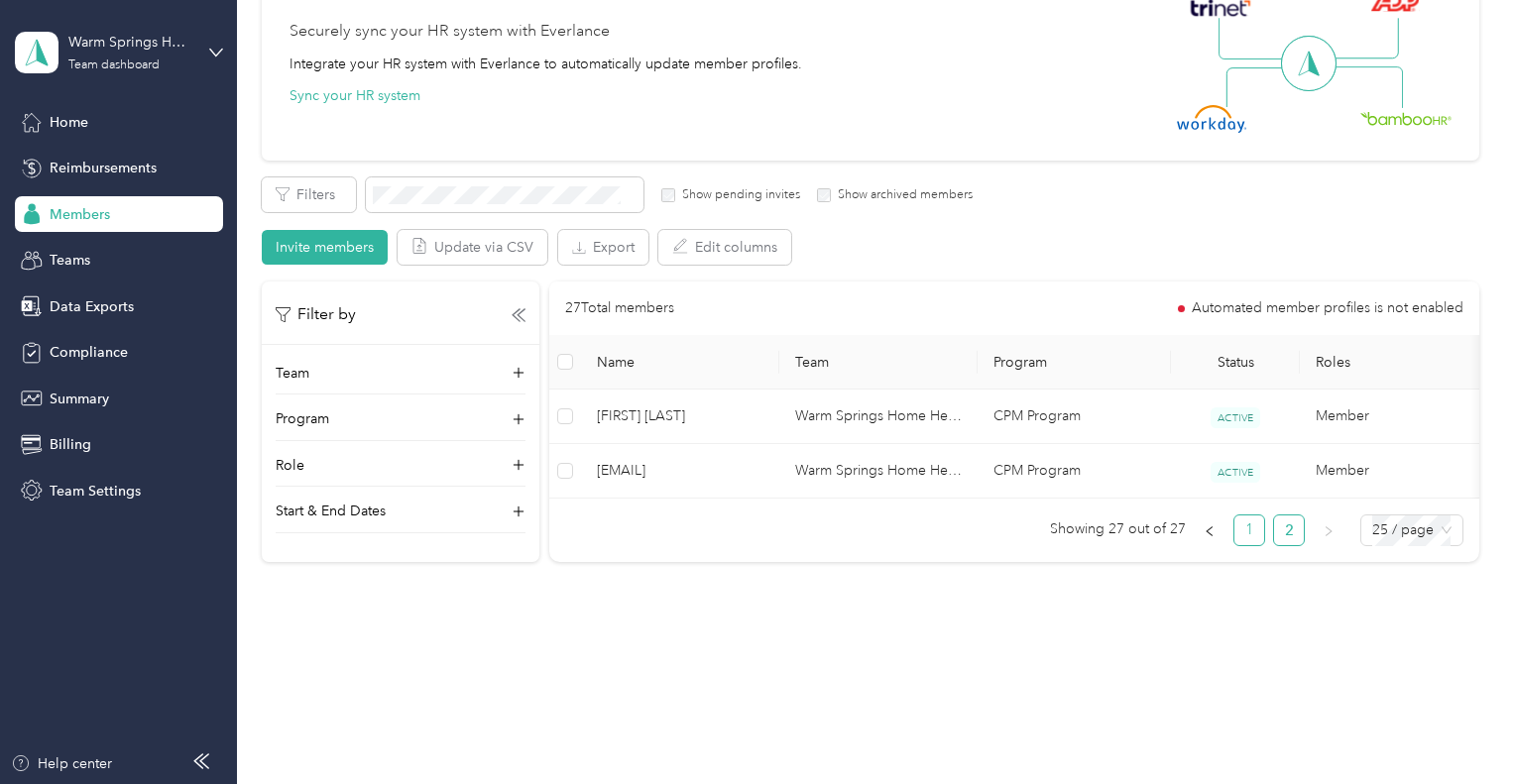 click on "1" at bounding box center [1249, 530] 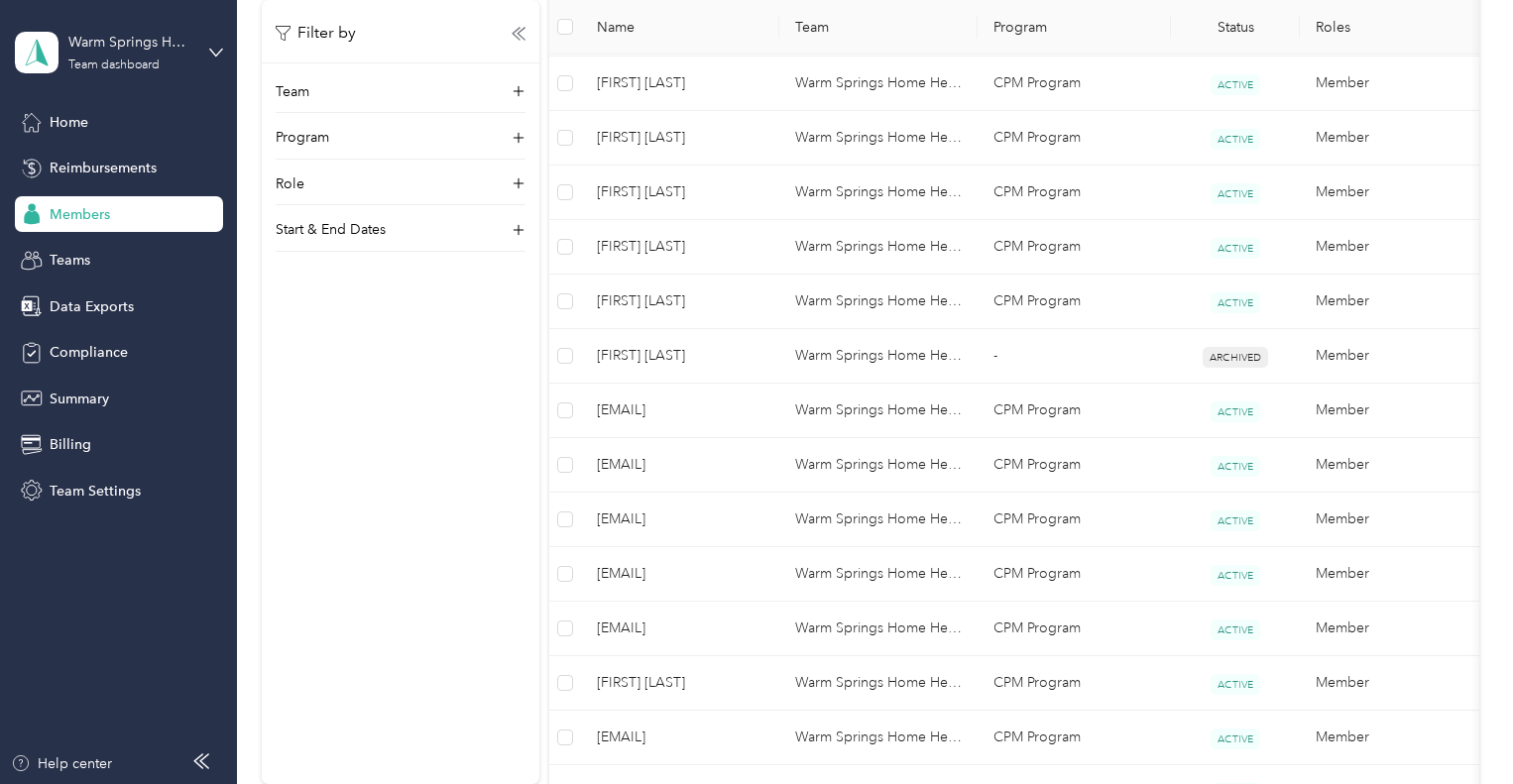 scroll, scrollTop: 0, scrollLeft: 0, axis: both 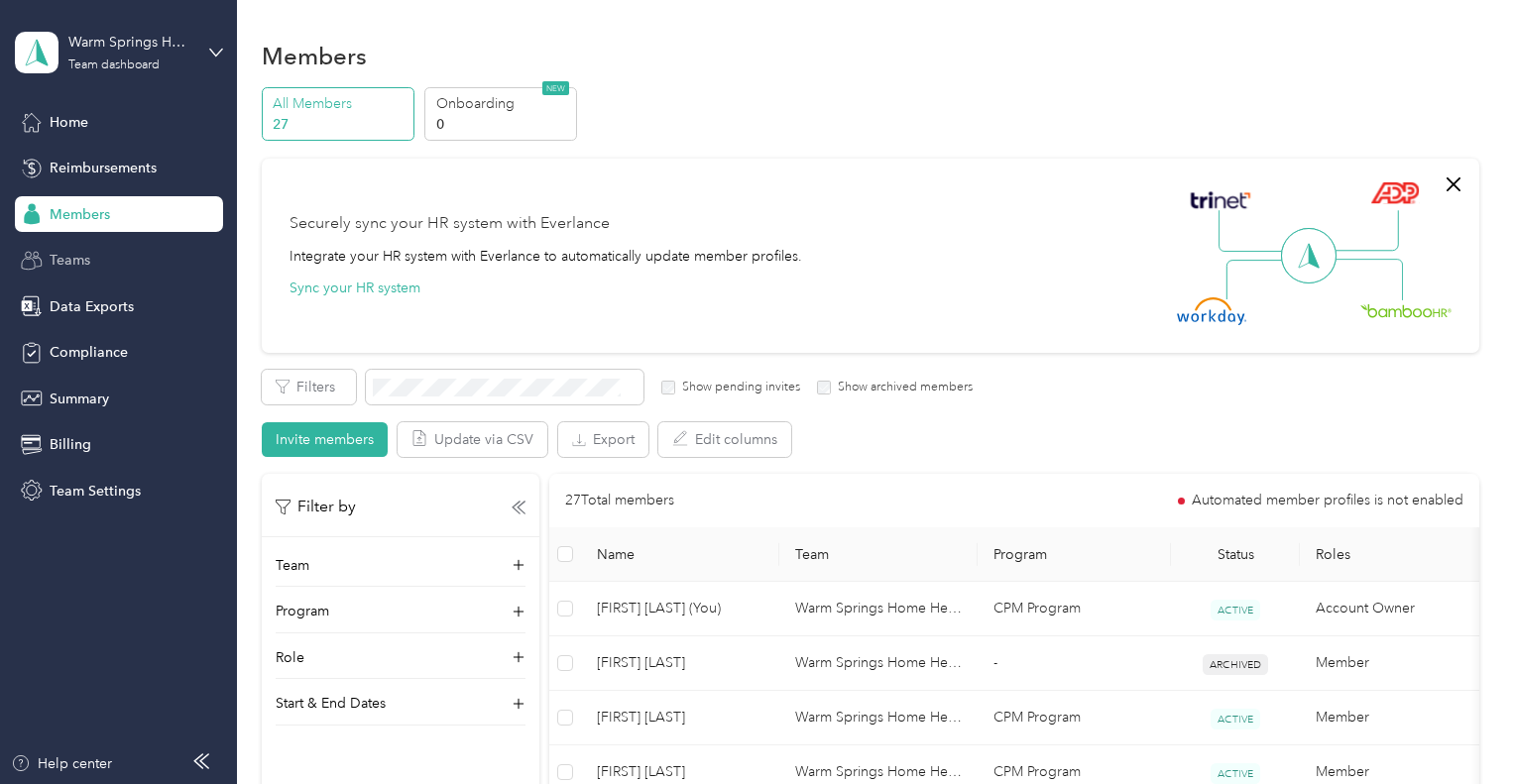 click on "Teams" at bounding box center (119, 261) 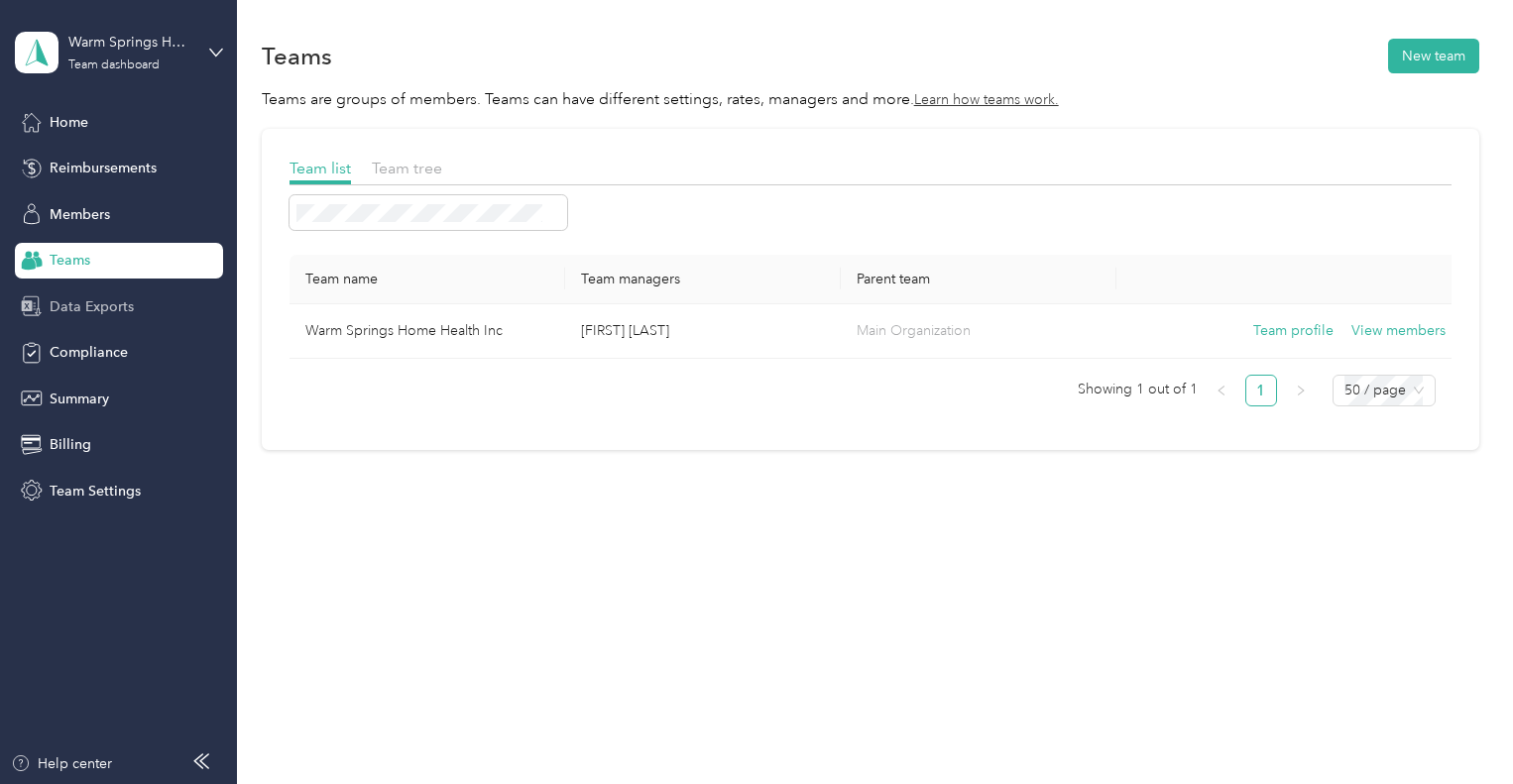 click on "Data Exports" at bounding box center [91, 306] 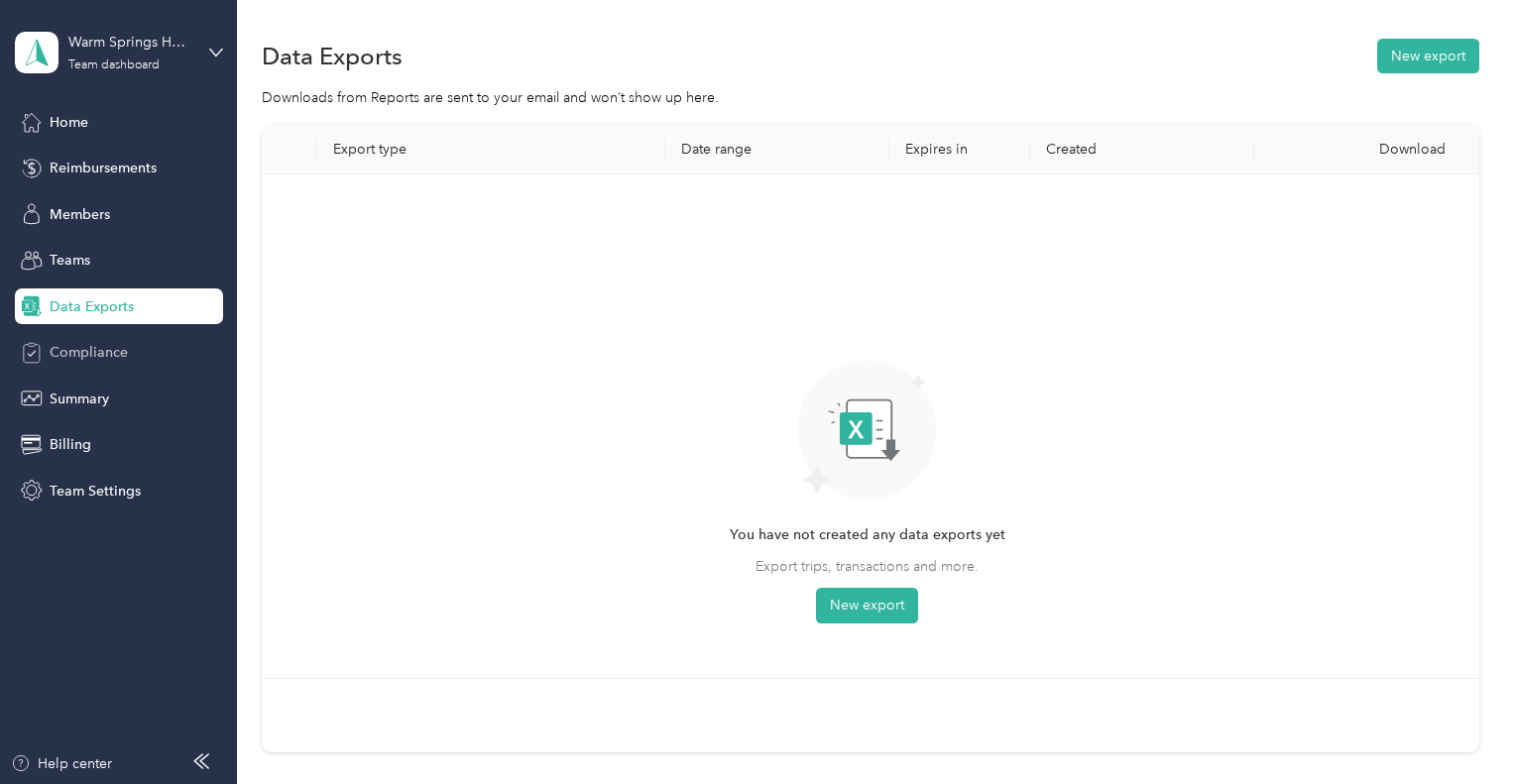 click on "Compliance" at bounding box center (88, 352) 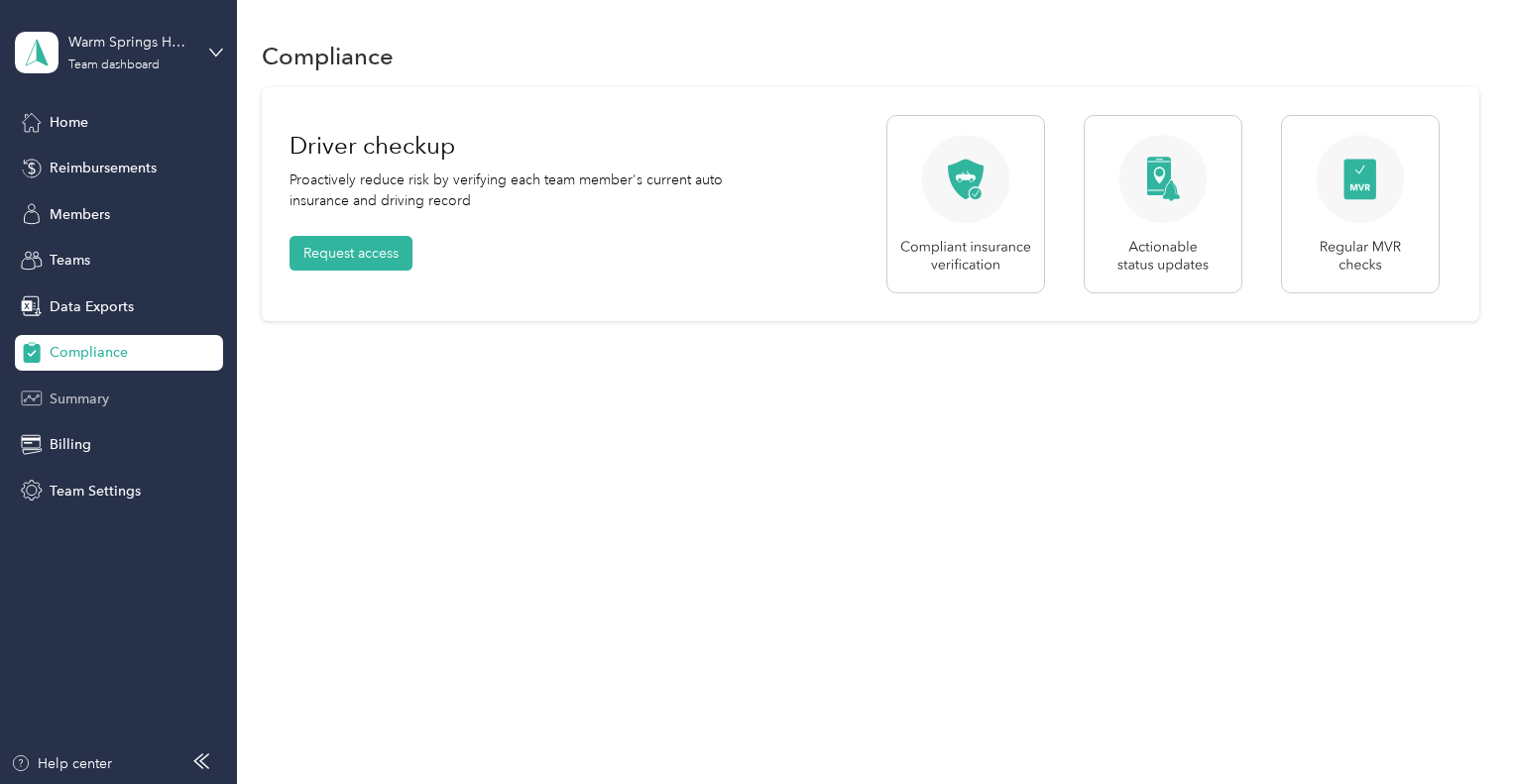 click on "Summary" at bounding box center (79, 398) 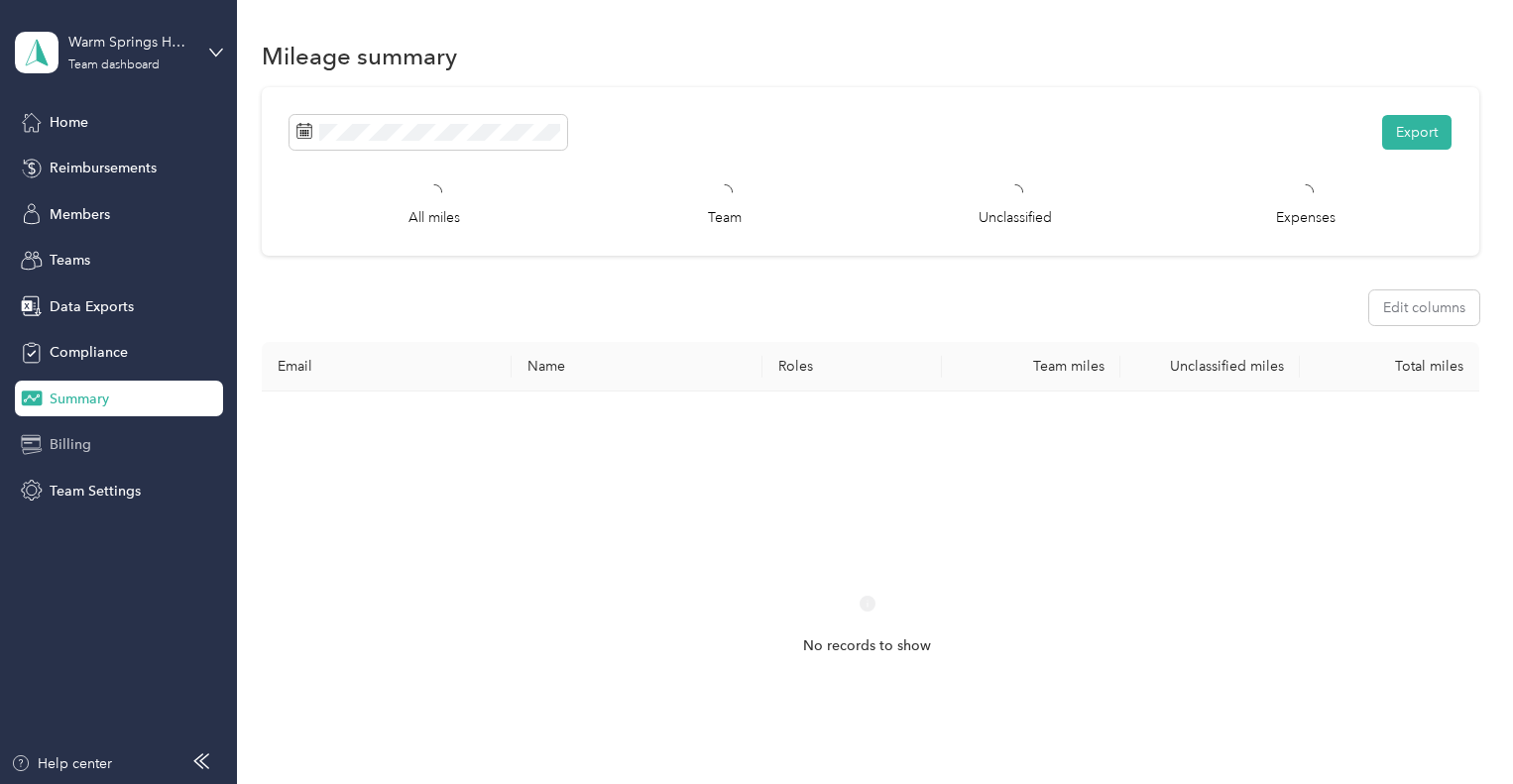 click on "Billing" at bounding box center (119, 445) 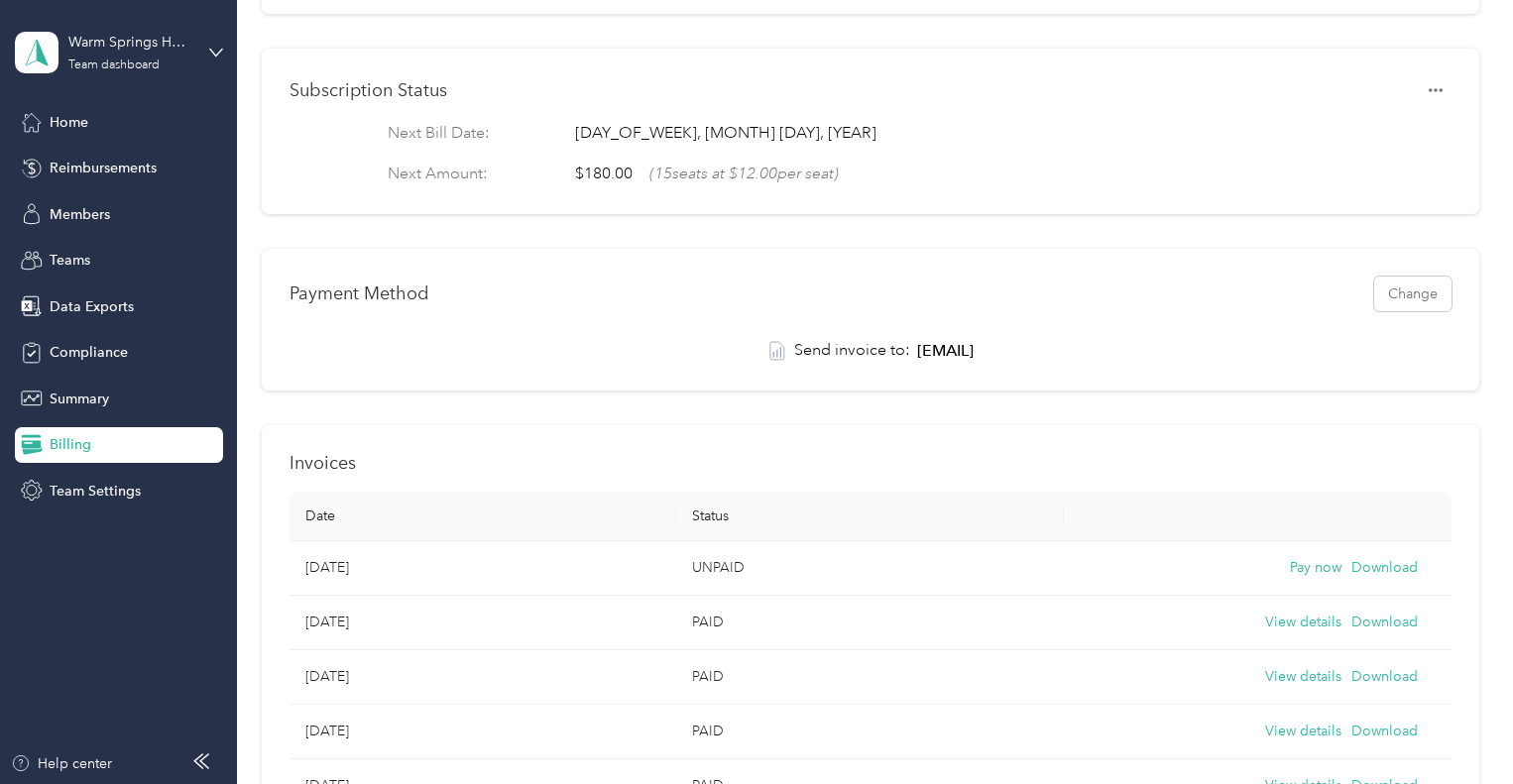 scroll, scrollTop: 297, scrollLeft: 0, axis: vertical 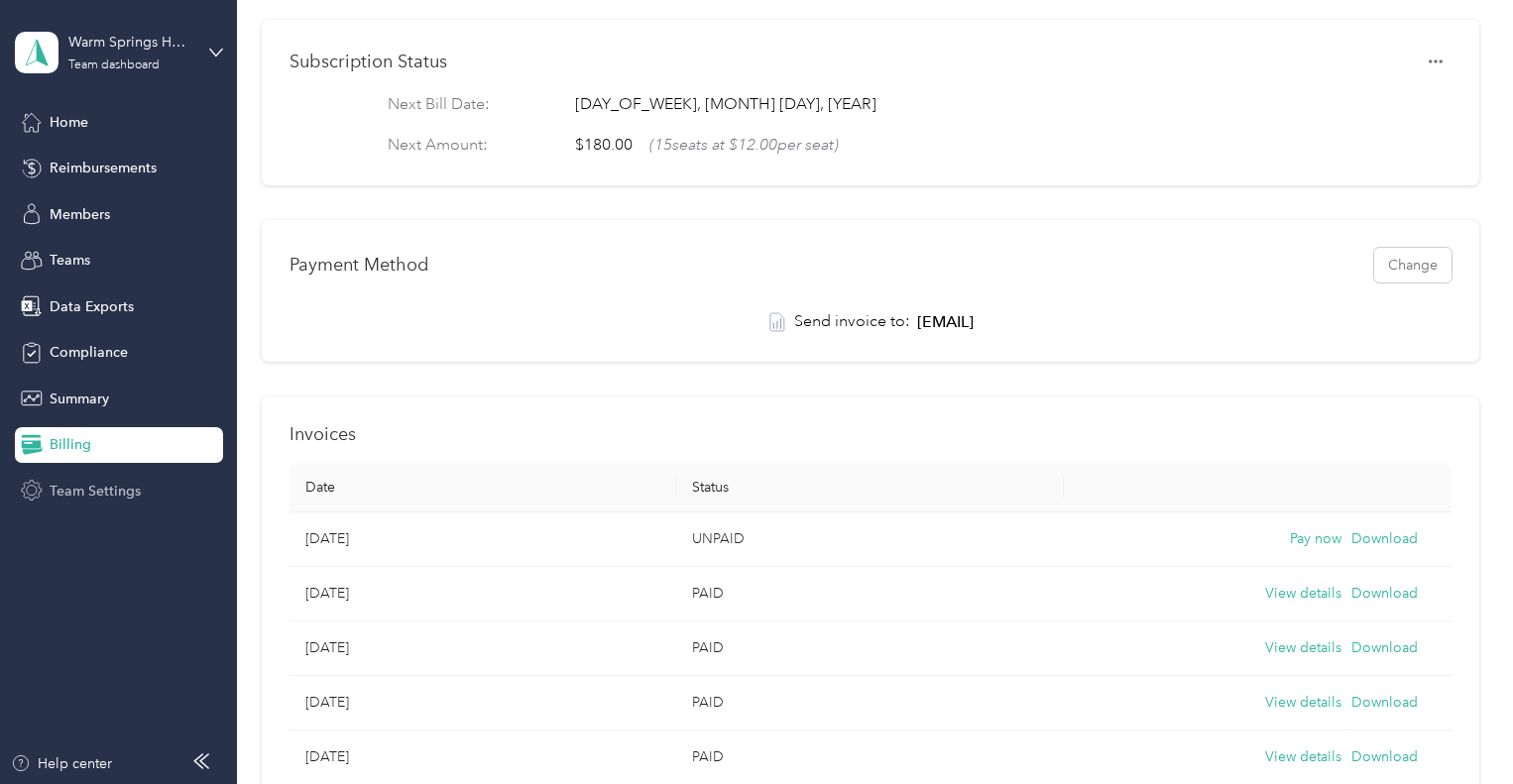 click on "Team Settings" at bounding box center (95, 491) 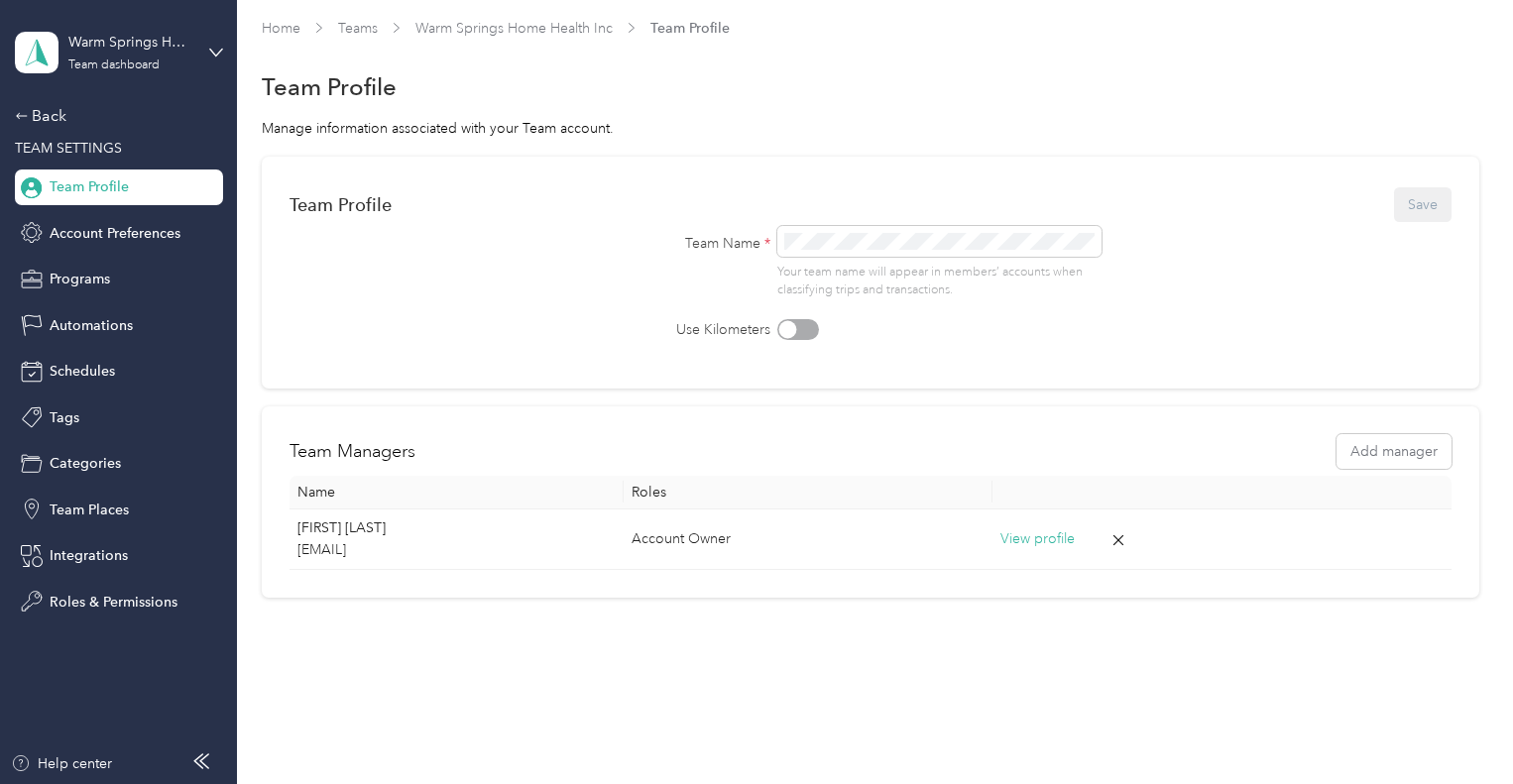 scroll, scrollTop: 0, scrollLeft: 0, axis: both 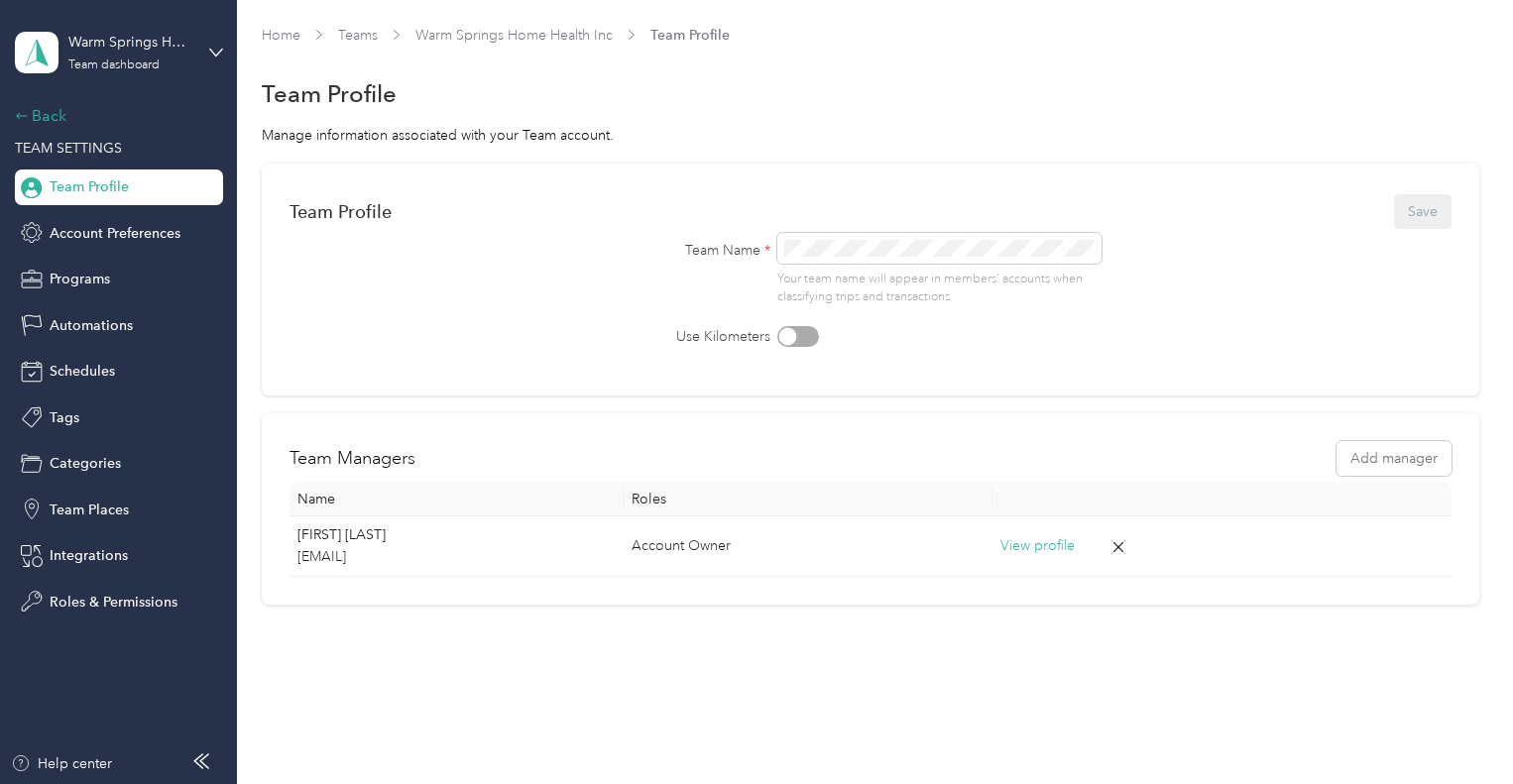 click on "Back" at bounding box center (114, 116) 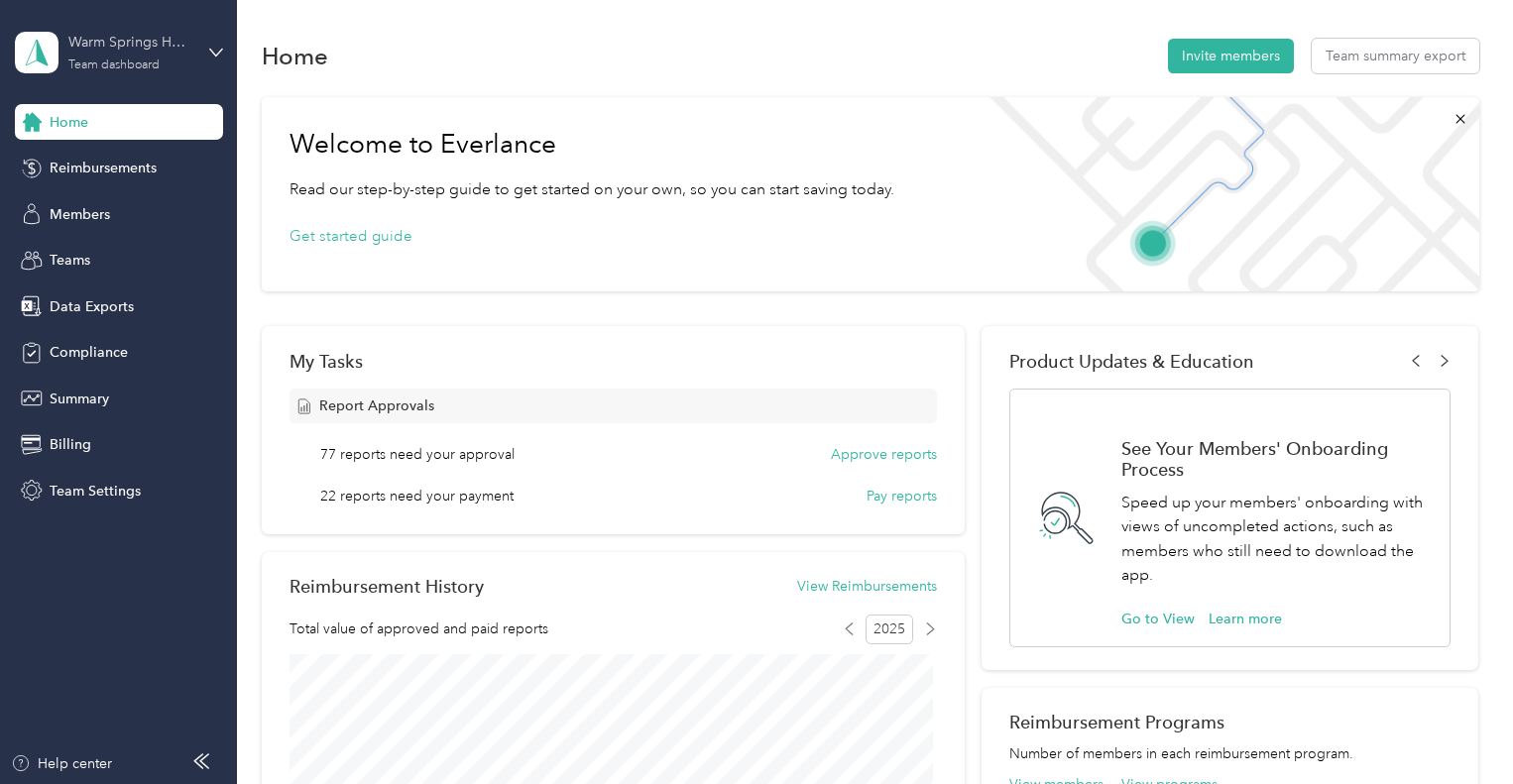 click on "Warm Springs Home Health Inc Team dashboard" at bounding box center (130, 52) 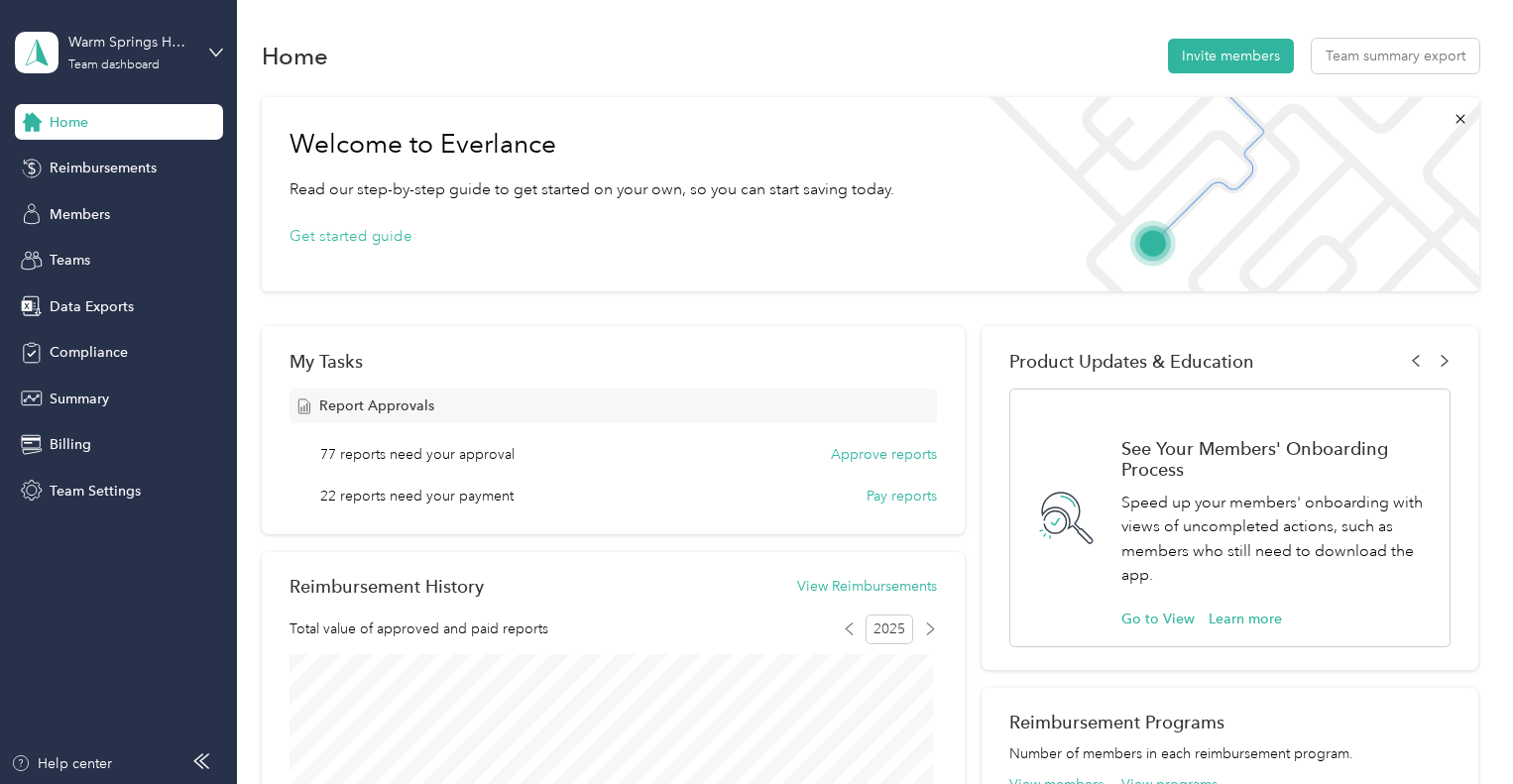 click on "Log out" at bounding box center (69, 253) 